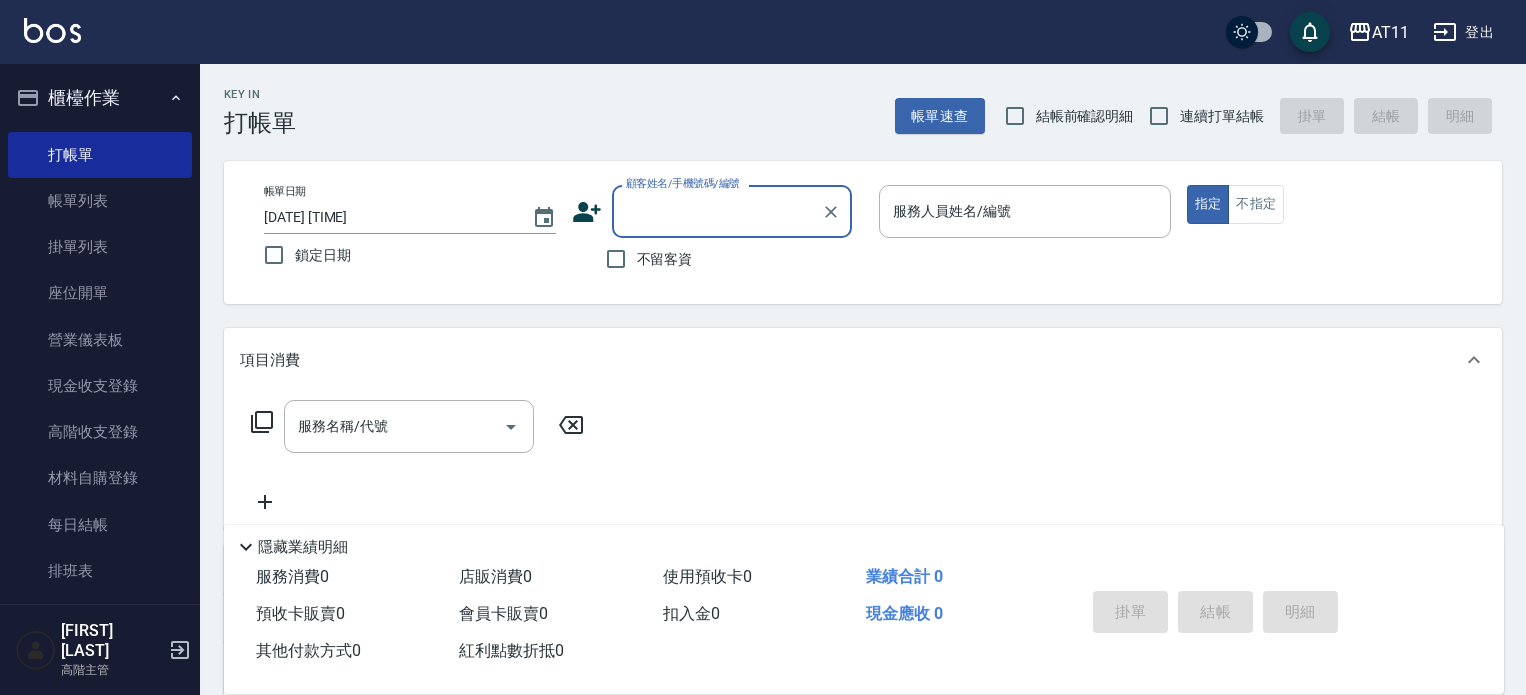 scroll, scrollTop: 0, scrollLeft: 0, axis: both 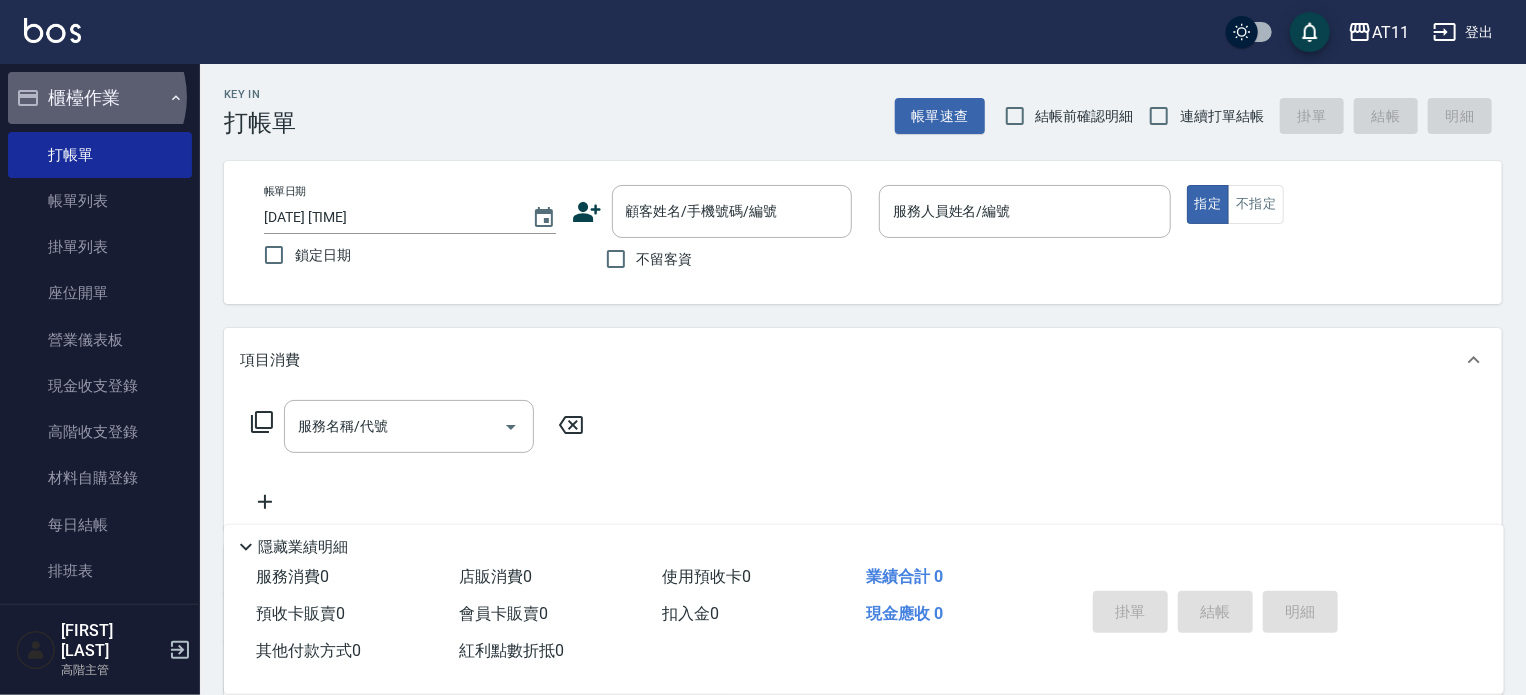 click on "櫃檯作業" at bounding box center [100, 98] 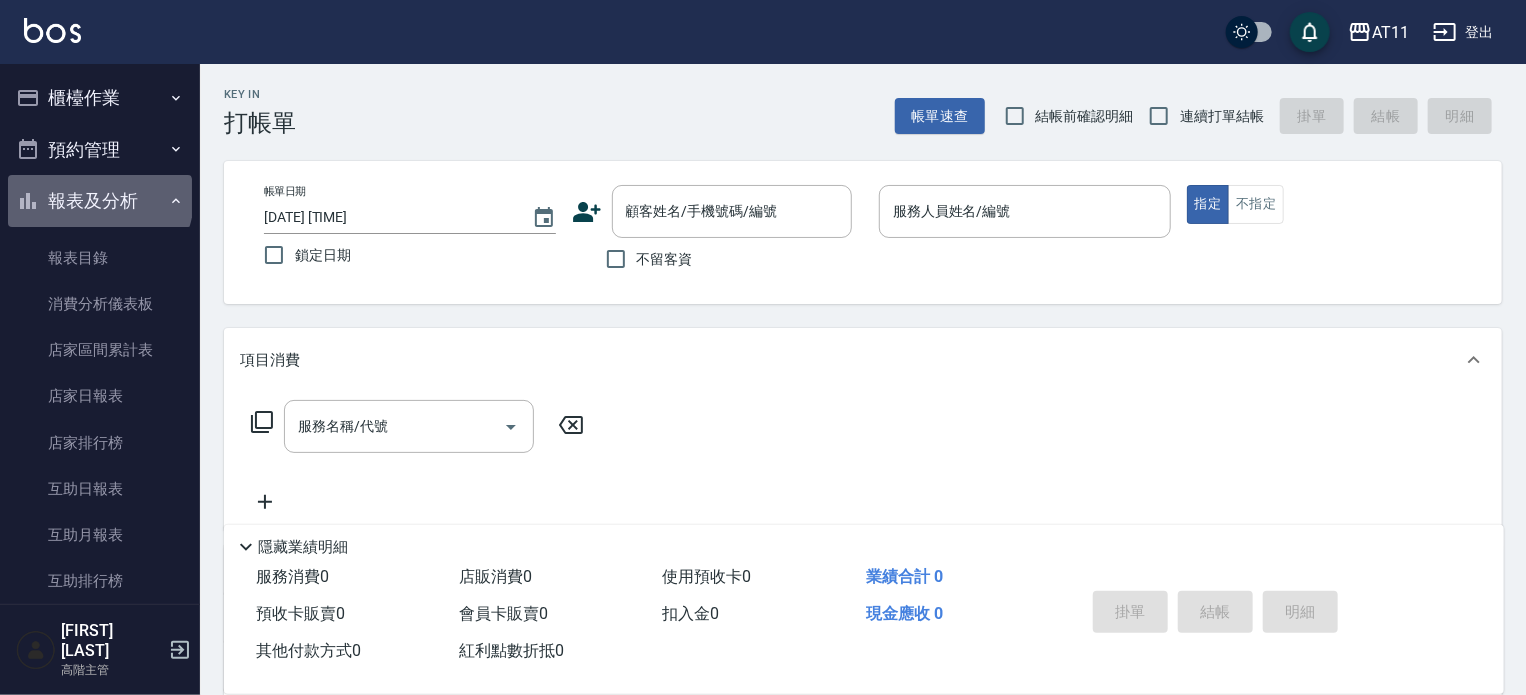 click on "報表及分析" at bounding box center [100, 201] 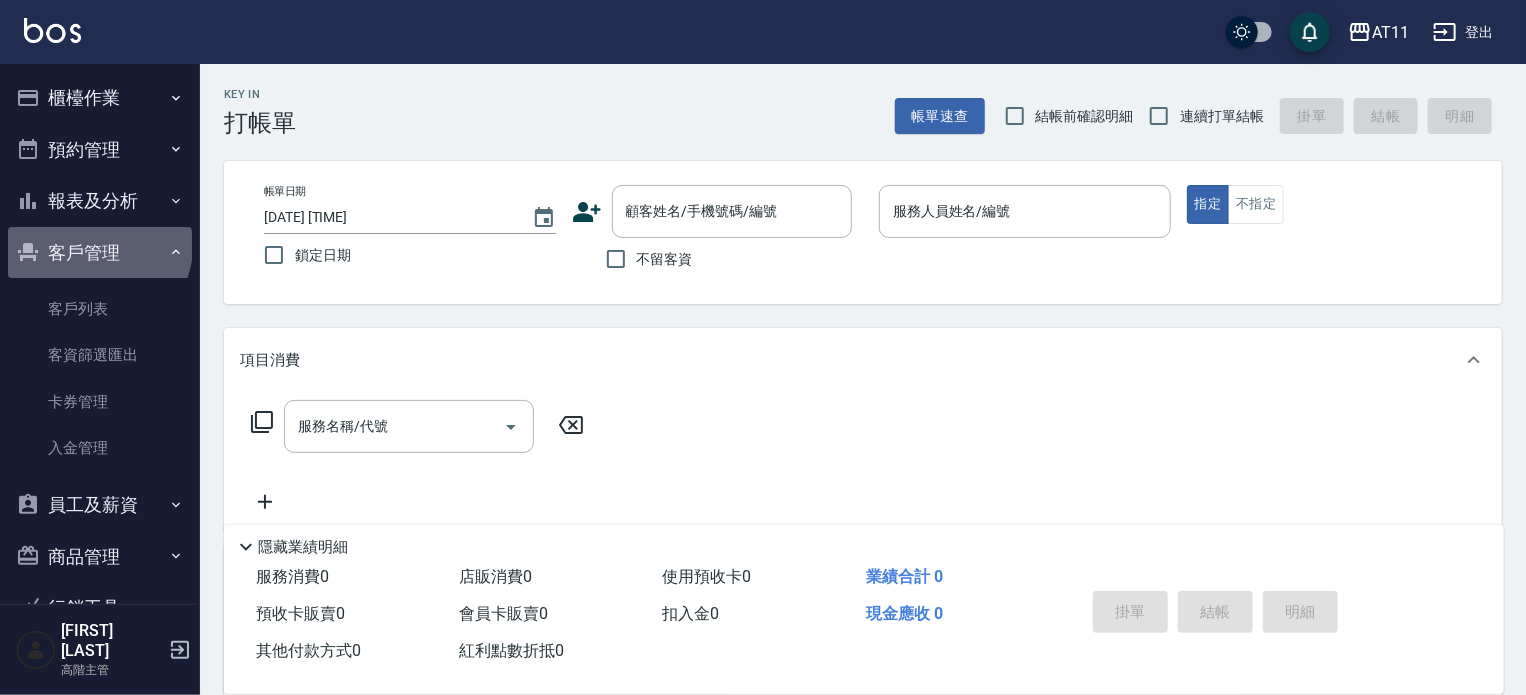 click on "客戶管理" at bounding box center (100, 253) 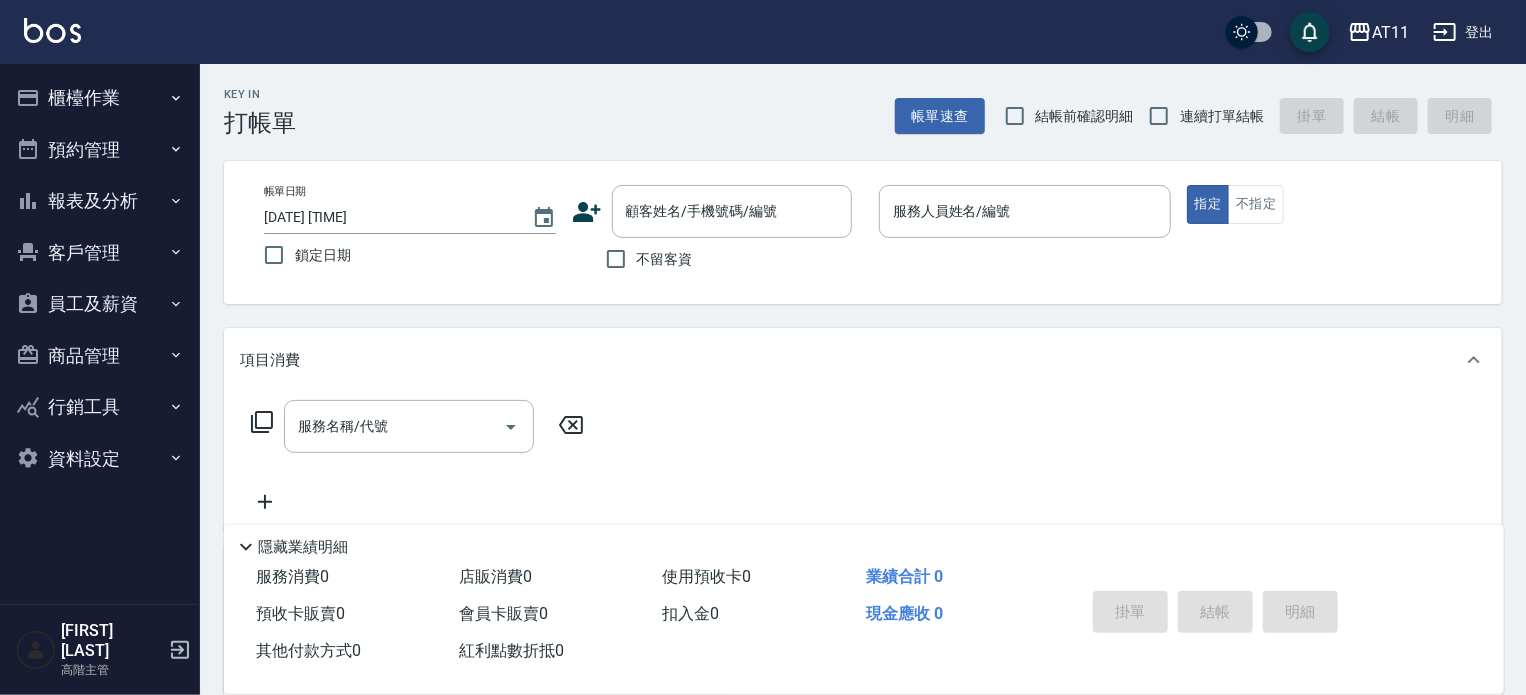 click on "員工及薪資" at bounding box center [100, 304] 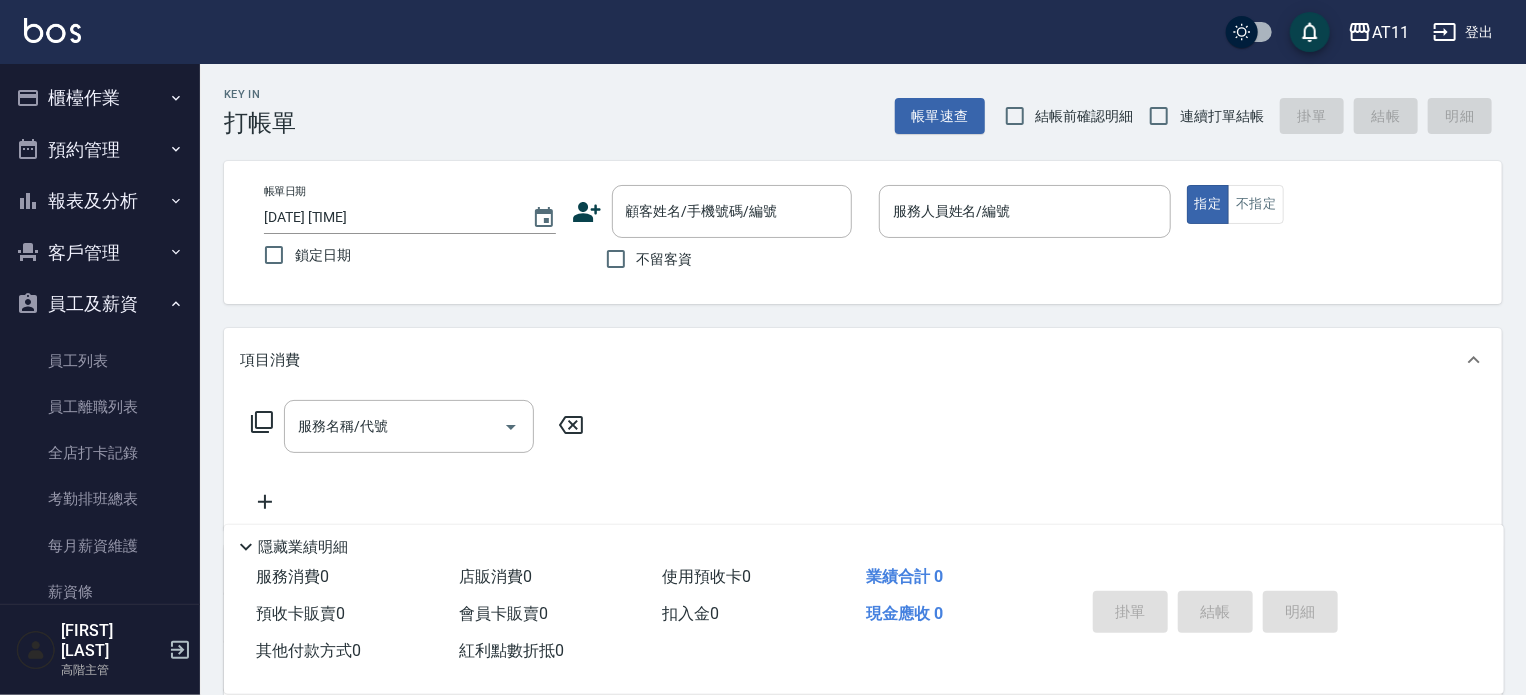 drag, startPoint x: 88, startPoint y: 304, endPoint x: 83, endPoint y: 264, distance: 40.311287 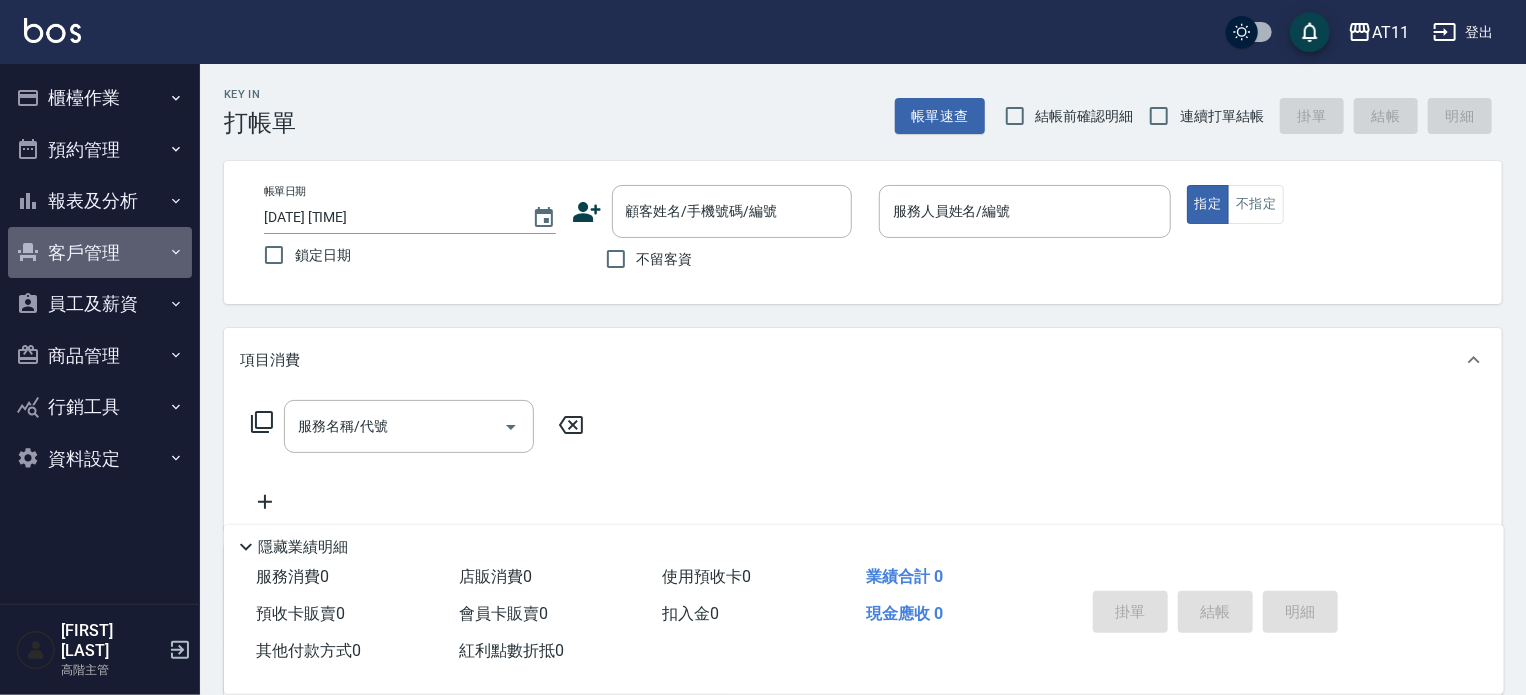 click on "客戶管理" at bounding box center [100, 253] 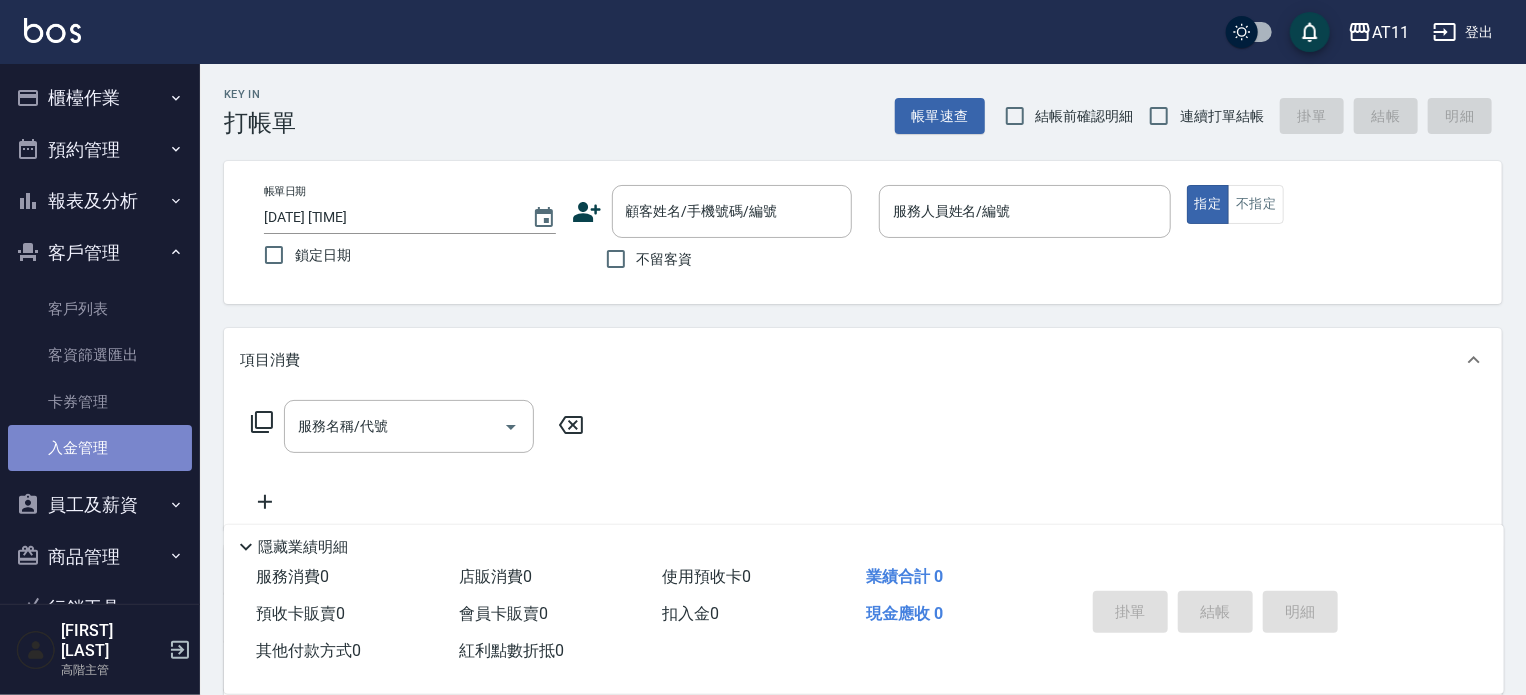 click on "入金管理" at bounding box center [100, 448] 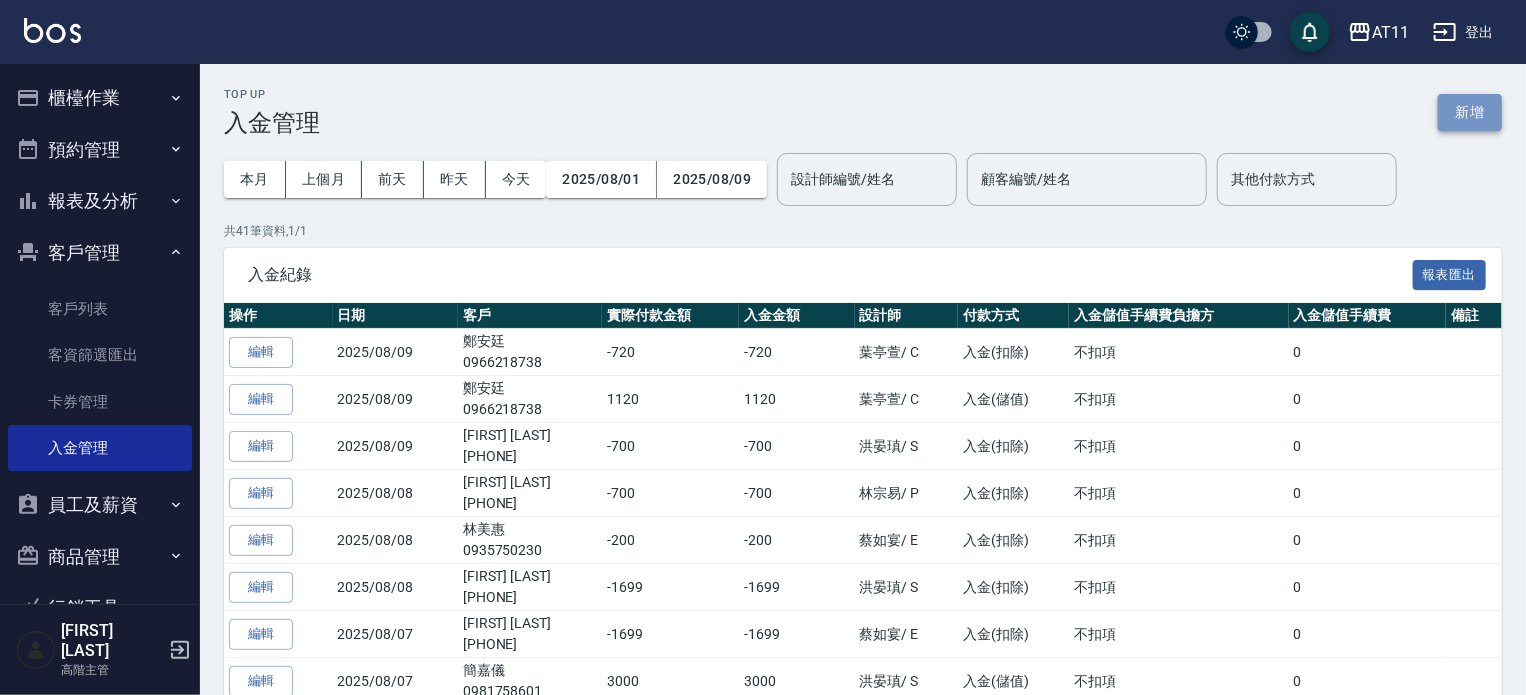 click on "新增" at bounding box center (1470, 112) 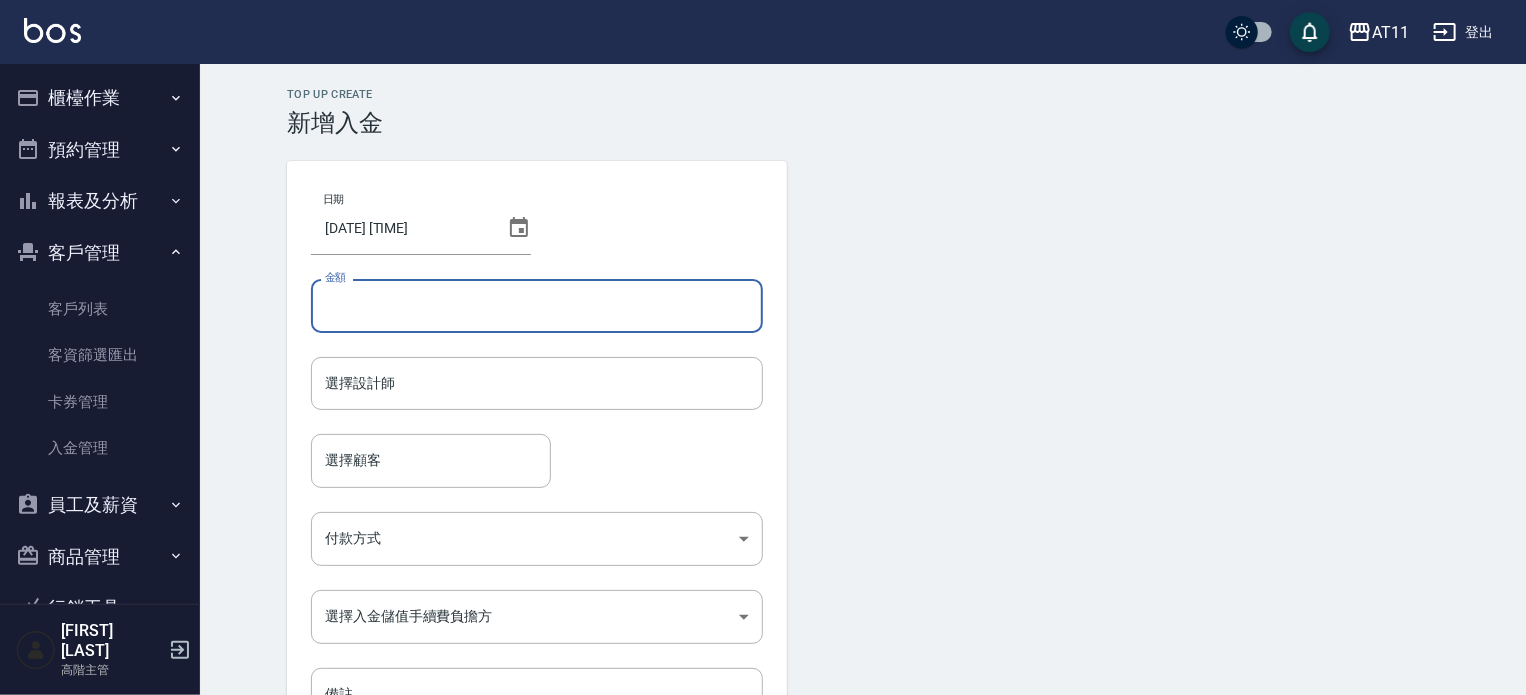 click on "金額" at bounding box center [537, 306] 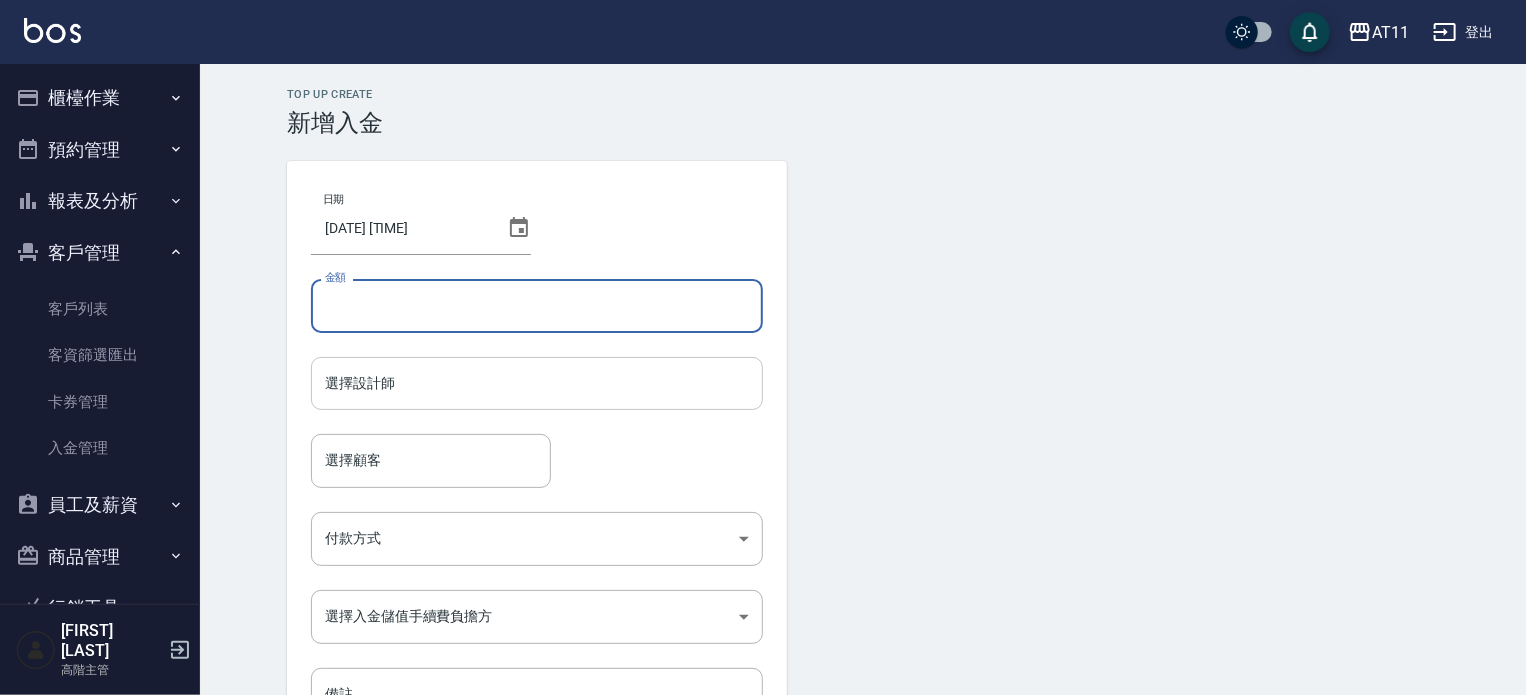 click on "選擇設計師" at bounding box center [537, 383] 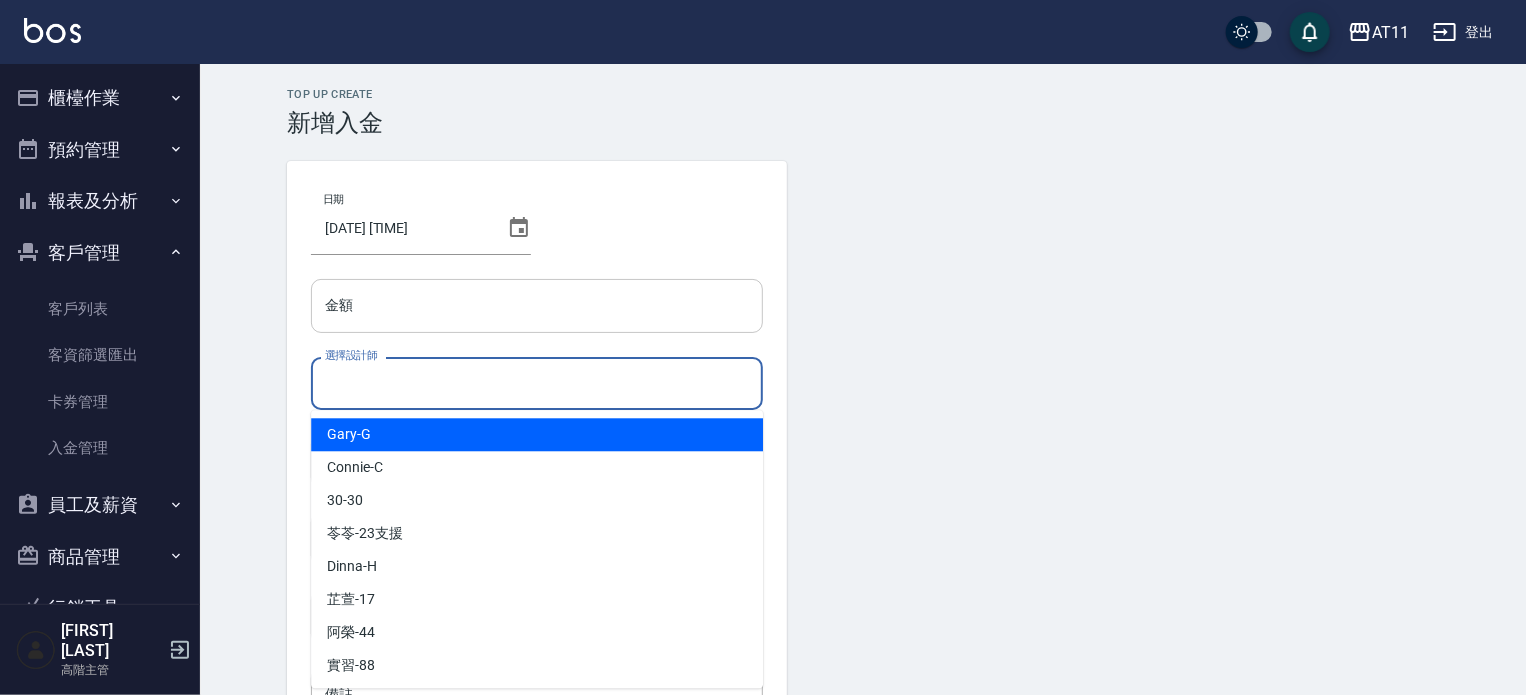 click on "金額" at bounding box center [537, 306] 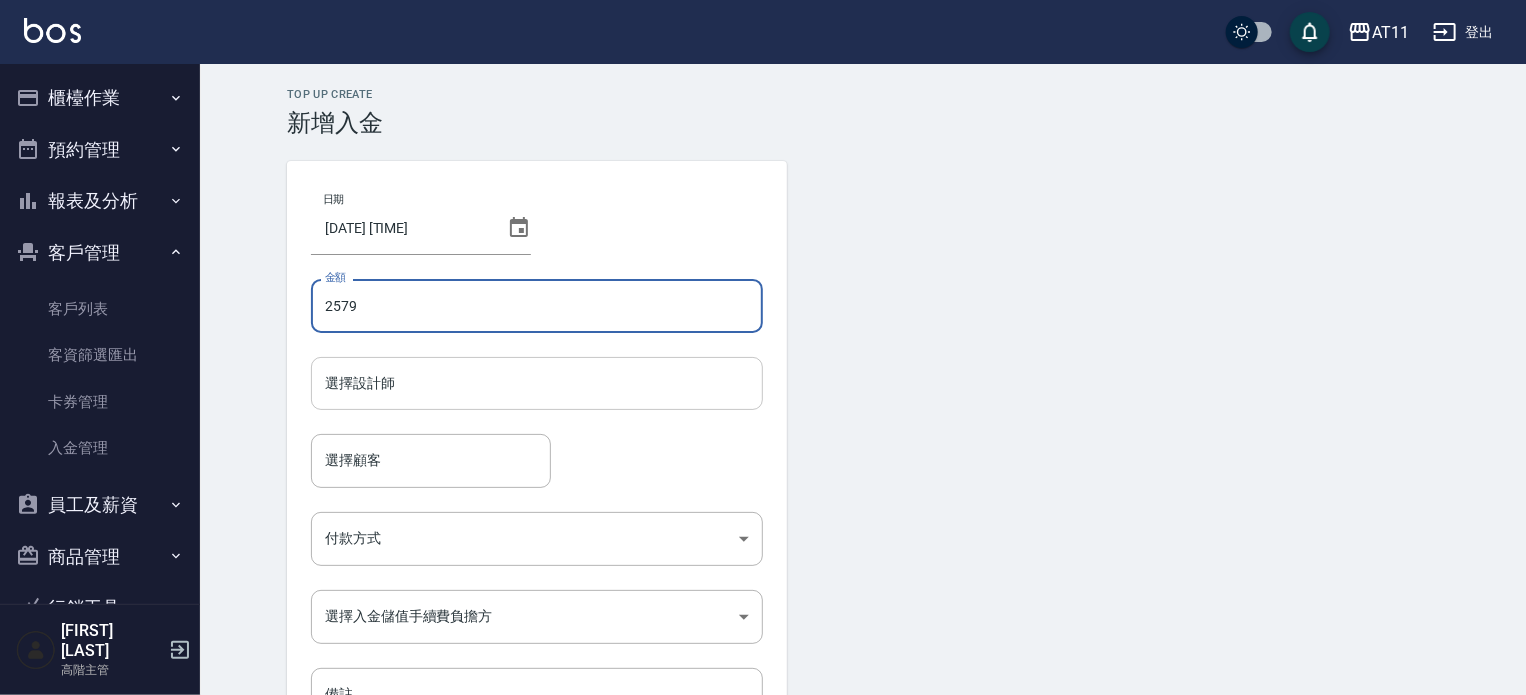 type on "2579" 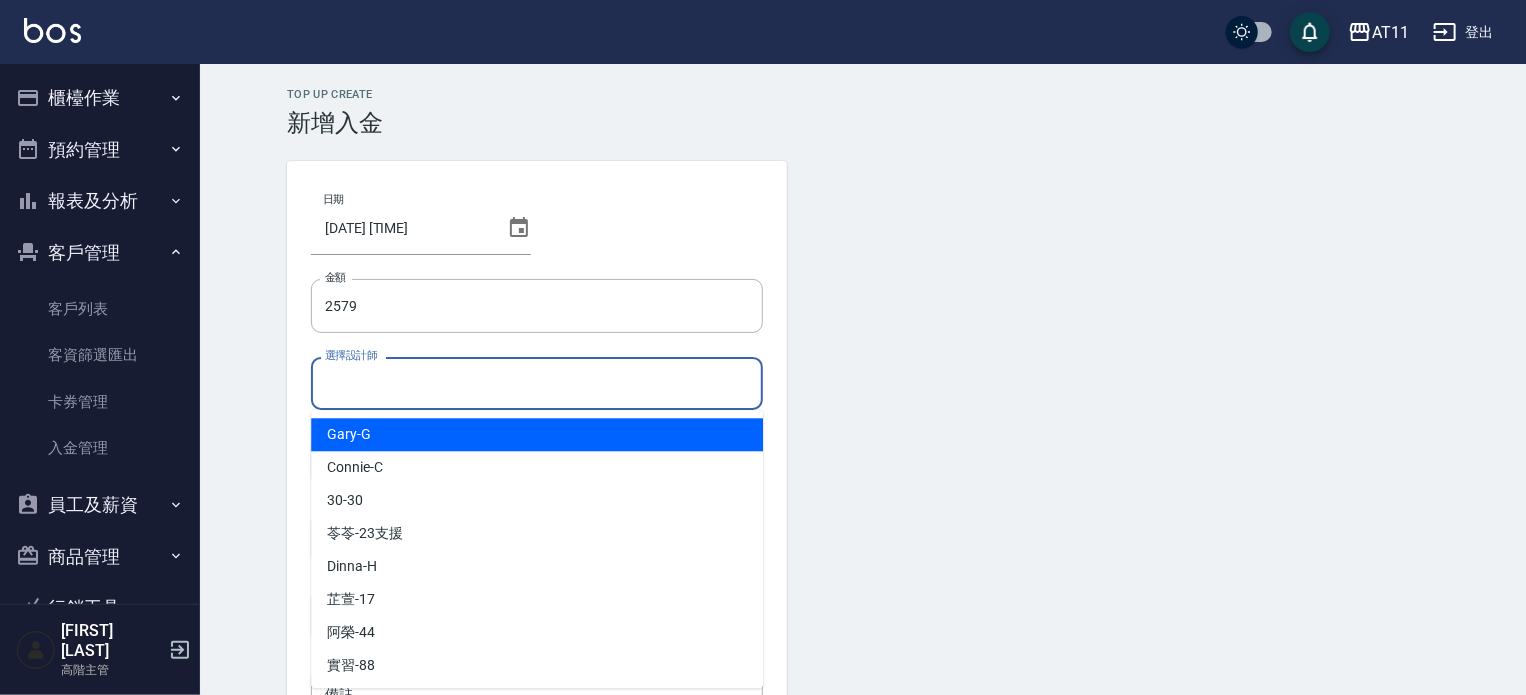 click on "選擇設計師" at bounding box center (537, 383) 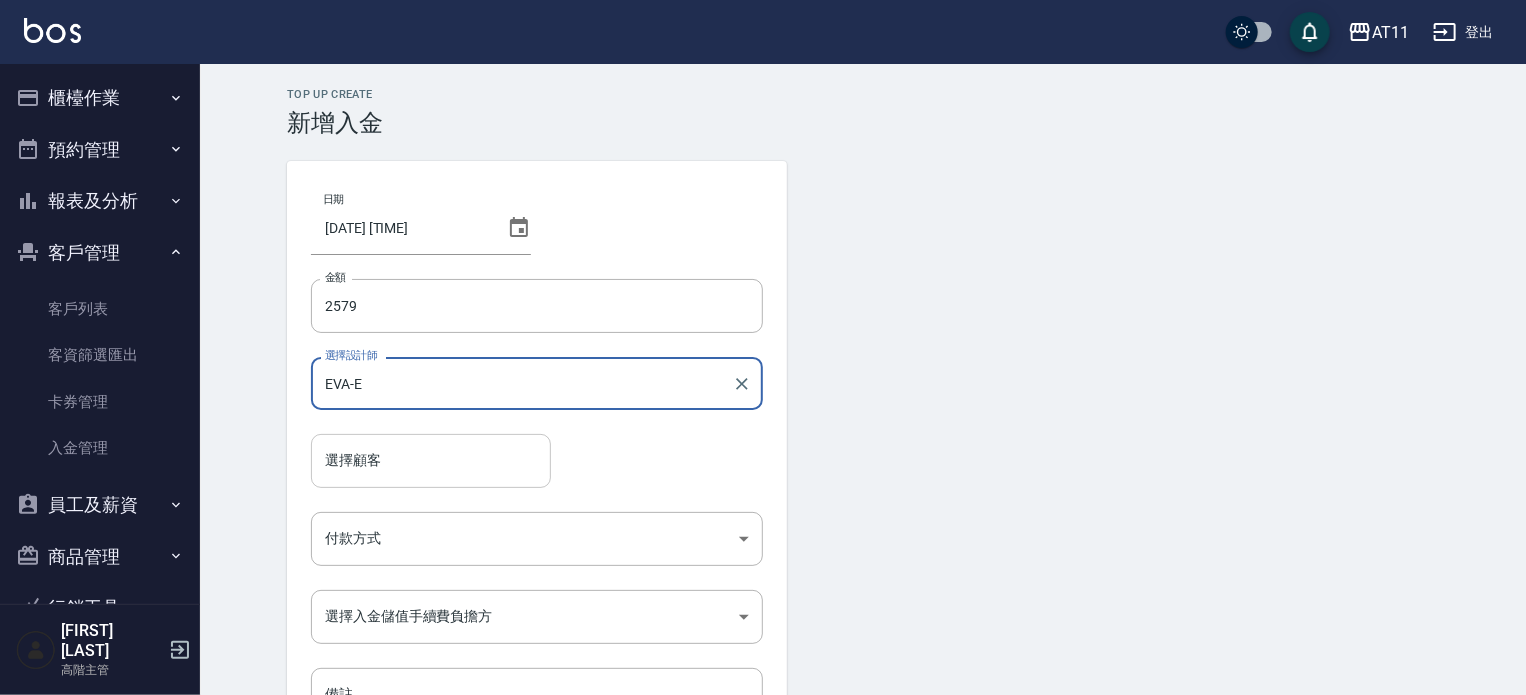 type on "EVA-E" 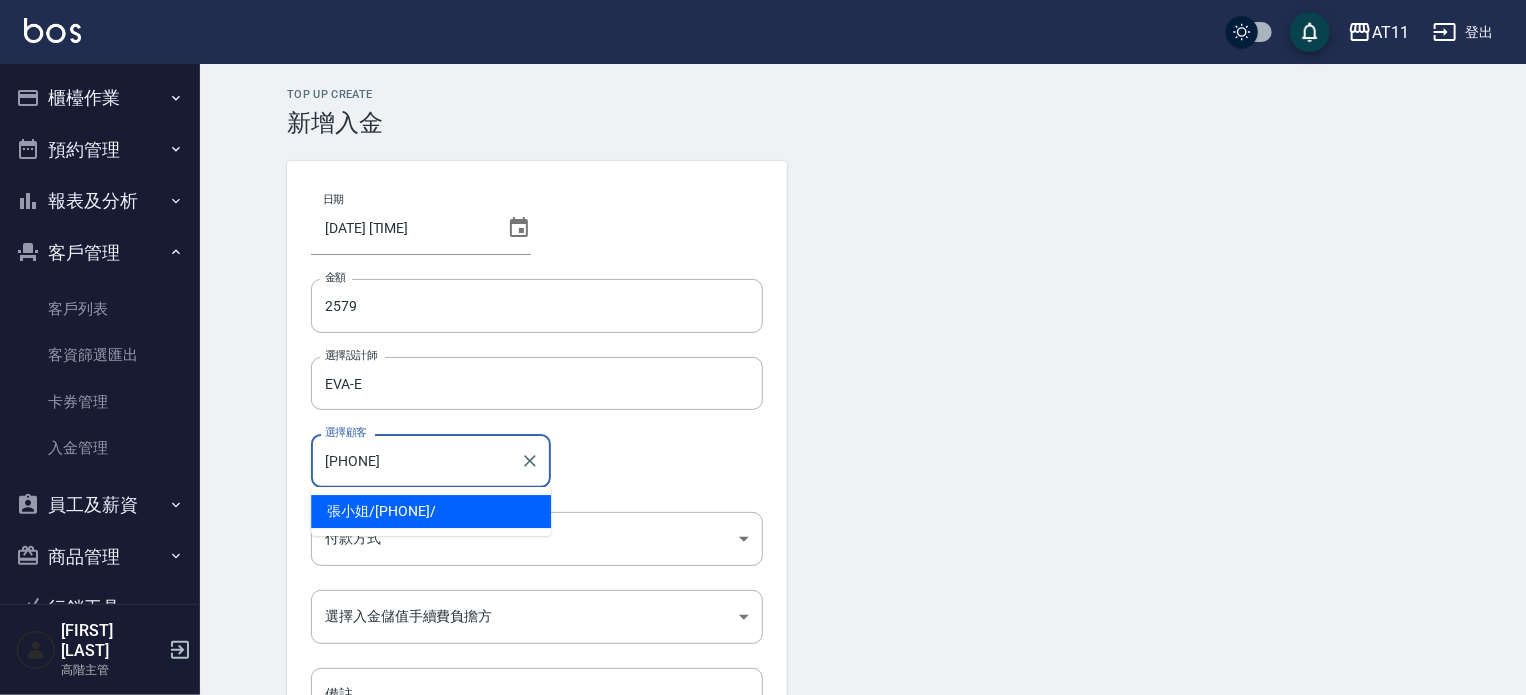click on "張小姐  /  0972060725  /" at bounding box center [431, 511] 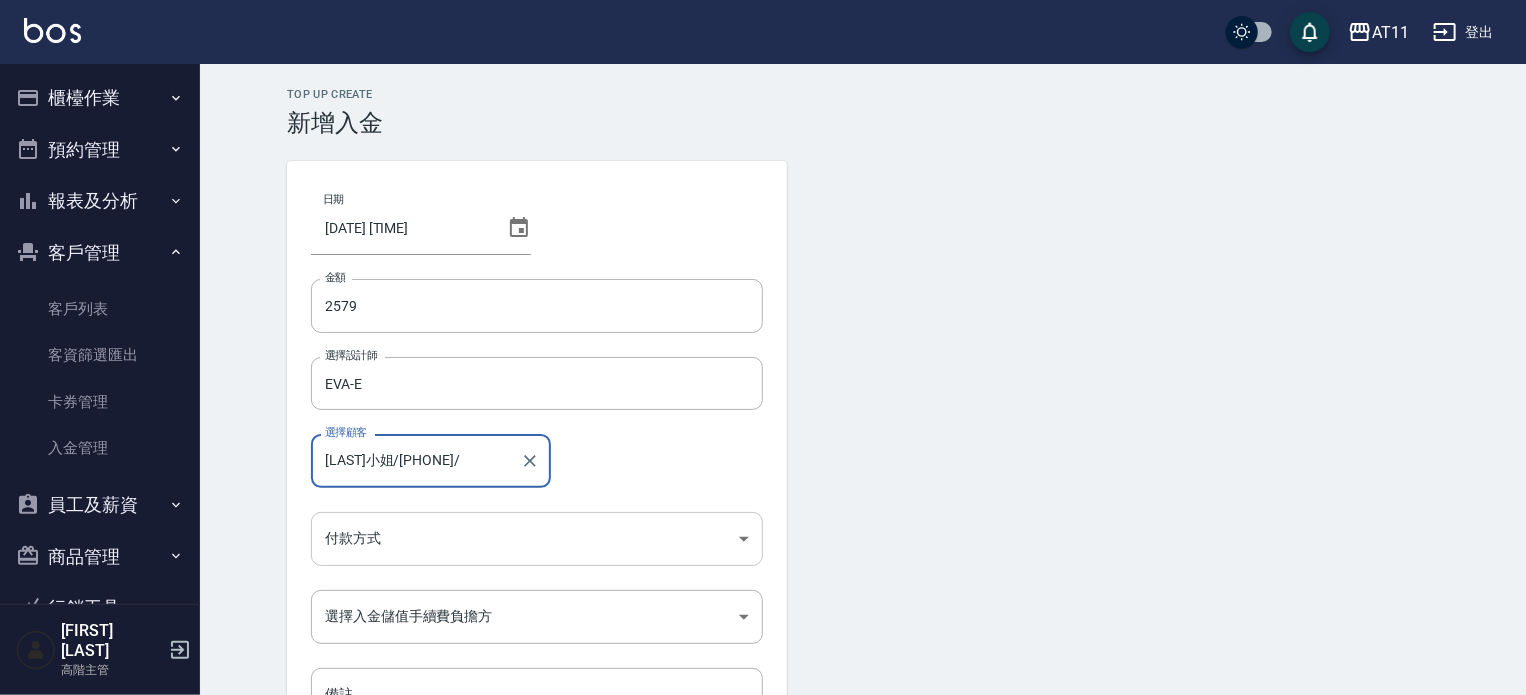 type on "張小姐/0972060725/" 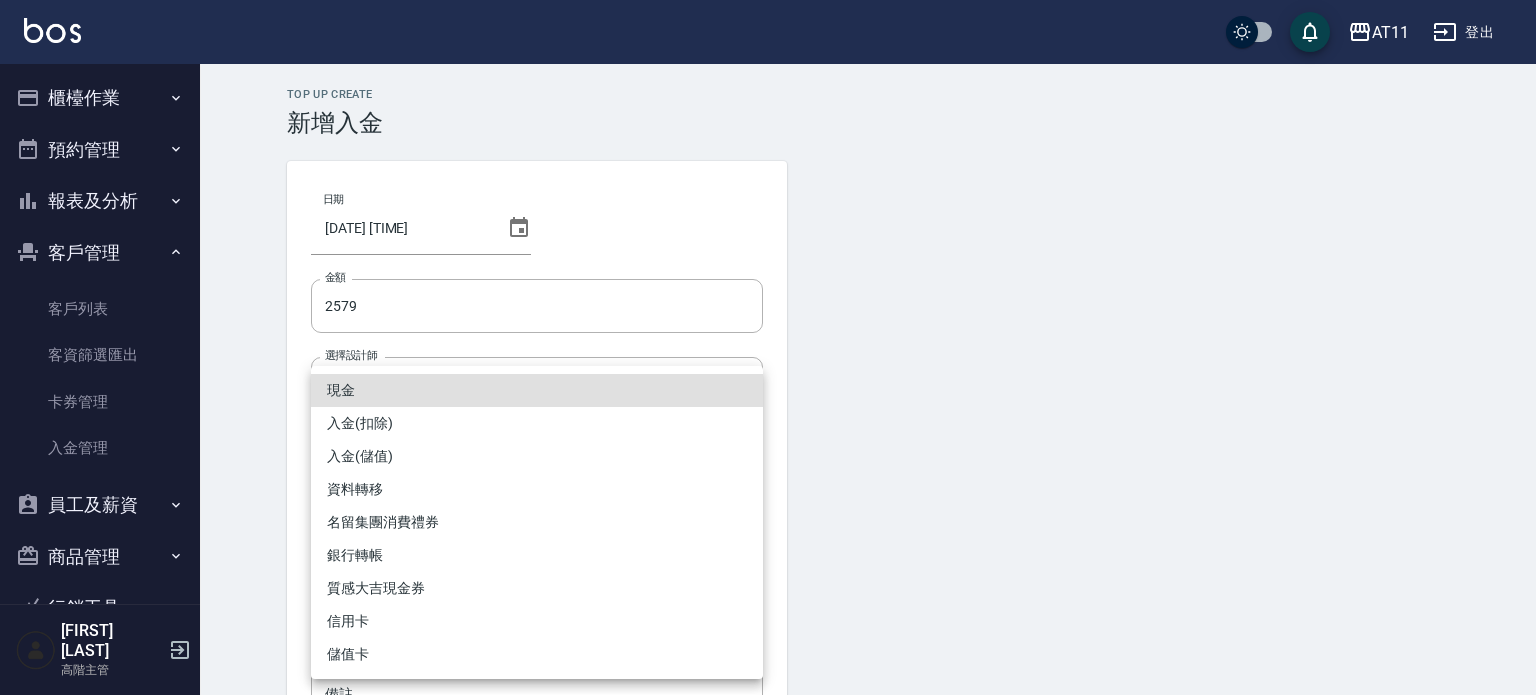 click on "AT11 登出 櫃檯作業 打帳單 帳單列表 掛單列表 座位開單 營業儀表板 現金收支登錄 高階收支登錄 材料自購登錄 每日結帳 排班表 現場電腦打卡 掃碼打卡 預約管理 預約管理 單日預約紀錄 單週預約紀錄 報表及分析 報表目錄 消費分析儀表板 店家區間累計表 店家日報表 店家排行榜 互助日報表 互助月報表 互助排行榜 互助點數明細 互助業績報表 全店業績分析表 每日業績分析表 營業統計分析表 營業項目月分析表 設計師業績表 設計師日報表 設計師業績分析表 設計師業績月報表 設計師抽成報表 設計師排行榜 商品銷售排行榜 商品消耗明細 商品進銷貨報表 商品庫存表 商品庫存盤點表 會員卡銷售報表 服務扣項明細表 單一服務項目查詢 店販抽成明細 店販分類抽成明細 顧客入金餘額表 顧客卡券餘額表 每日非現金明細 每日收支明細 收支分類明細表 收支匯款表 薪資條" at bounding box center (768, 415) 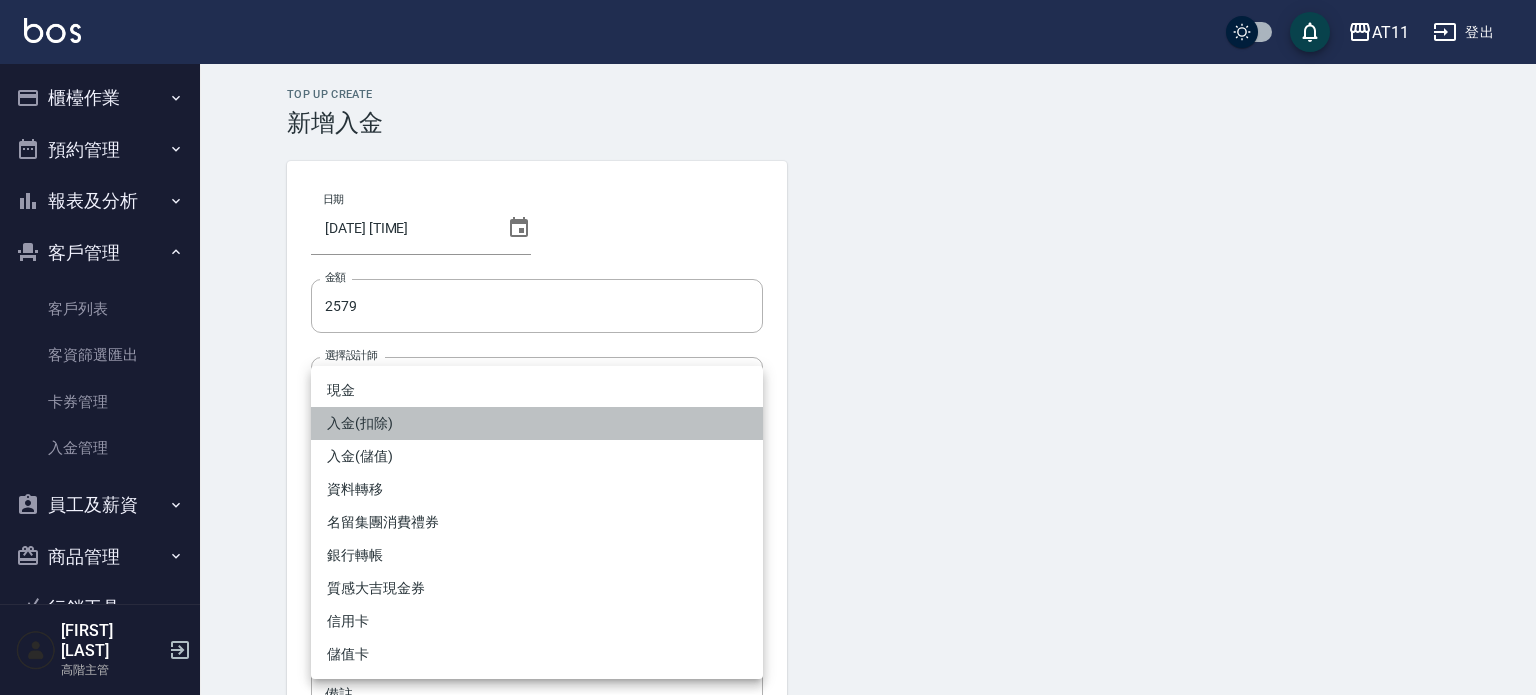 click on "入金(扣除)" at bounding box center [537, 423] 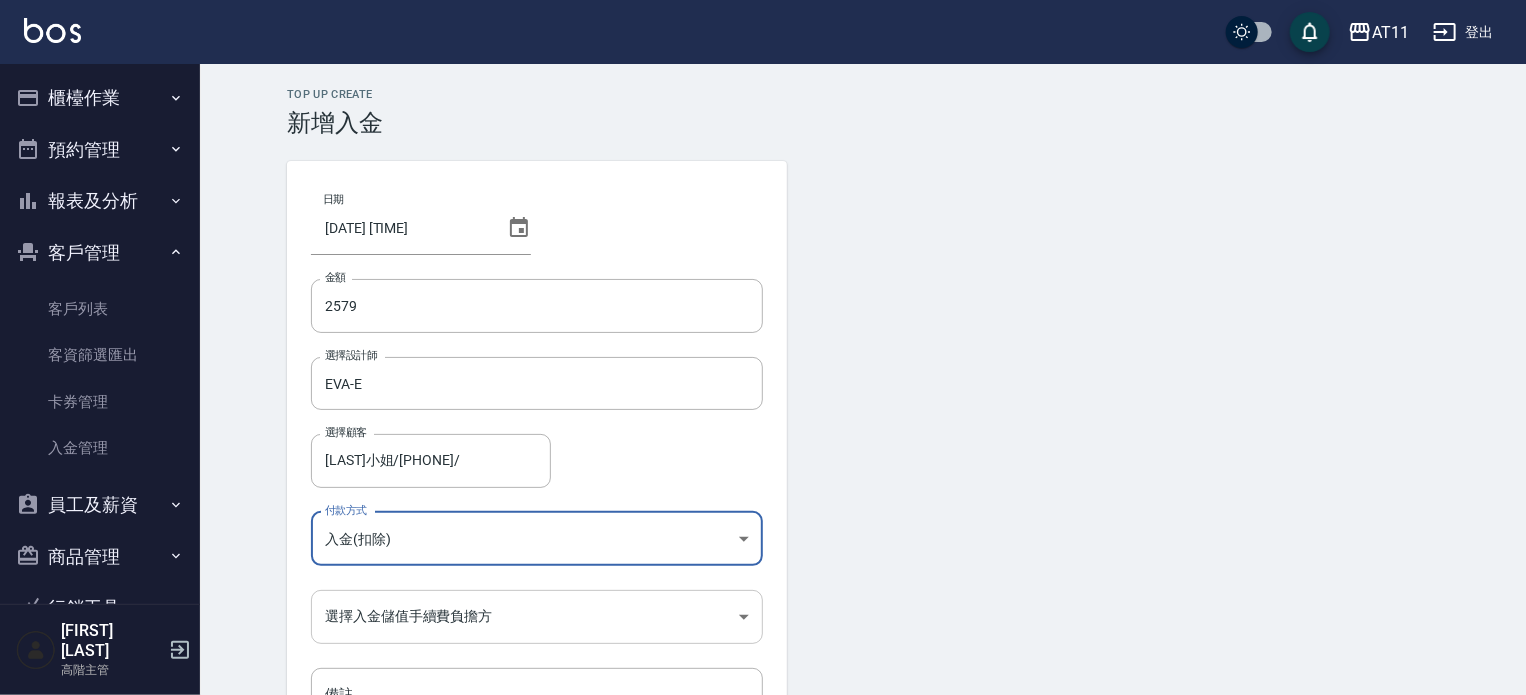 click on "AT11 登出 櫃檯作業 打帳單 帳單列表 掛單列表 座位開單 營業儀表板 現金收支登錄 高階收支登錄 材料自購登錄 每日結帳 排班表 現場電腦打卡 掃碼打卡 預約管理 預約管理 單日預約紀錄 單週預約紀錄 報表及分析 報表目錄 消費分析儀表板 店家區間累計表 店家日報表 店家排行榜 互助日報表 互助月報表 互助排行榜 互助點數明細 互助業績報表 全店業績分析表 每日業績分析表 營業統計分析表 營業項目月分析表 設計師業績表 設計師日報表 設計師業績分析表 設計師業績月報表 設計師抽成報表 設計師排行榜 商品銷售排行榜 商品消耗明細 商品進銷貨報表 商品庫存表 商品庫存盤點表 會員卡銷售報表 服務扣項明細表 單一服務項目查詢 店販抽成明細 店販分類抽成明細 顧客入金餘額表 顧客卡券餘額表 每日非現金明細 每日收支明細 收支分類明細表 收支匯款表 薪資條" at bounding box center [763, 415] 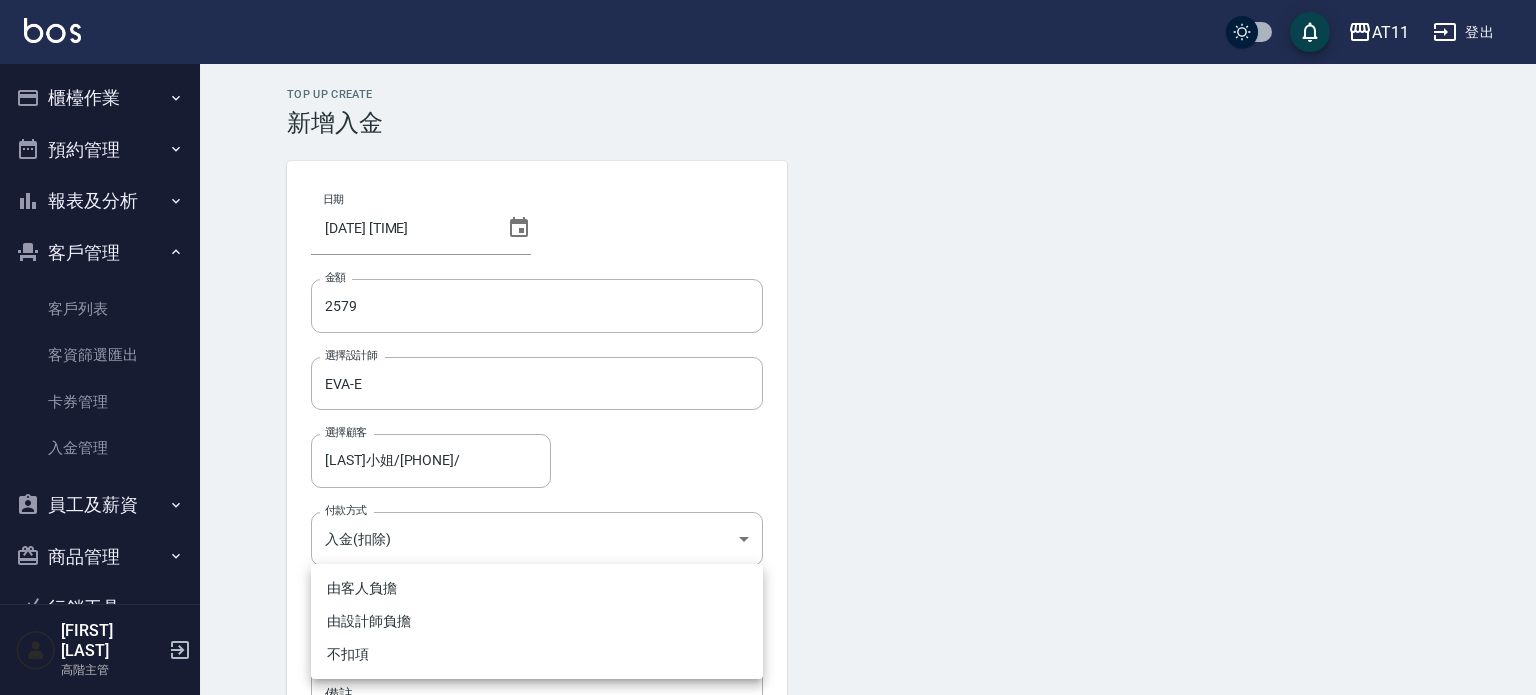 click on "不扣項" at bounding box center (537, 654) 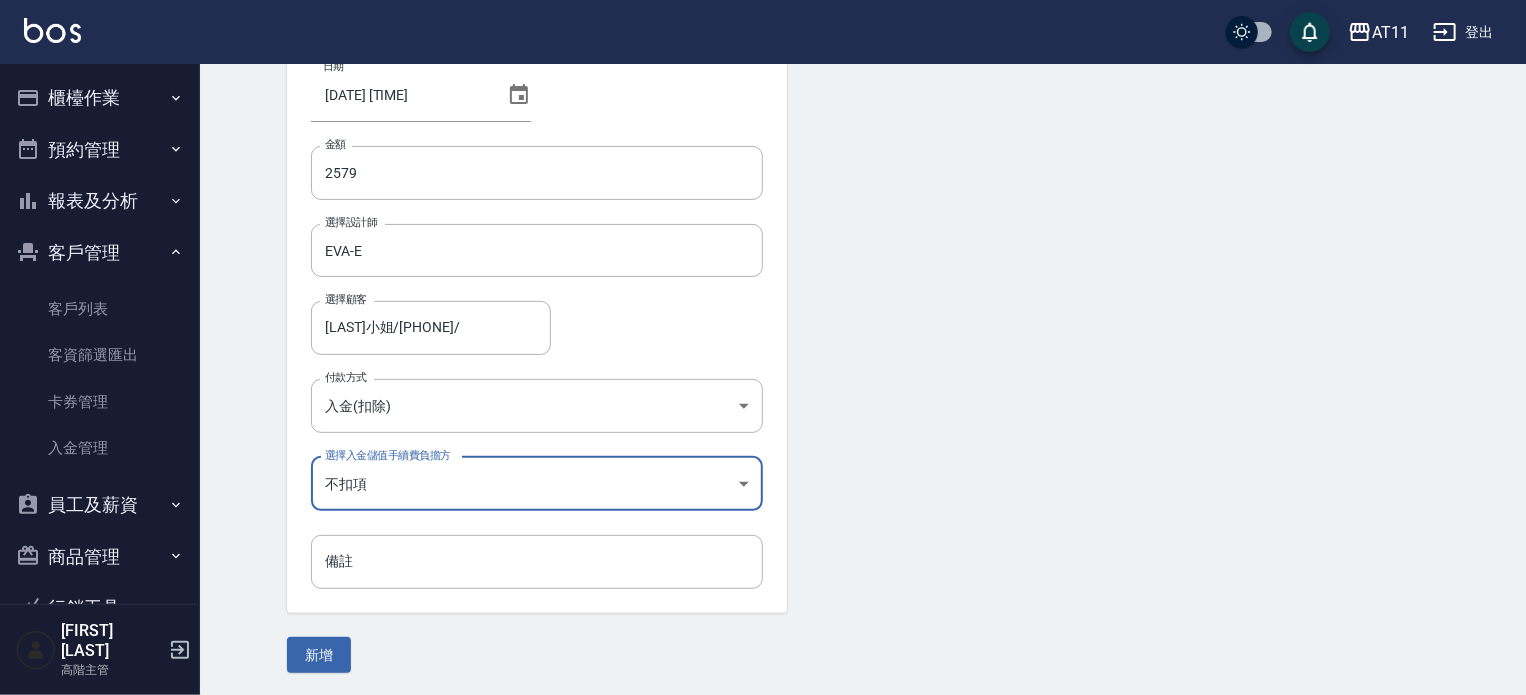 scroll, scrollTop: 135, scrollLeft: 0, axis: vertical 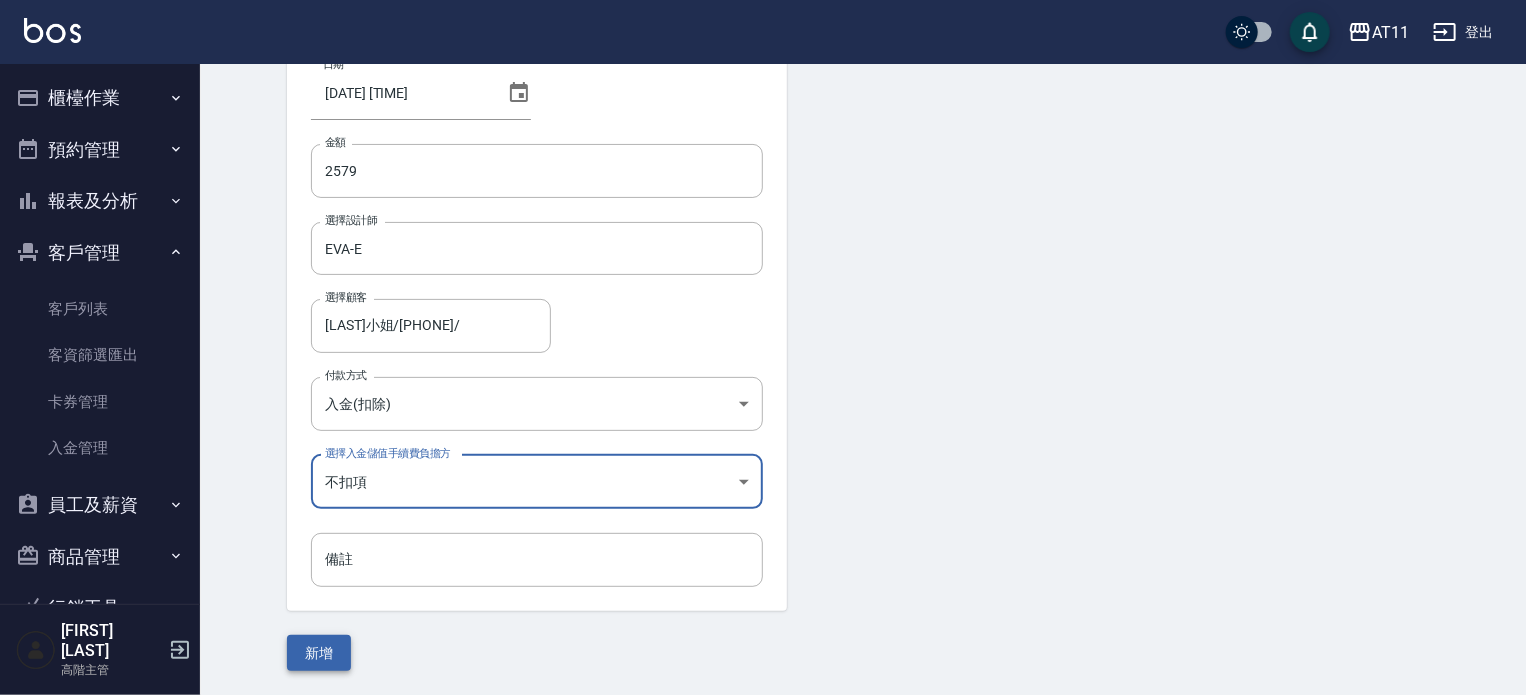 click on "新增" at bounding box center (319, 653) 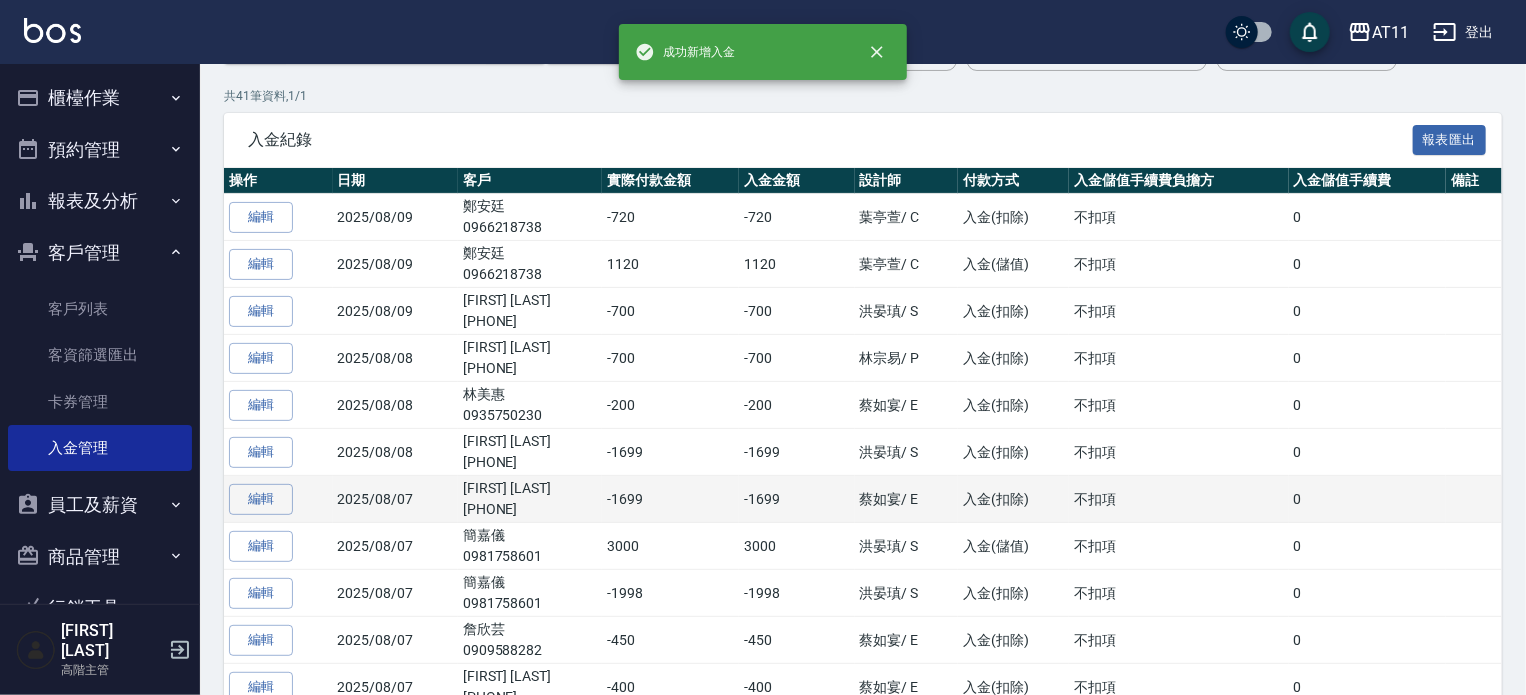 scroll, scrollTop: 0, scrollLeft: 0, axis: both 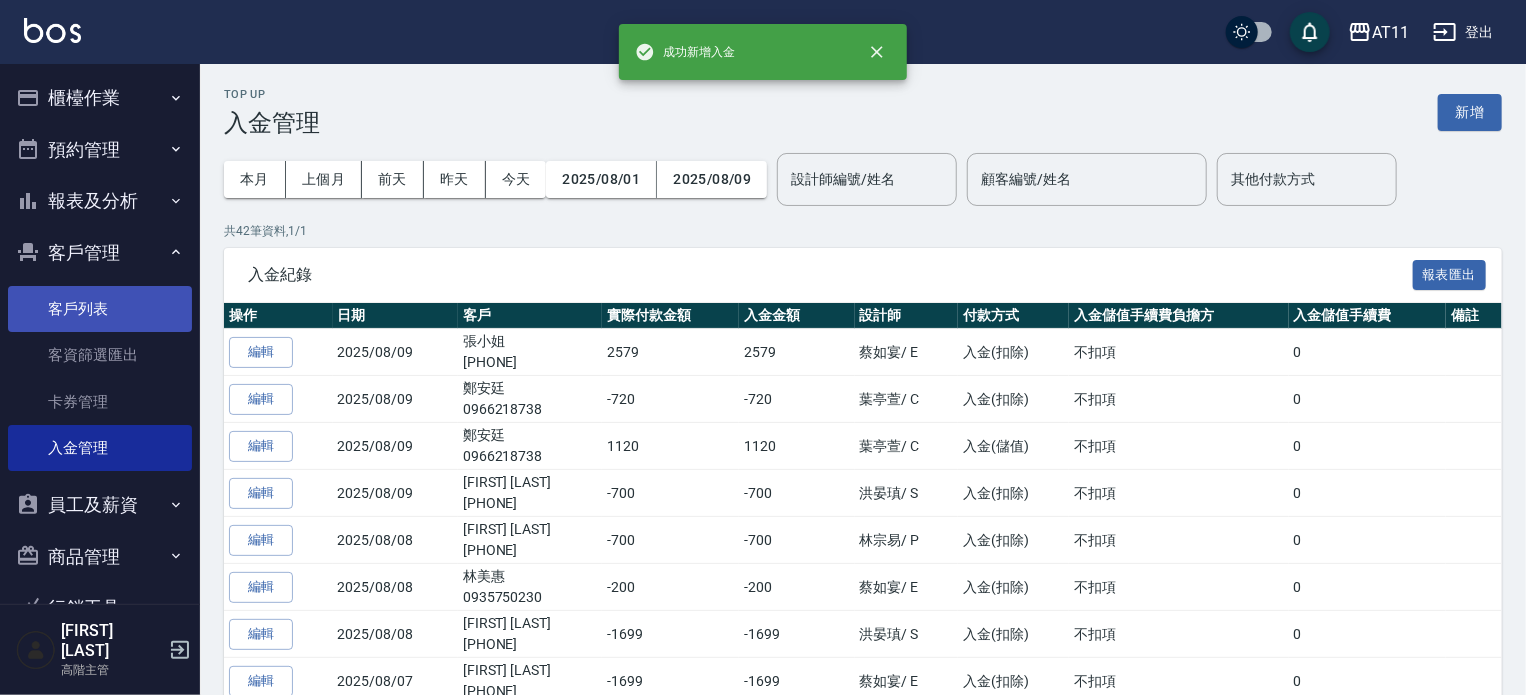click on "客戶列表" at bounding box center (100, 309) 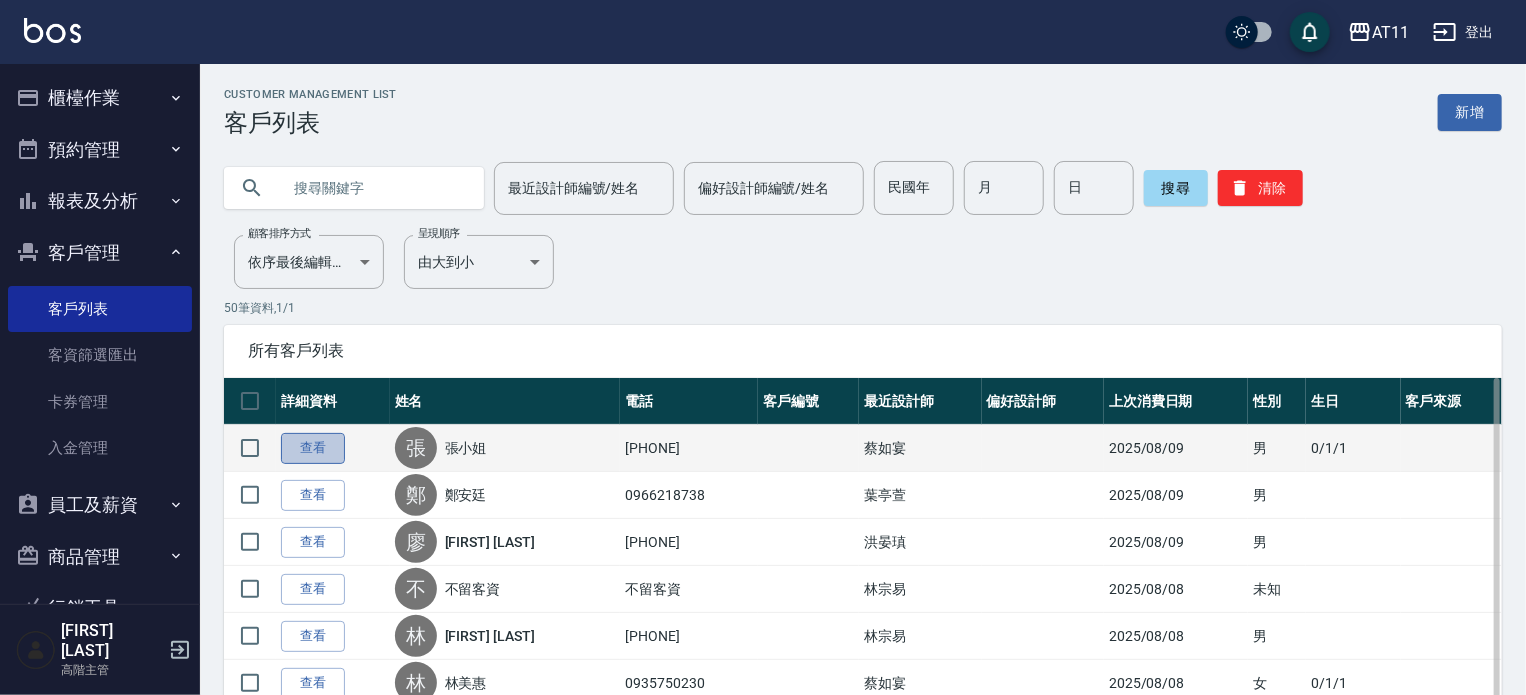 click on "查看" at bounding box center [313, 448] 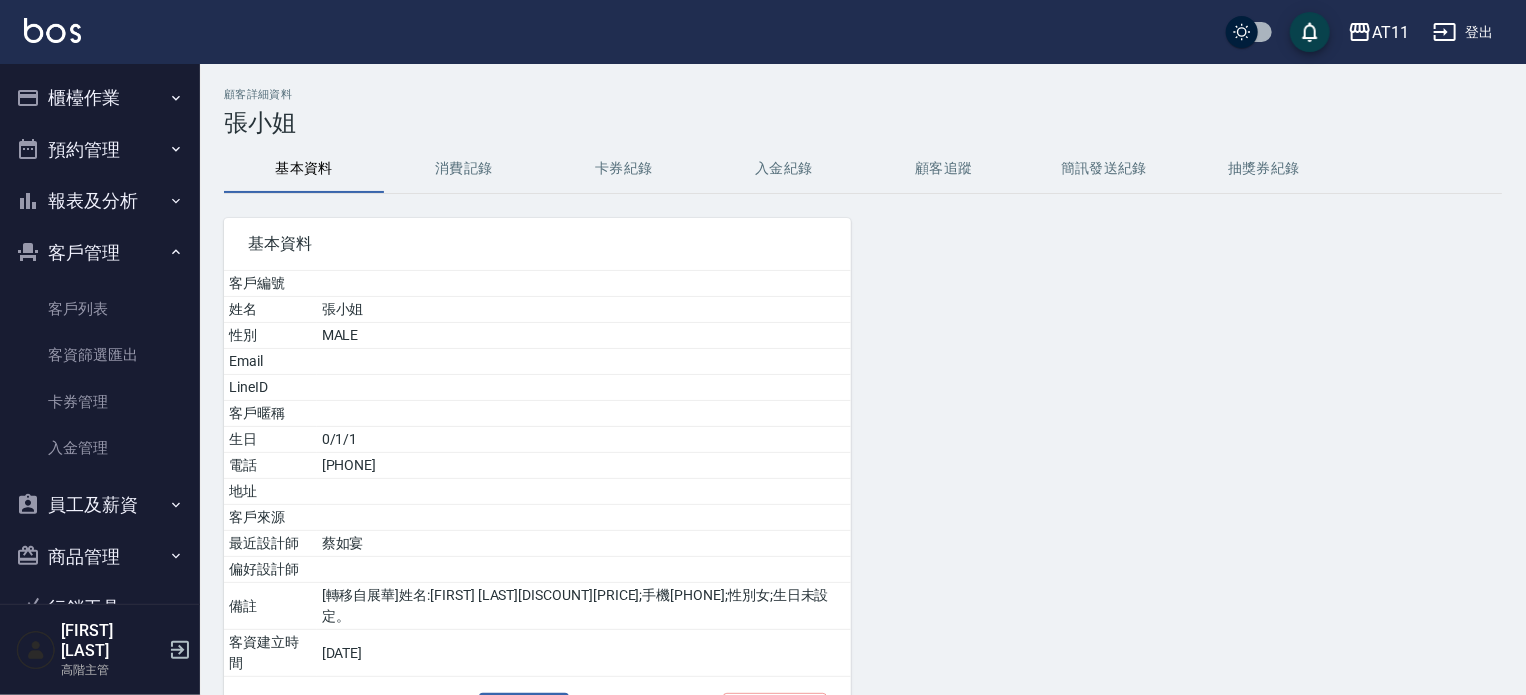 click on "入金紀錄" at bounding box center (784, 169) 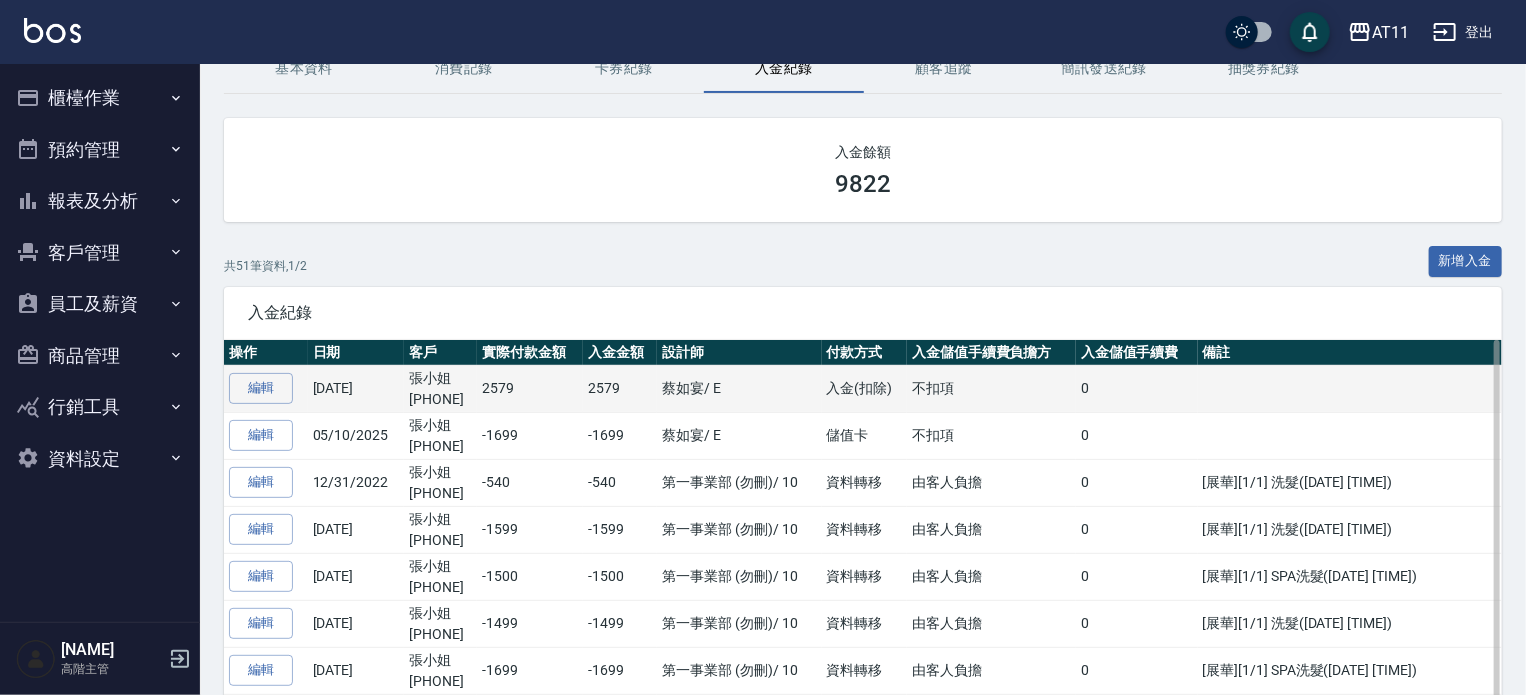 scroll, scrollTop: 0, scrollLeft: 0, axis: both 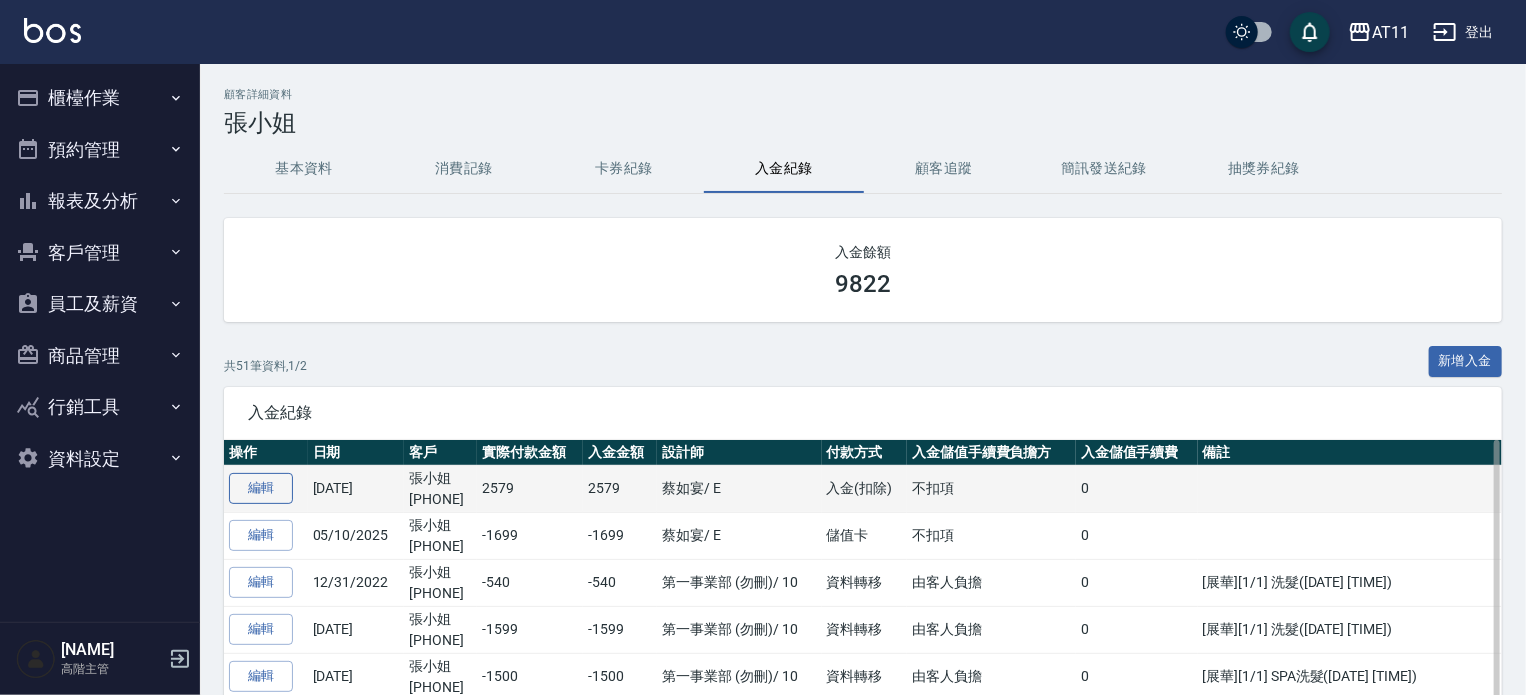click on "編輯" at bounding box center [261, 488] 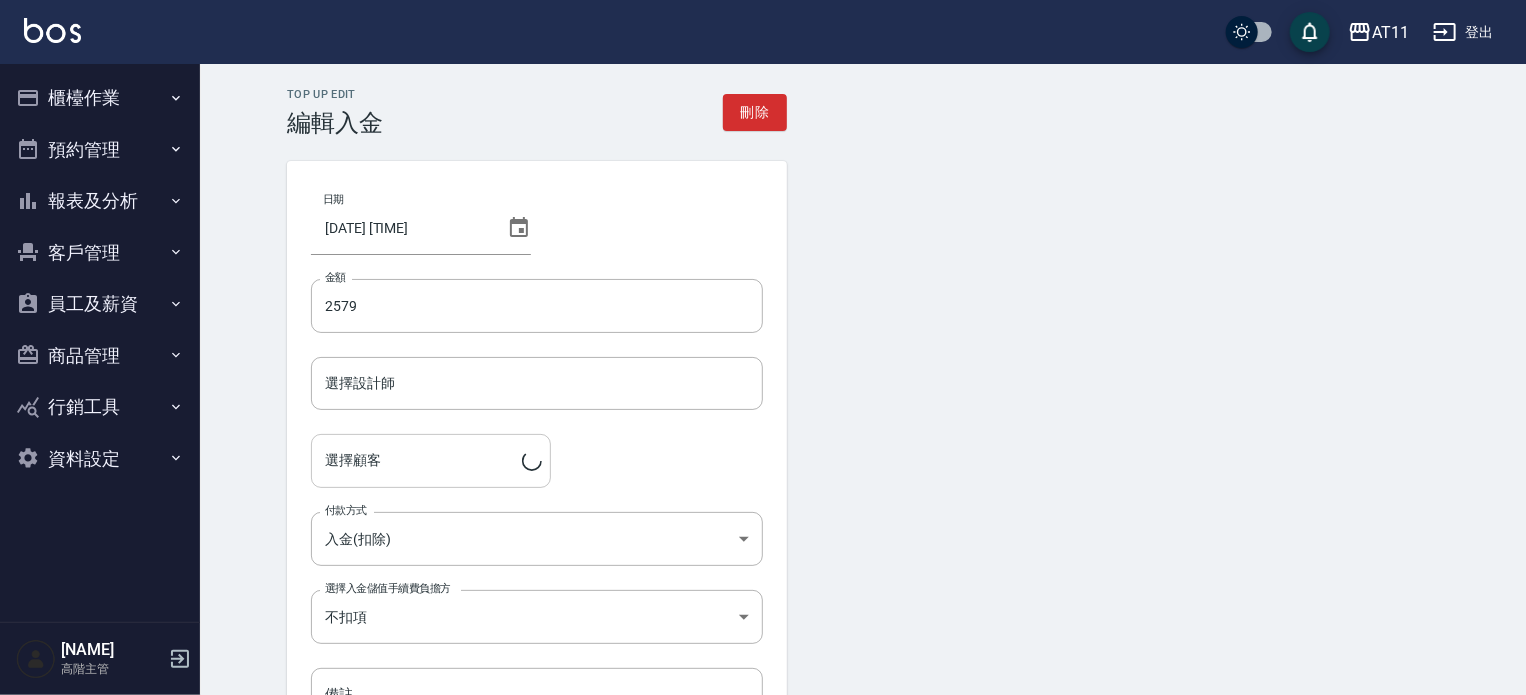 type on "EVA-E" 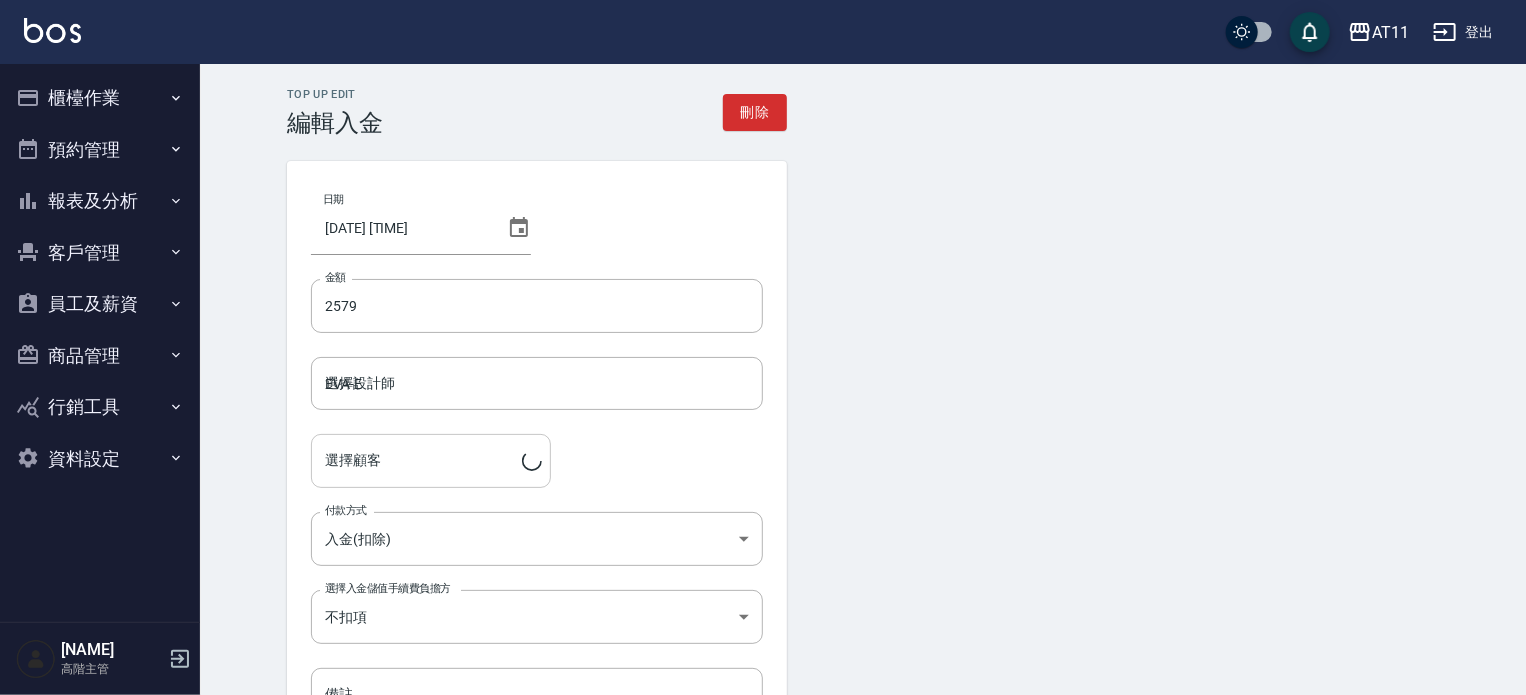 type on "張小姐/0972060725/" 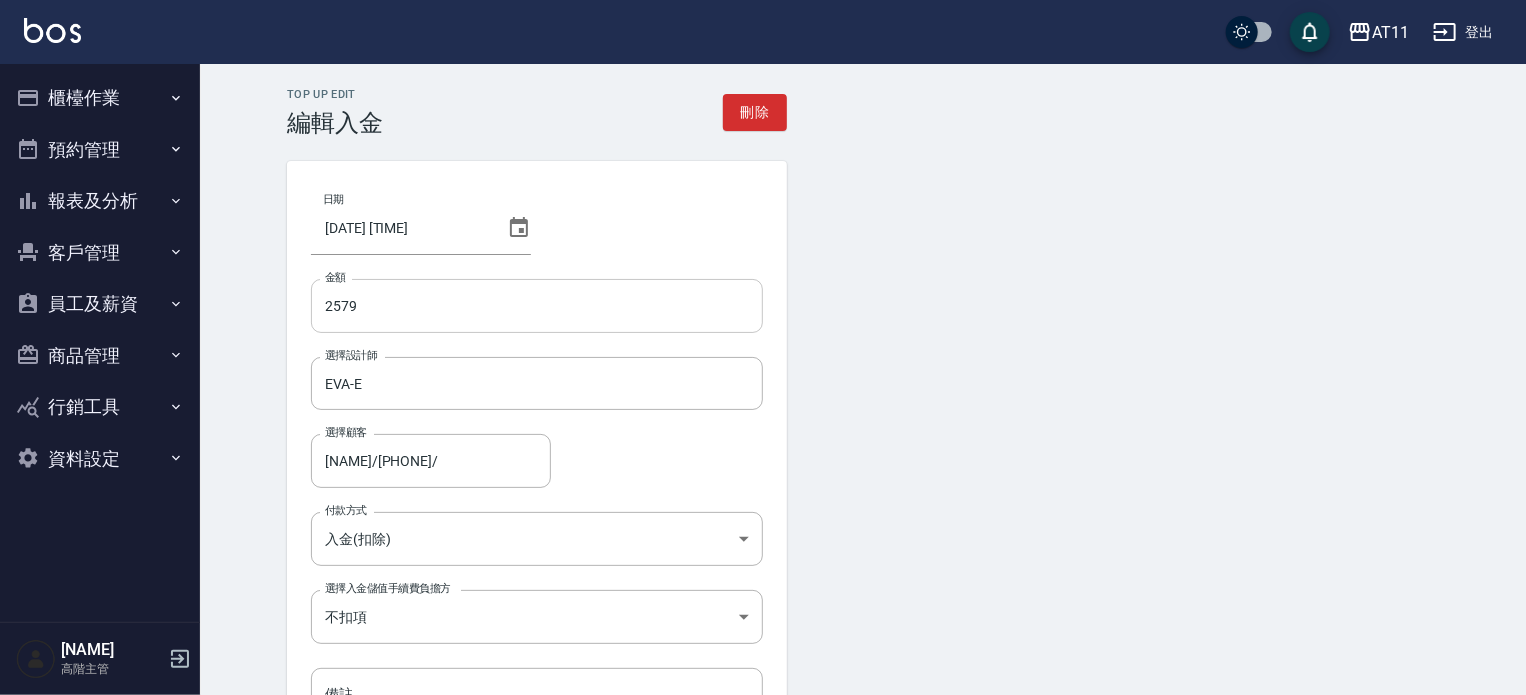 click on "2579" at bounding box center [537, 306] 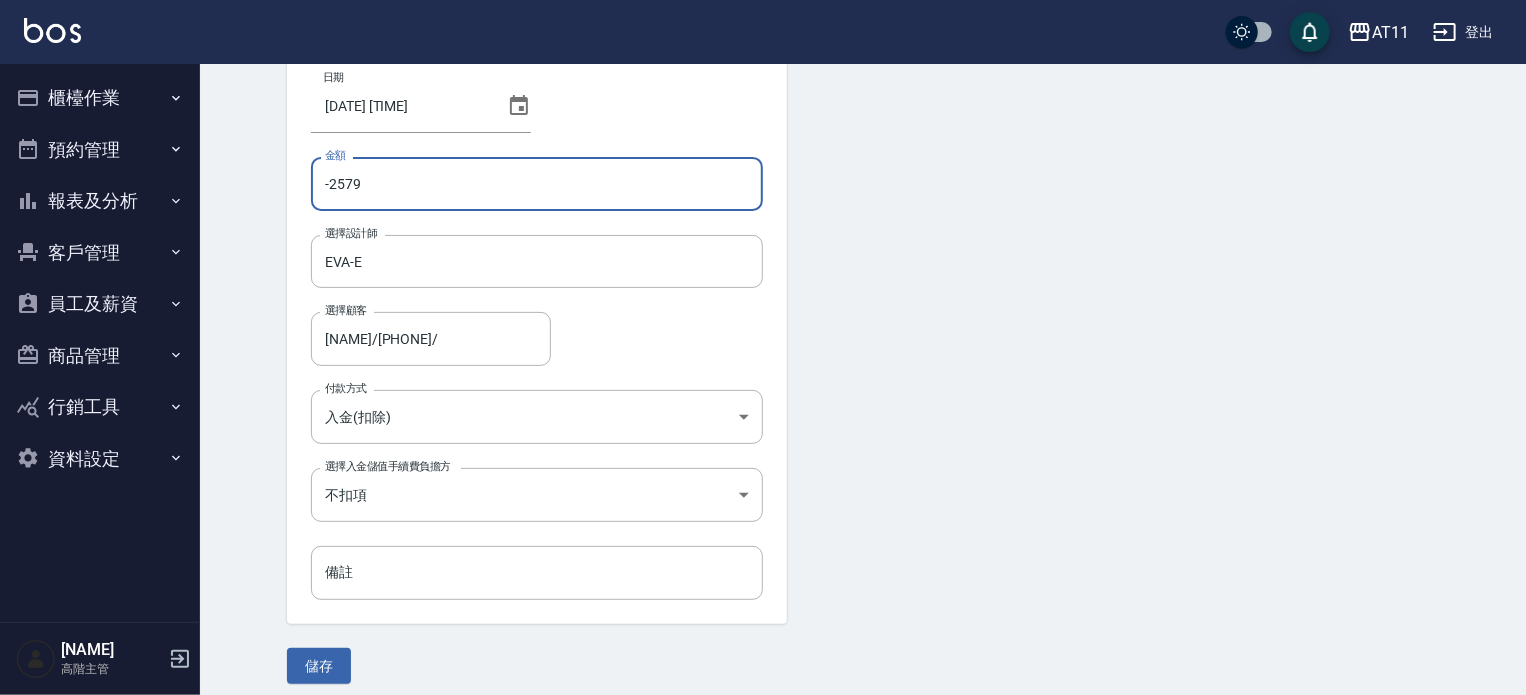 scroll, scrollTop: 135, scrollLeft: 0, axis: vertical 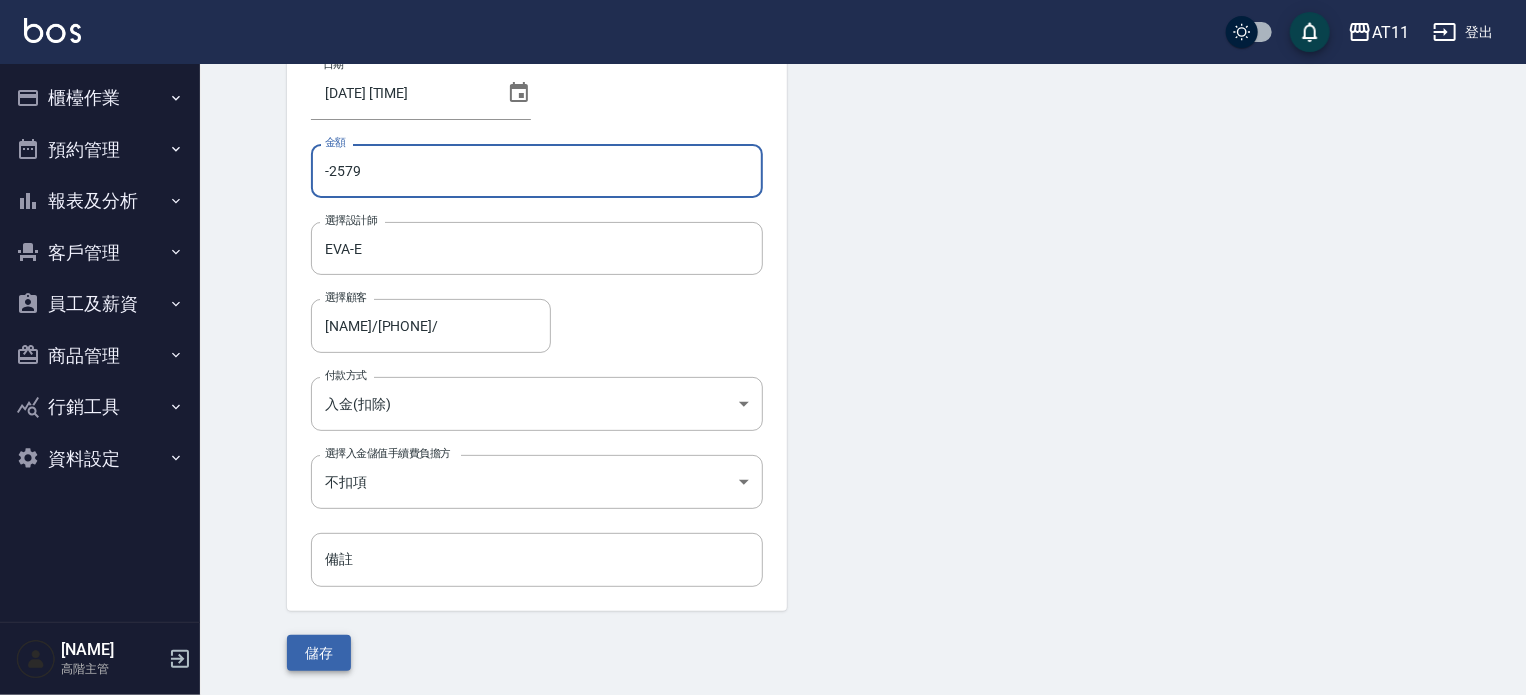 type on "-2579" 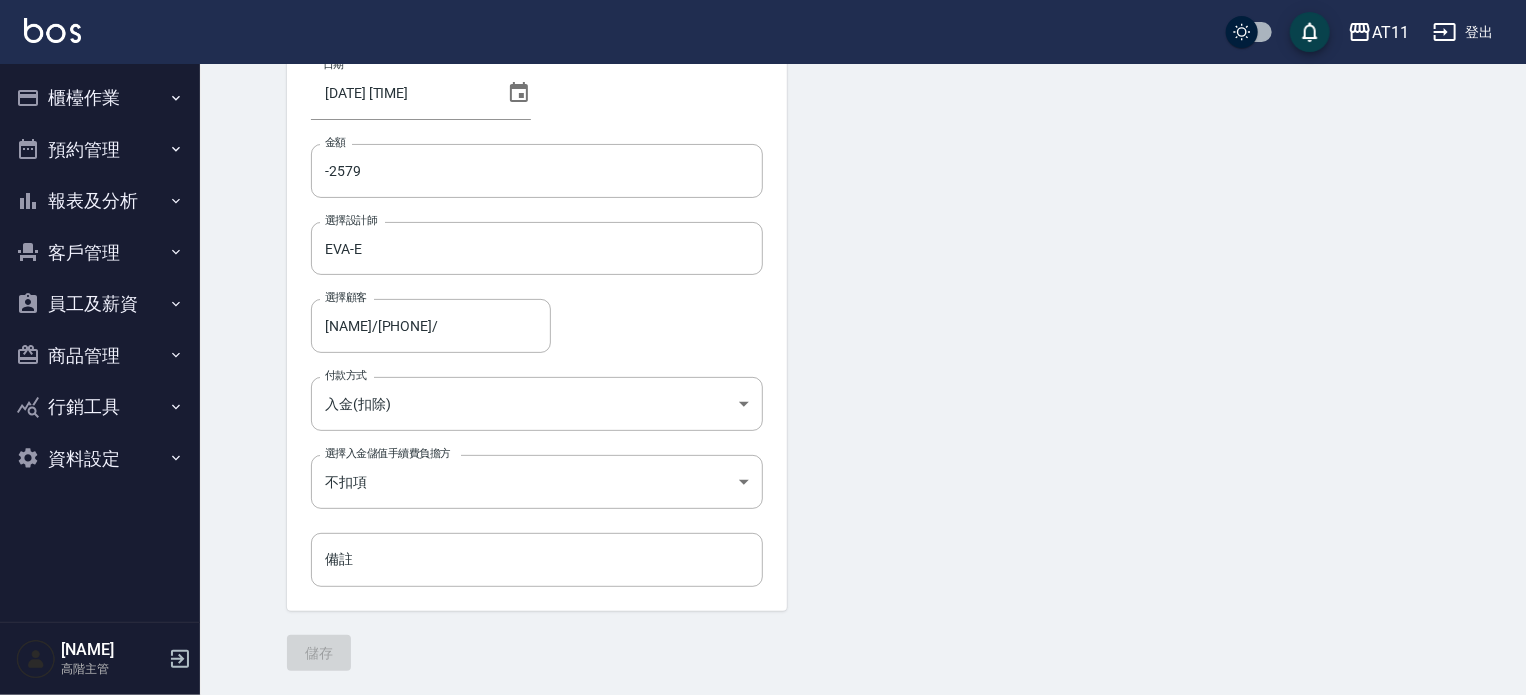 scroll, scrollTop: 0, scrollLeft: 0, axis: both 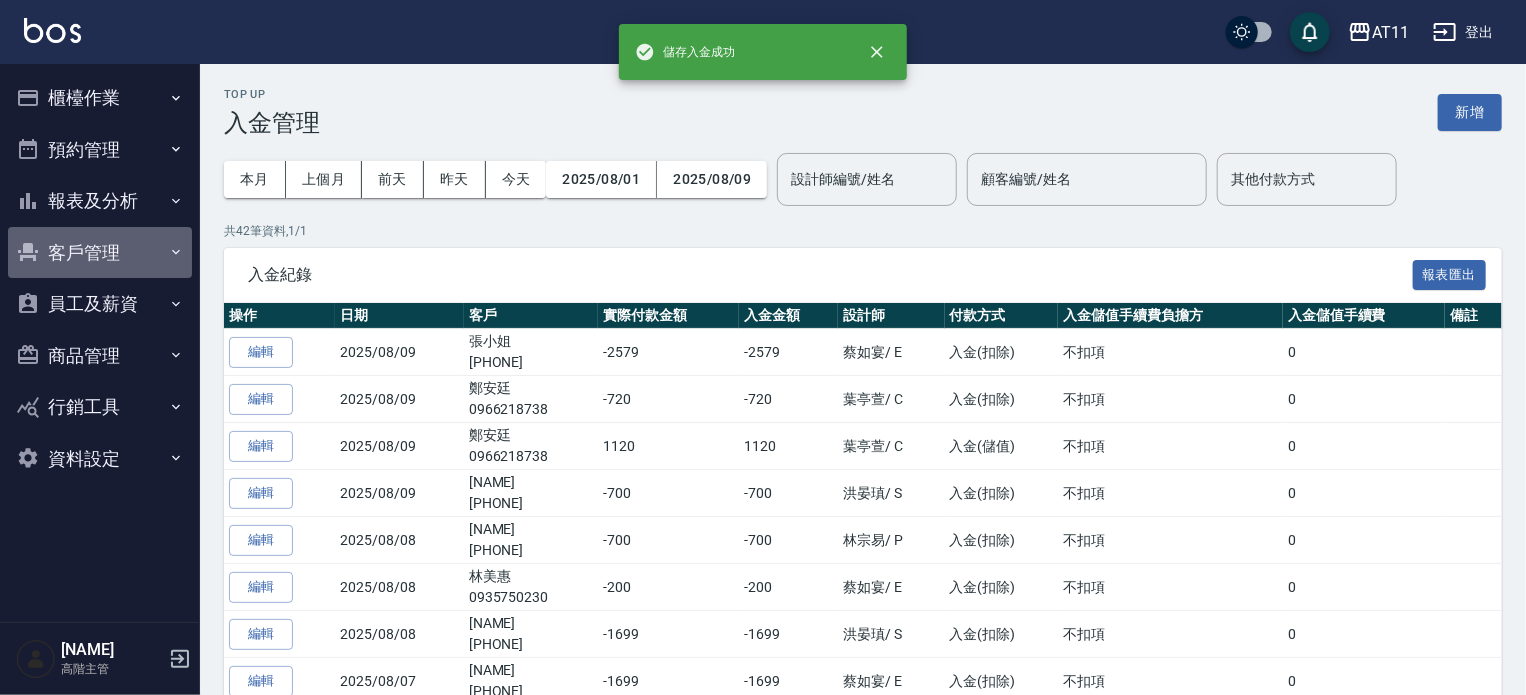 click on "客戶管理" at bounding box center (100, 253) 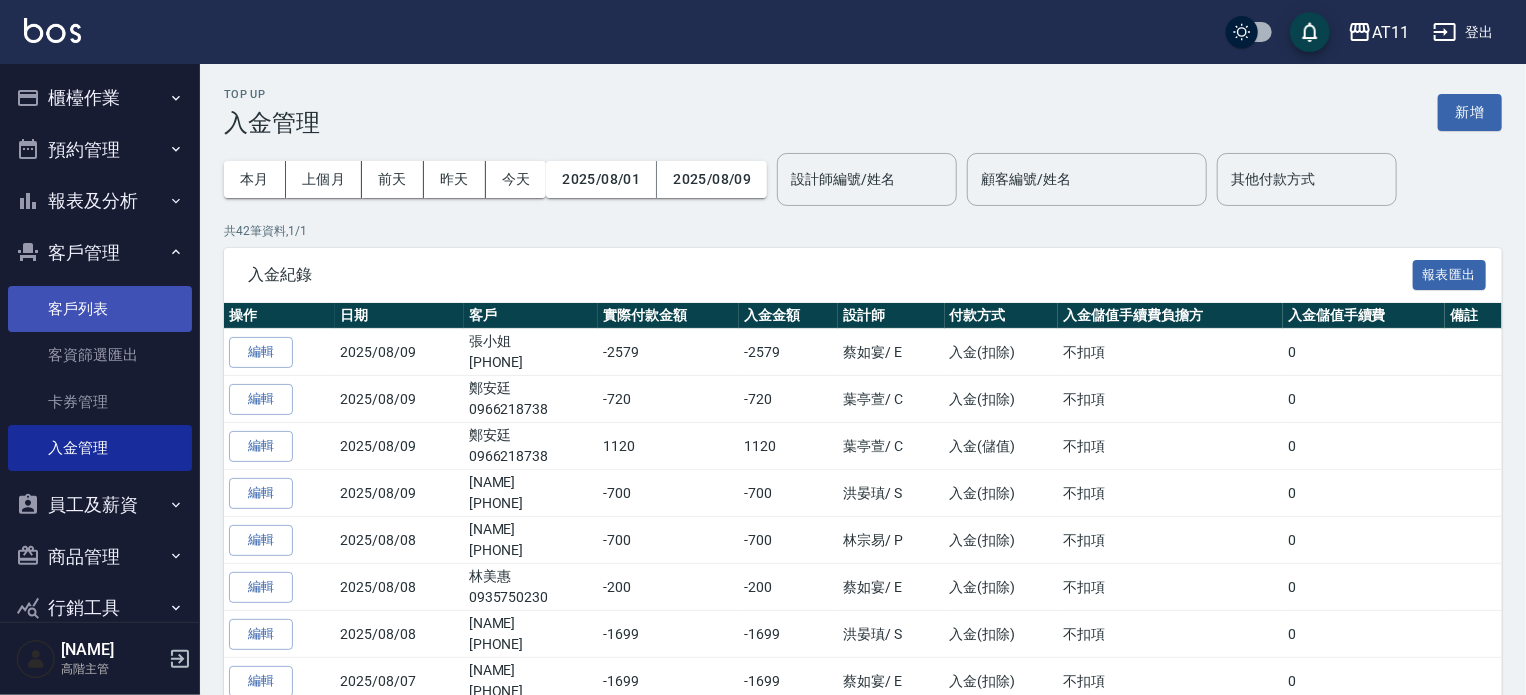 click on "客戶列表" at bounding box center [100, 309] 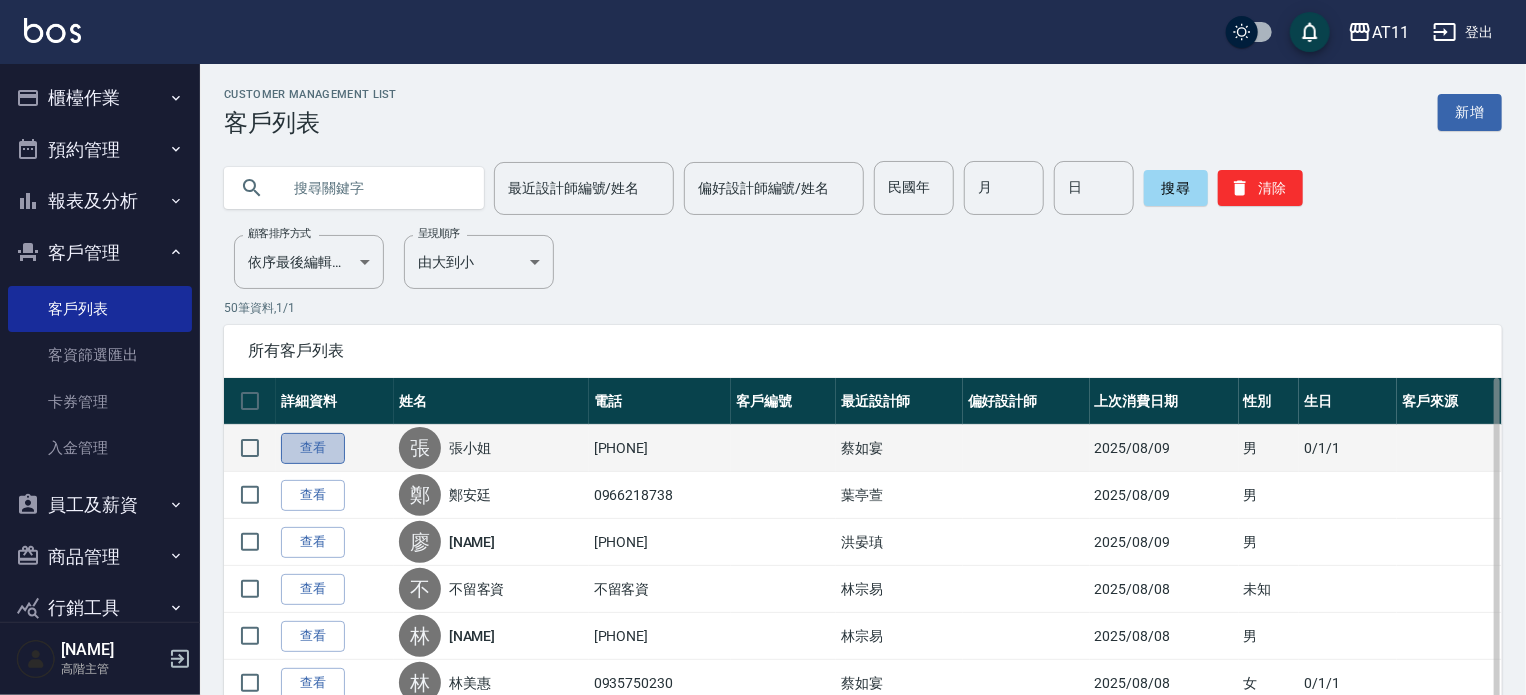 click on "查看" at bounding box center [313, 448] 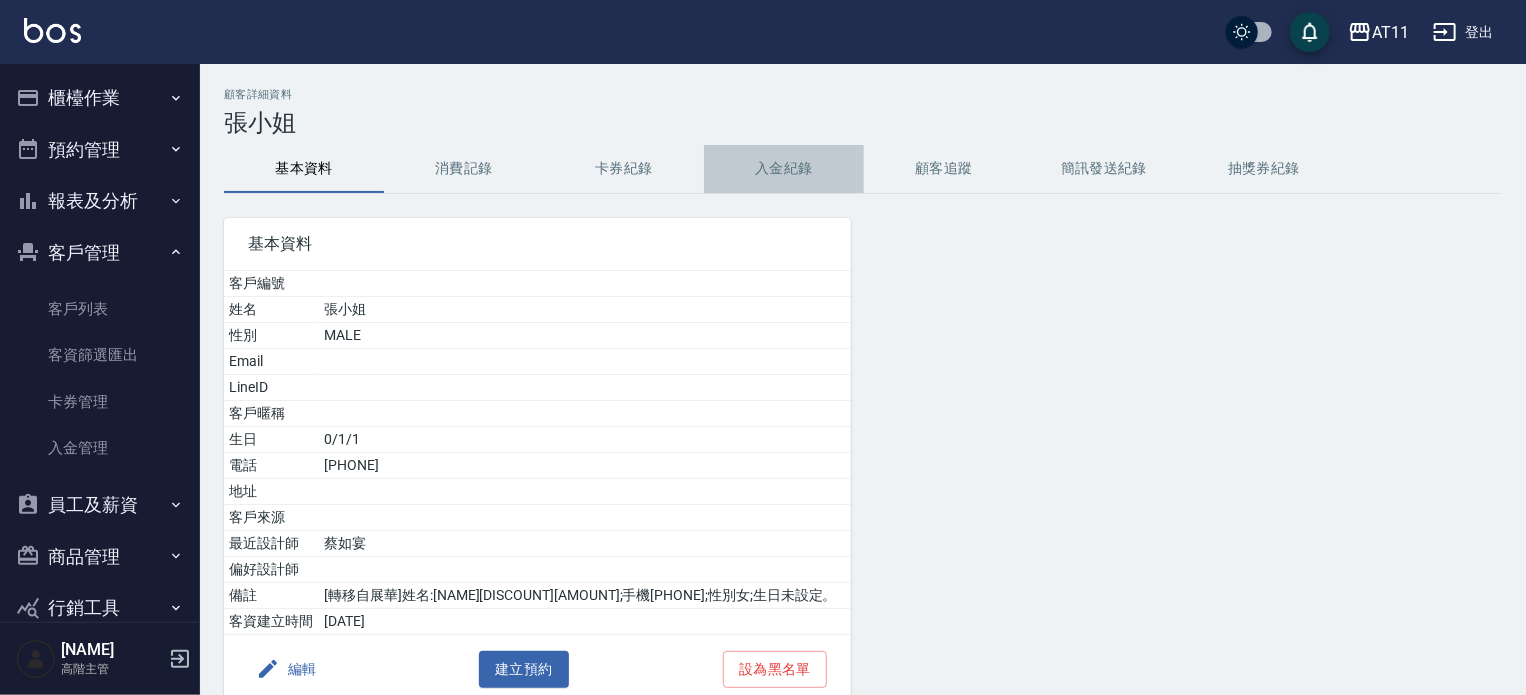 click on "入金紀錄" at bounding box center [784, 169] 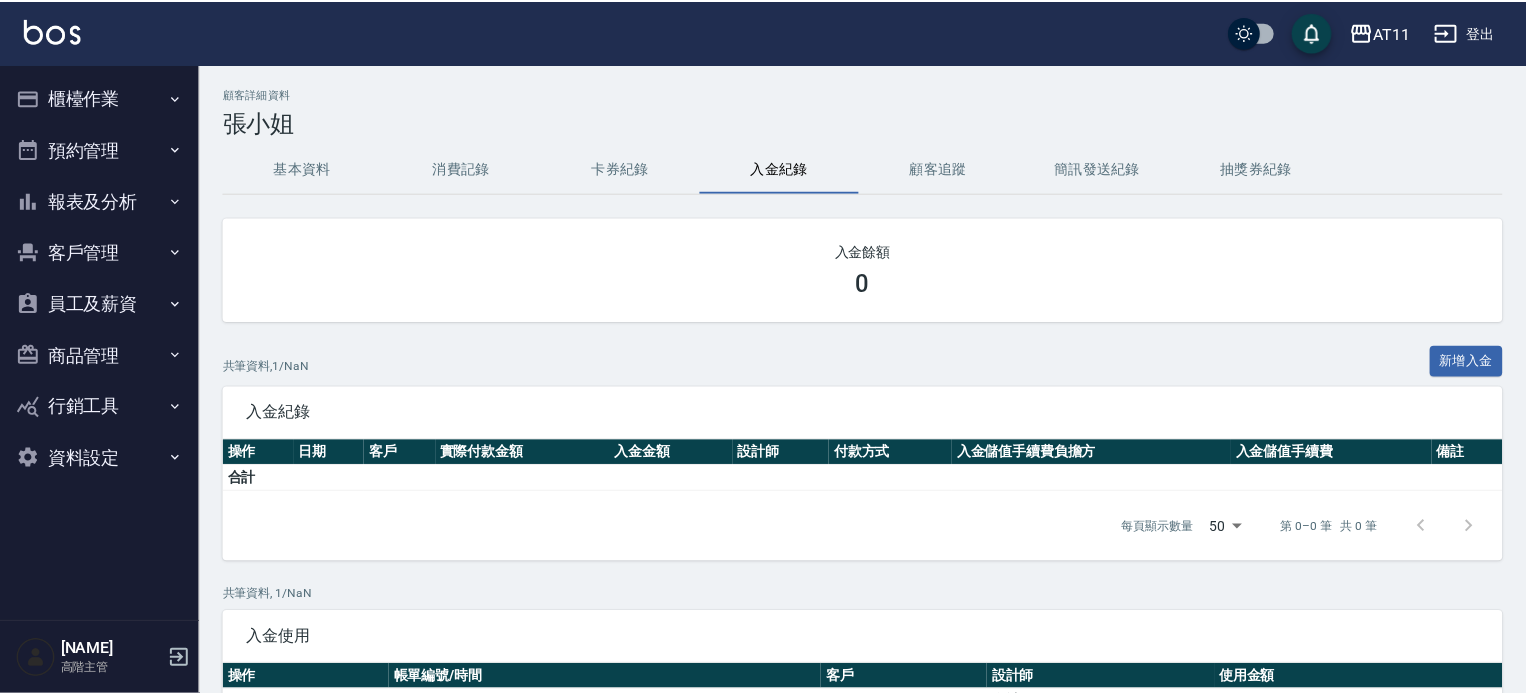 scroll, scrollTop: 0, scrollLeft: 0, axis: both 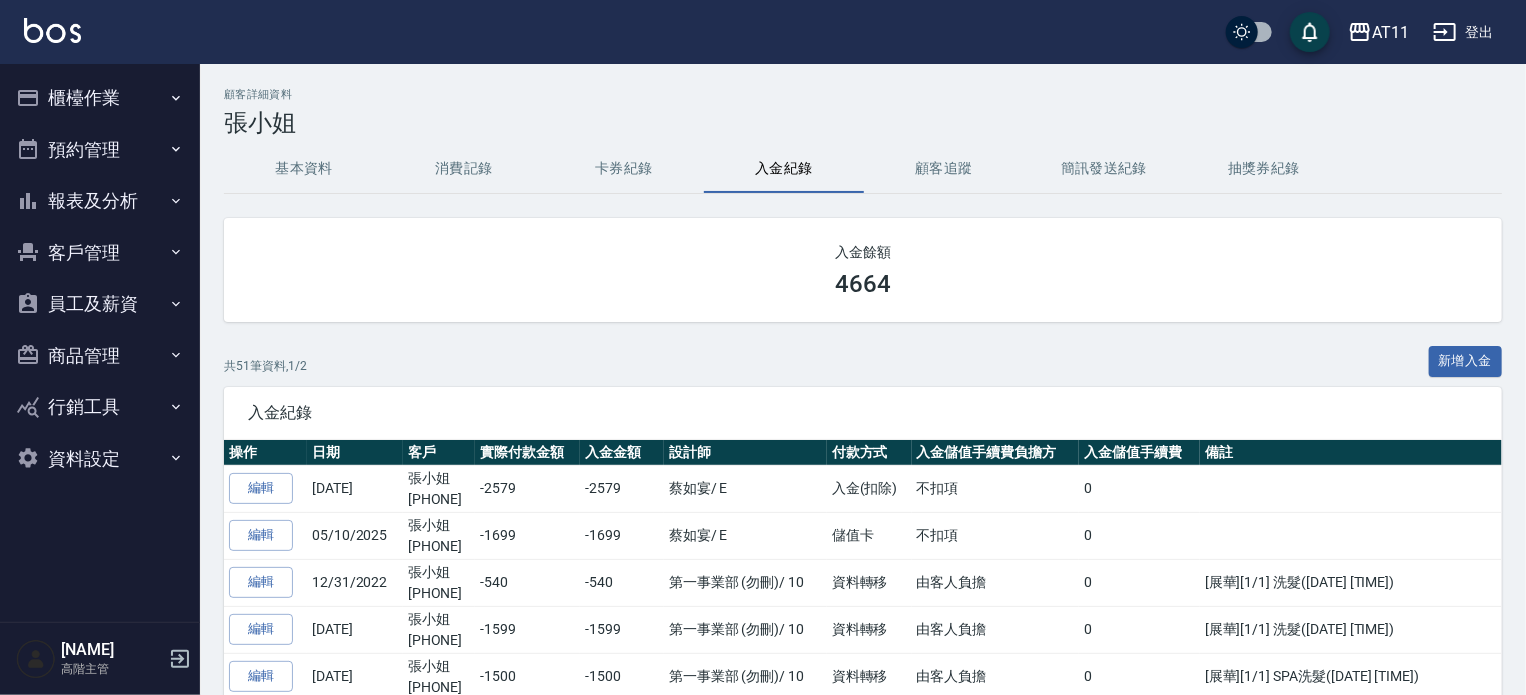 drag, startPoint x: 74, startPoint y: 95, endPoint x: 78, endPoint y: 163, distance: 68.117546 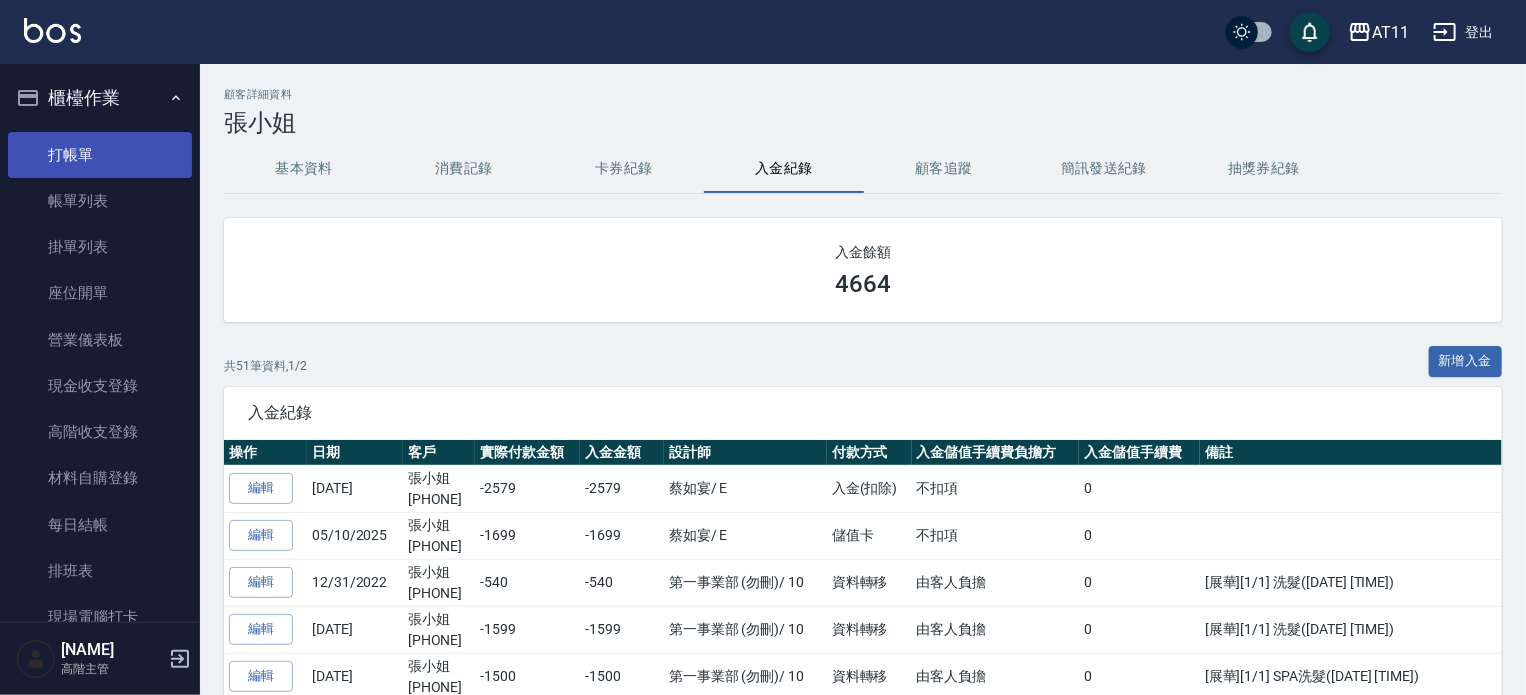 click on "打帳單" at bounding box center (100, 155) 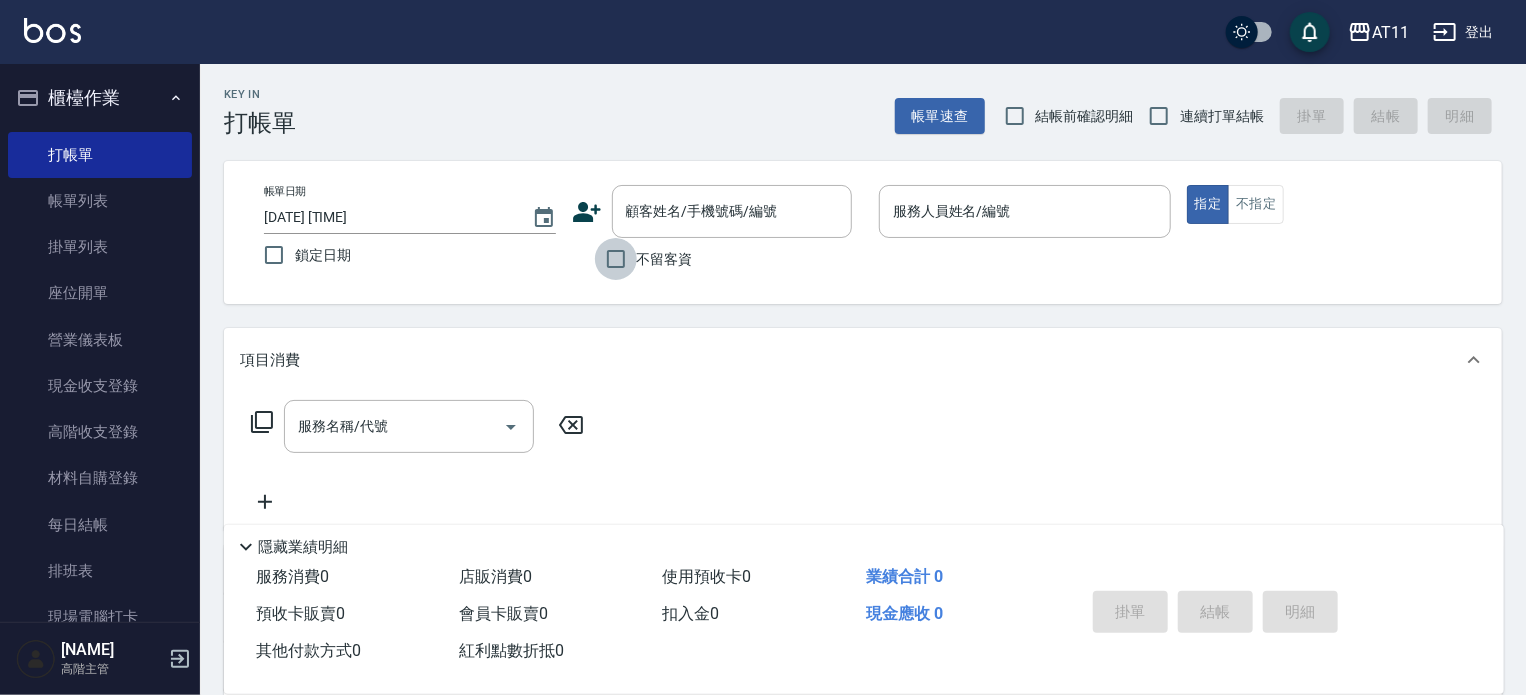 click on "不留客資" at bounding box center [616, 259] 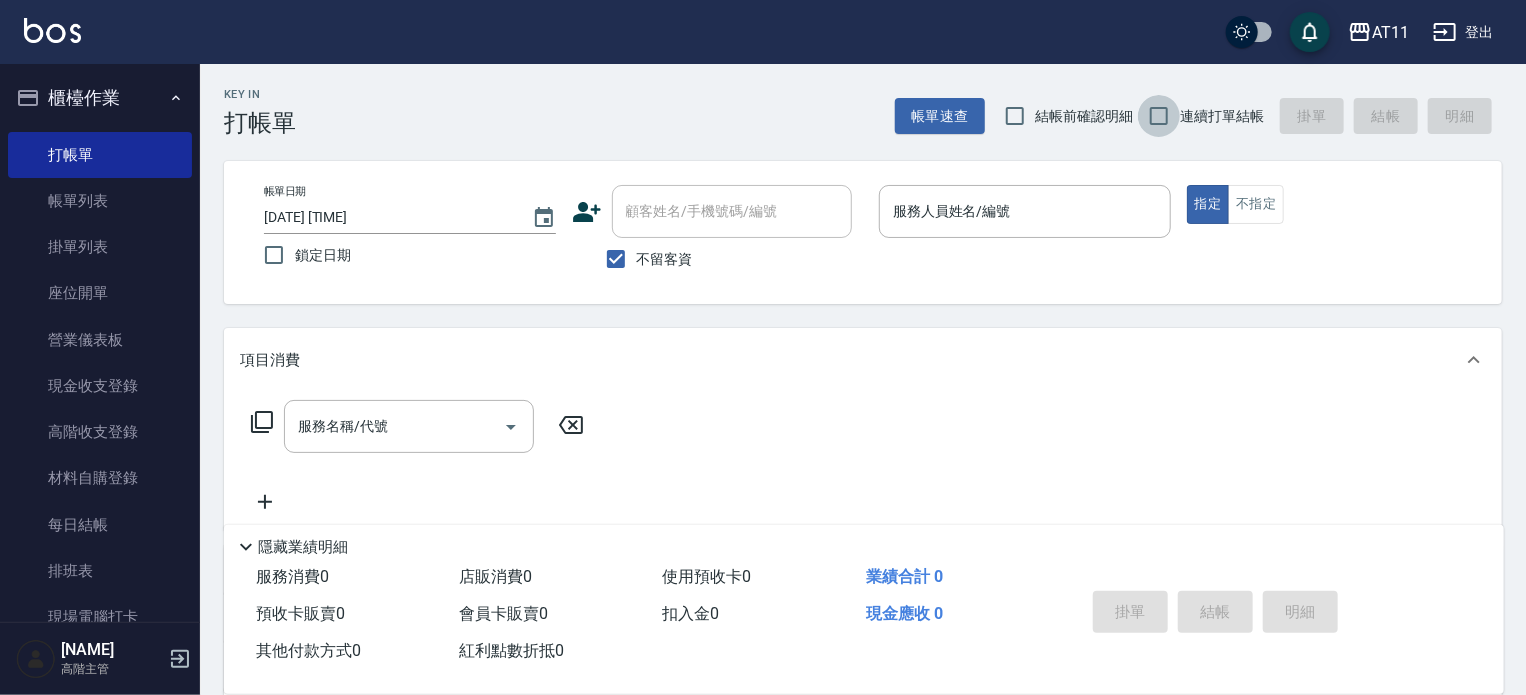 drag, startPoint x: 1158, startPoint y: 127, endPoint x: 1124, endPoint y: 151, distance: 41.617306 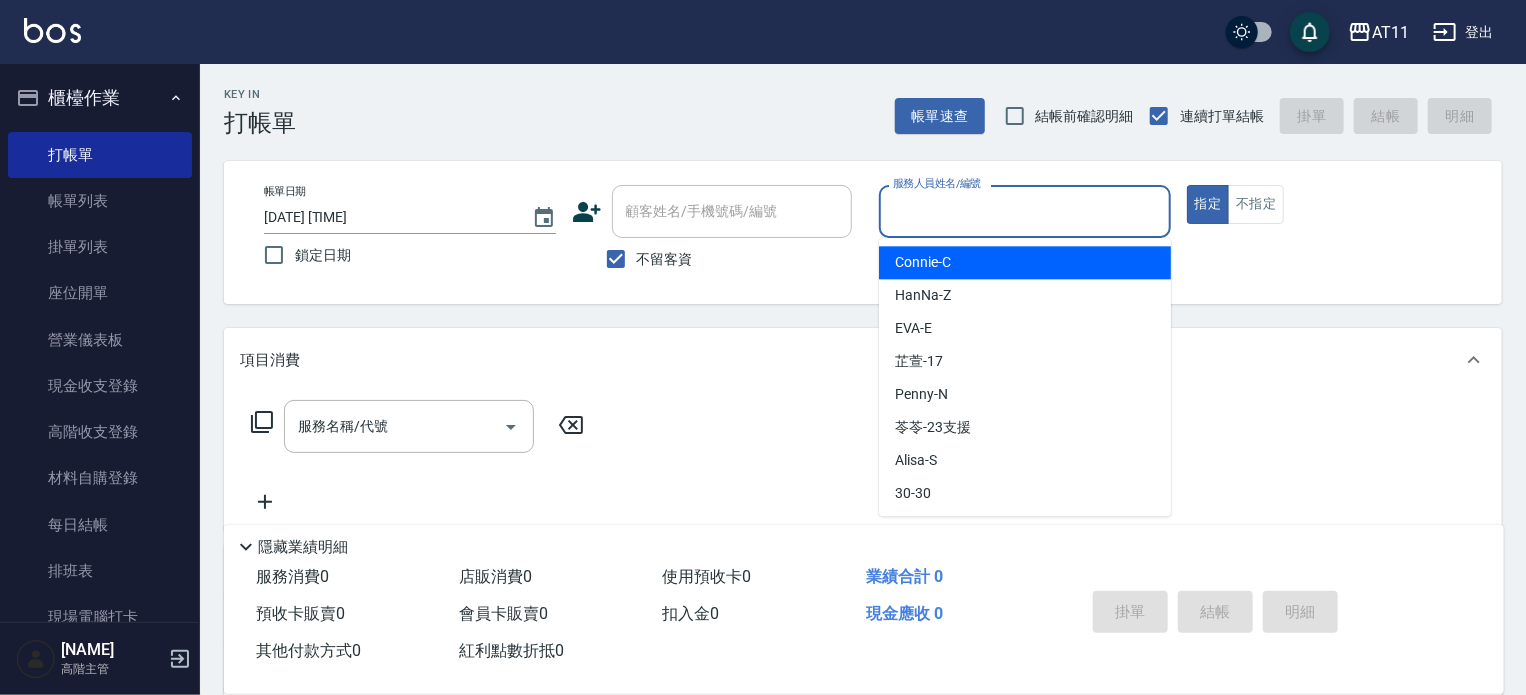 drag, startPoint x: 1036, startPoint y: 208, endPoint x: 1053, endPoint y: 220, distance: 20.808653 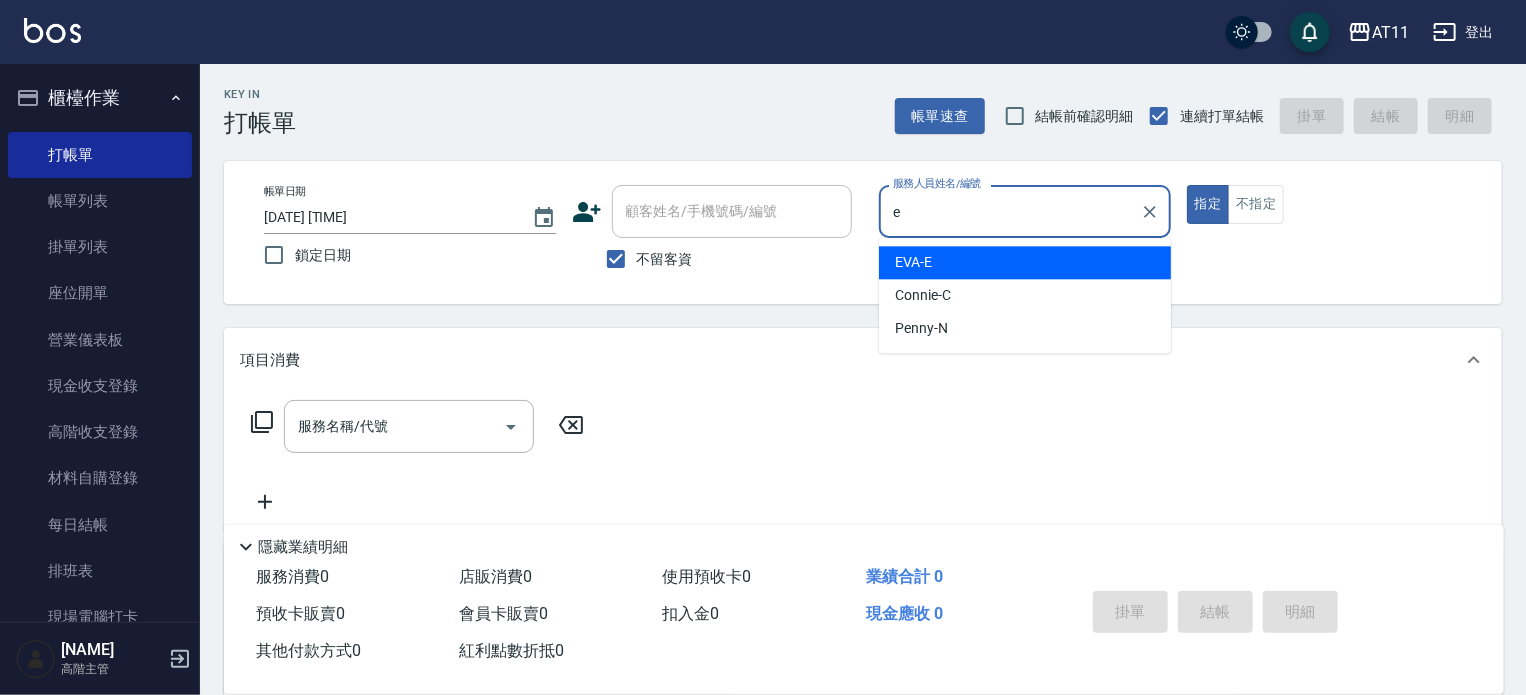 type on "EVA-E" 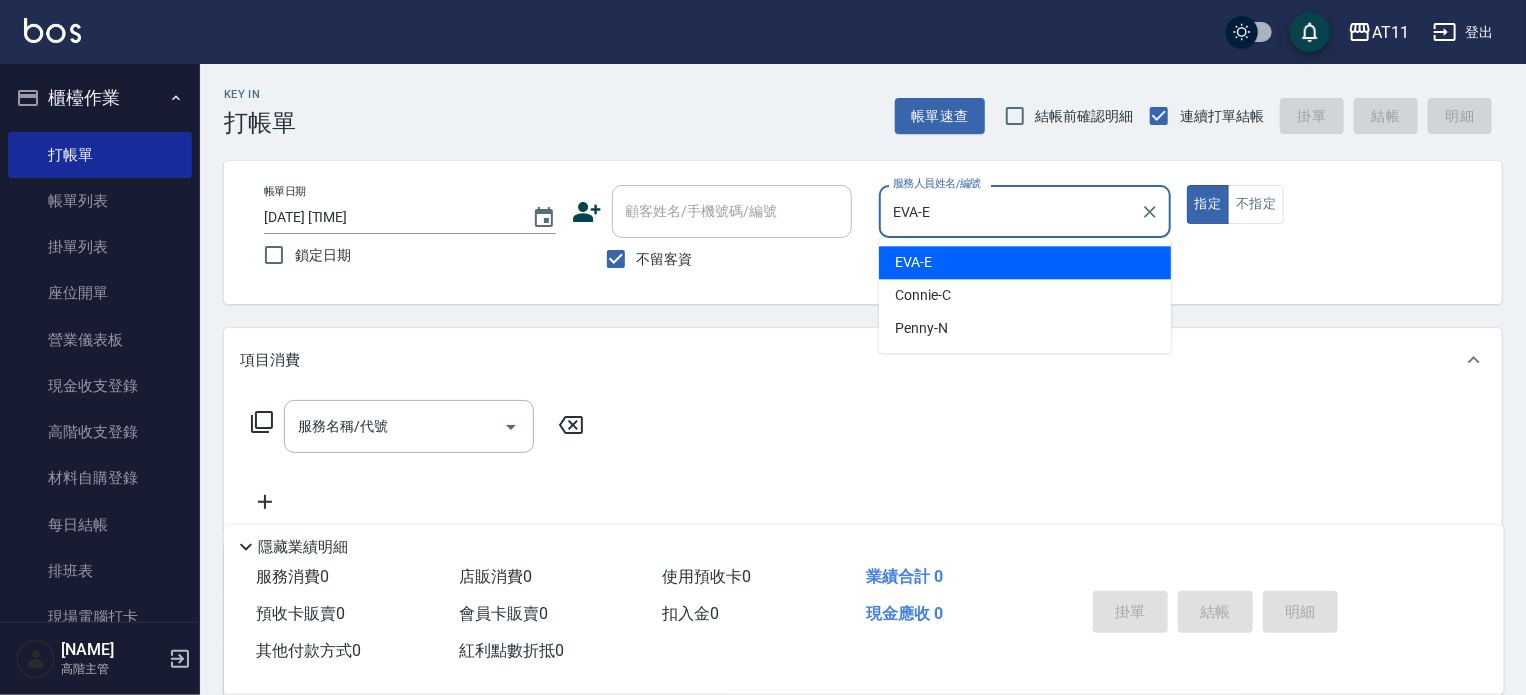 type on "true" 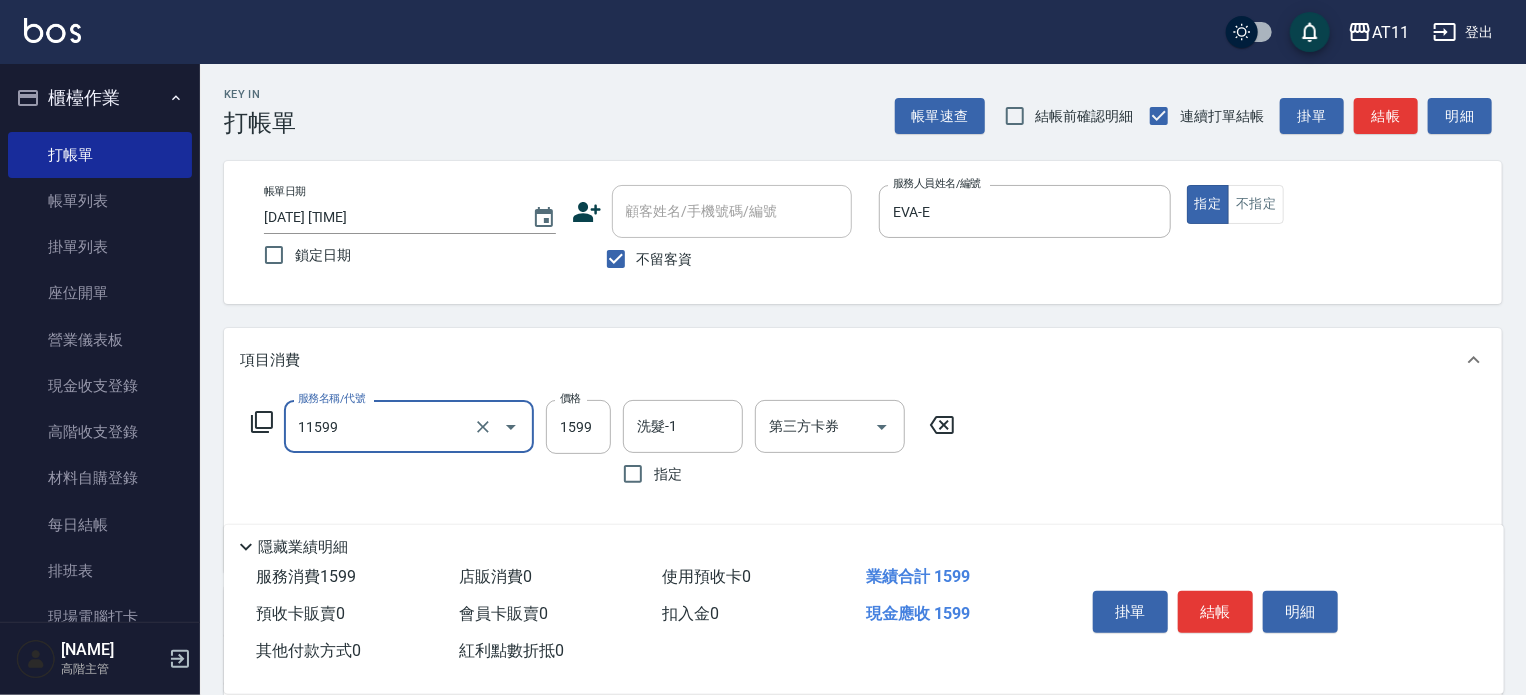 type on "SPA套餐(11599)" 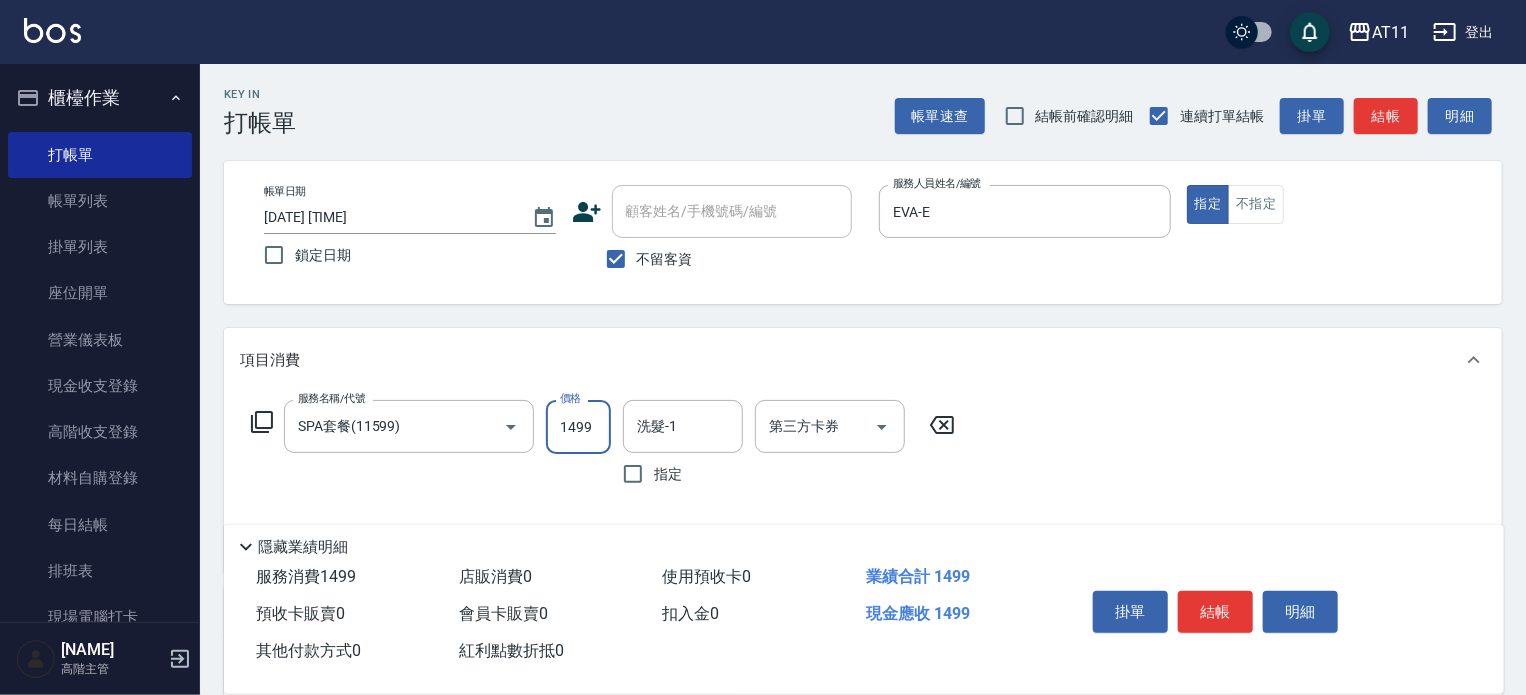 type on "1499" 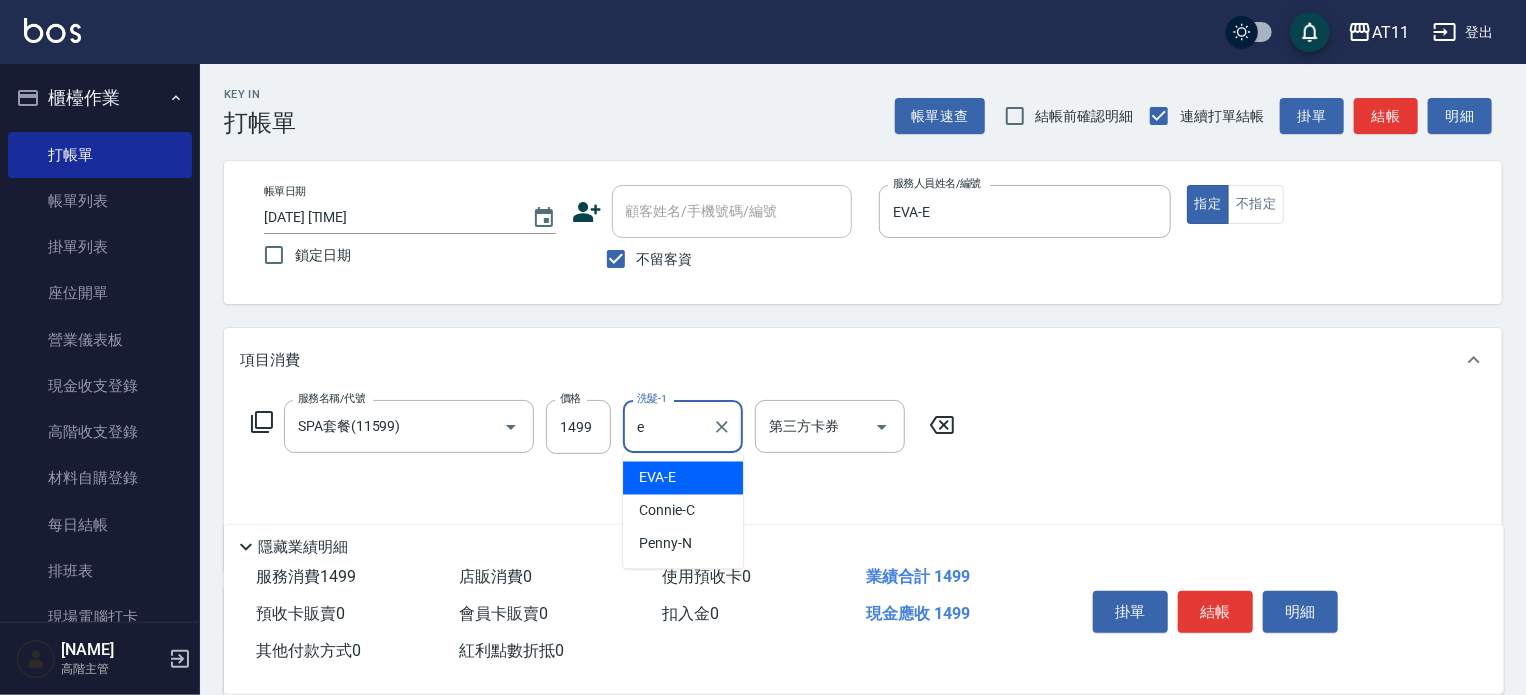 type on "EVA-E" 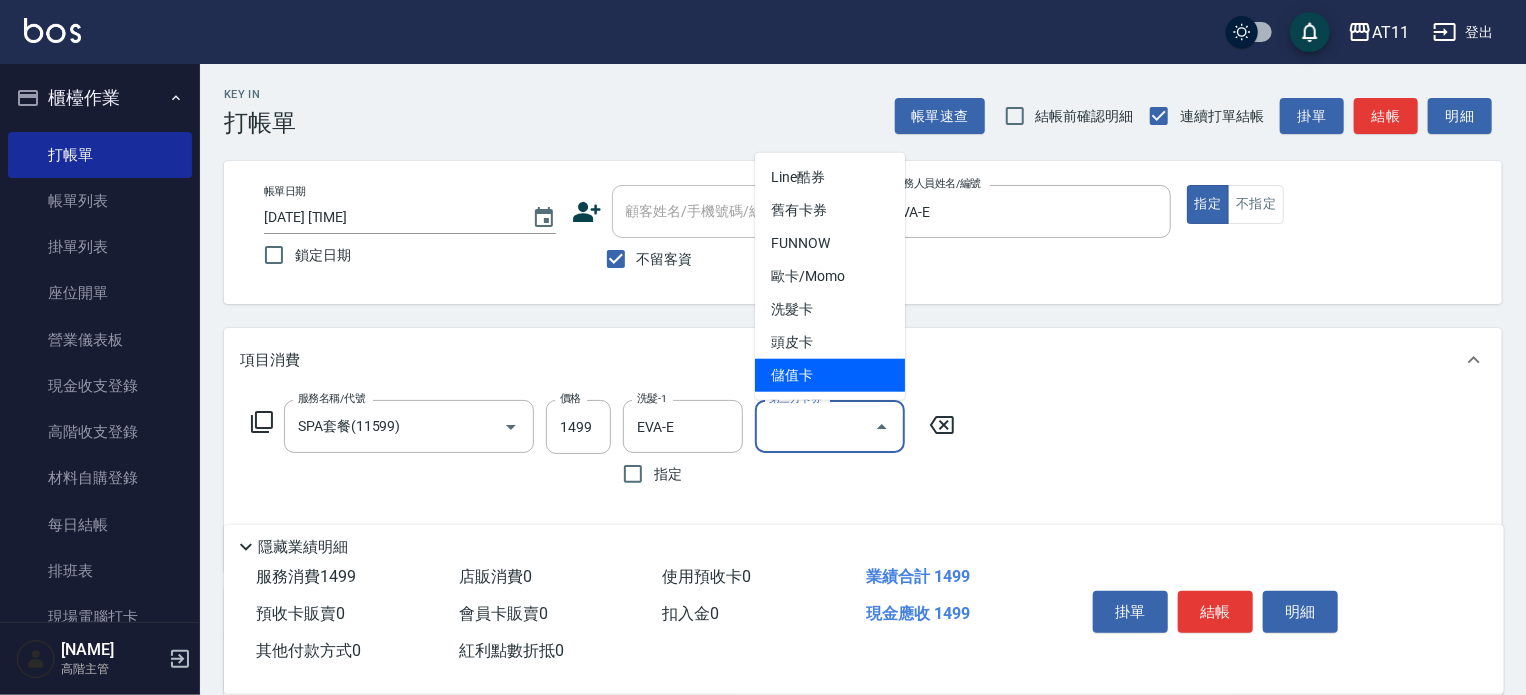 type on "儲值卡" 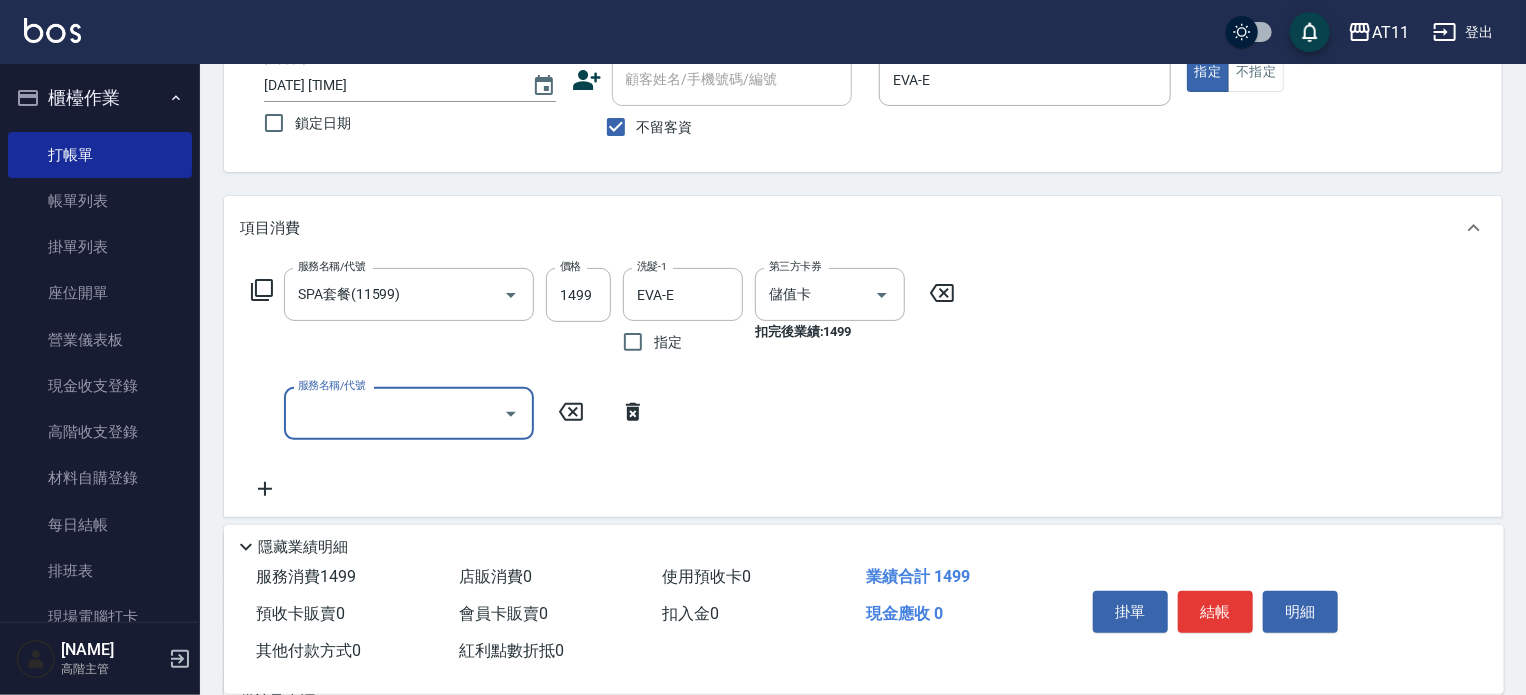 scroll, scrollTop: 352, scrollLeft: 0, axis: vertical 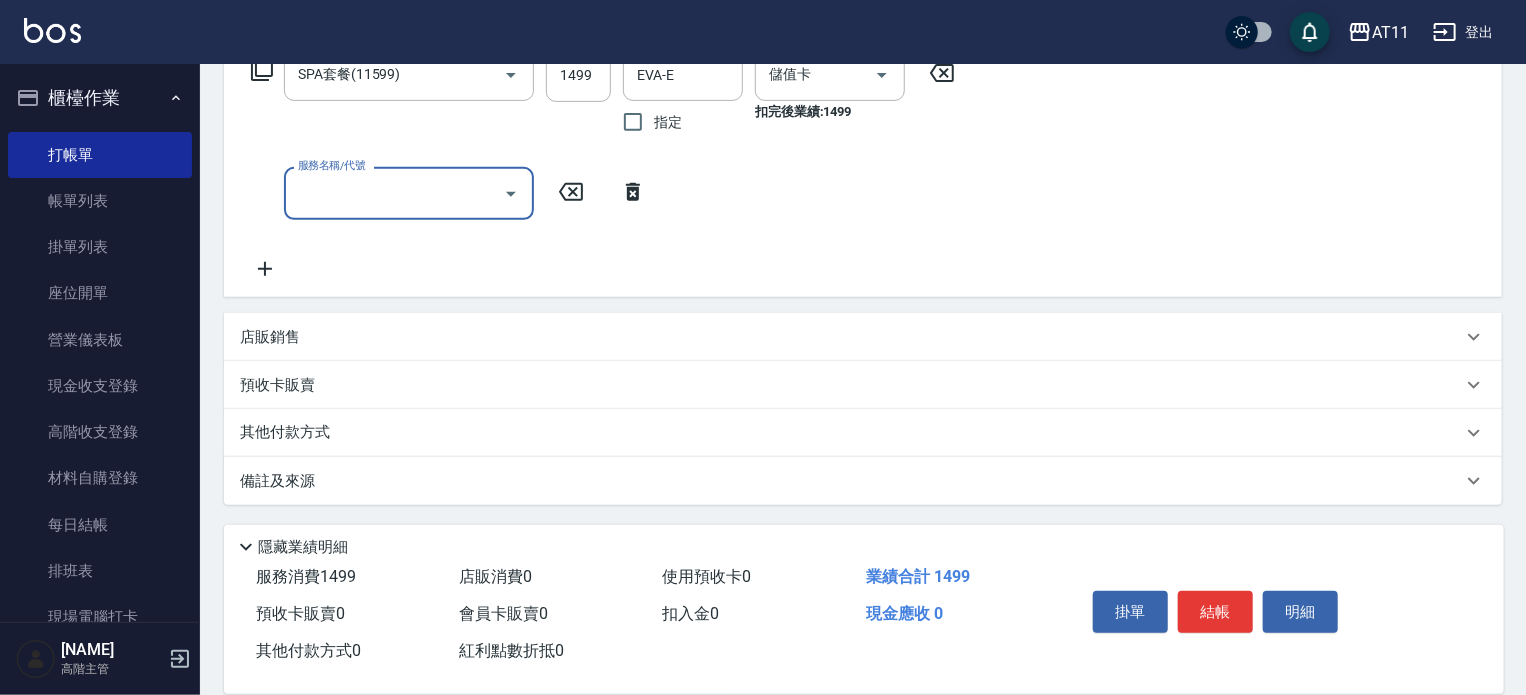 drag, startPoint x: 664, startPoint y: 366, endPoint x: 659, endPoint y: 357, distance: 10.29563 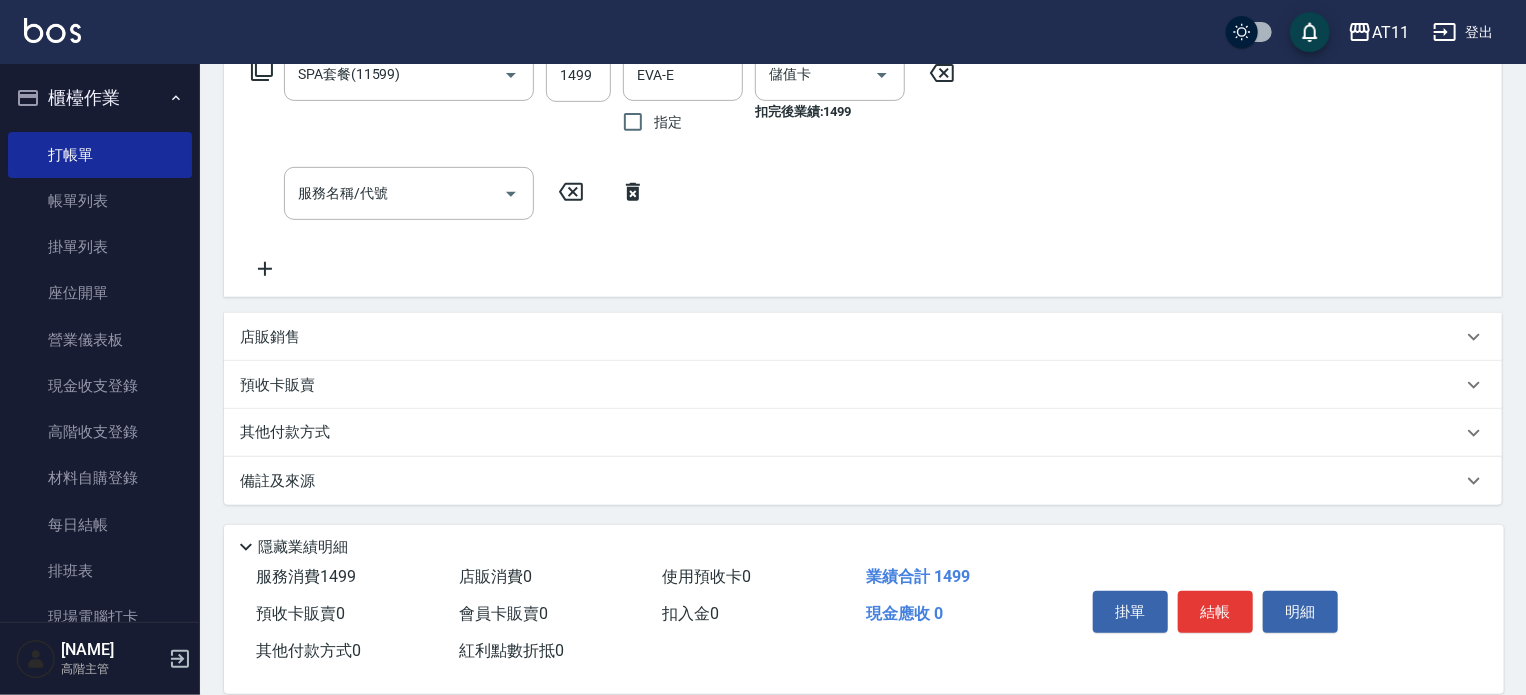 click on "店販銷售" at bounding box center [851, 337] 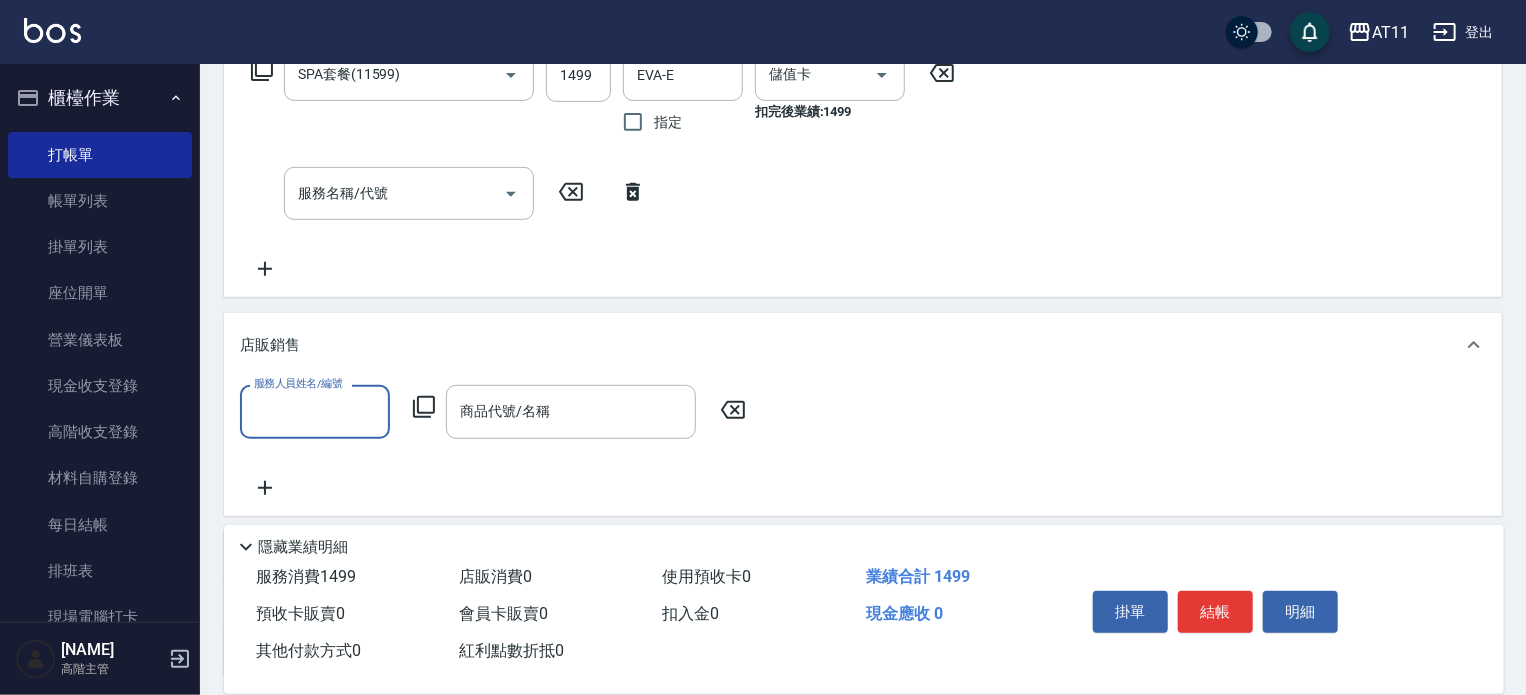 scroll, scrollTop: 0, scrollLeft: 0, axis: both 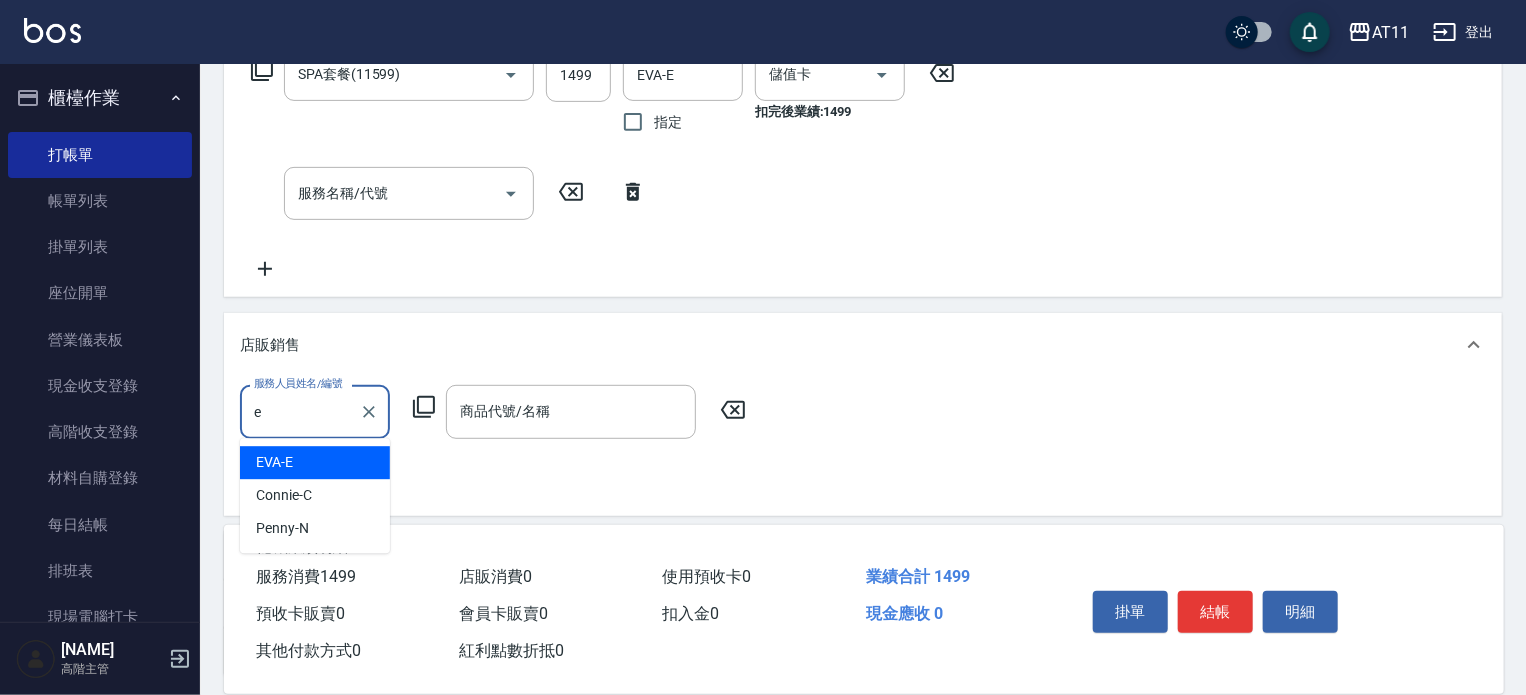 type on "EVA-E" 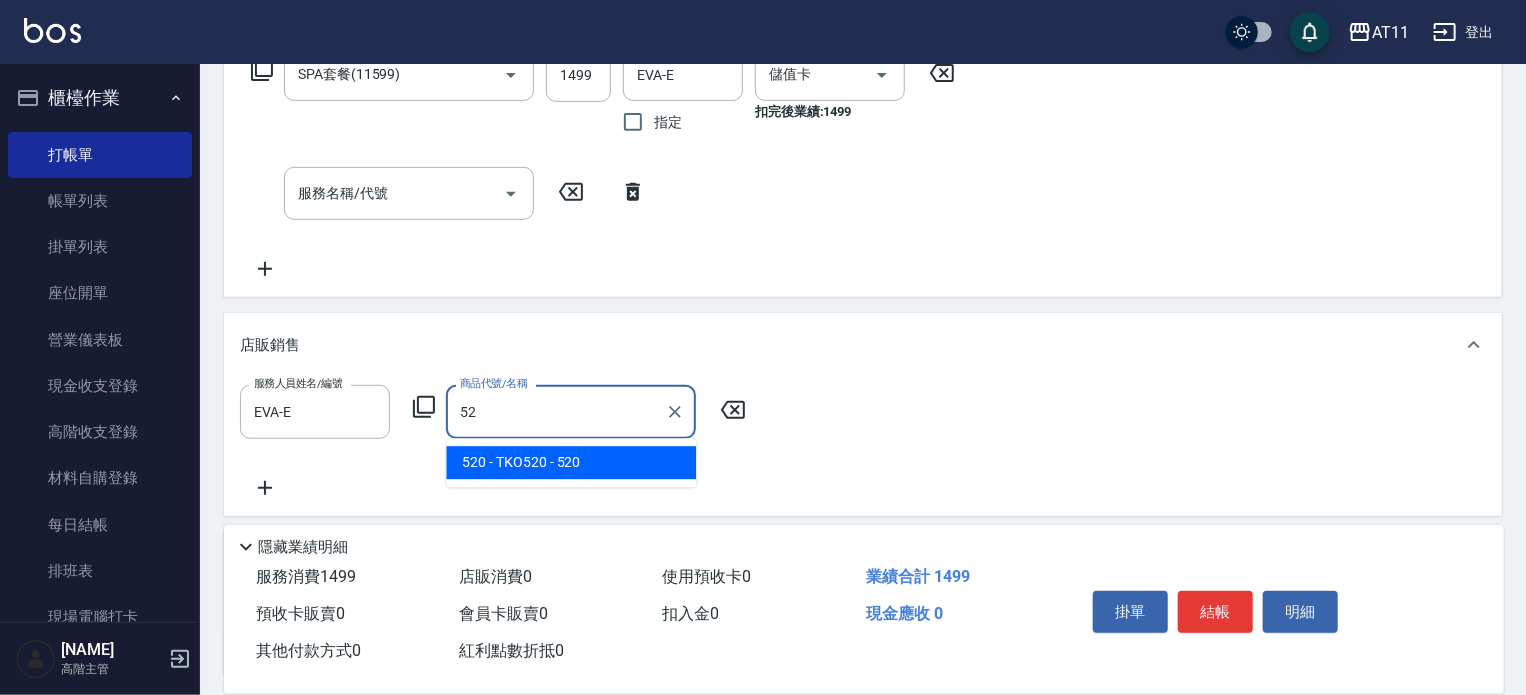 type on "5" 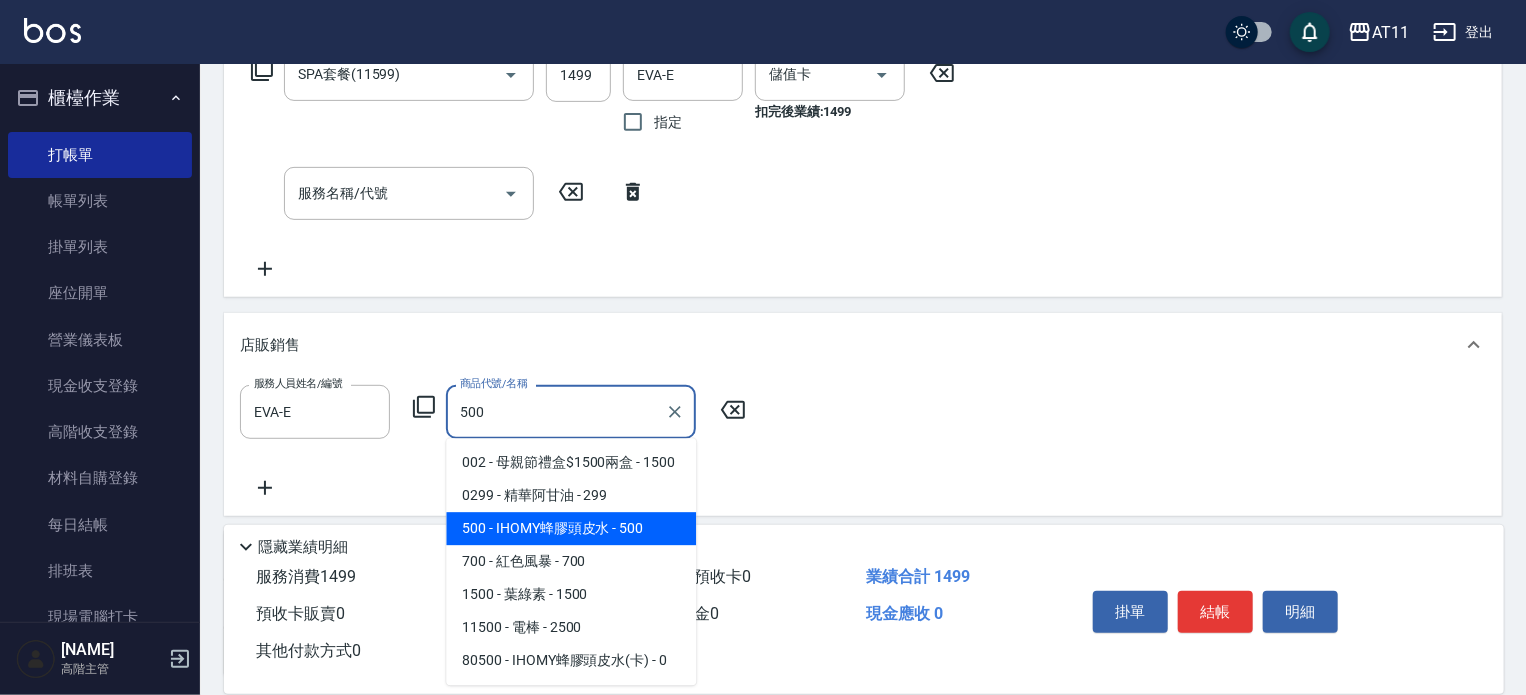 type on "IHOMY蜂膠頭皮水" 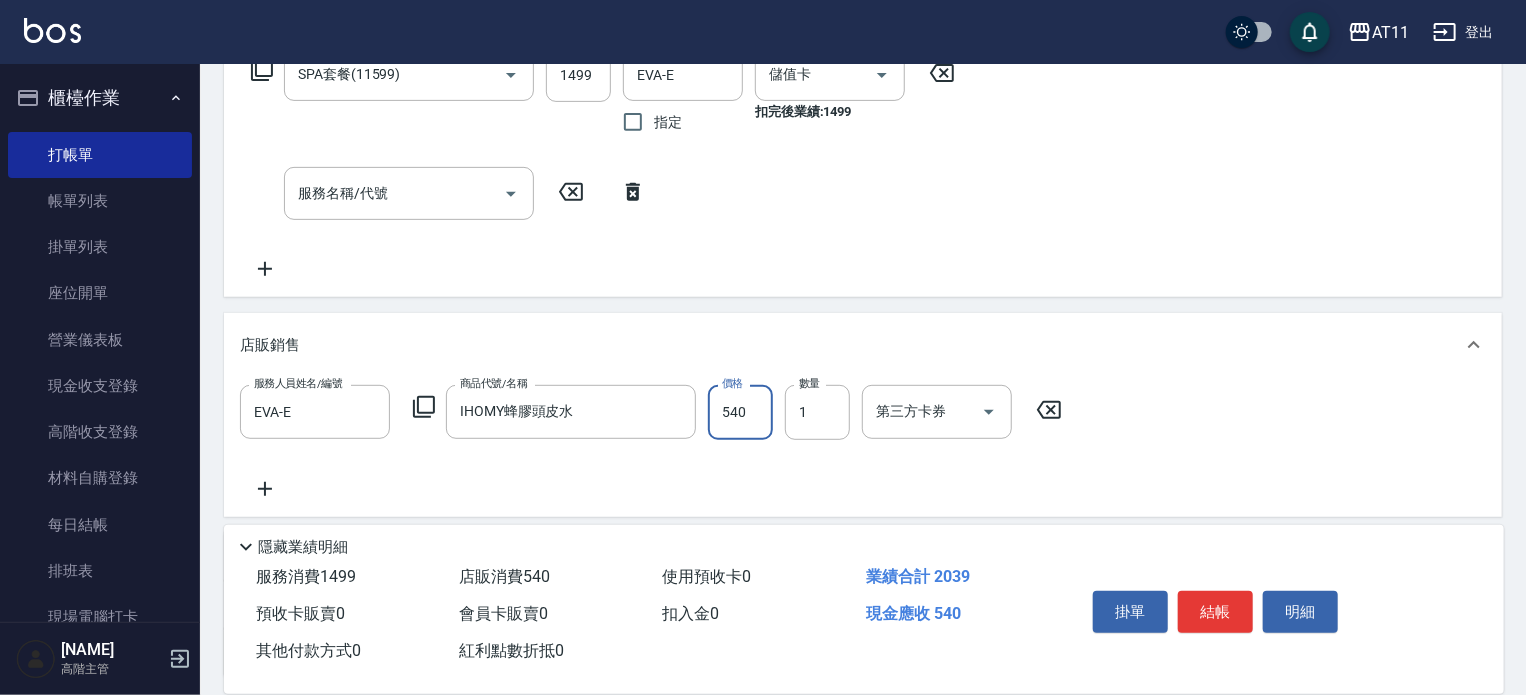 type on "540" 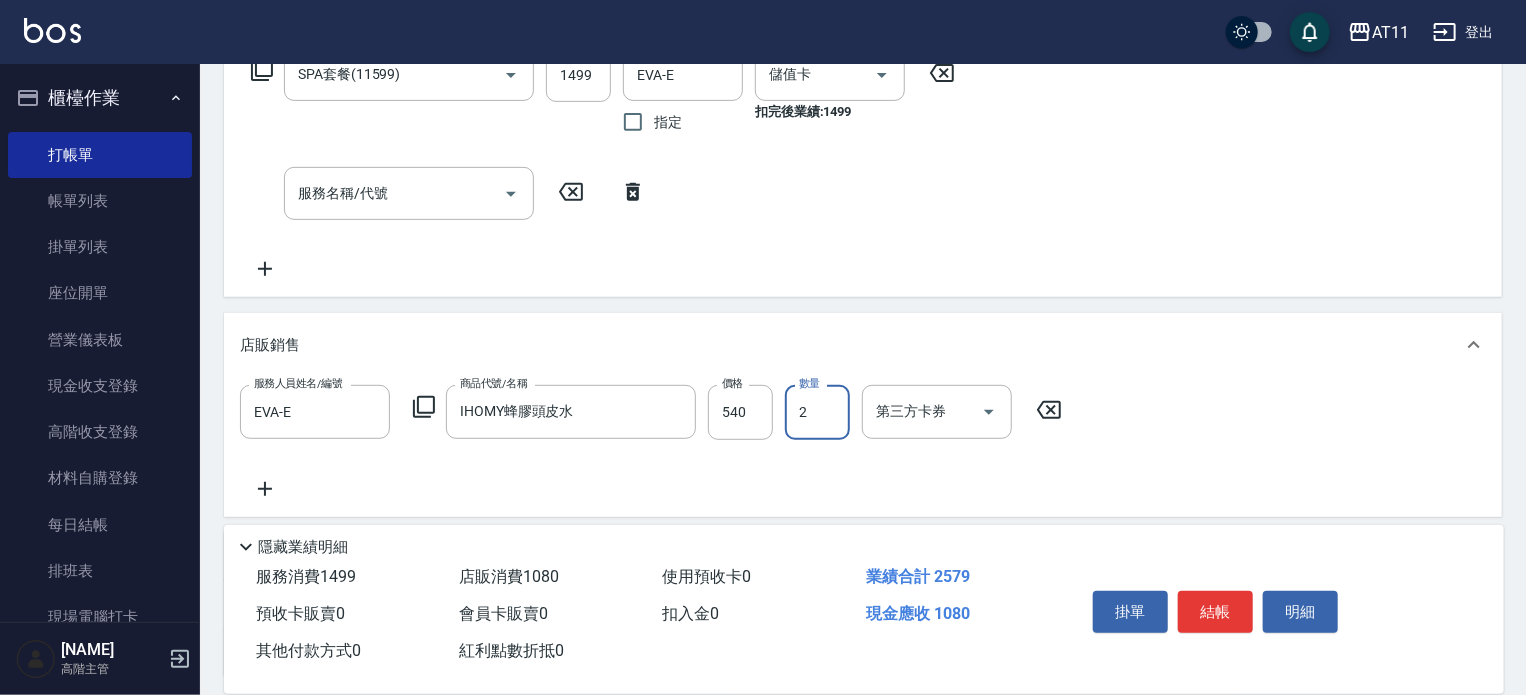 type on "2" 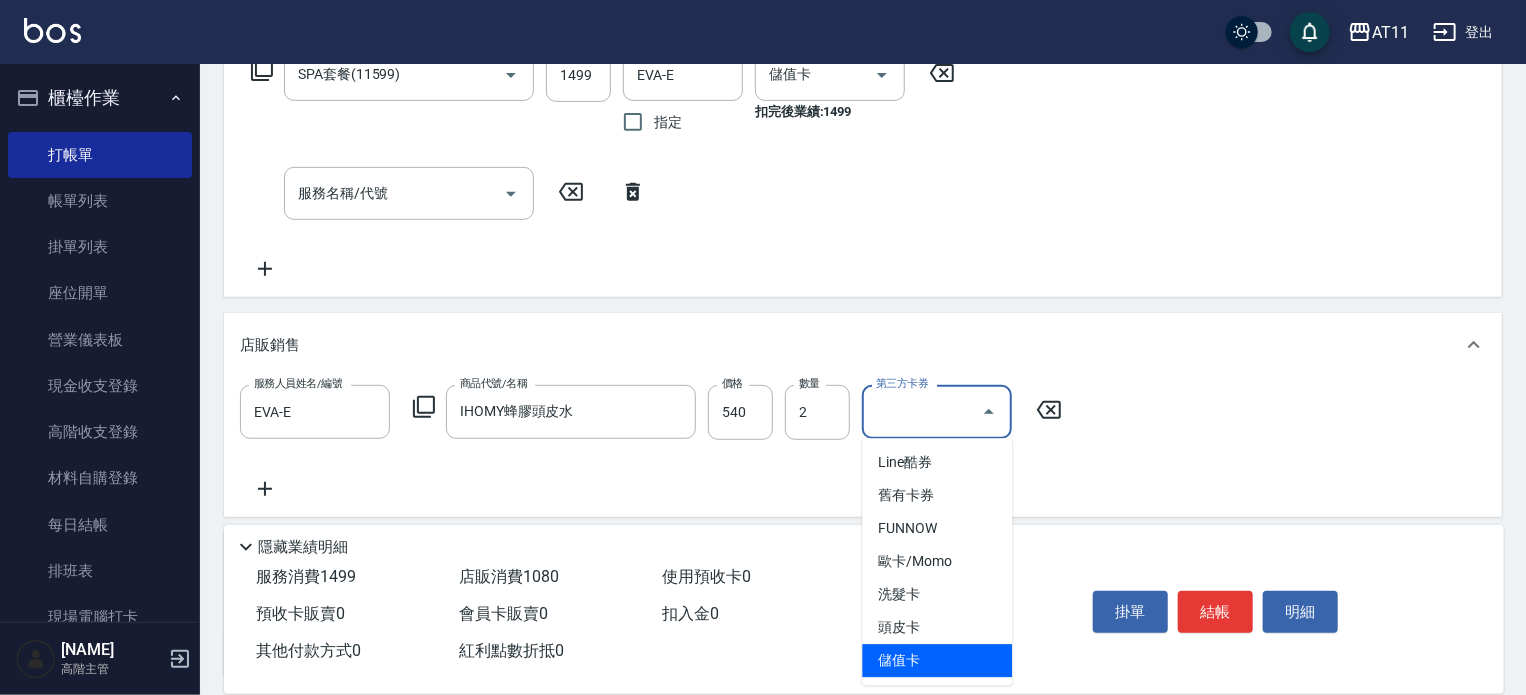 type on "儲值卡" 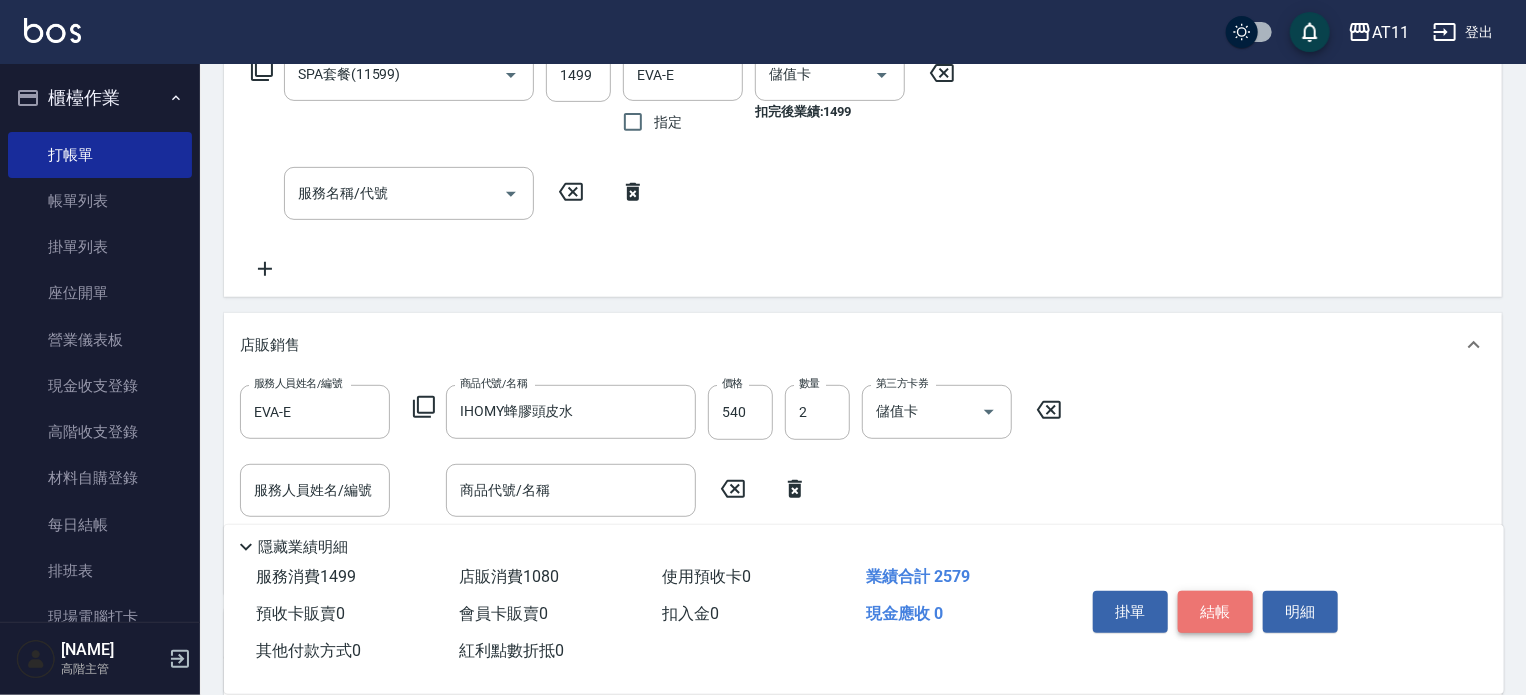 click on "結帳" at bounding box center [1215, 612] 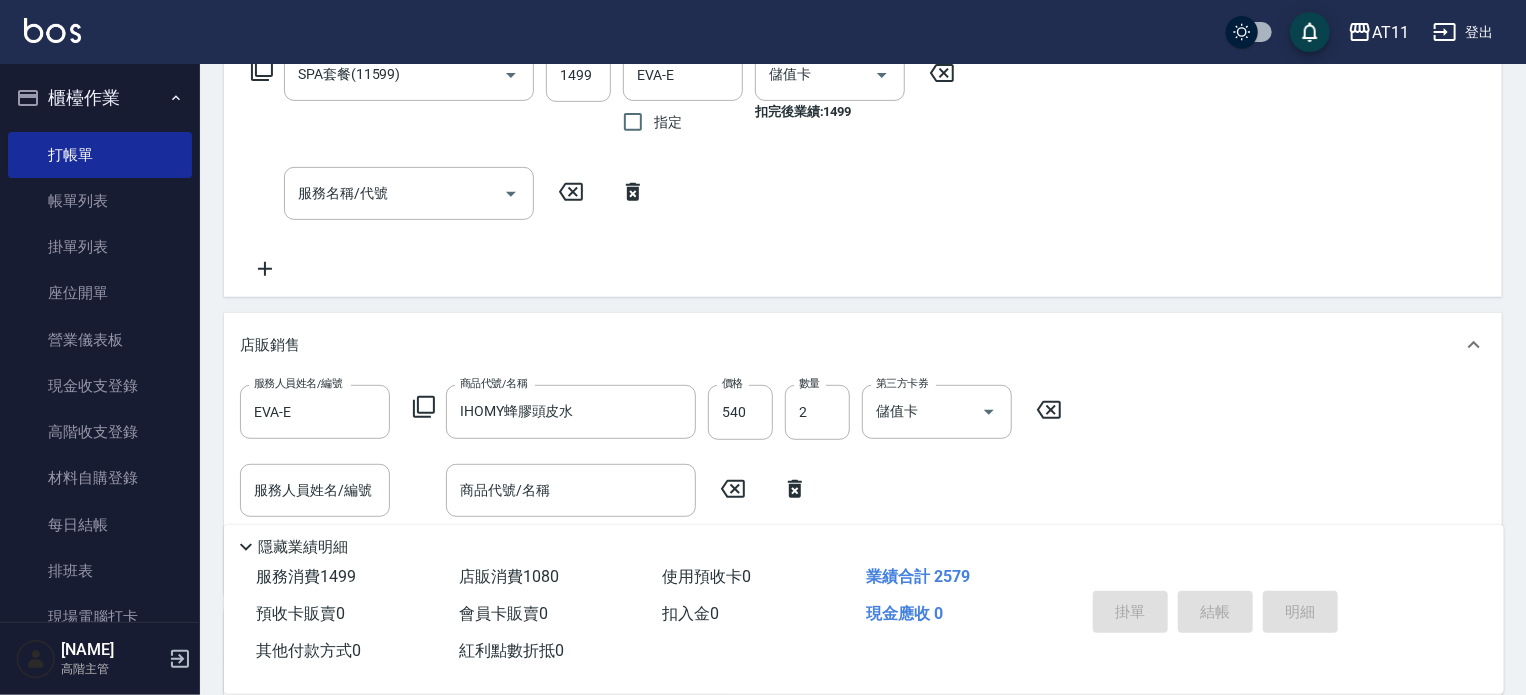 type on "2025/08/09 16:58" 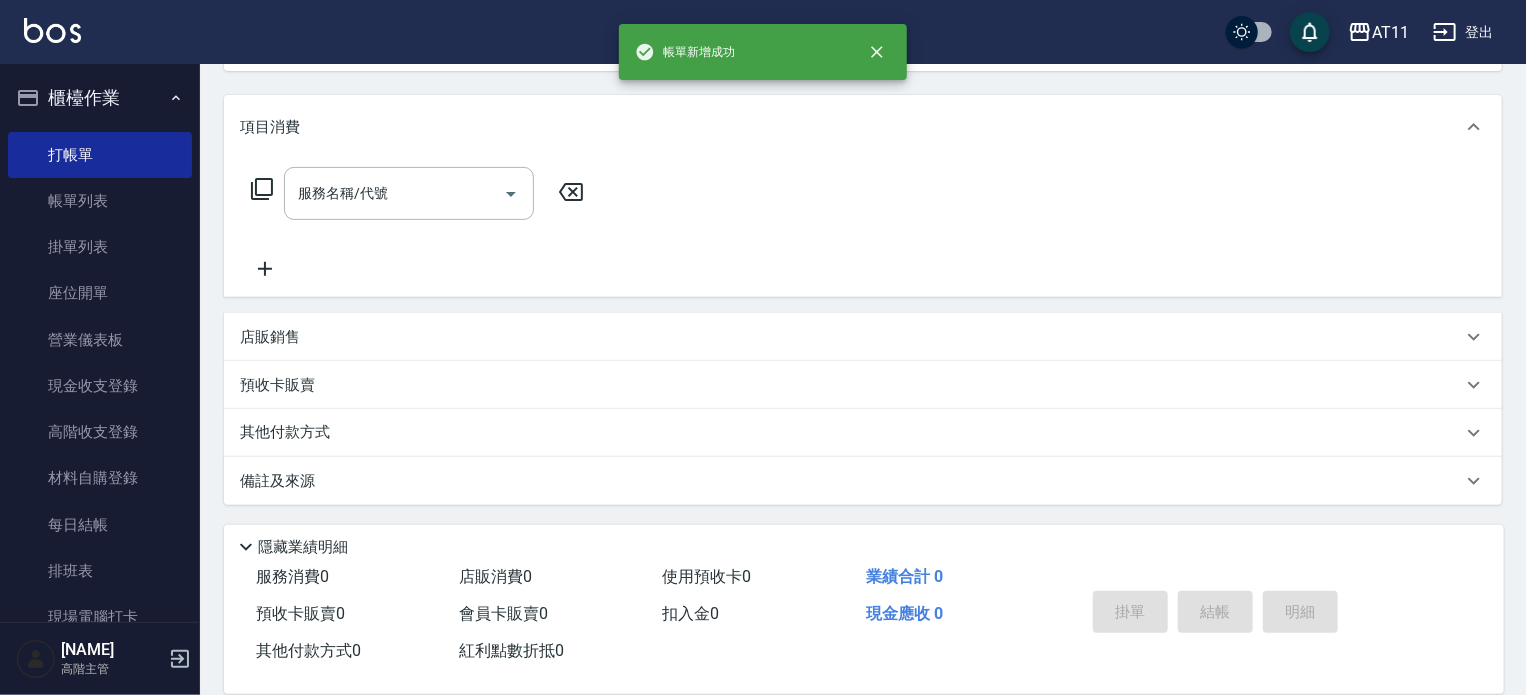 scroll, scrollTop: 0, scrollLeft: 0, axis: both 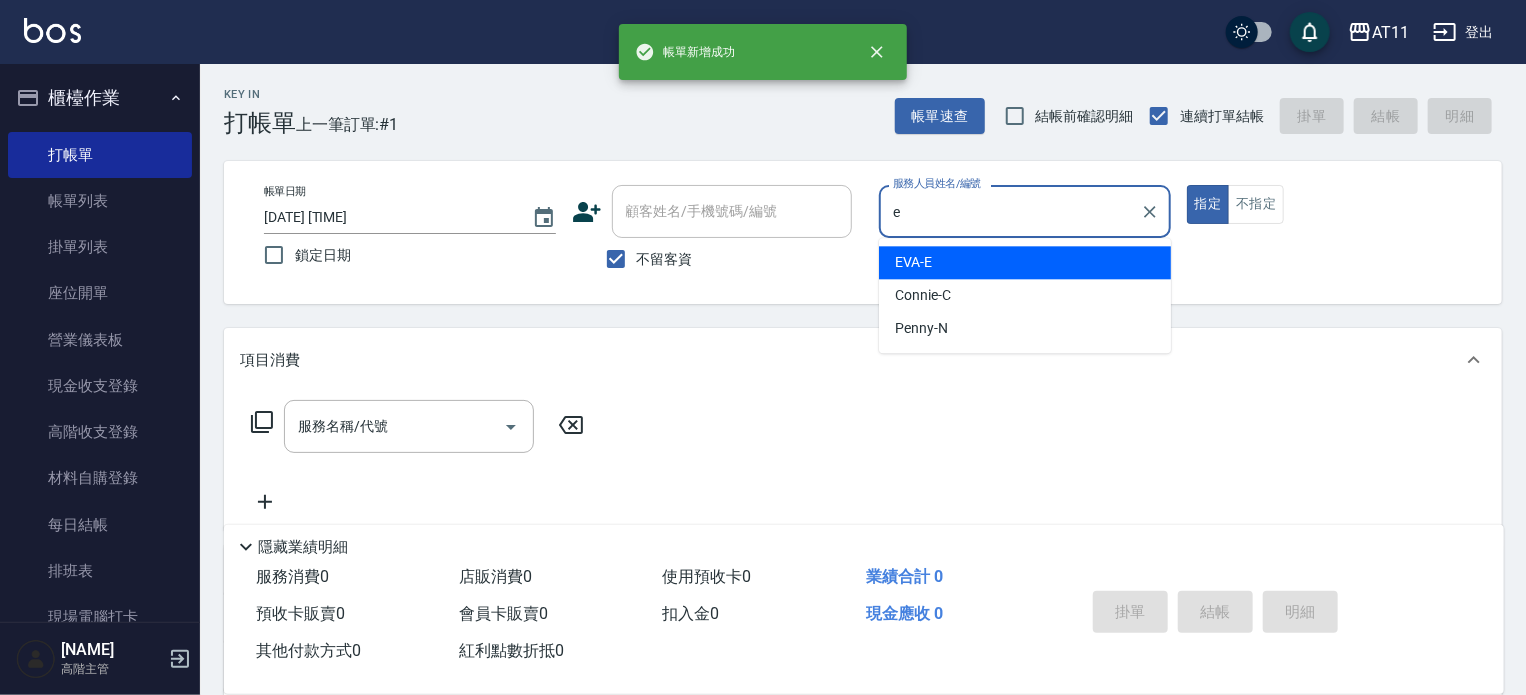 type on "EVA-E" 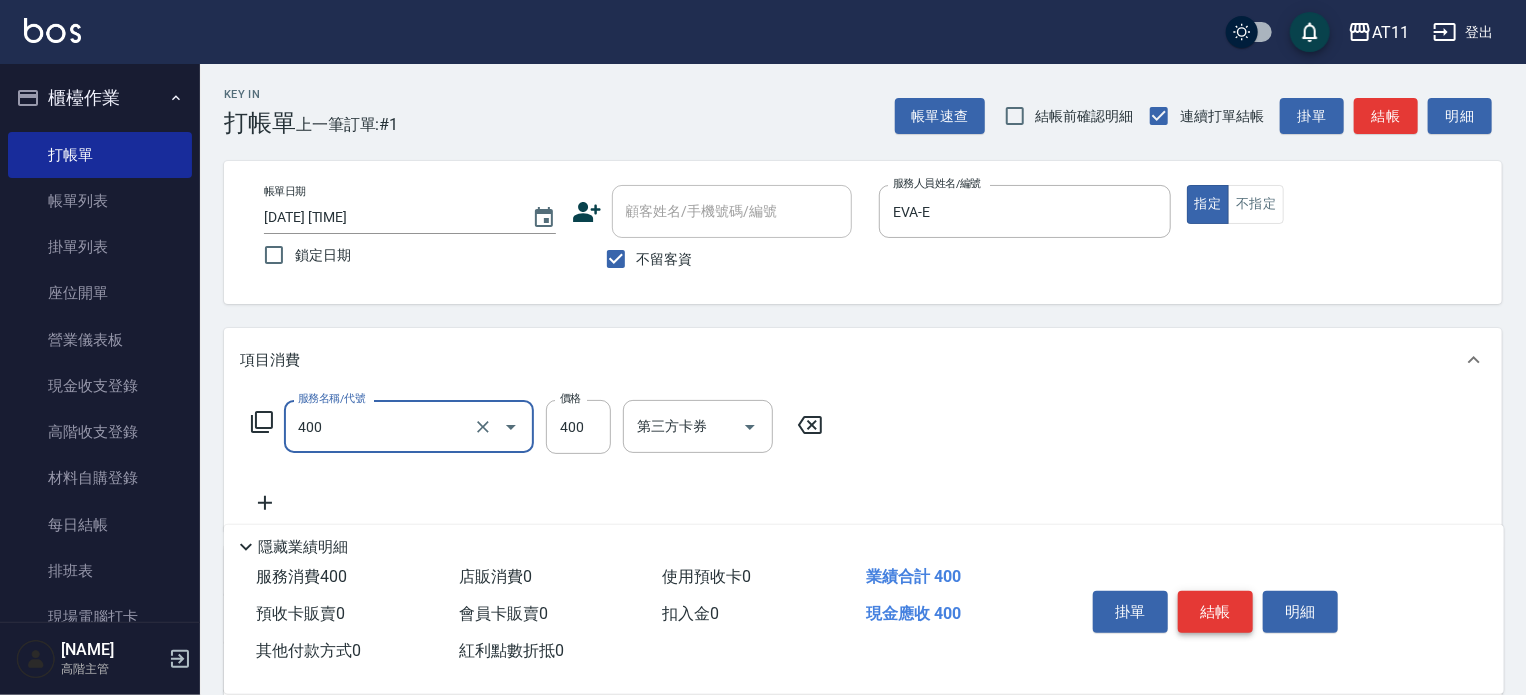 type on "洗剪(400)" 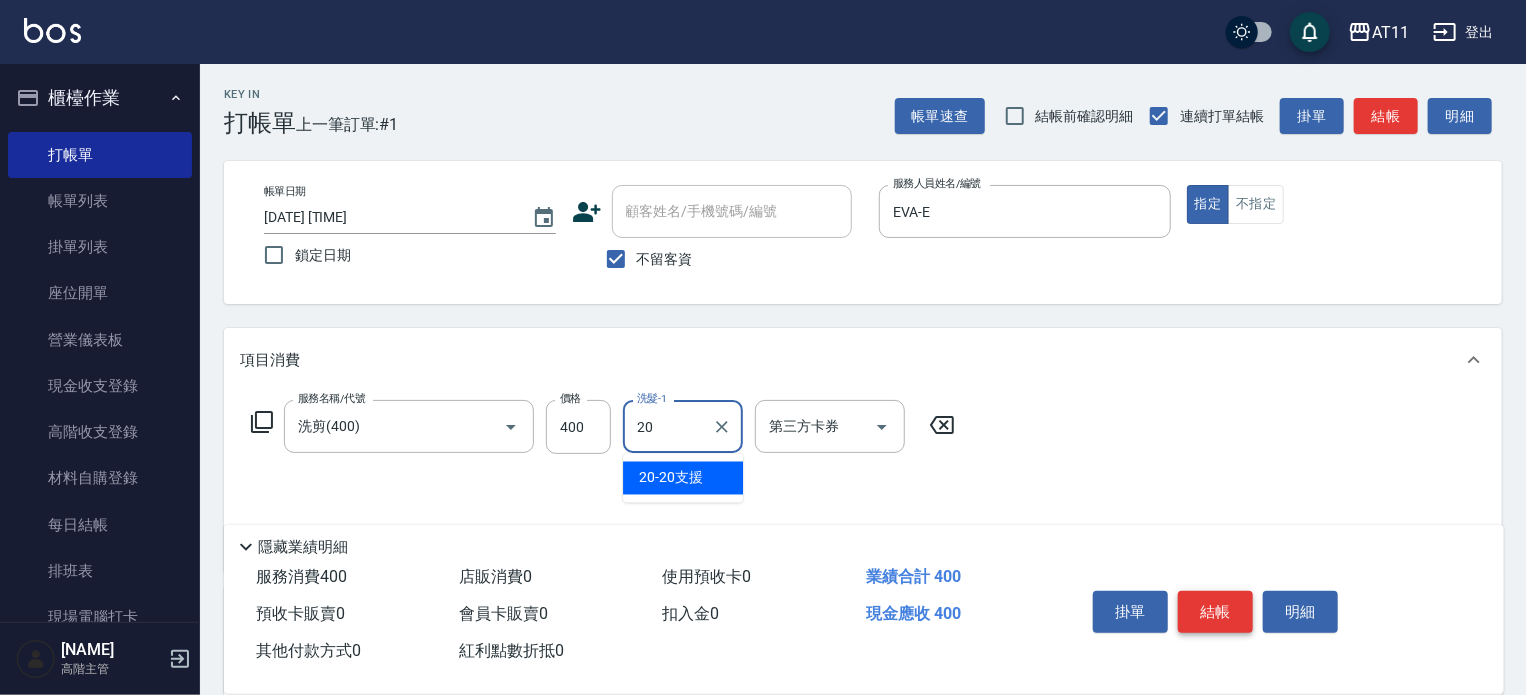 type on "20-20支援" 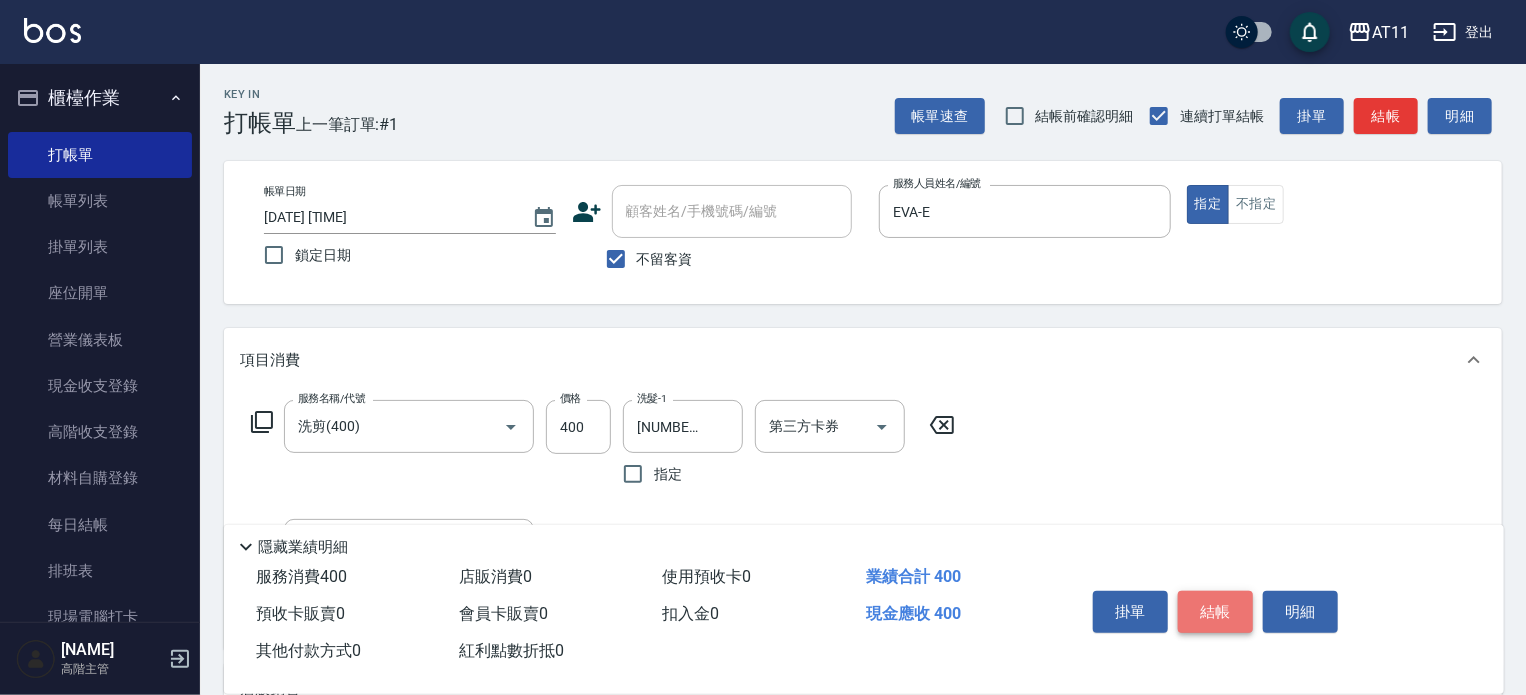 click on "結帳" at bounding box center [1215, 612] 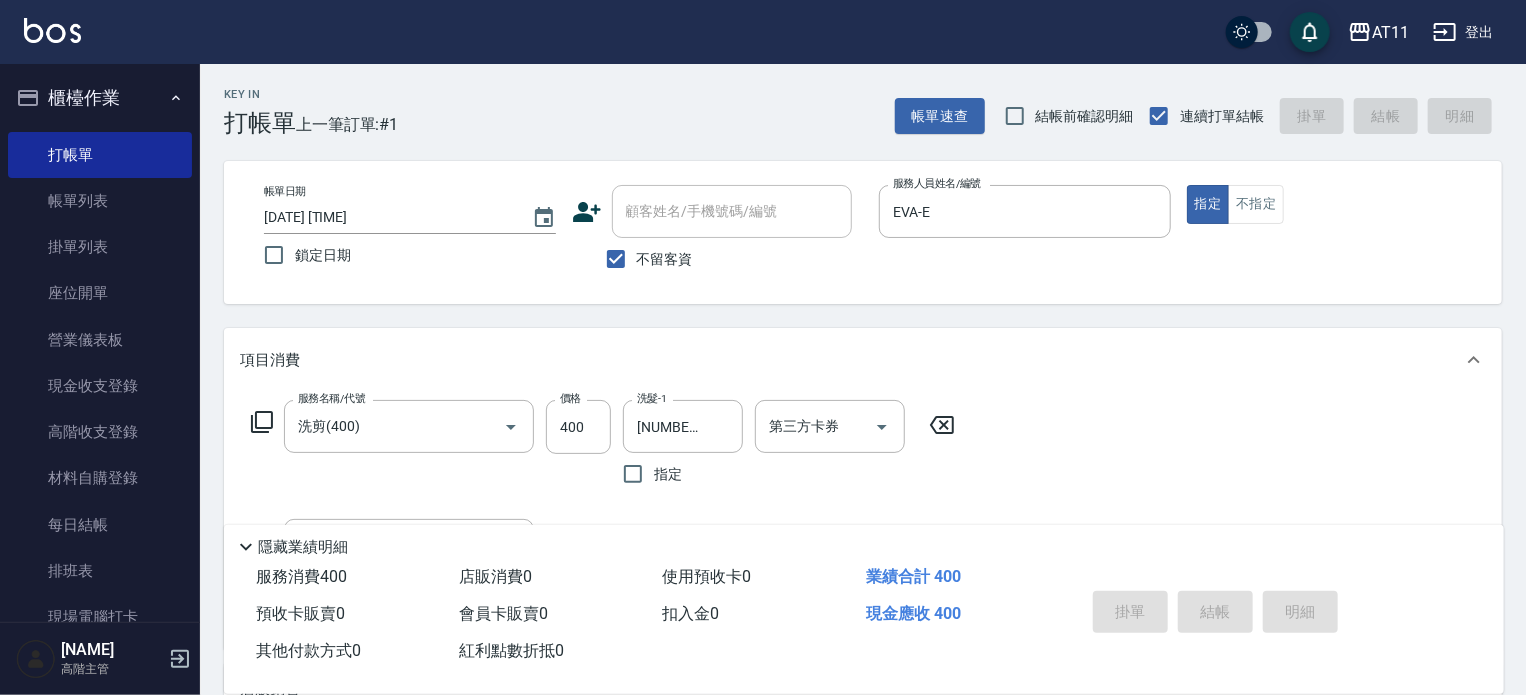 type 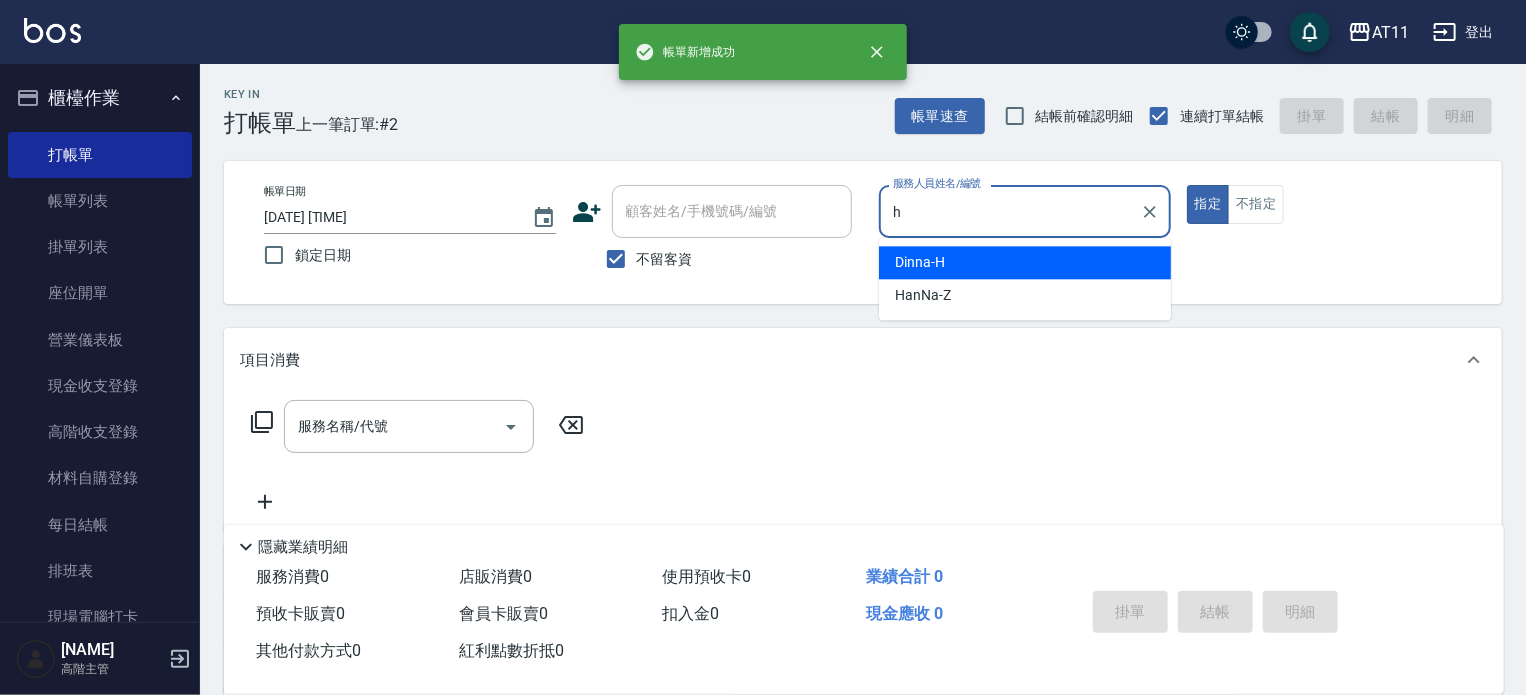type on "Dinna-H" 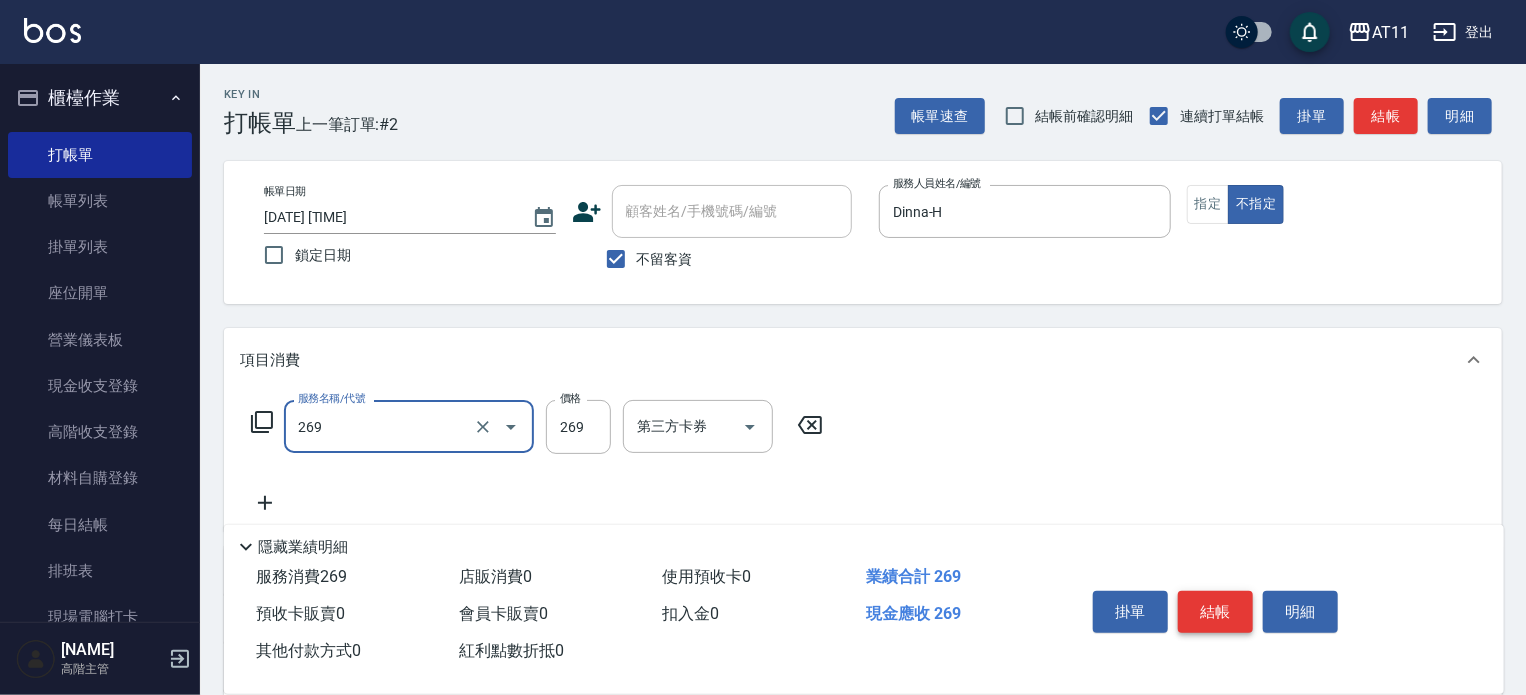 type on "一般洗剪(269)" 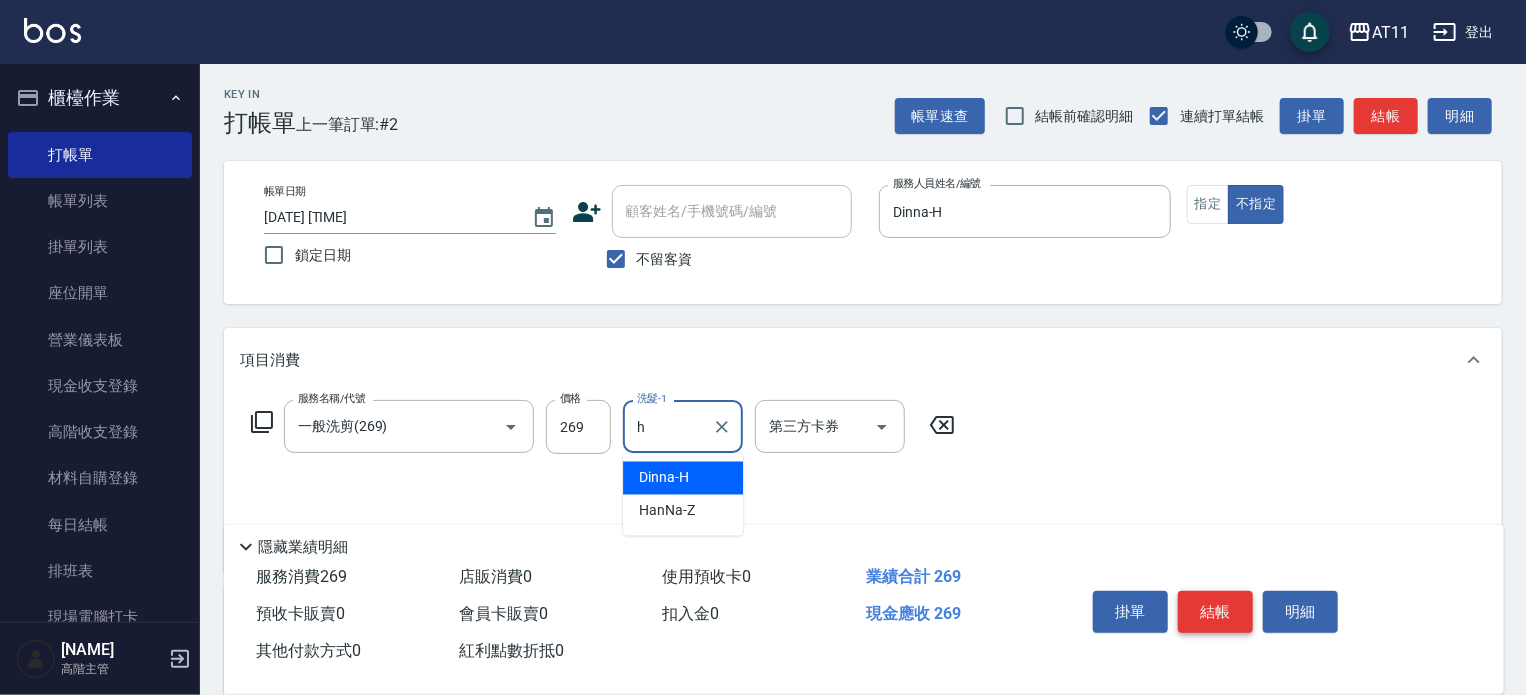 type on "Dinna-H" 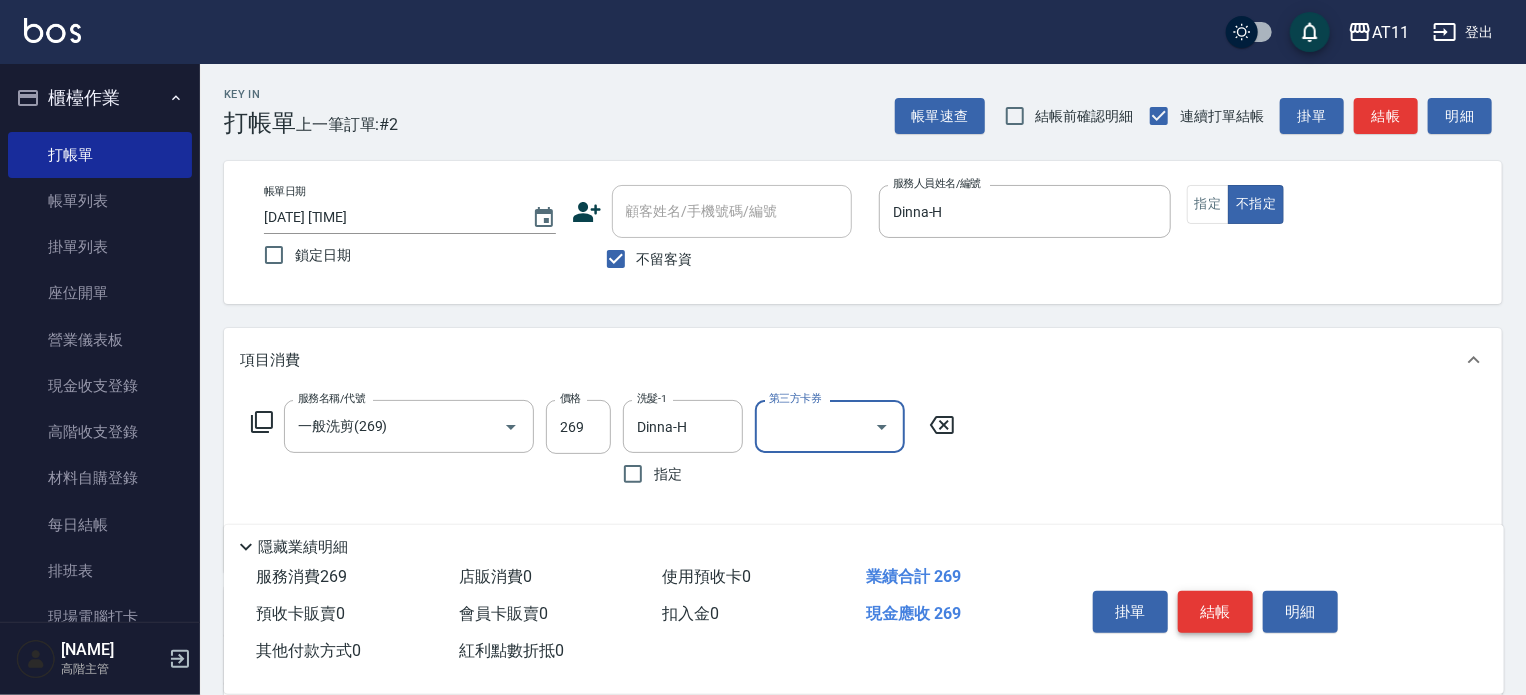 click on "結帳" at bounding box center [1215, 612] 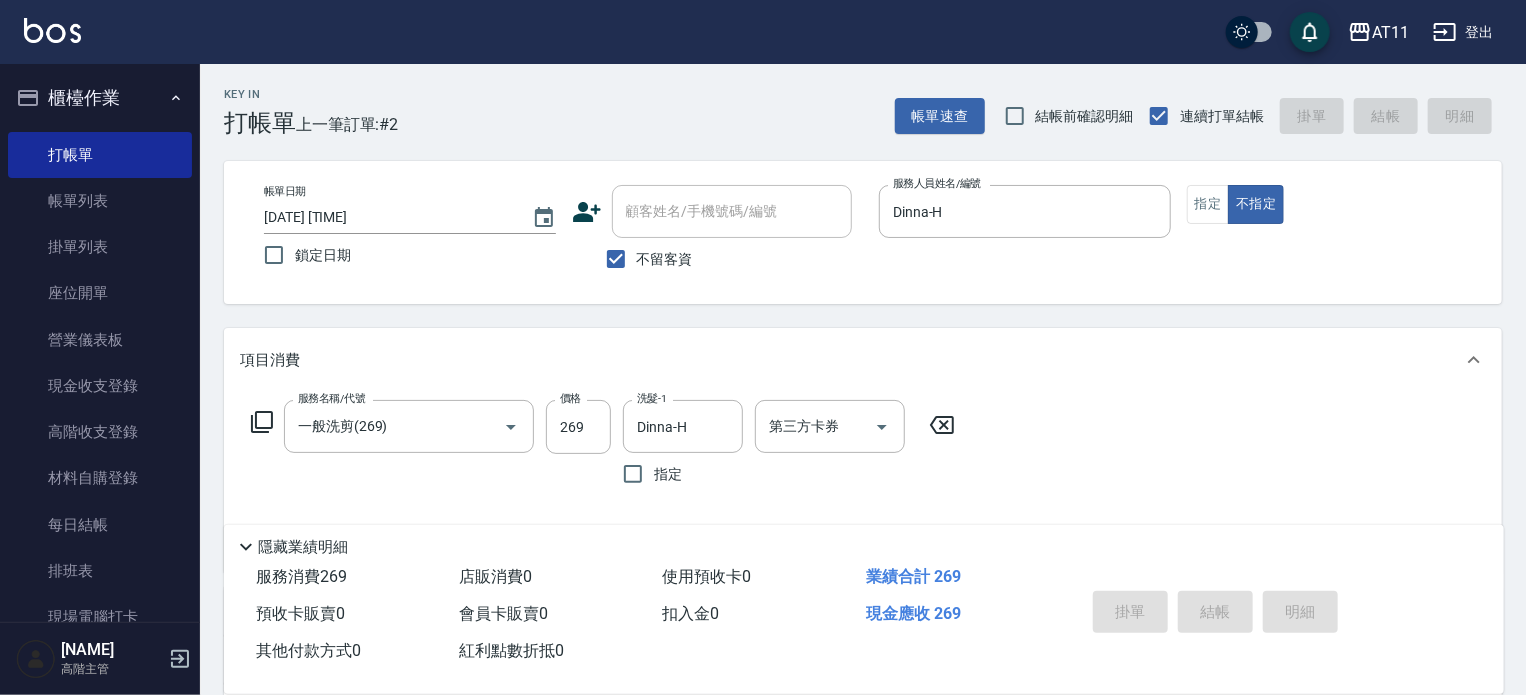 type on "2025/08/09 16:59" 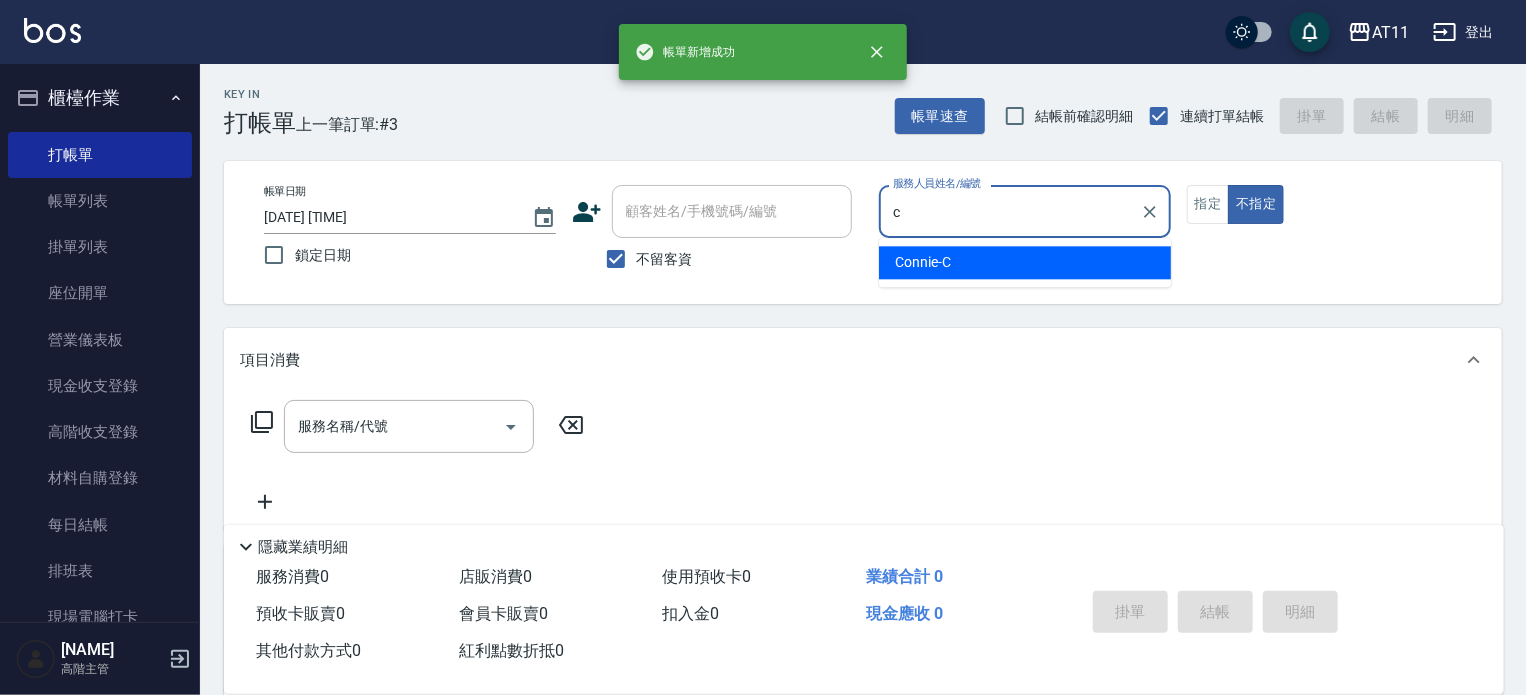 type on "Connie-C" 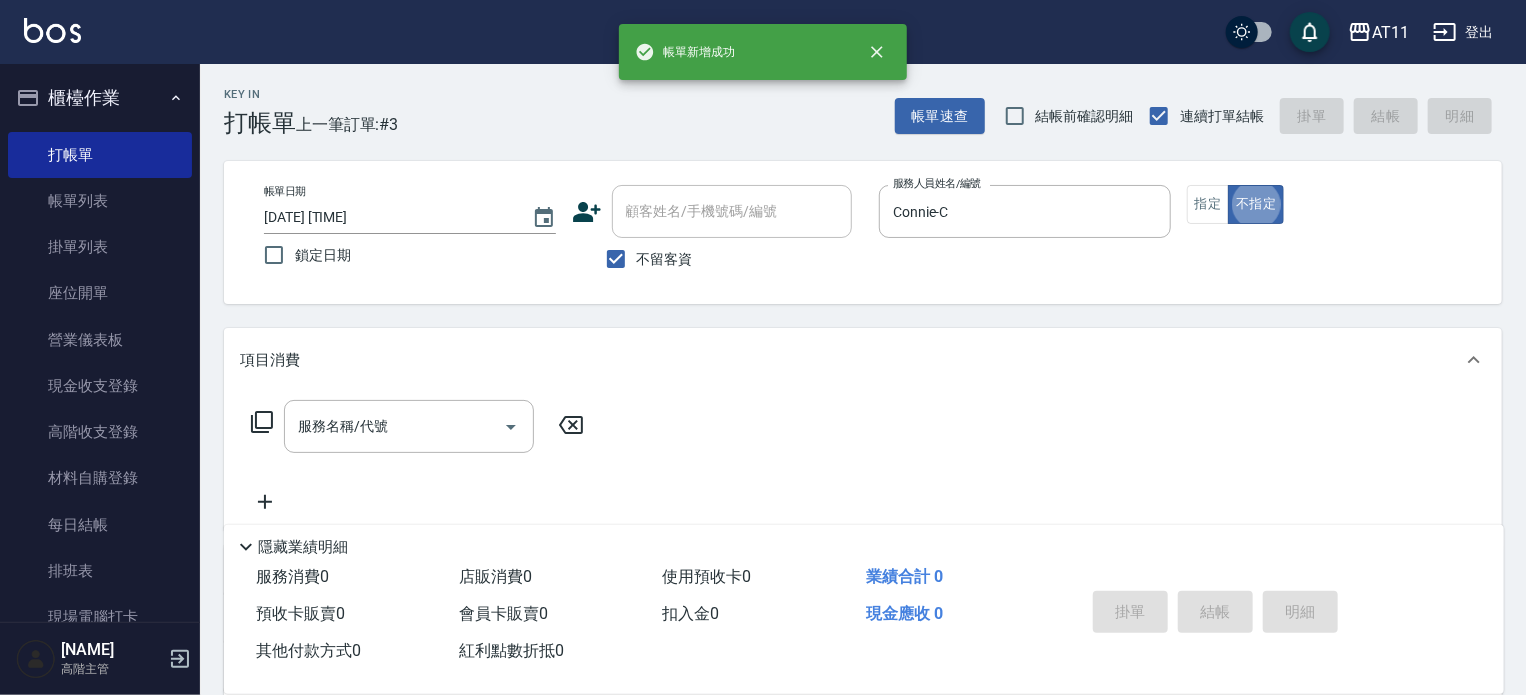 type on "false" 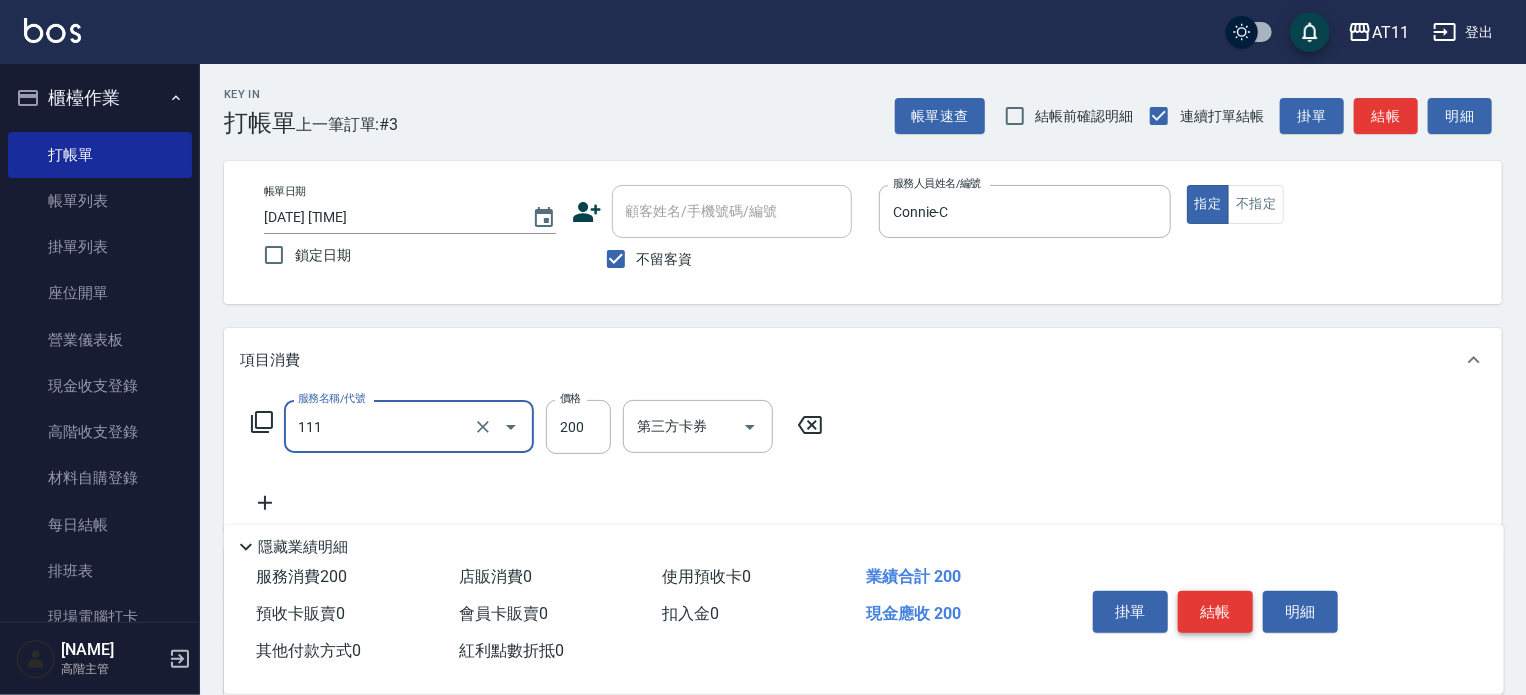 type on "精油洗髮(111)" 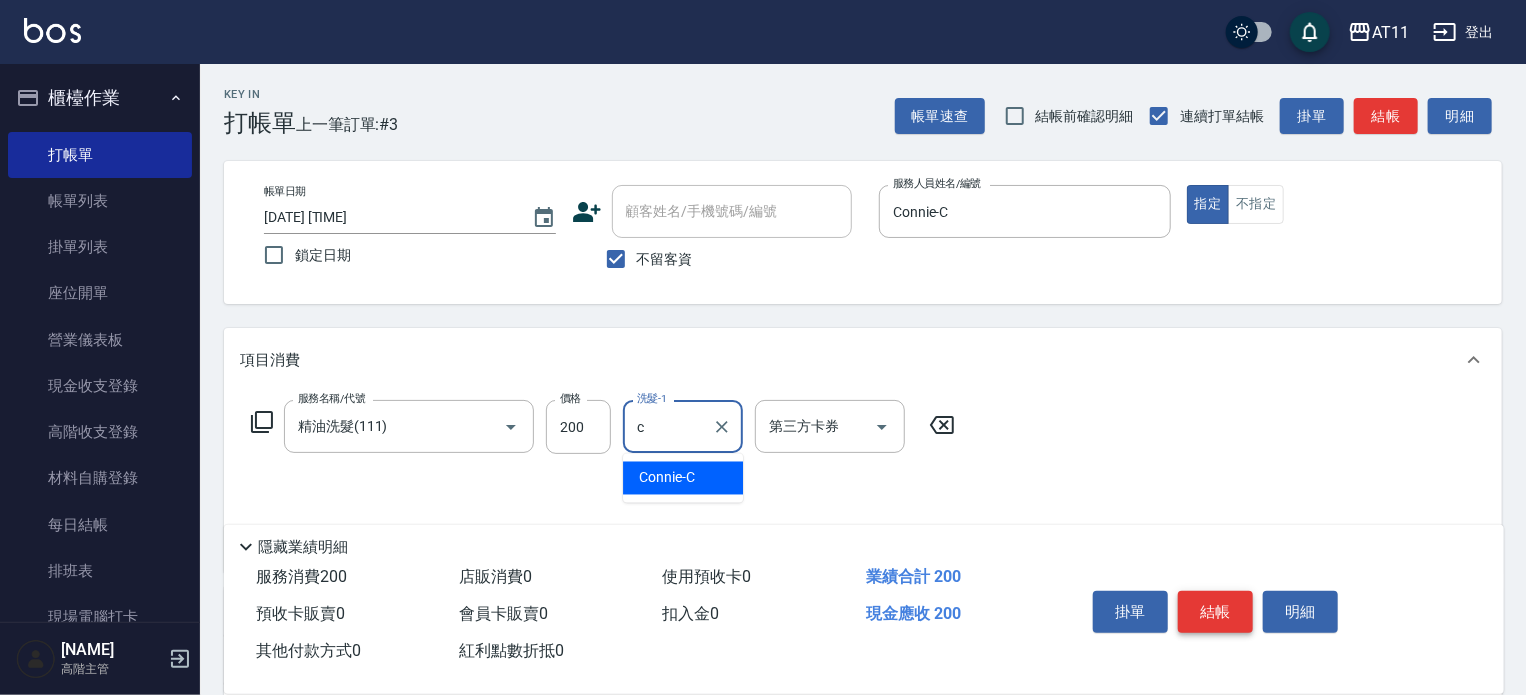 type on "Connie-C" 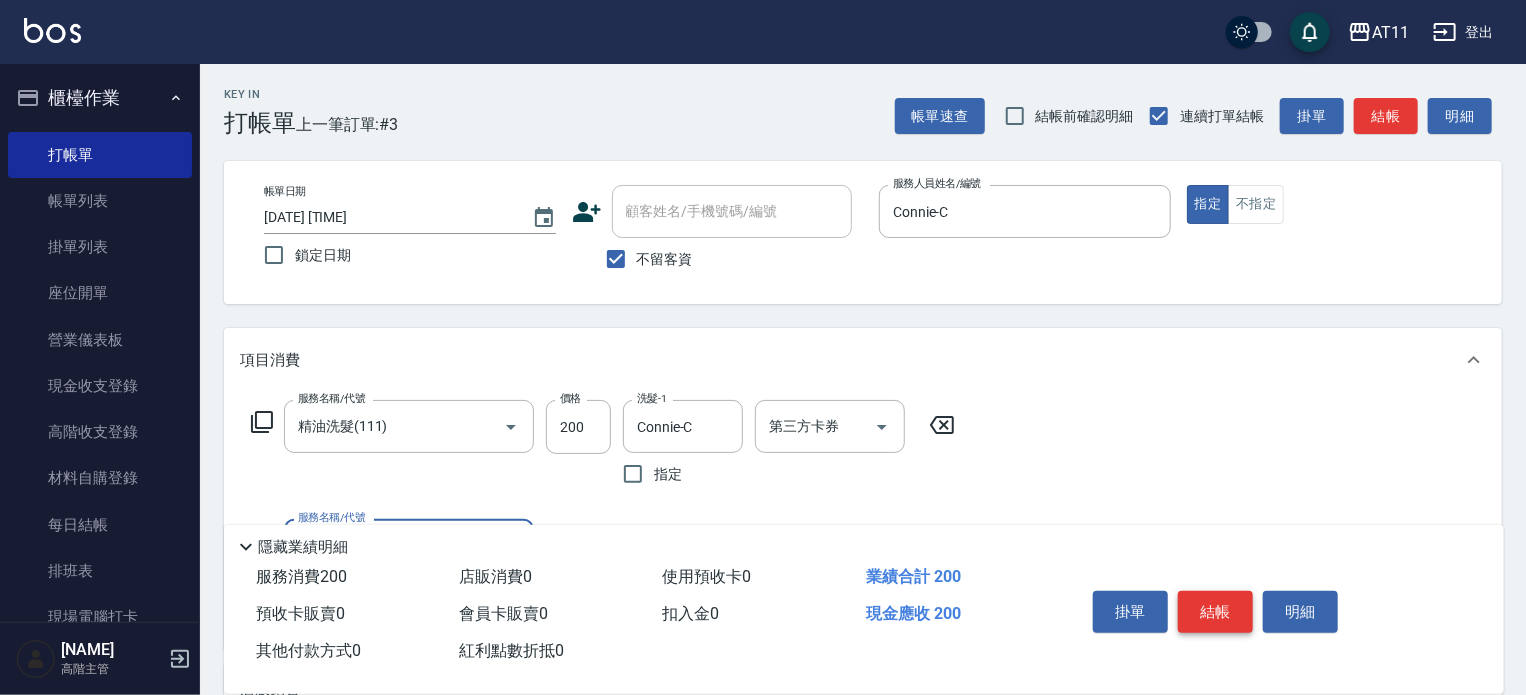 click on "結帳" at bounding box center [1215, 612] 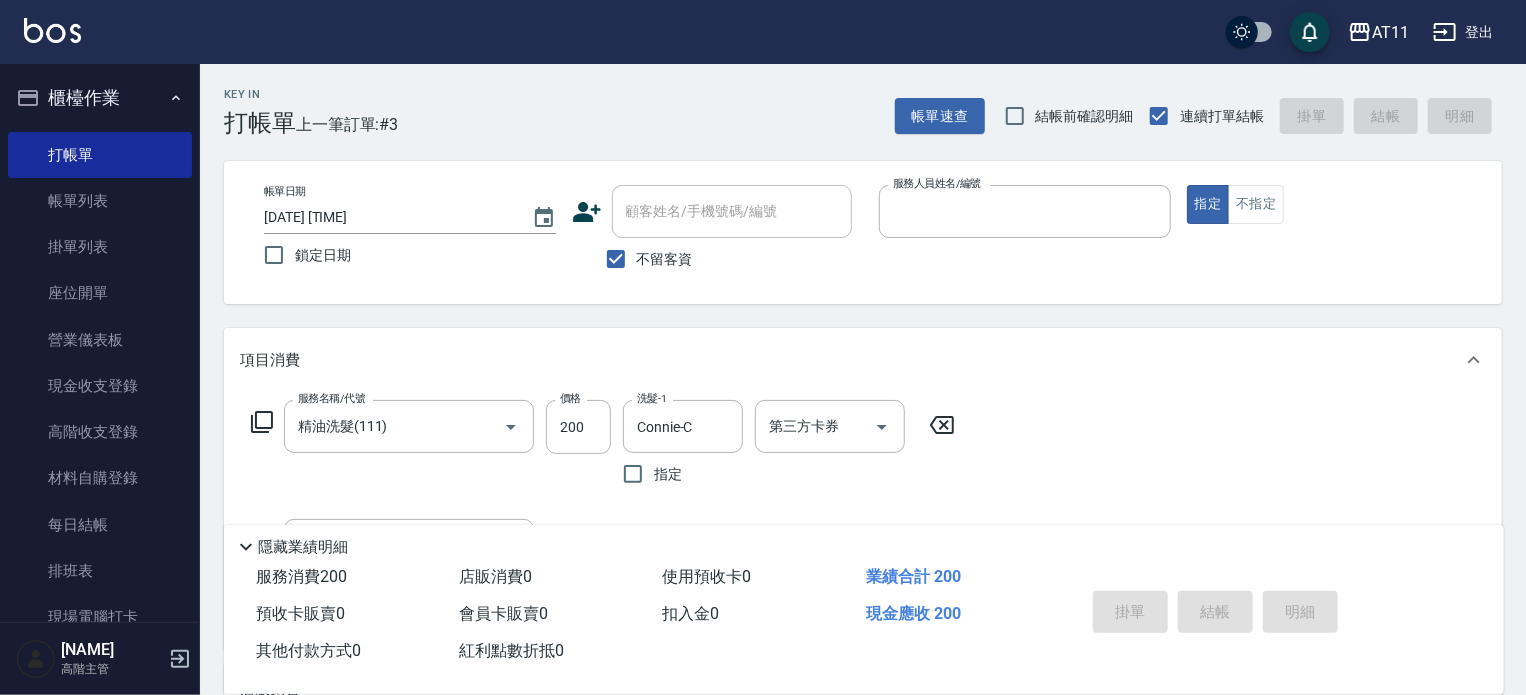 type on "s" 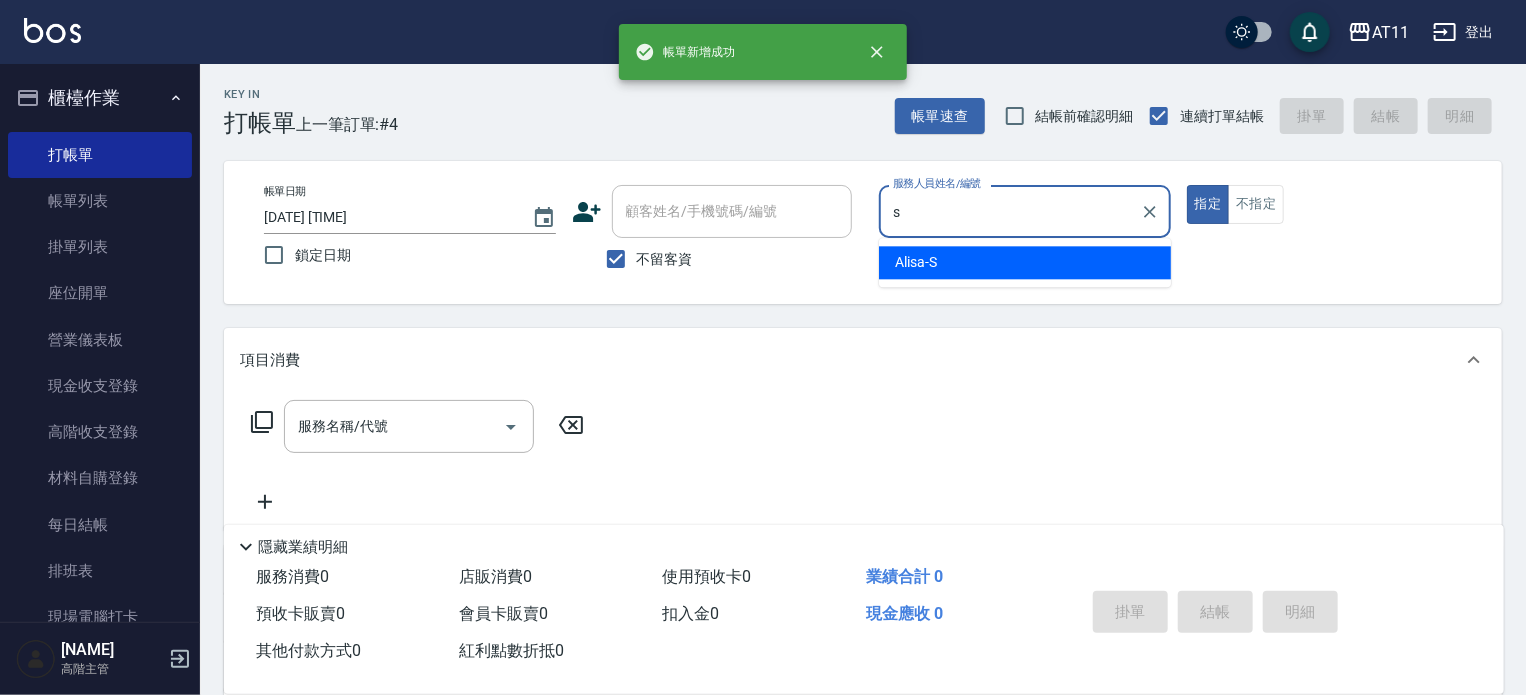 type on "Alisa-S" 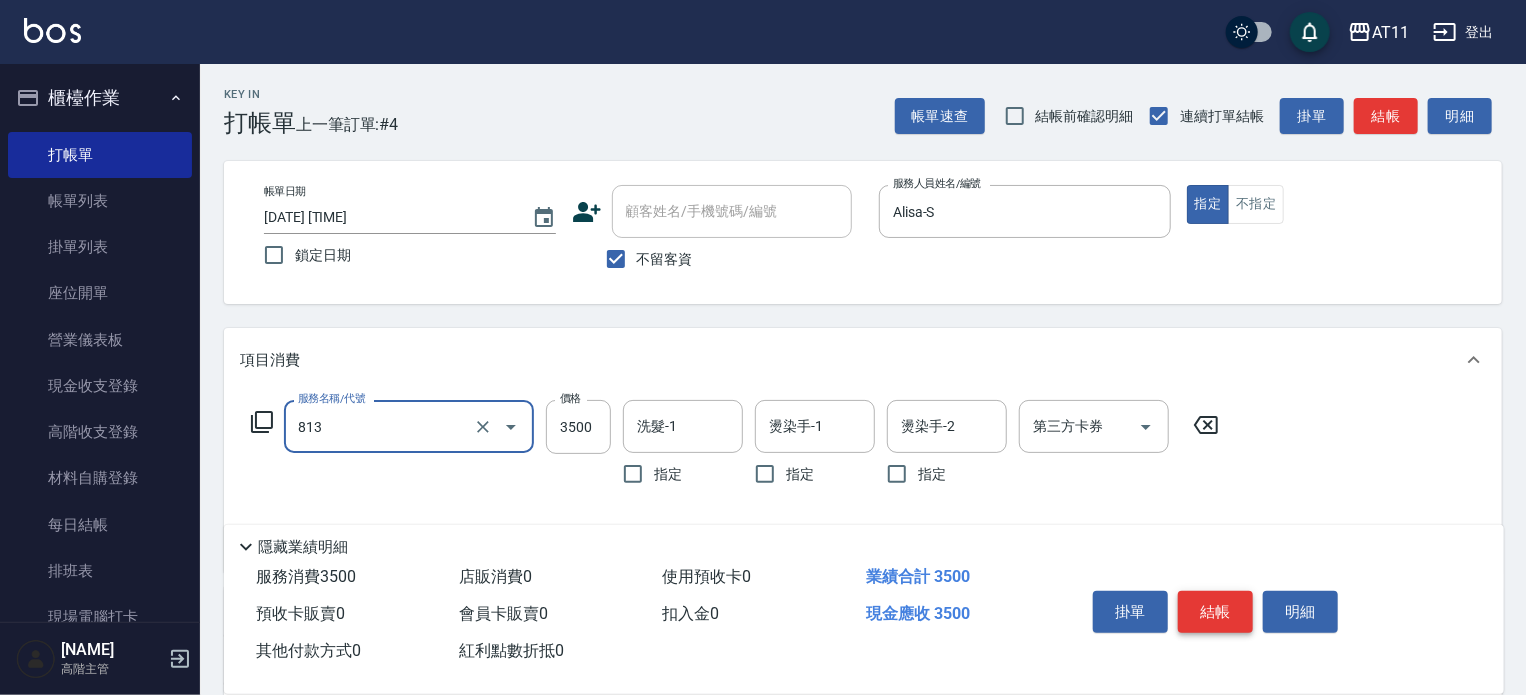 type on "過年染髮A餐(813)" 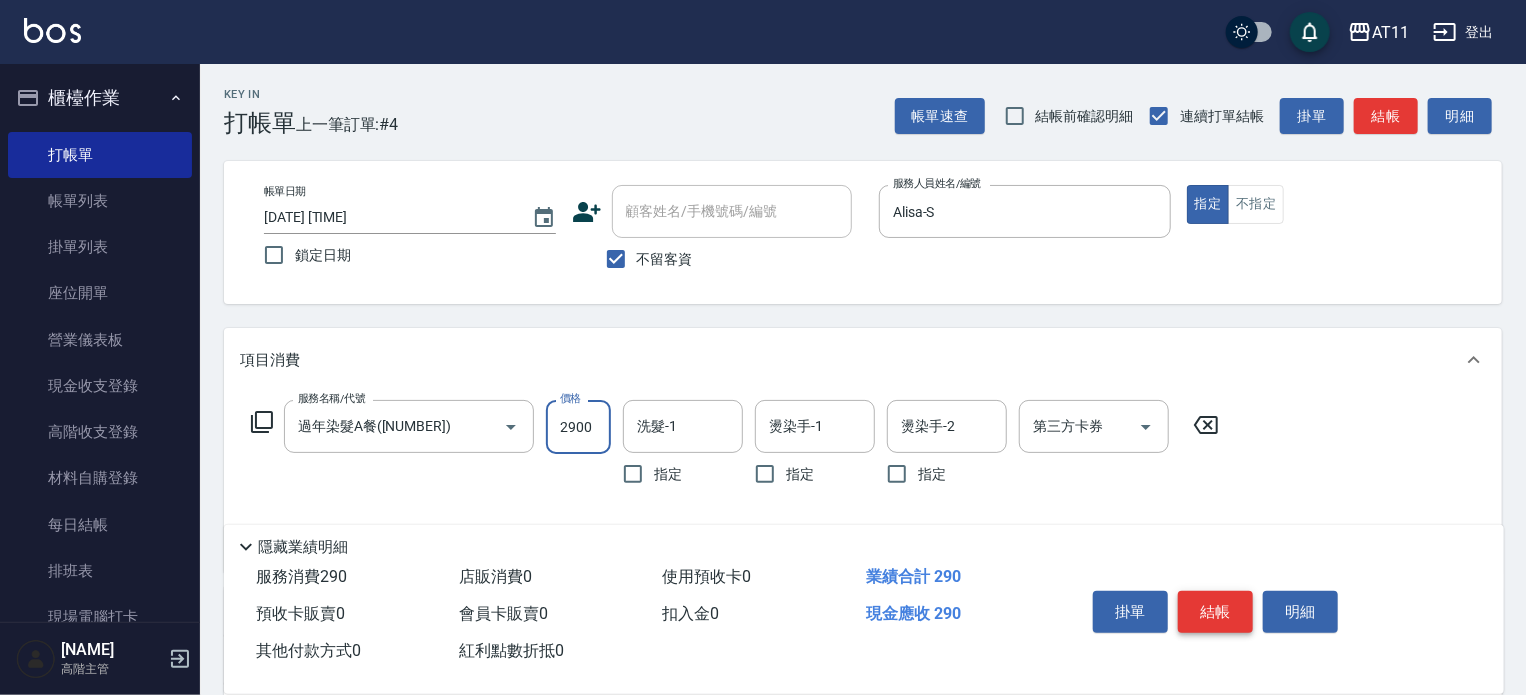 type on "2900" 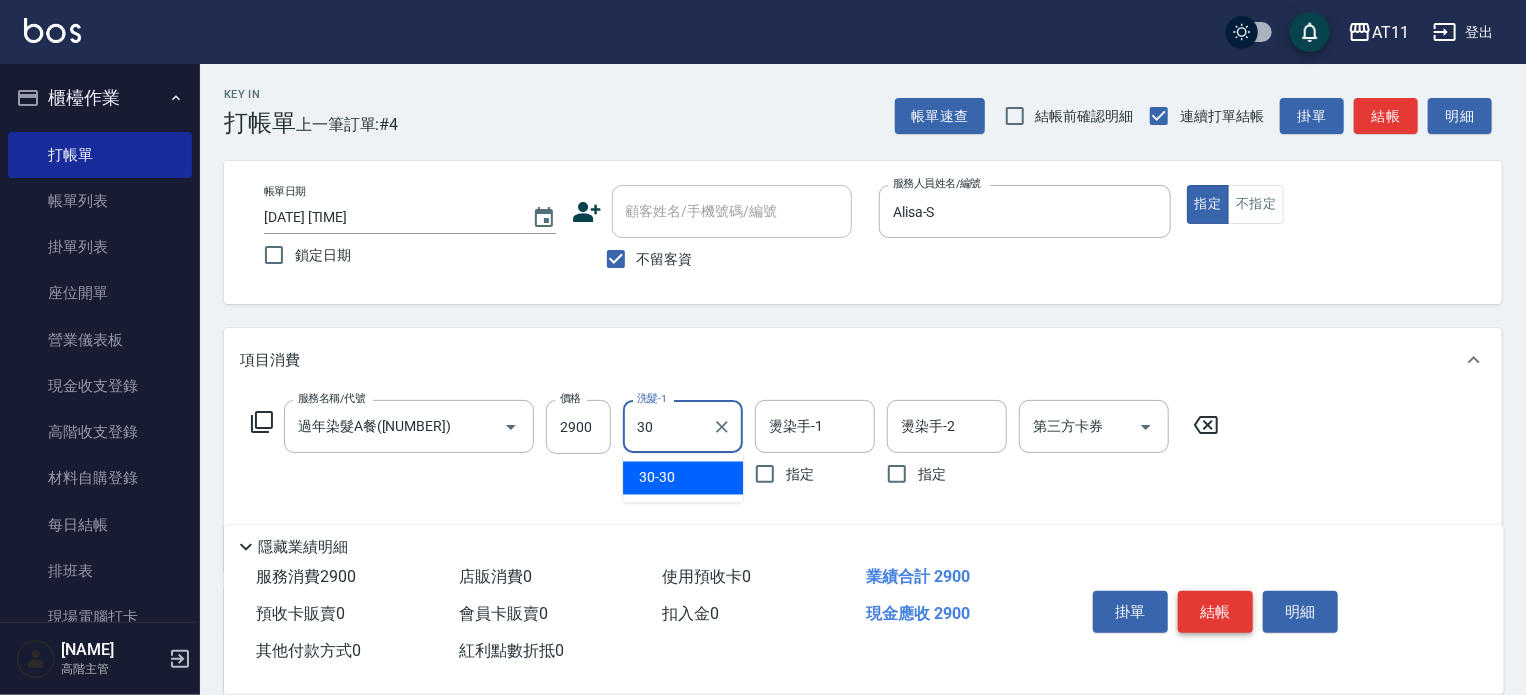 type on "30-30" 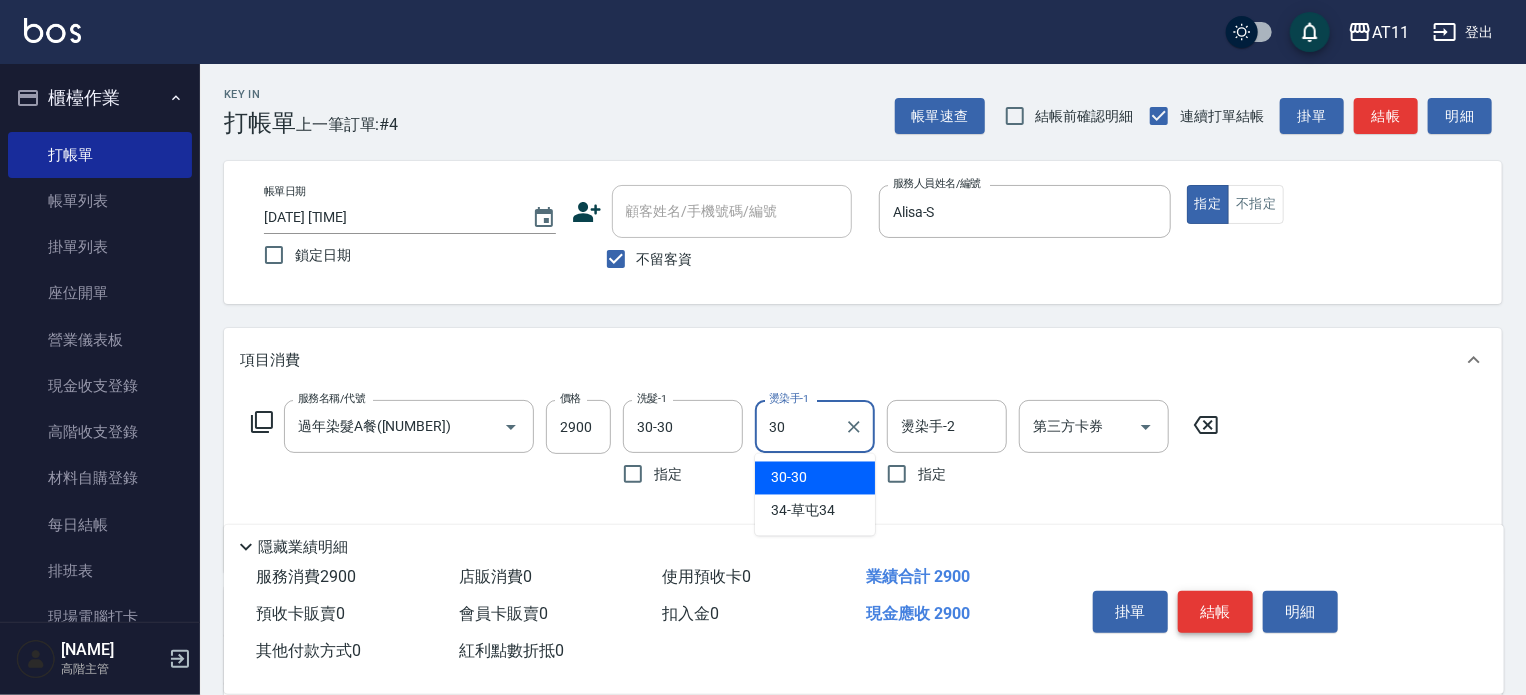 type on "30-30" 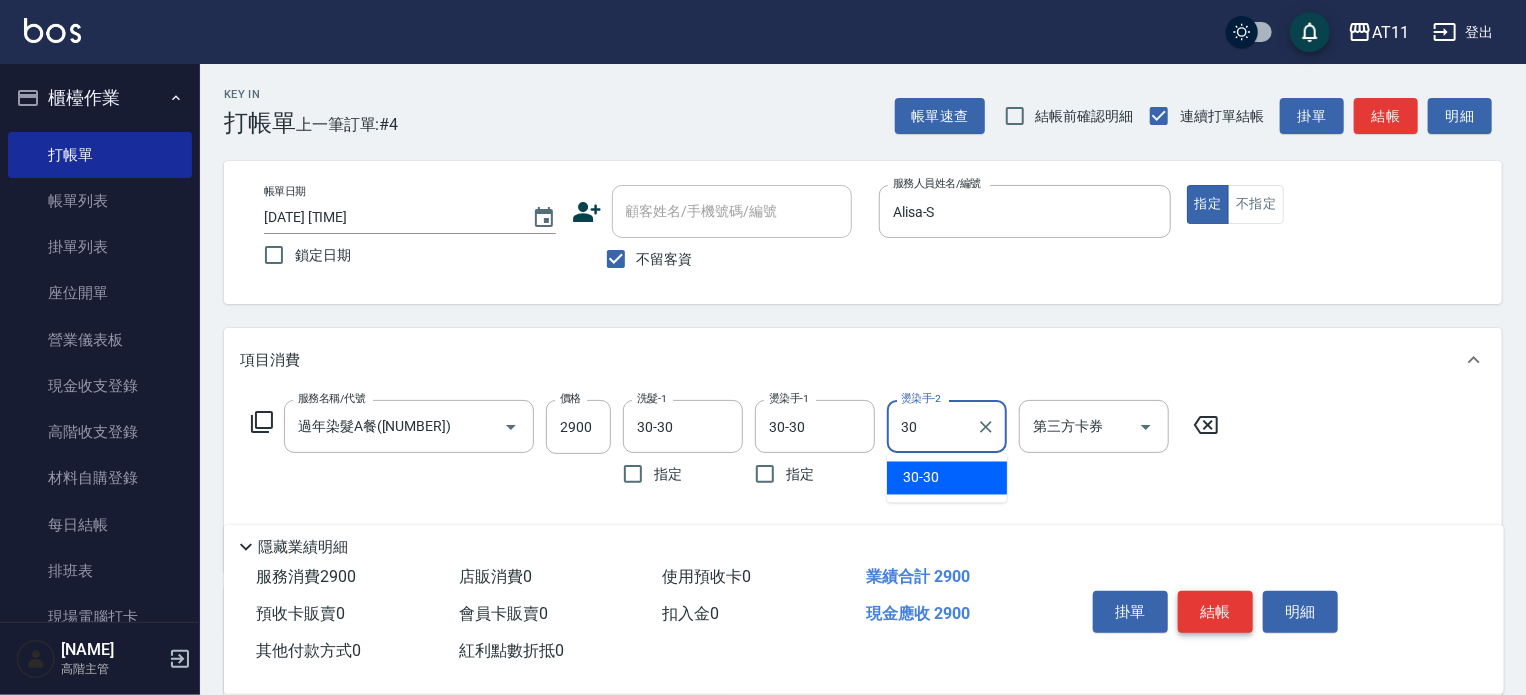 type on "30-30" 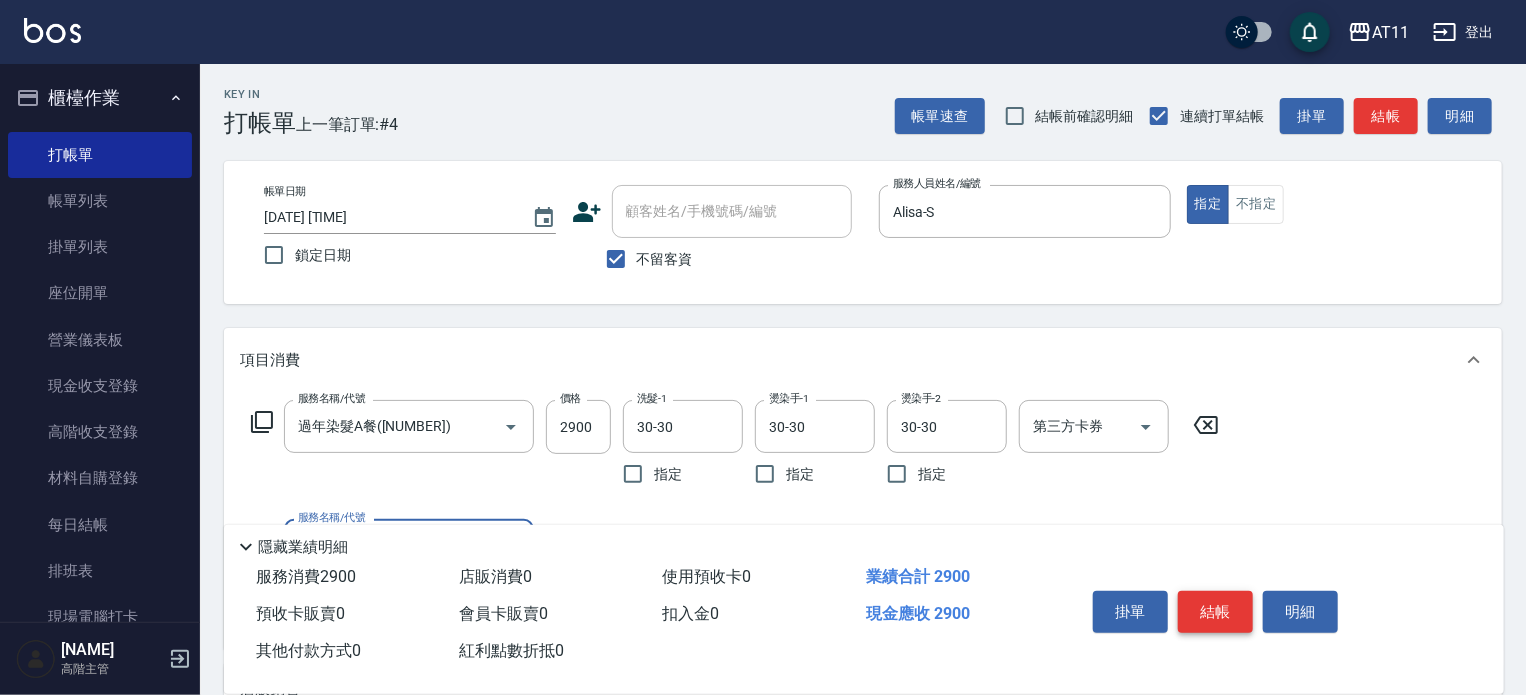 click on "結帳" at bounding box center [1215, 612] 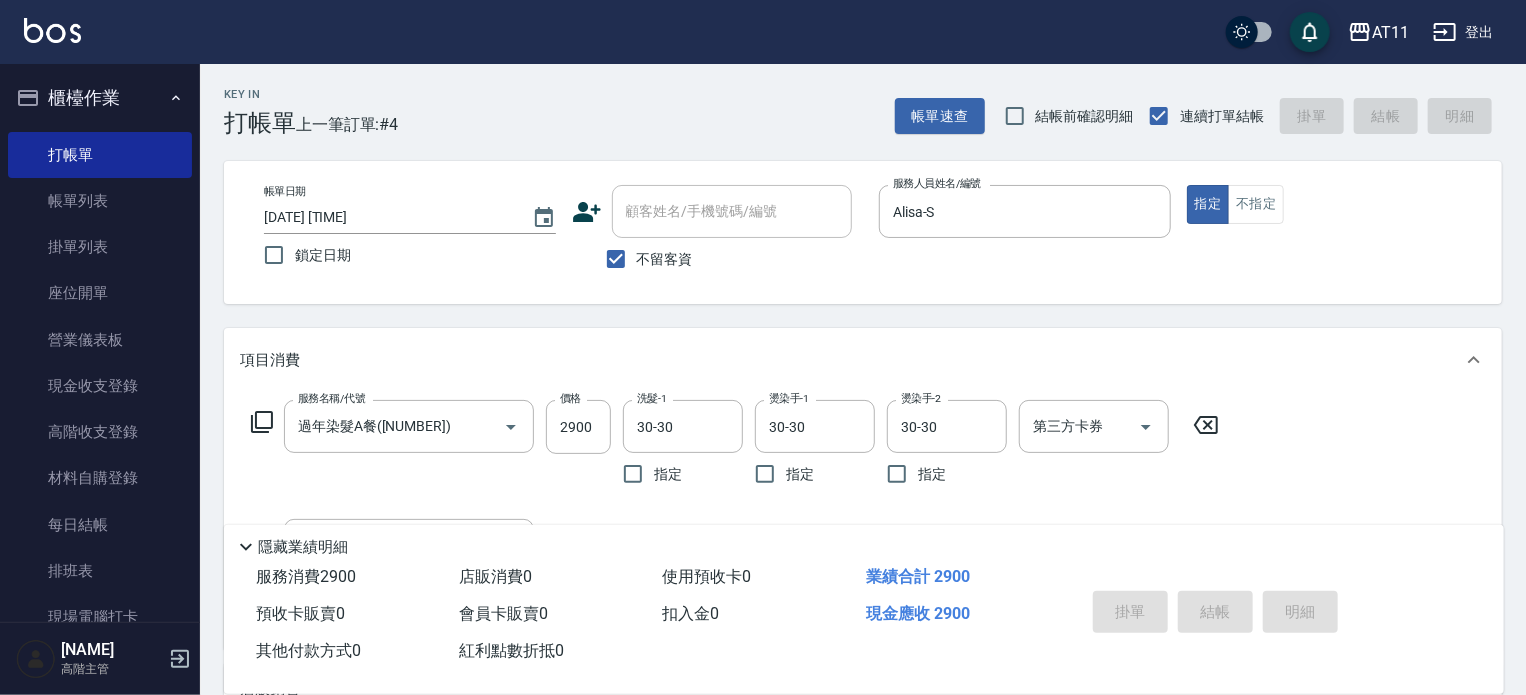 type 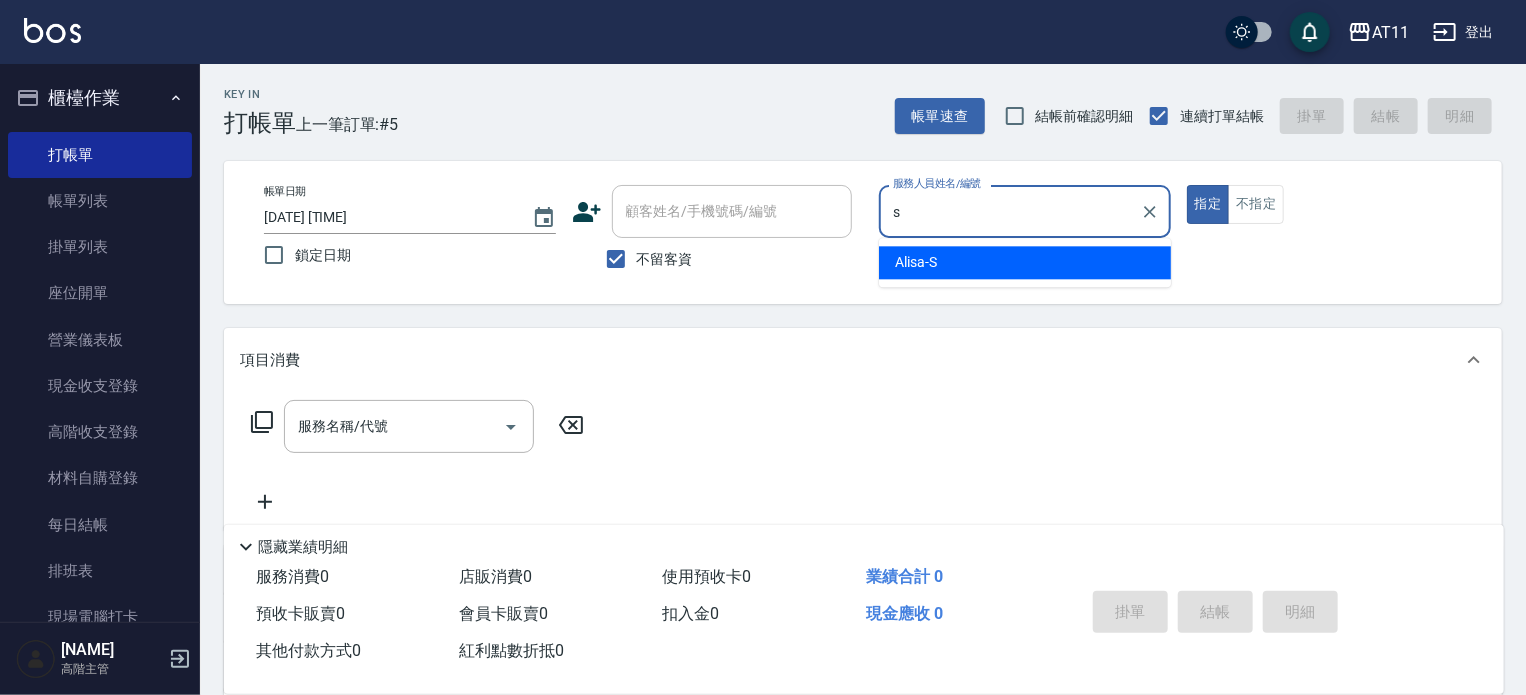 type on "Alisa-S" 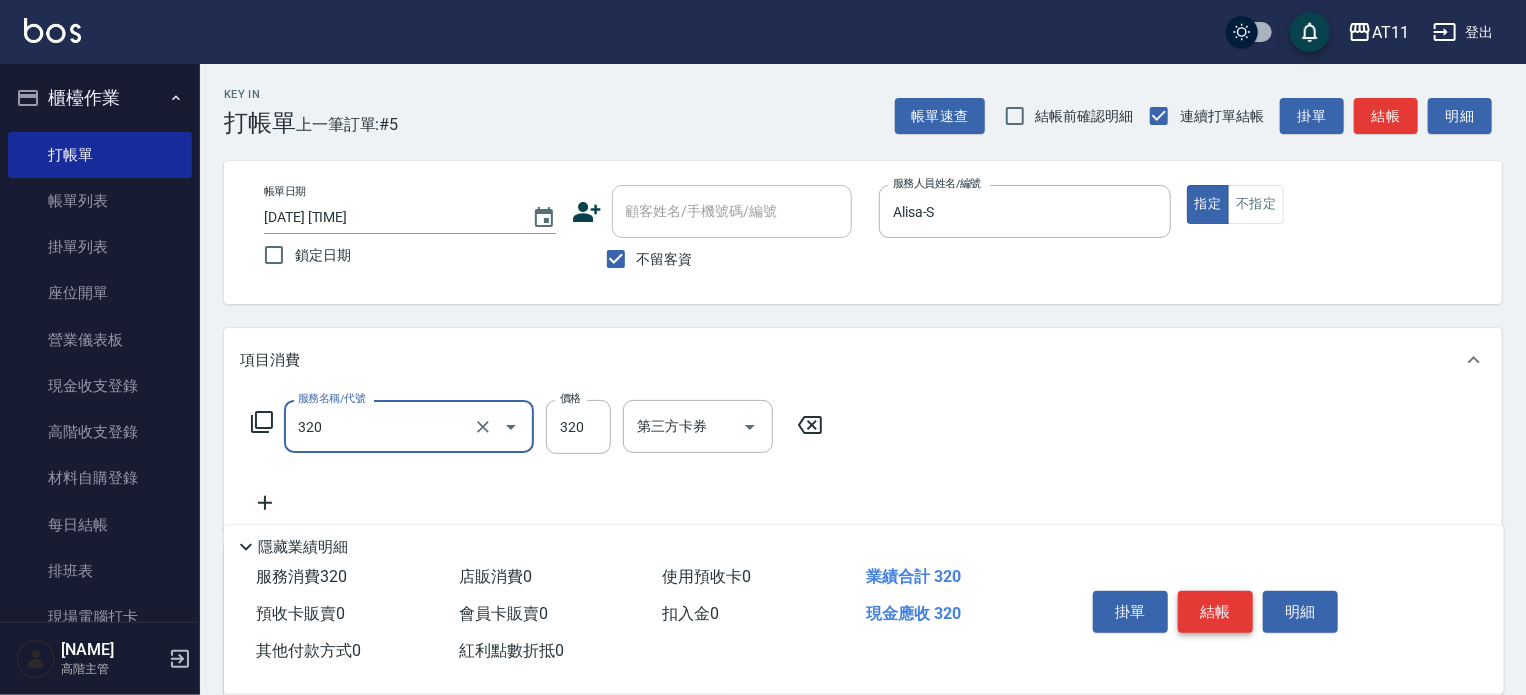 type on "洗剪(320)" 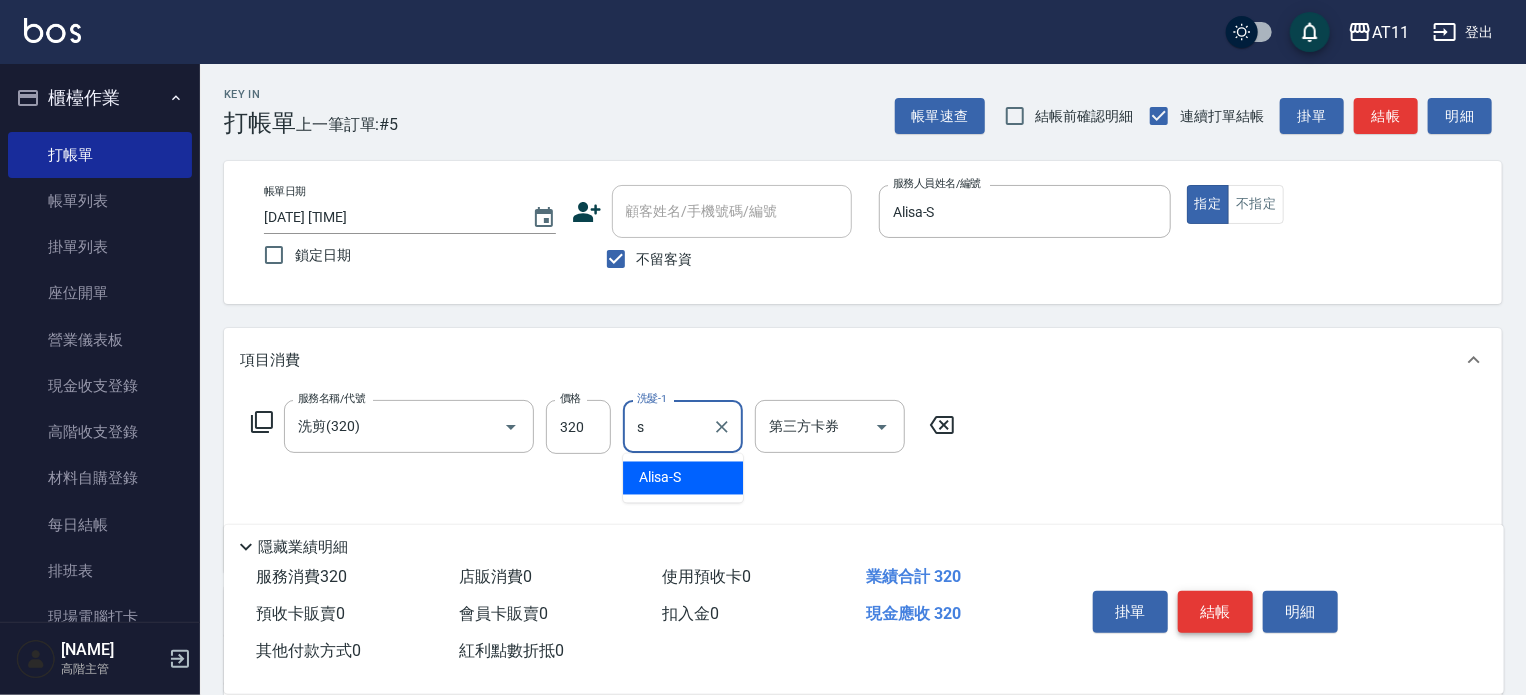 type on "Alisa-S" 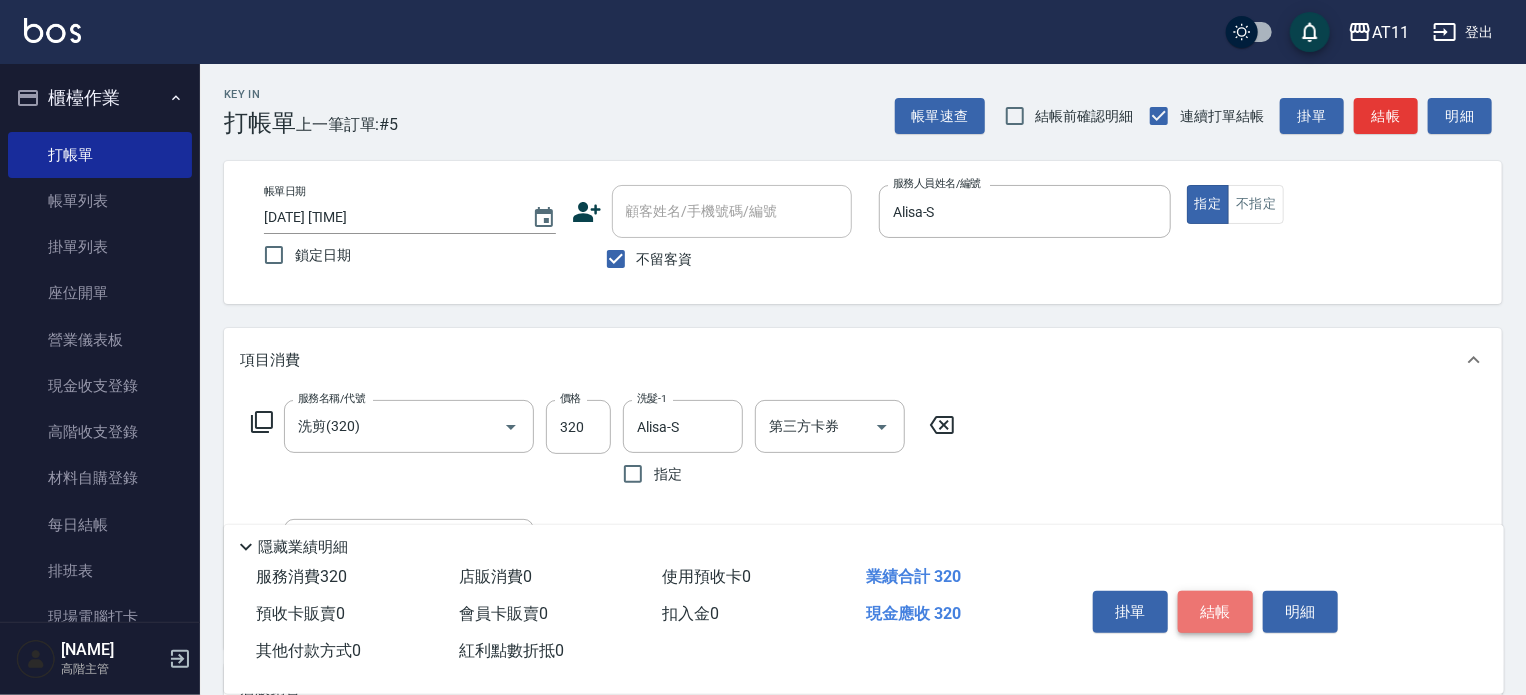 click on "結帳" at bounding box center (1215, 612) 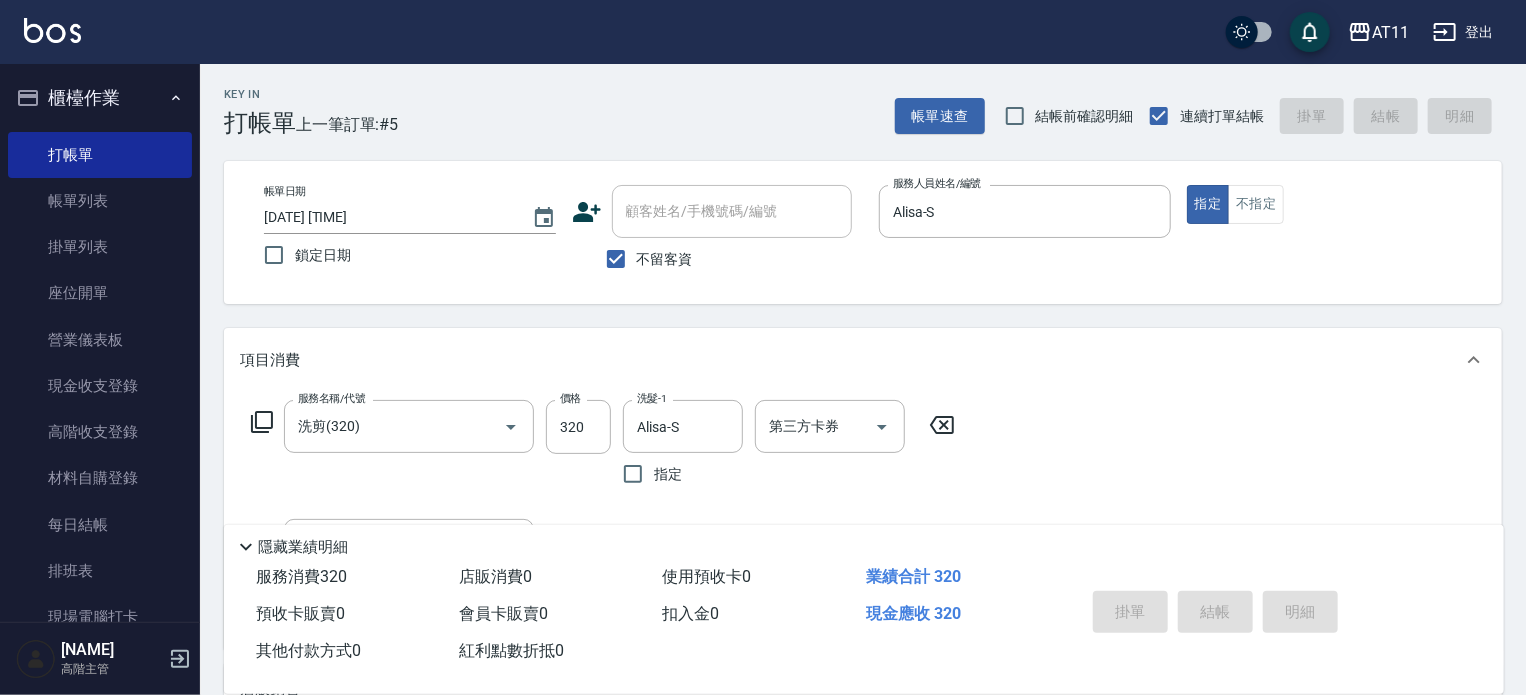 type 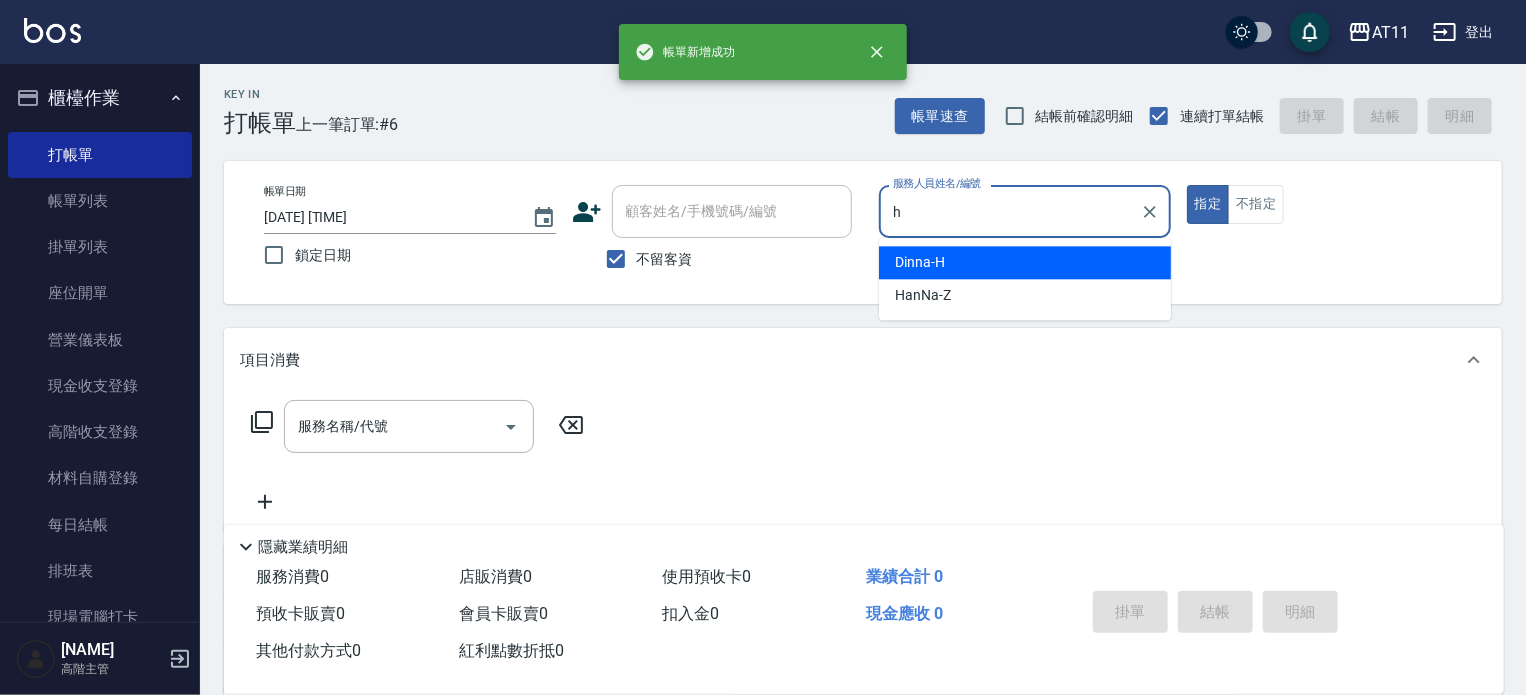 type on "Dinna-H" 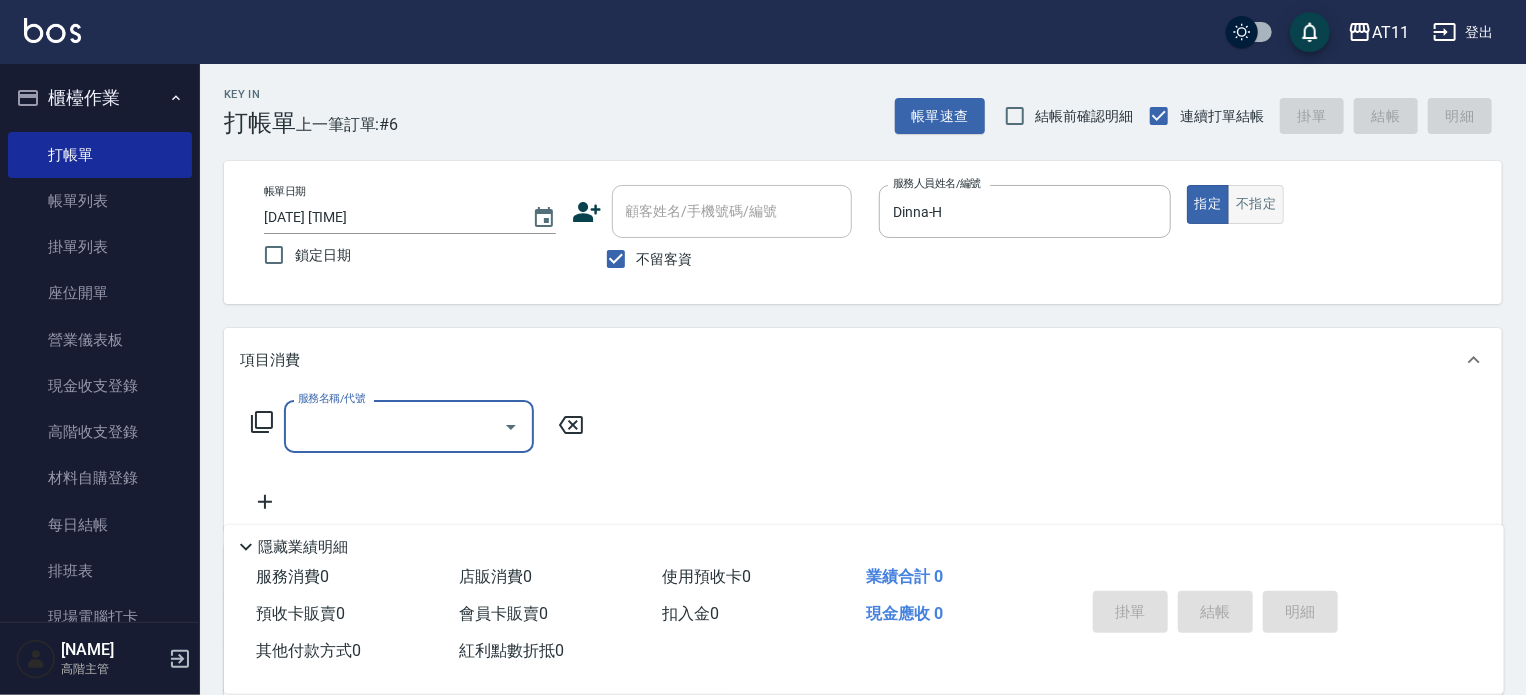 click on "不指定" at bounding box center (1256, 204) 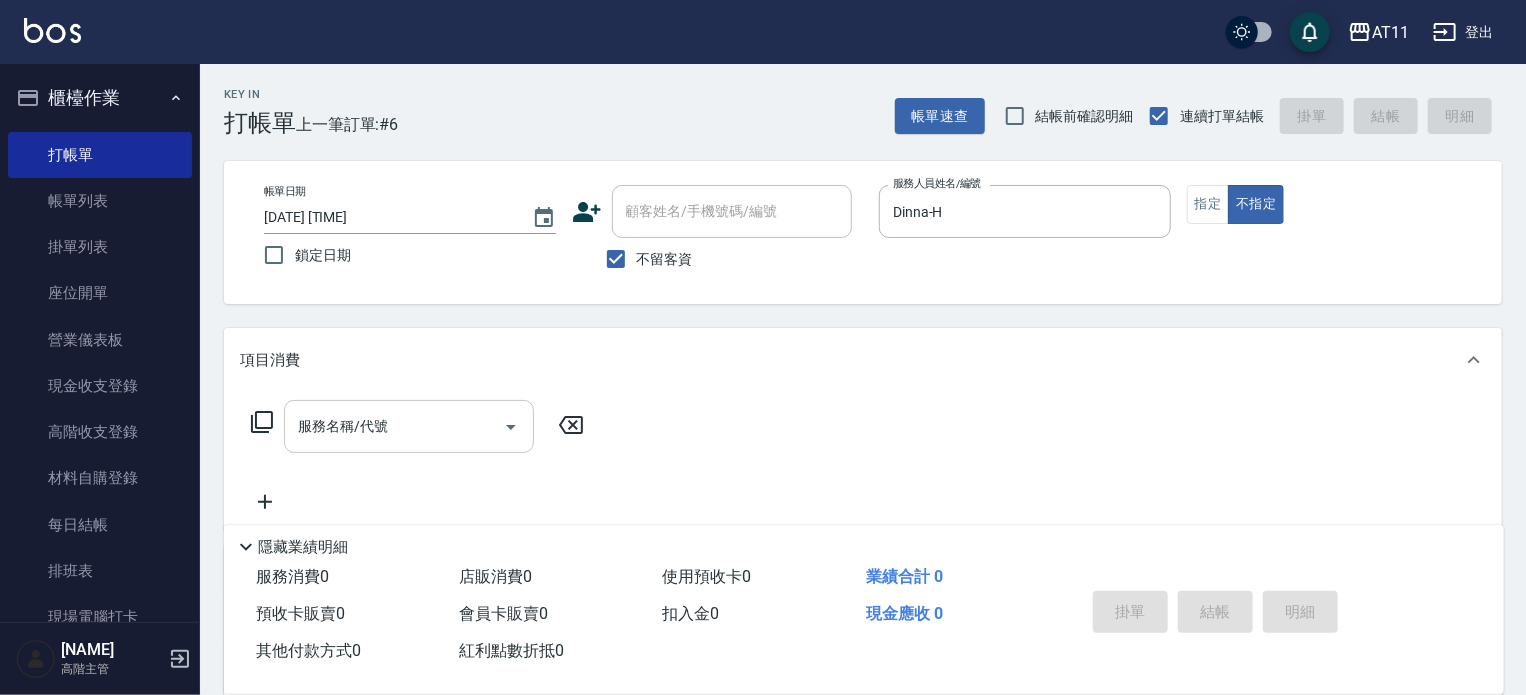 click on "服務名稱/代號" at bounding box center (394, 426) 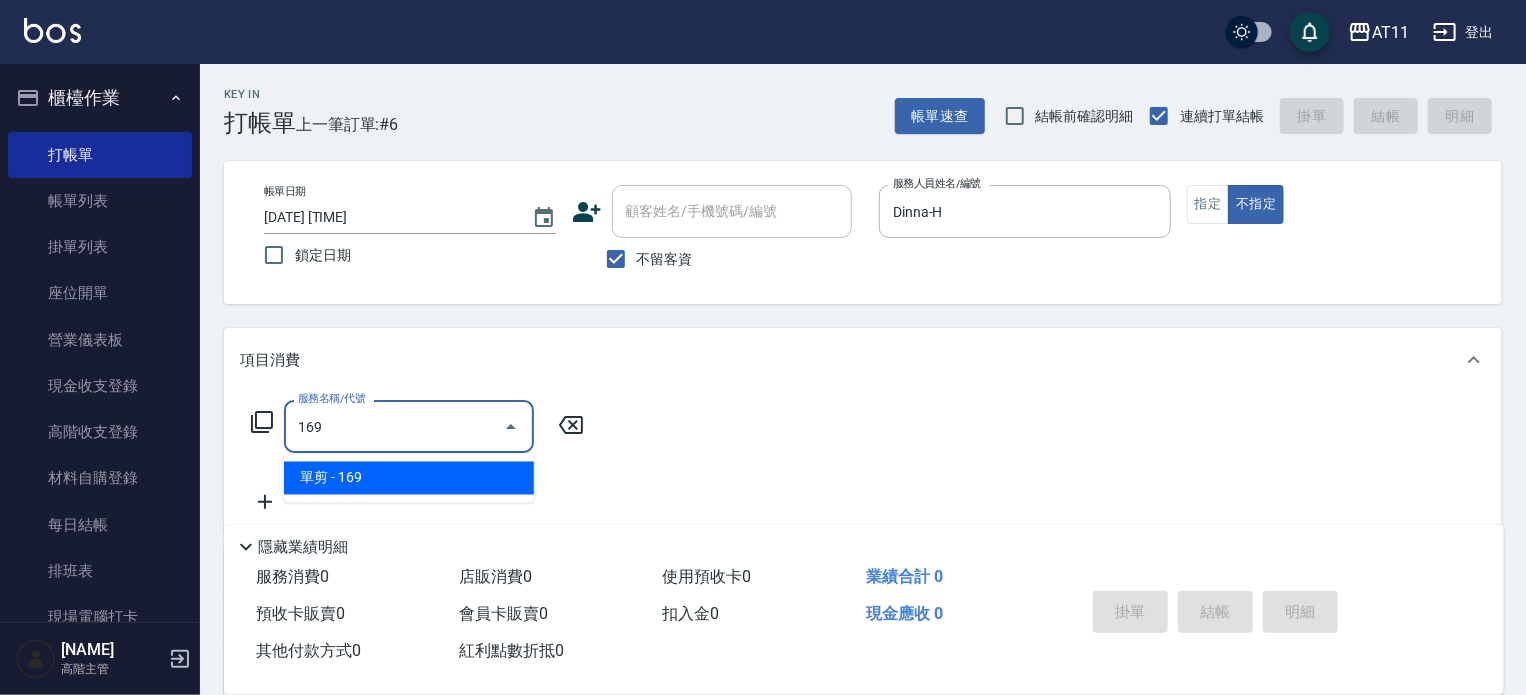 type on "單剪(169)" 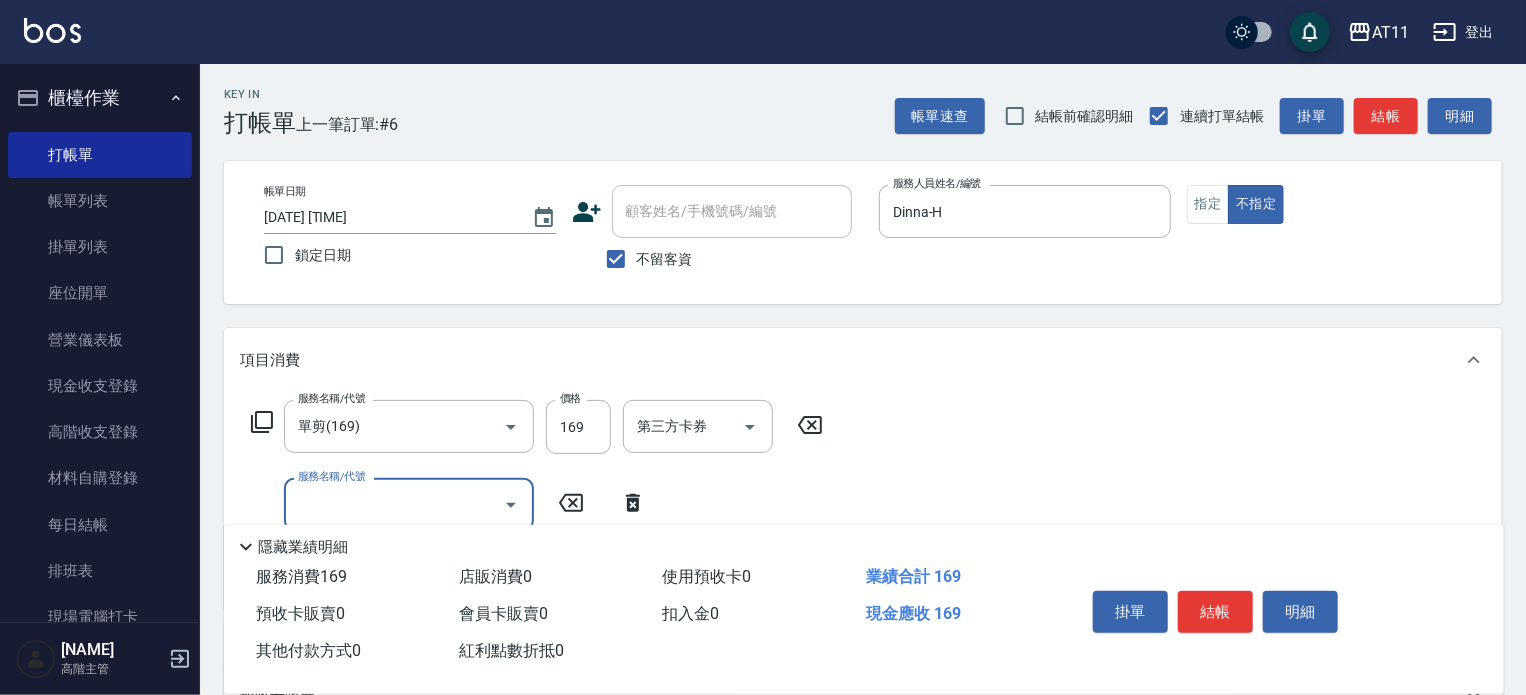 click on "結帳" at bounding box center [1215, 612] 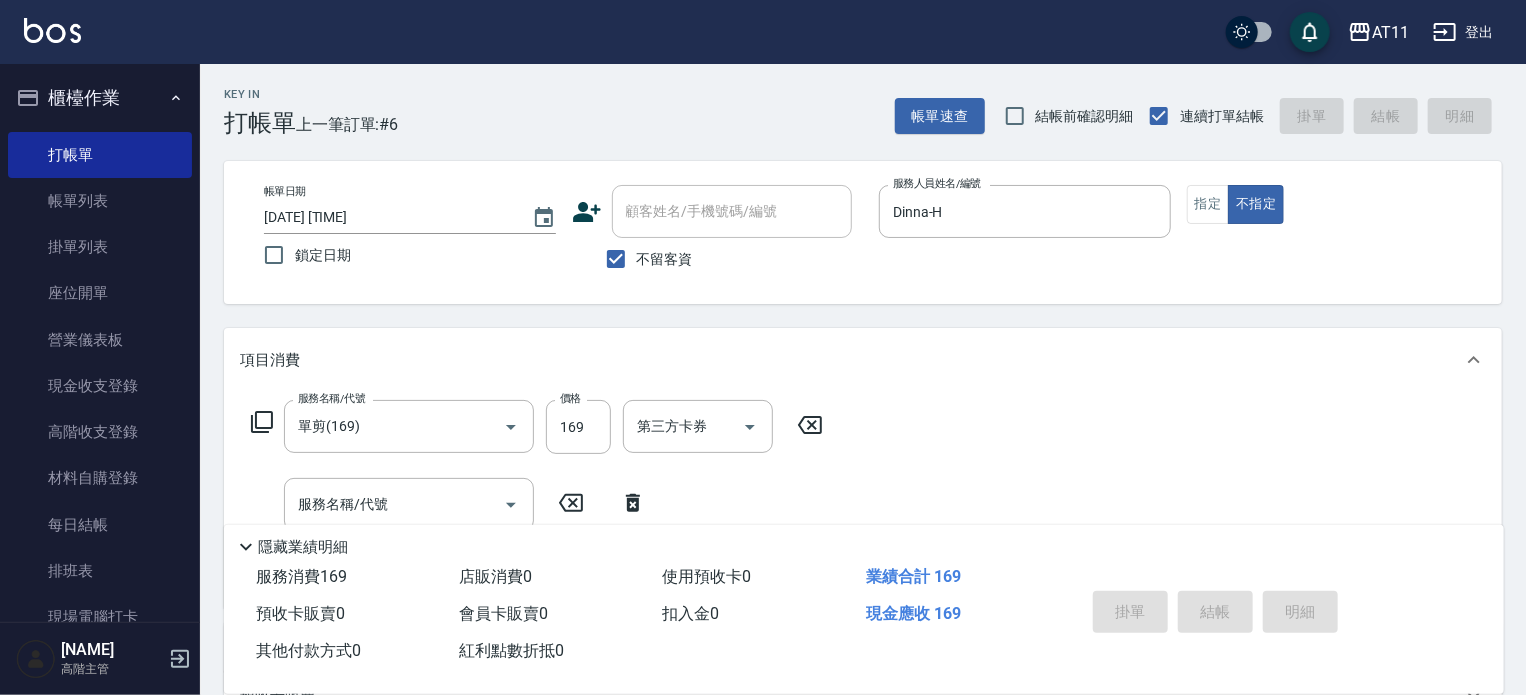 type on "2025/08/09 17:00" 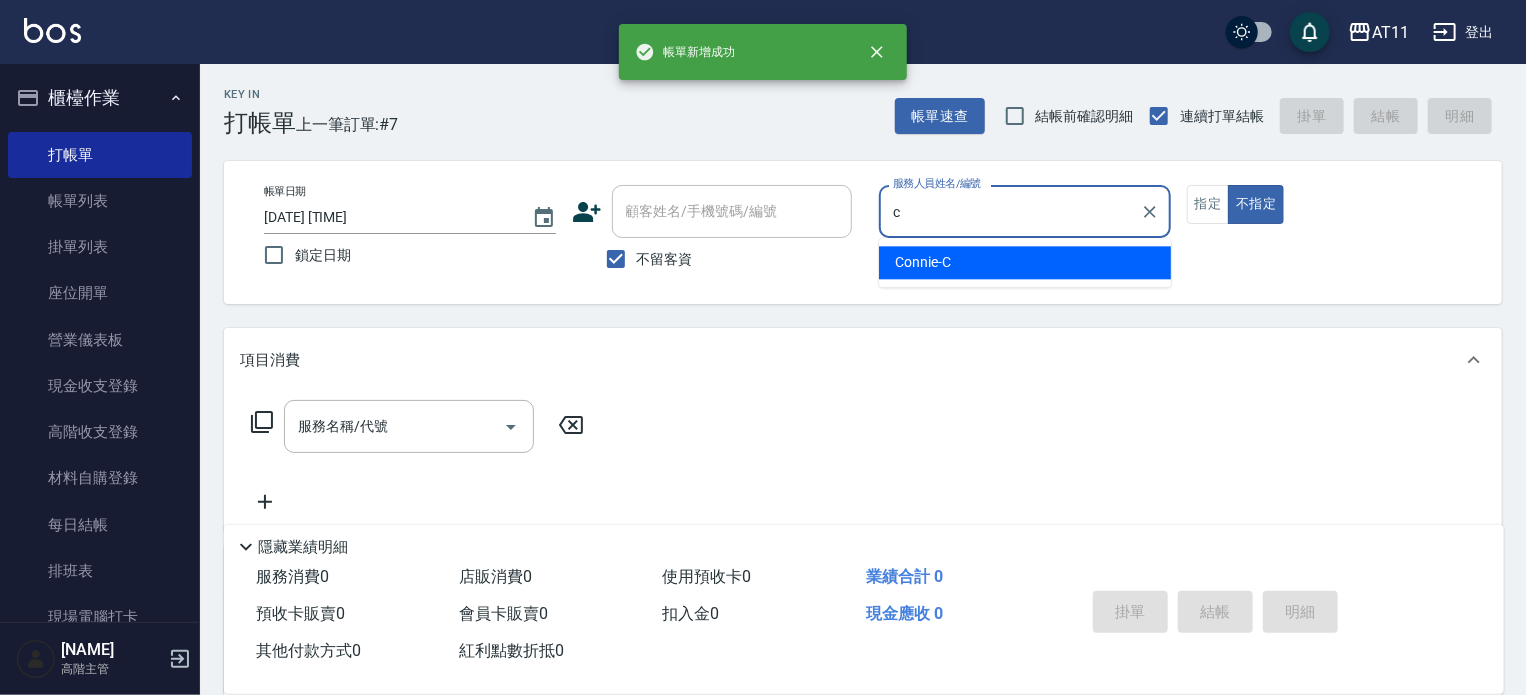 type on "Connie-C" 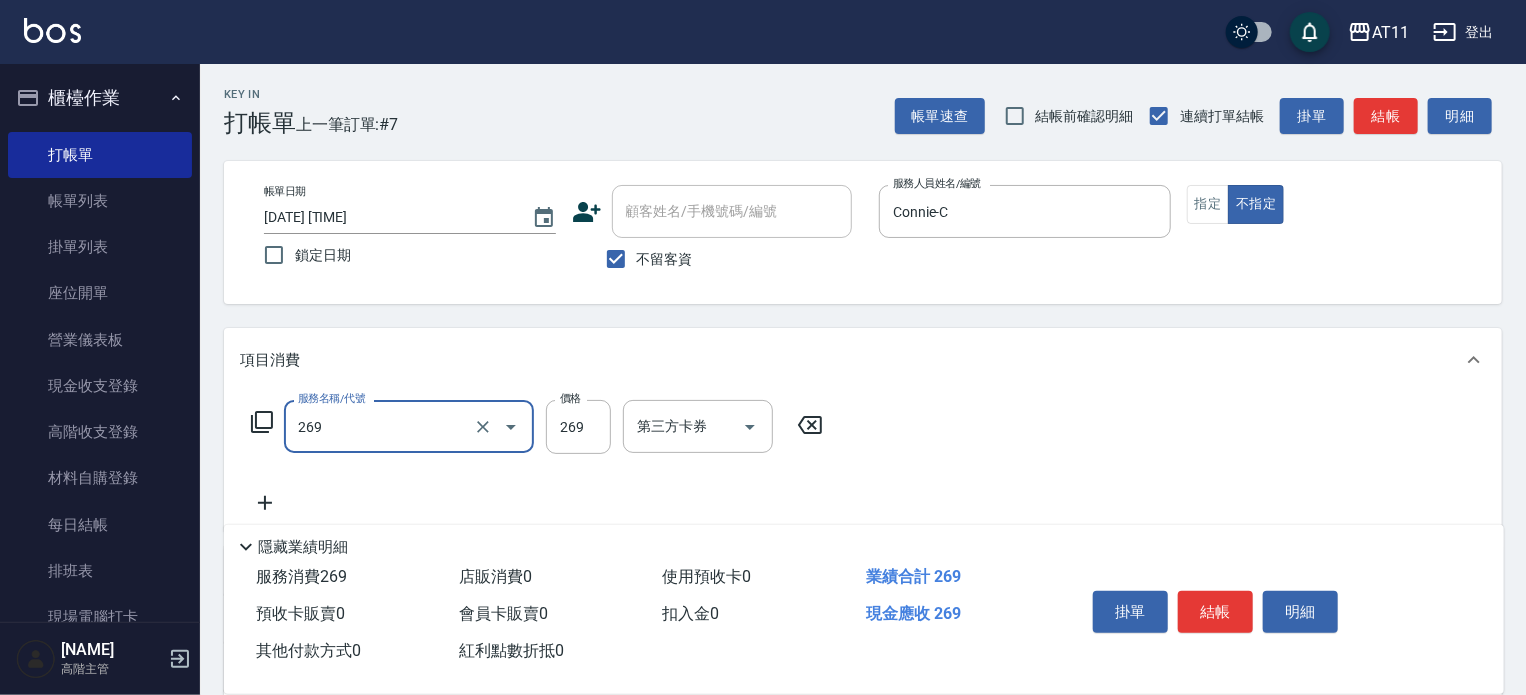 type on "一般洗剪(269)" 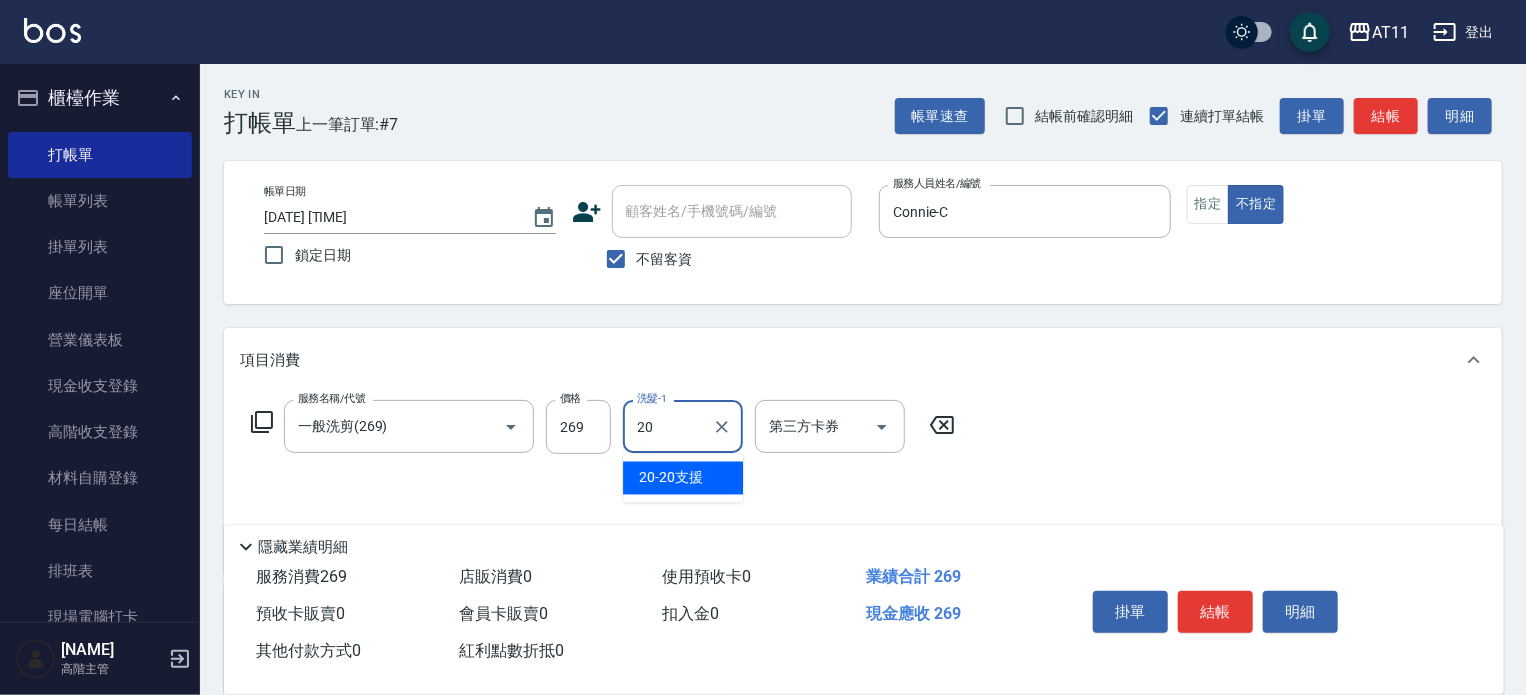 type on "20-20支援" 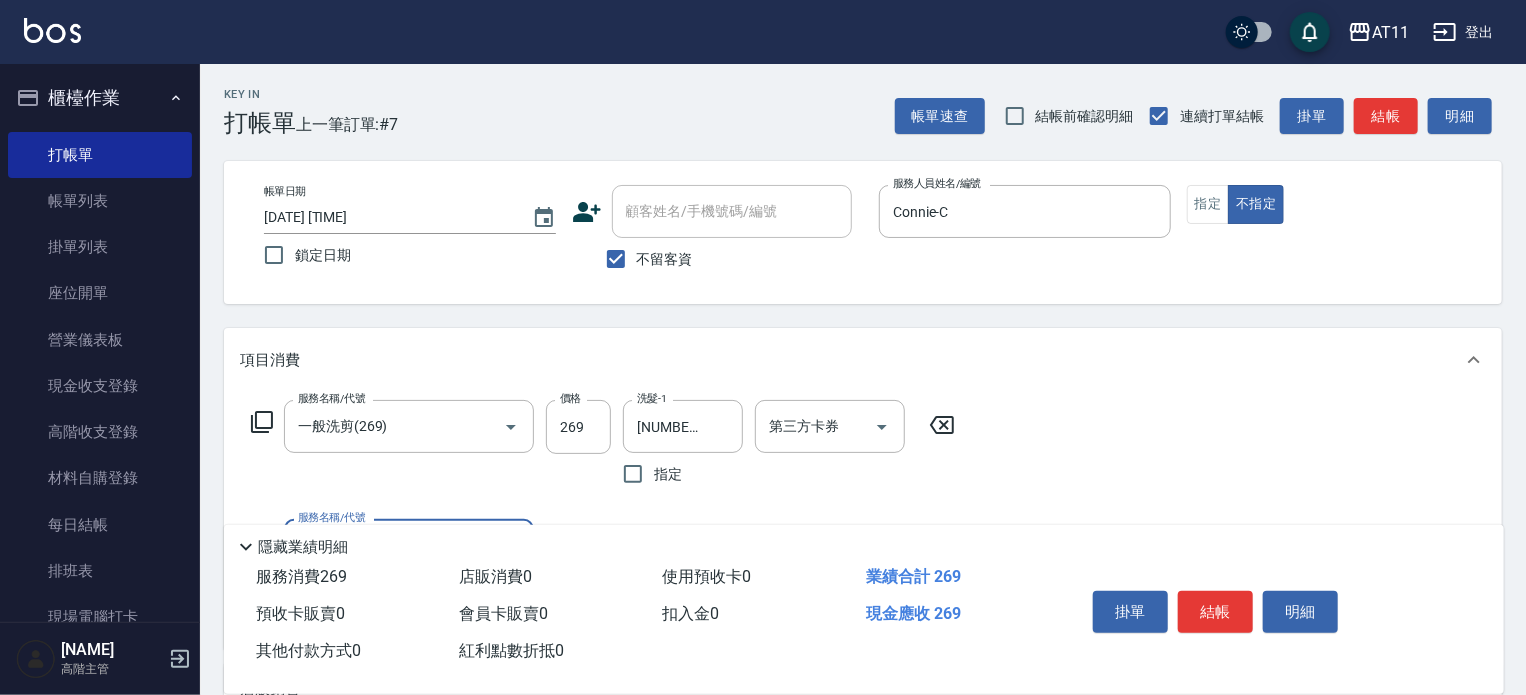 click on "結帳" at bounding box center [1215, 612] 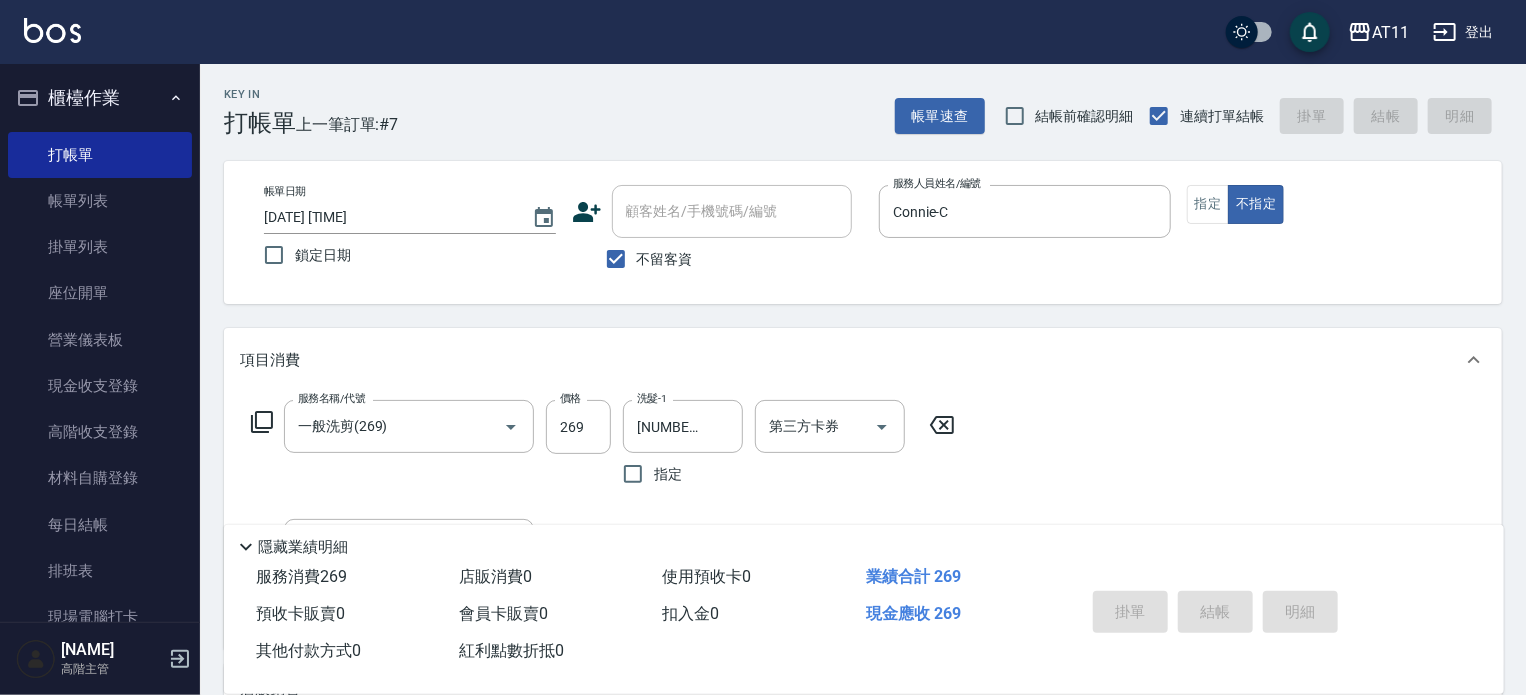 type 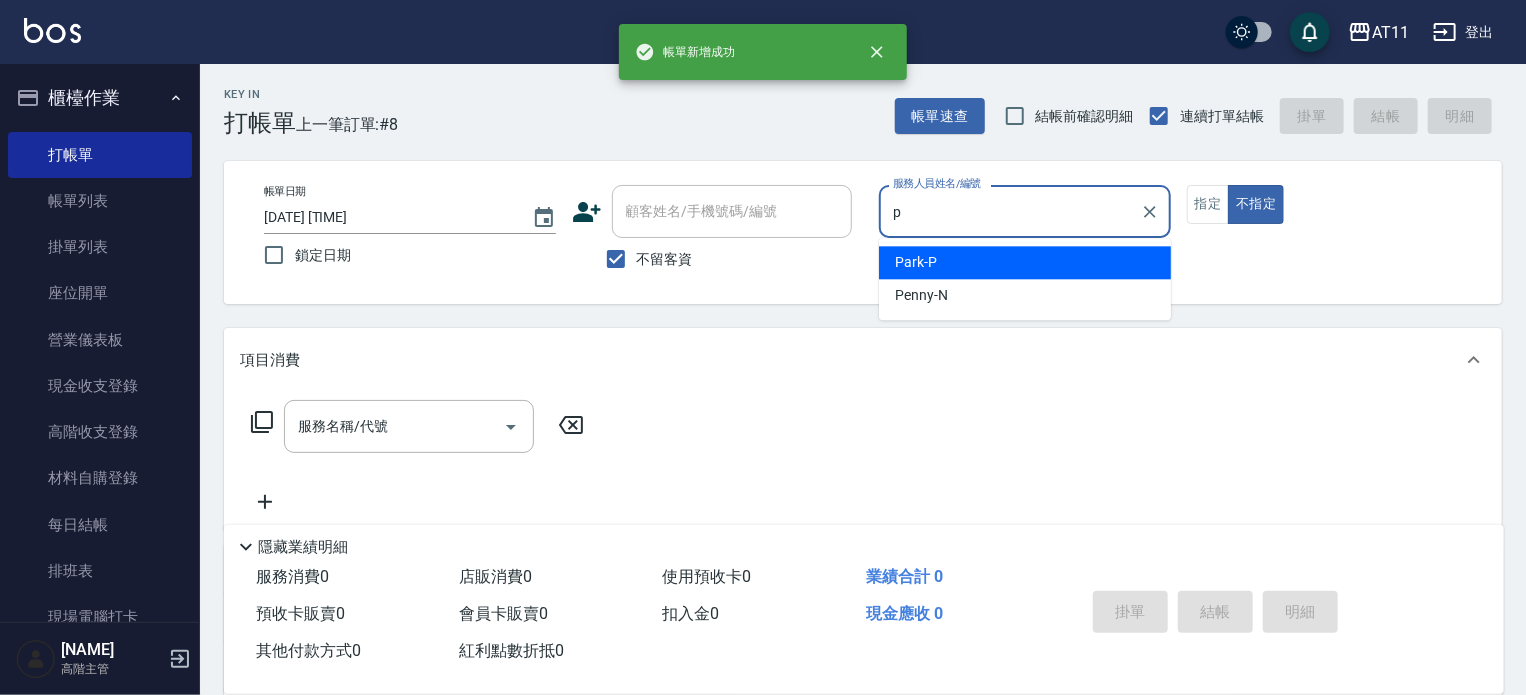 type on "Park-P" 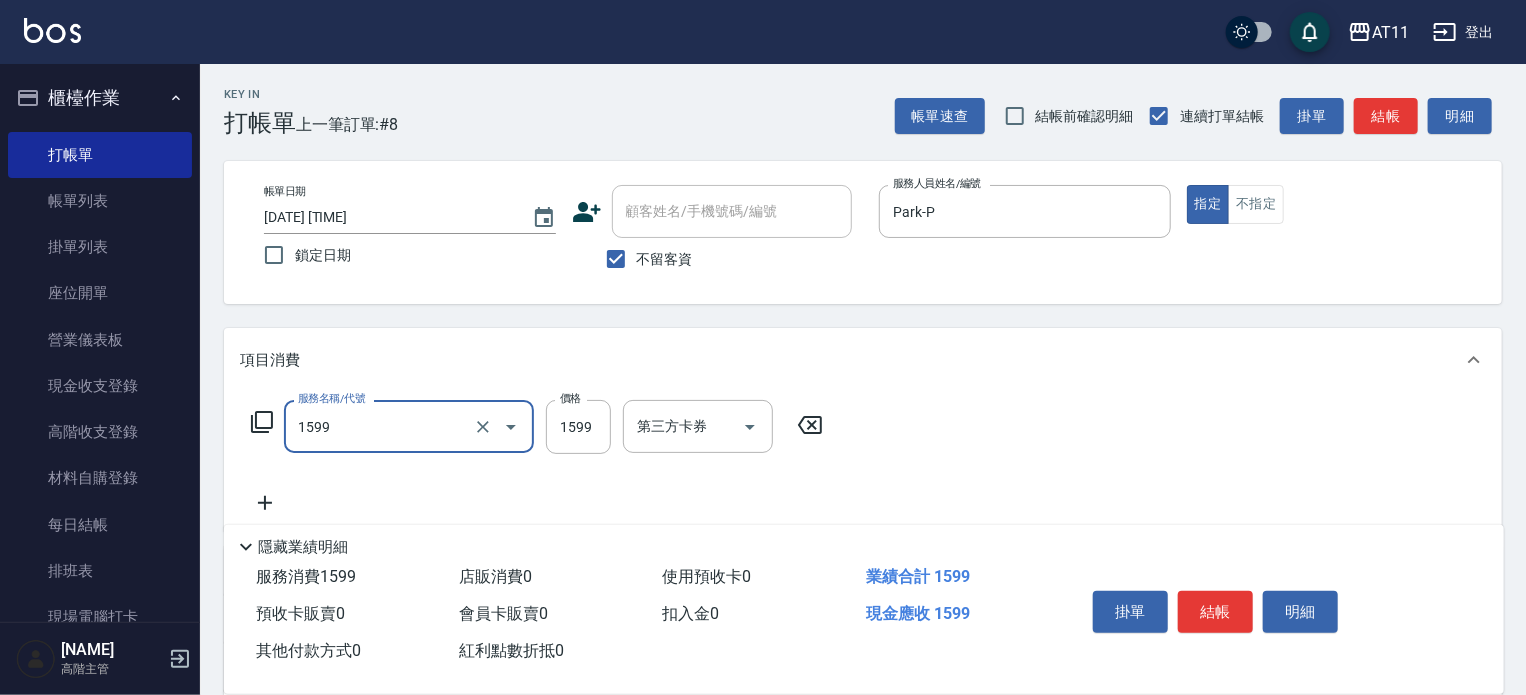 type on "染髮套餐(1599)" 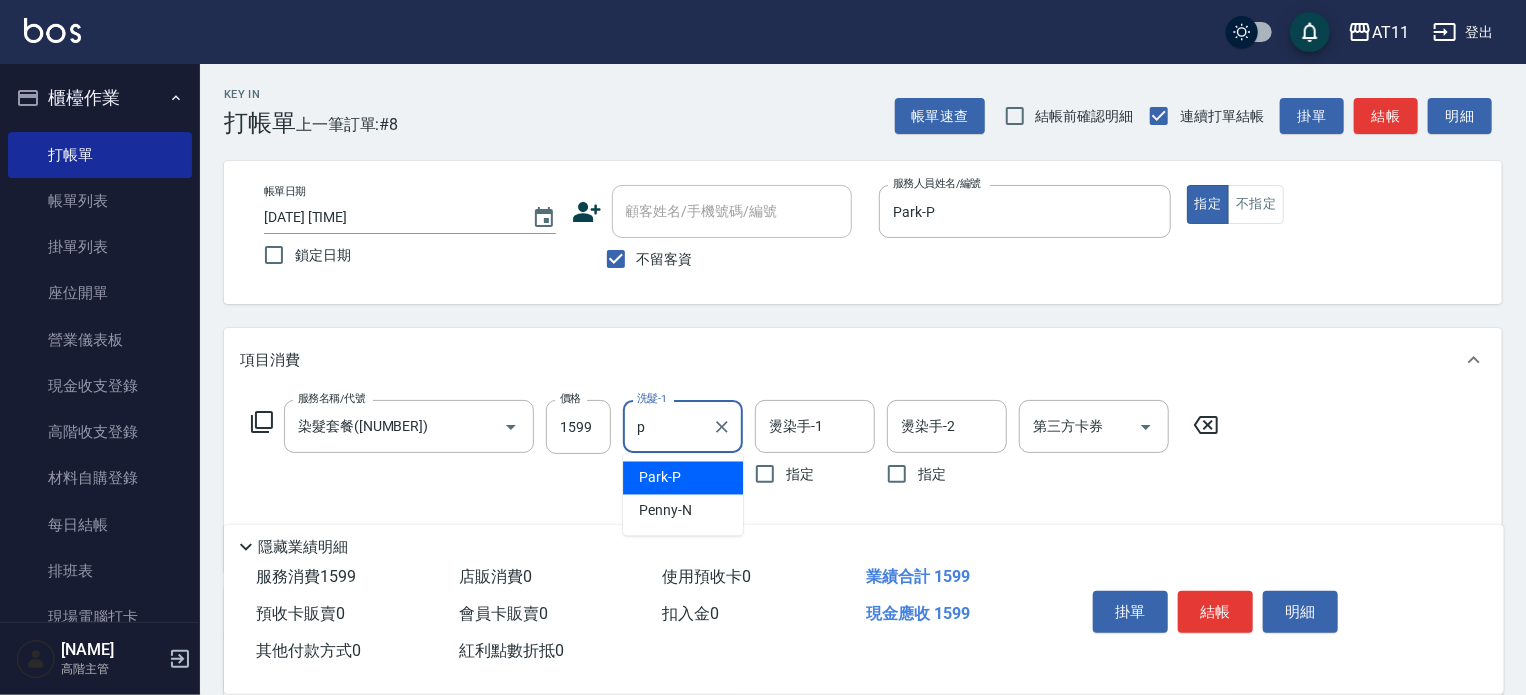 type on "Park-P" 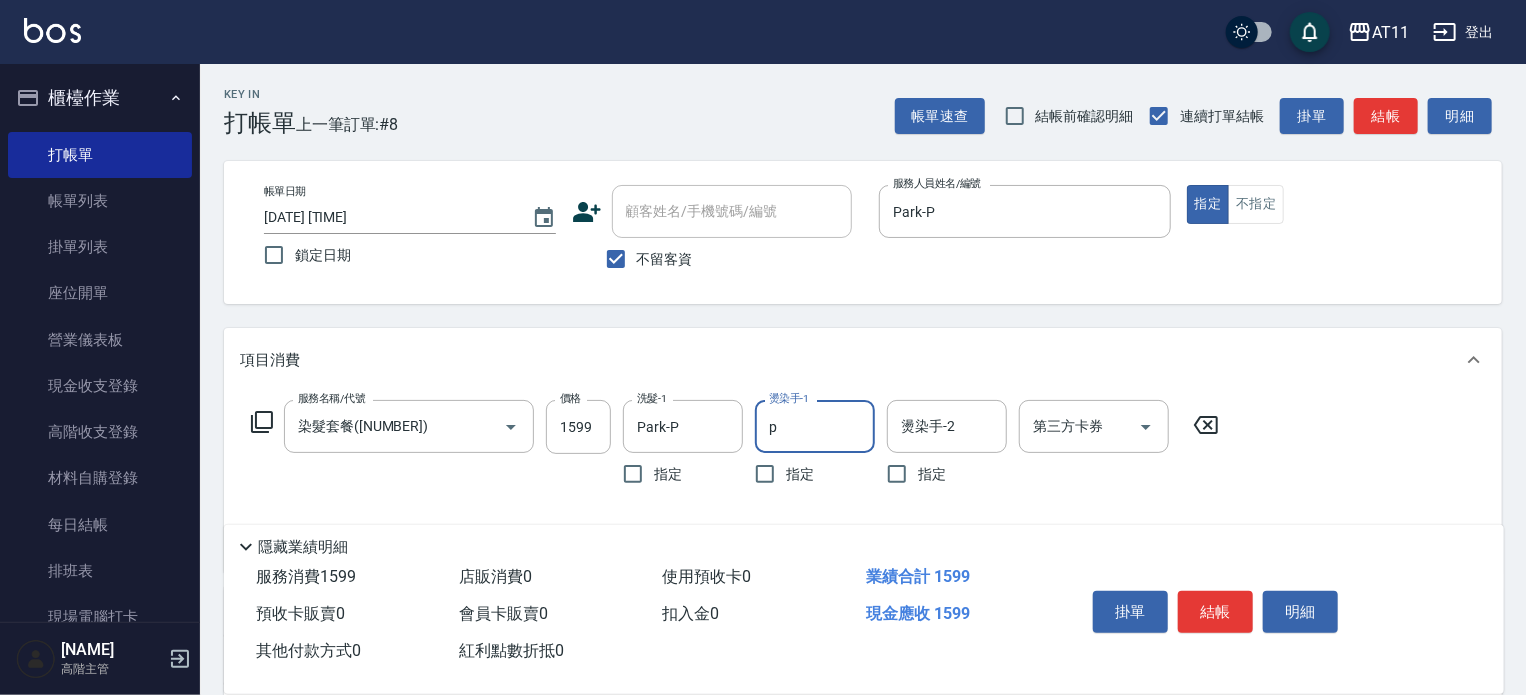 type on "Park-P" 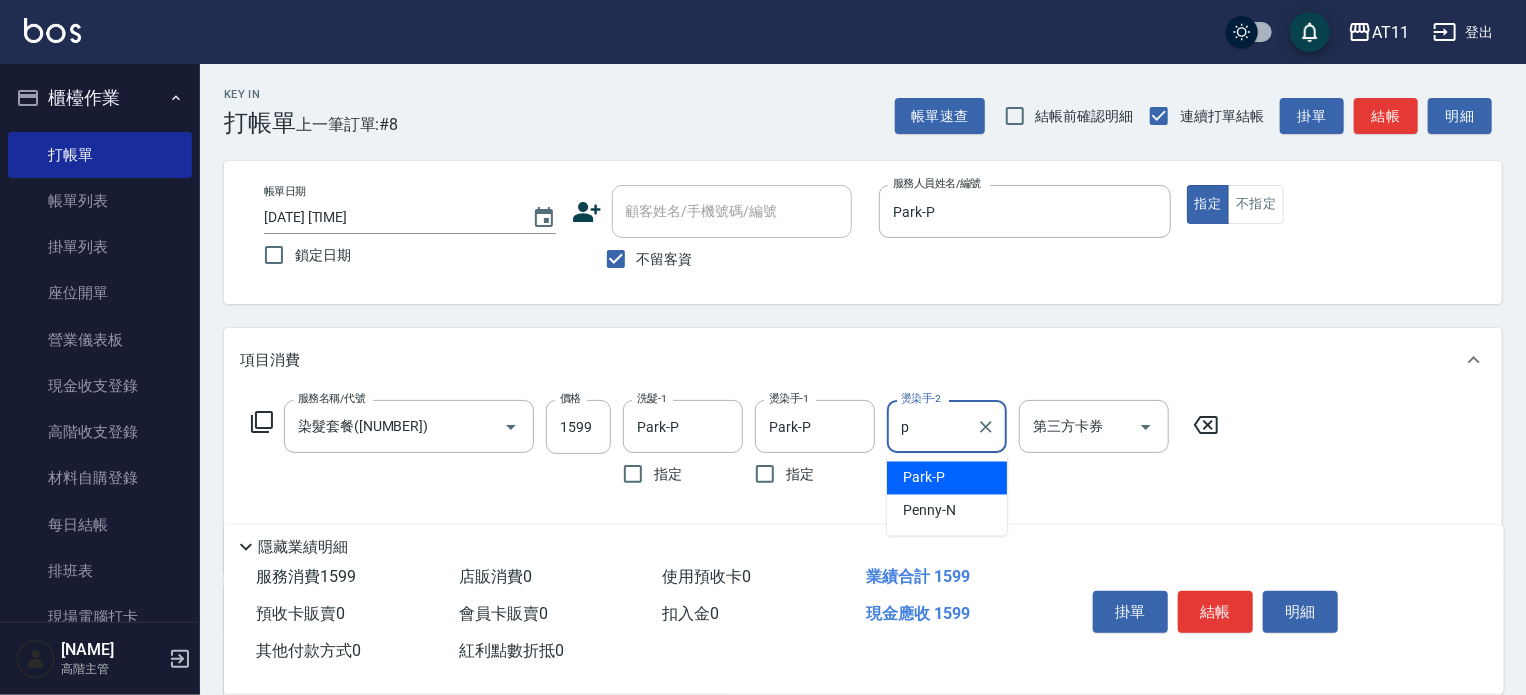 type on "Park-P" 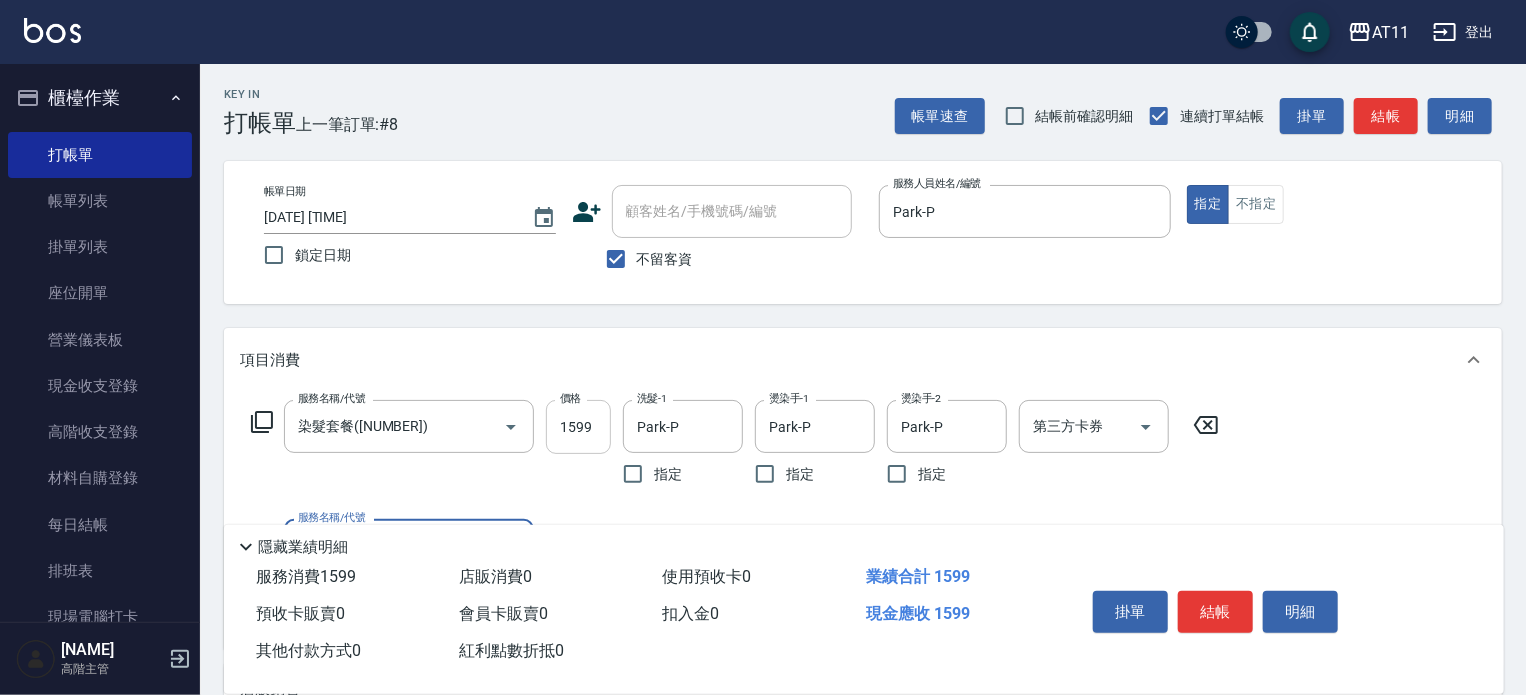 click on "1599" at bounding box center (578, 427) 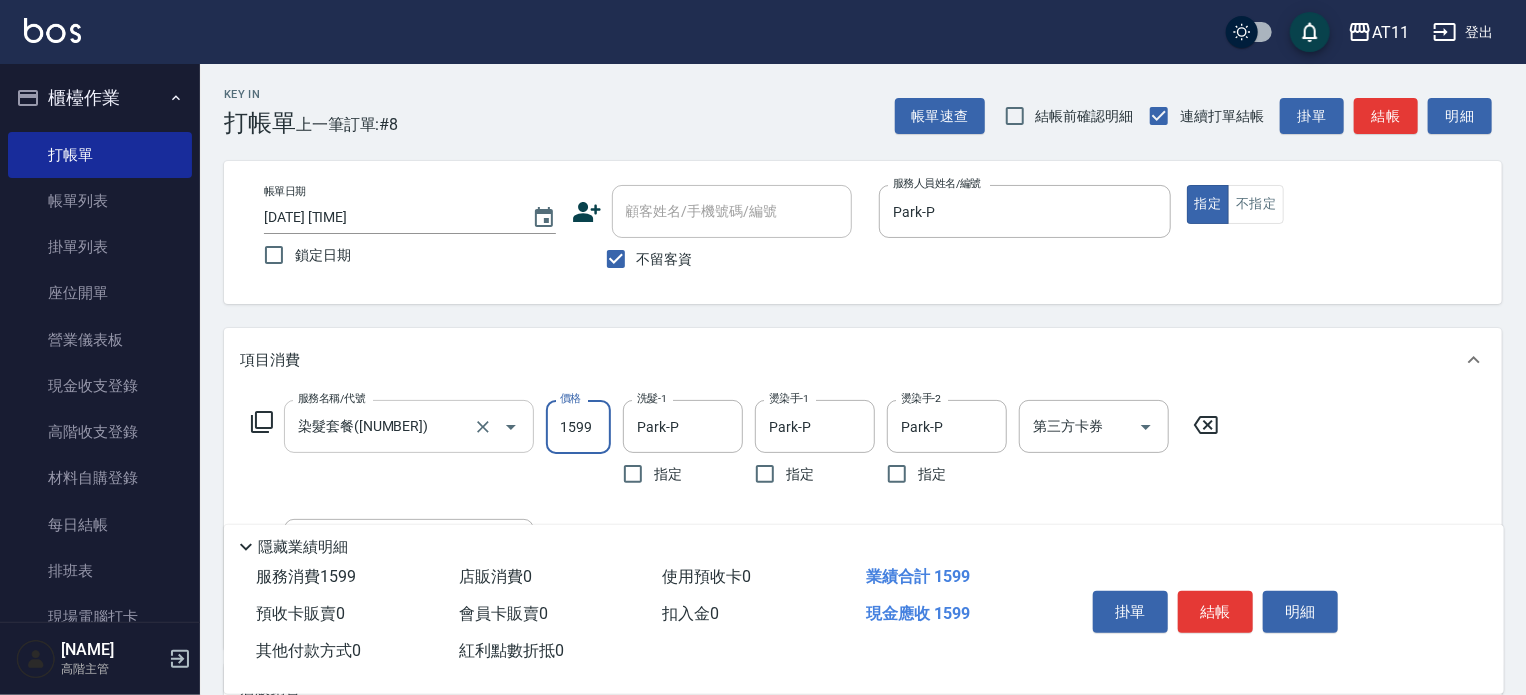 click on "染髮套餐(1599)" at bounding box center (381, 426) 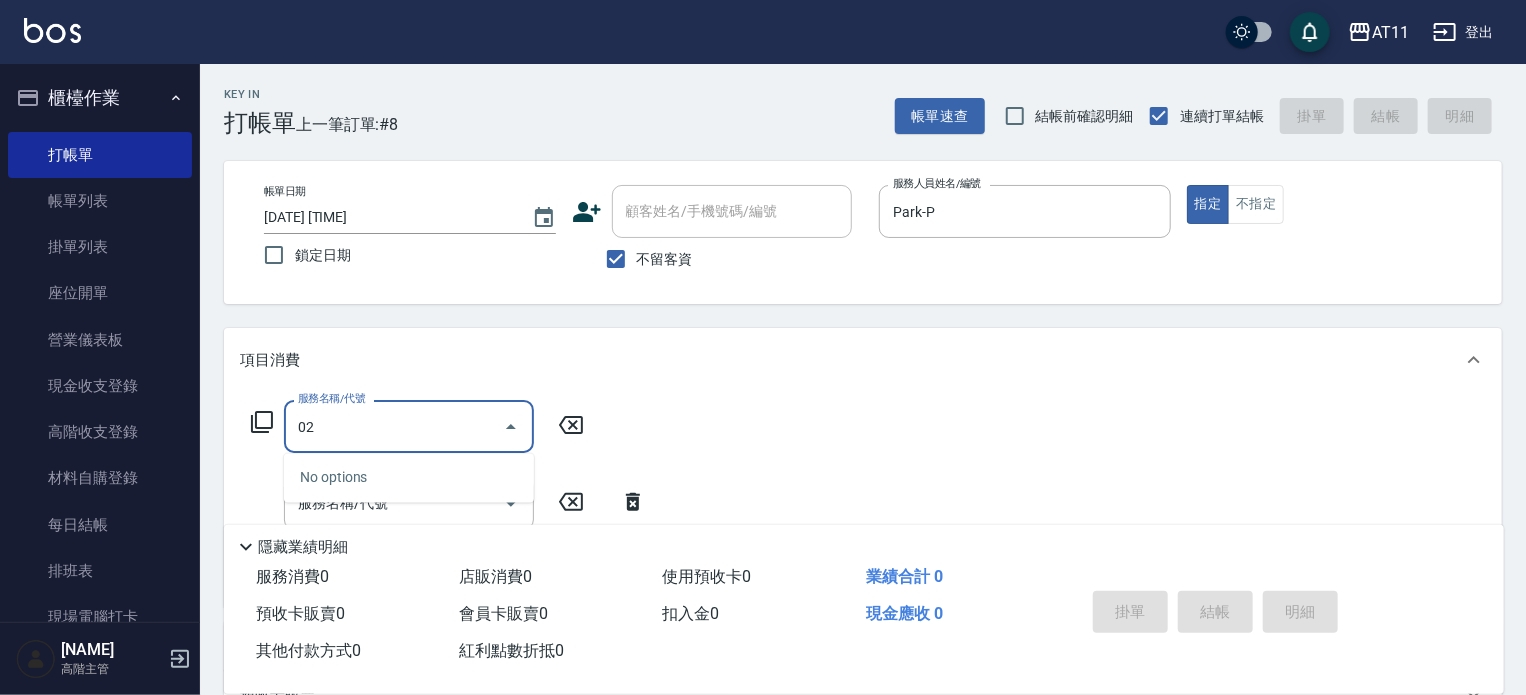 type on "0" 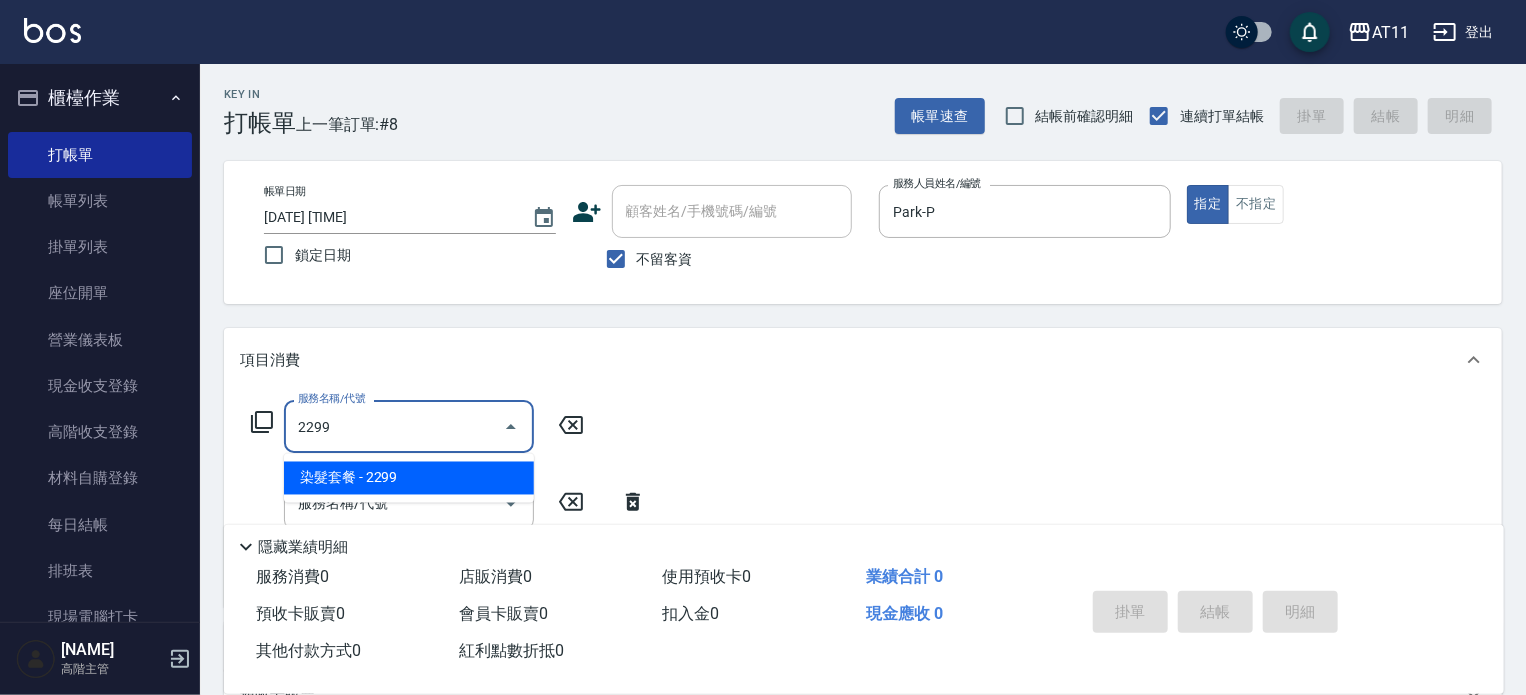type on "染髮套餐(2299)" 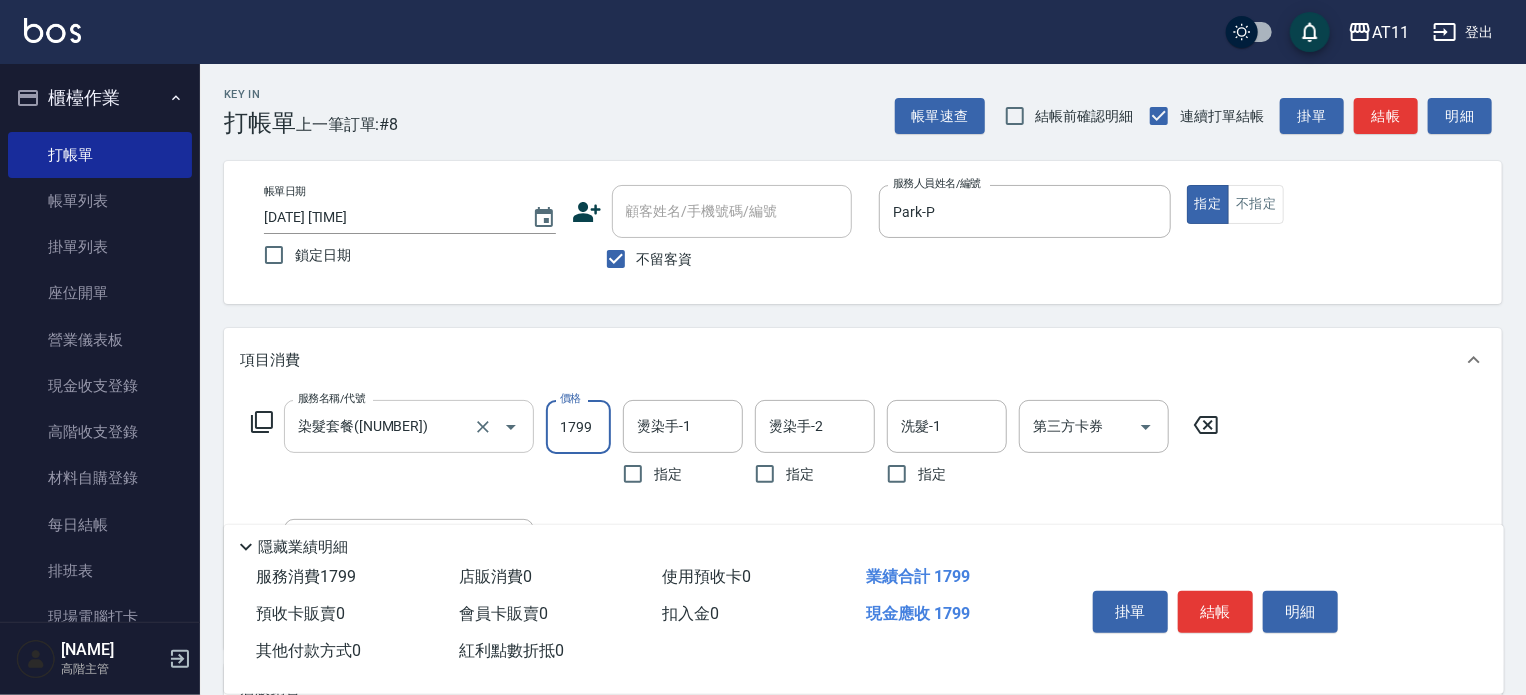 type on "1799" 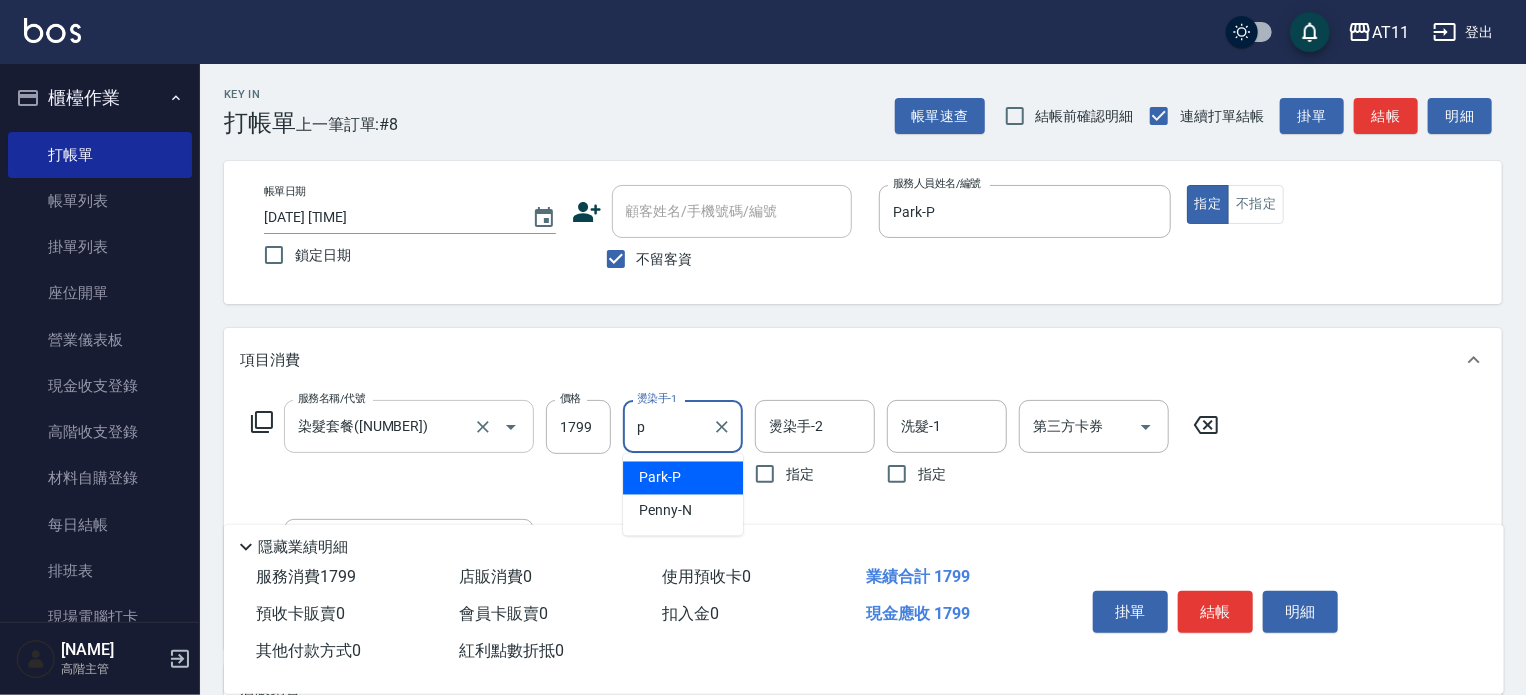 type on "Park-P" 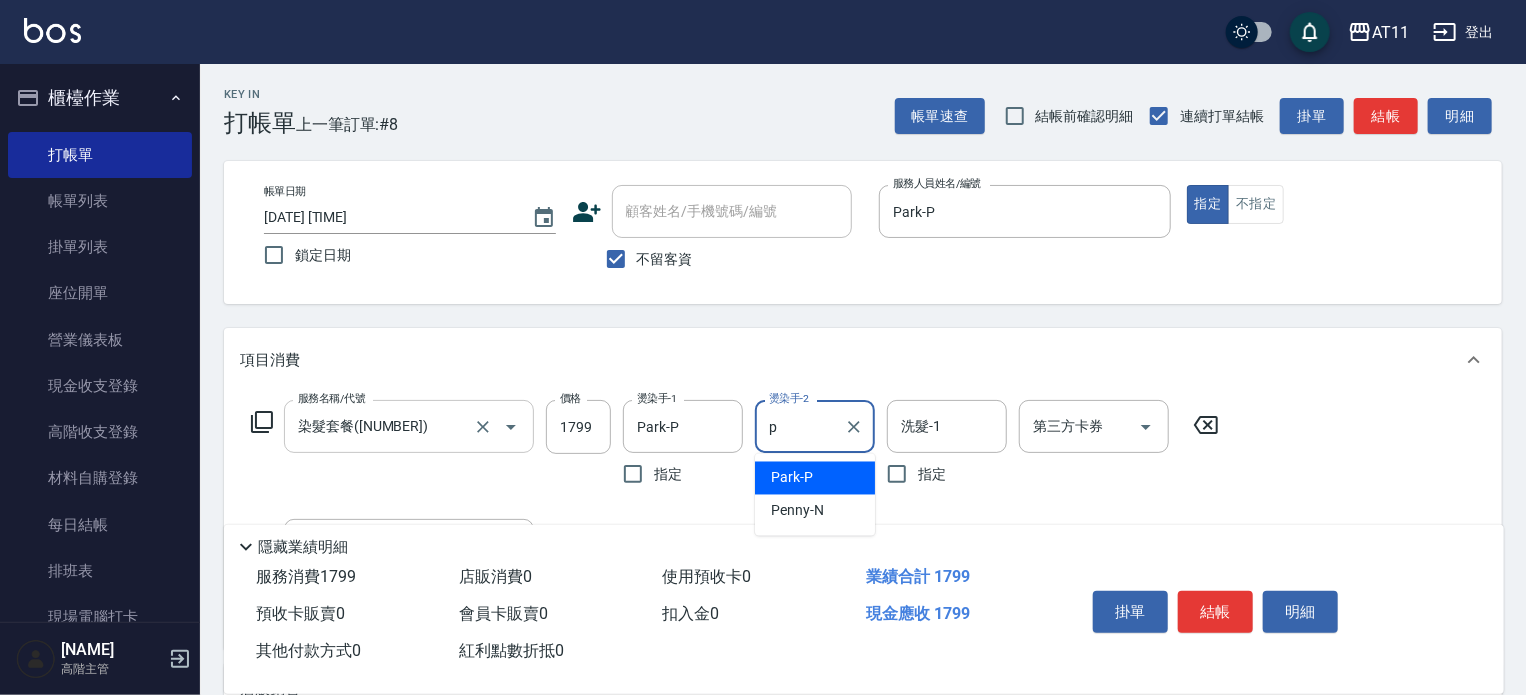 type on "Park-P" 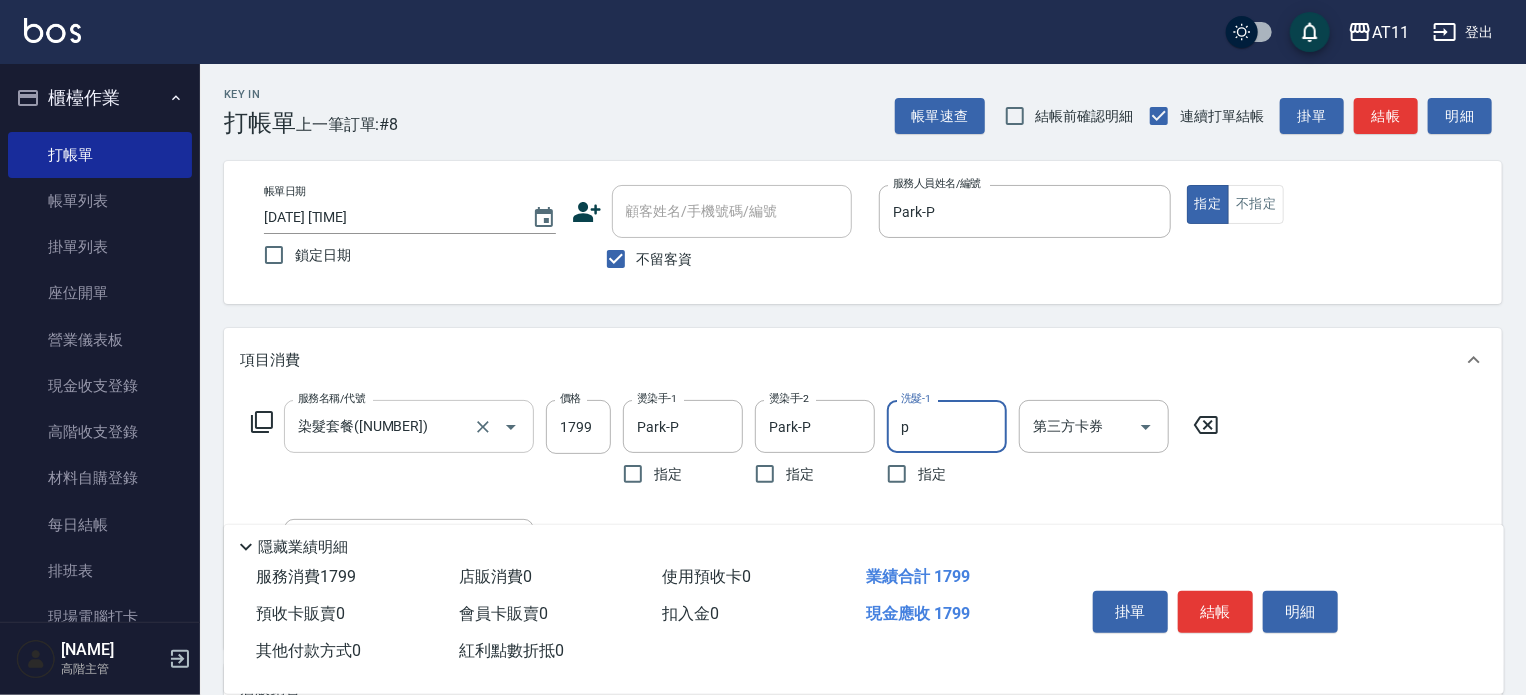 type on "Park-P" 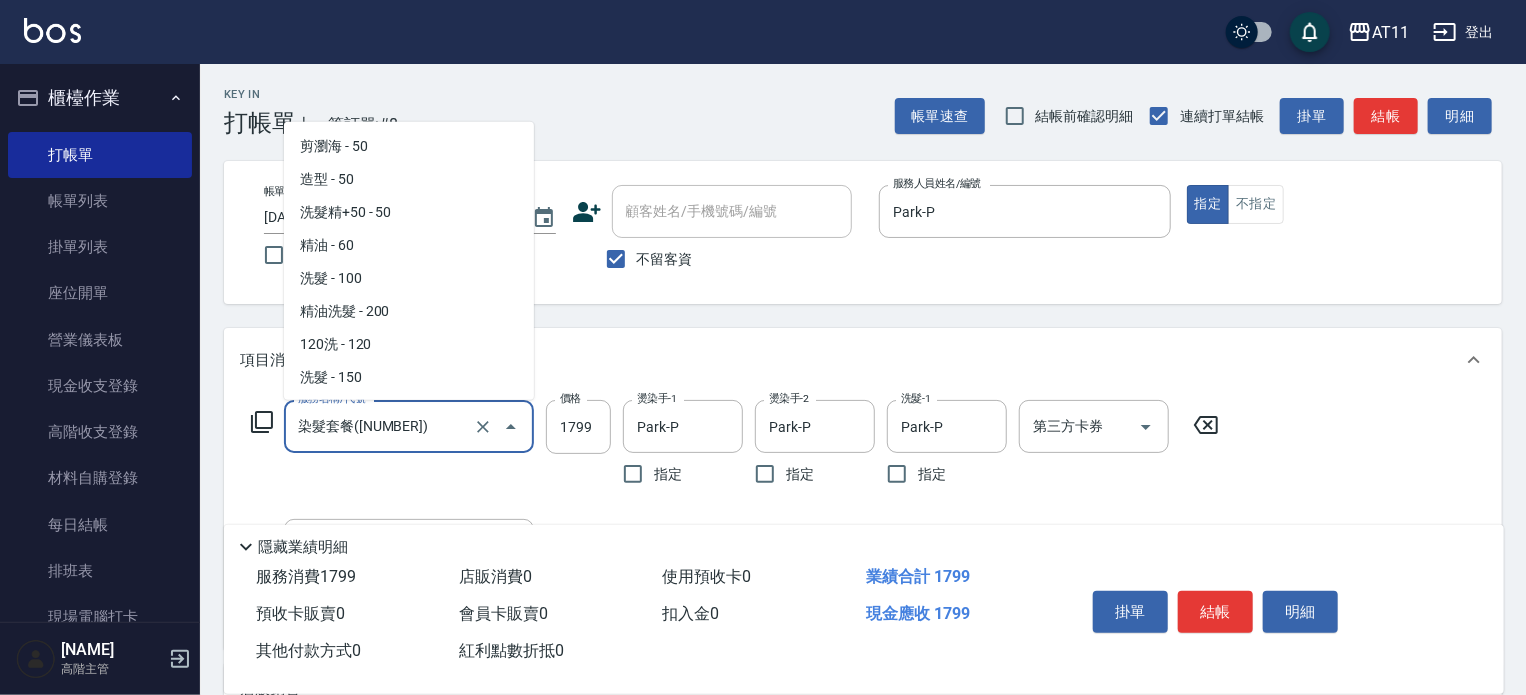 click on "染髮套餐(2299)" at bounding box center [381, 426] 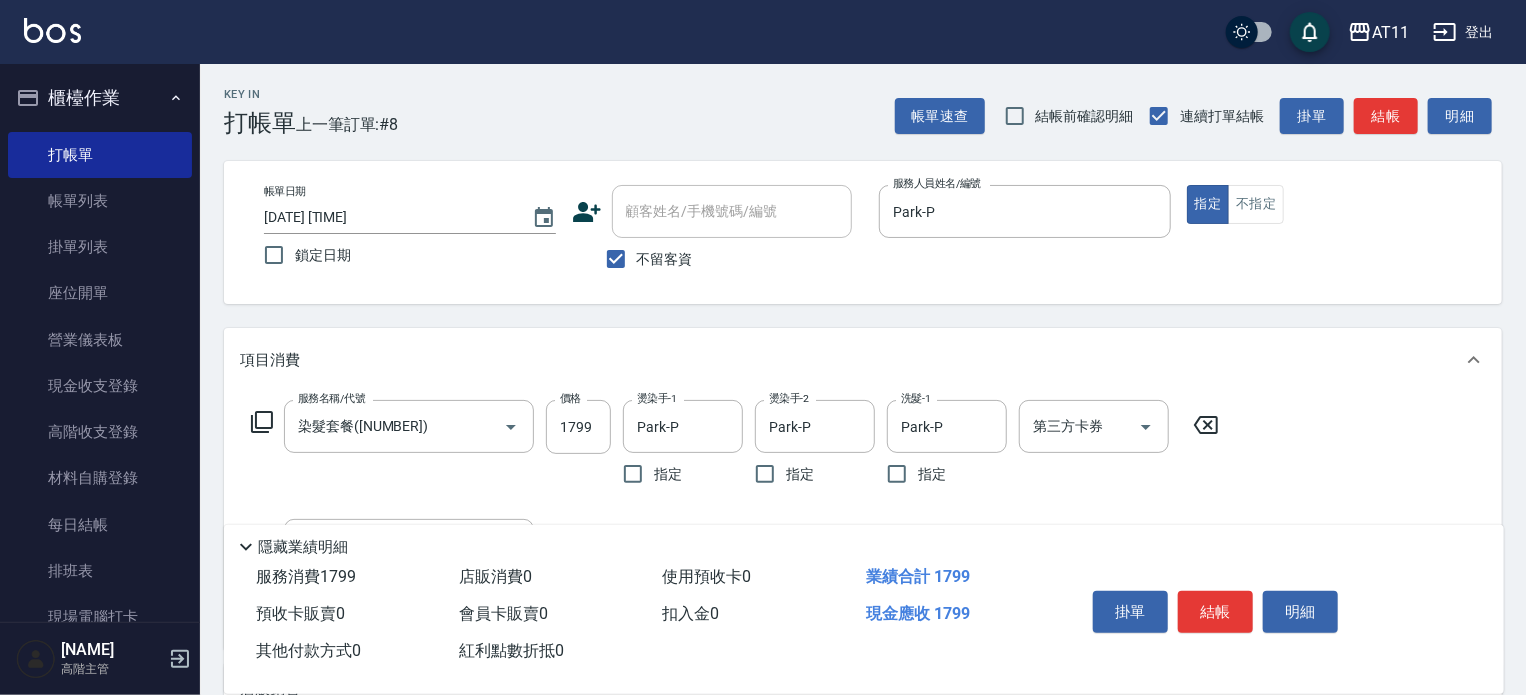 click on "項目消費" at bounding box center (851, 360) 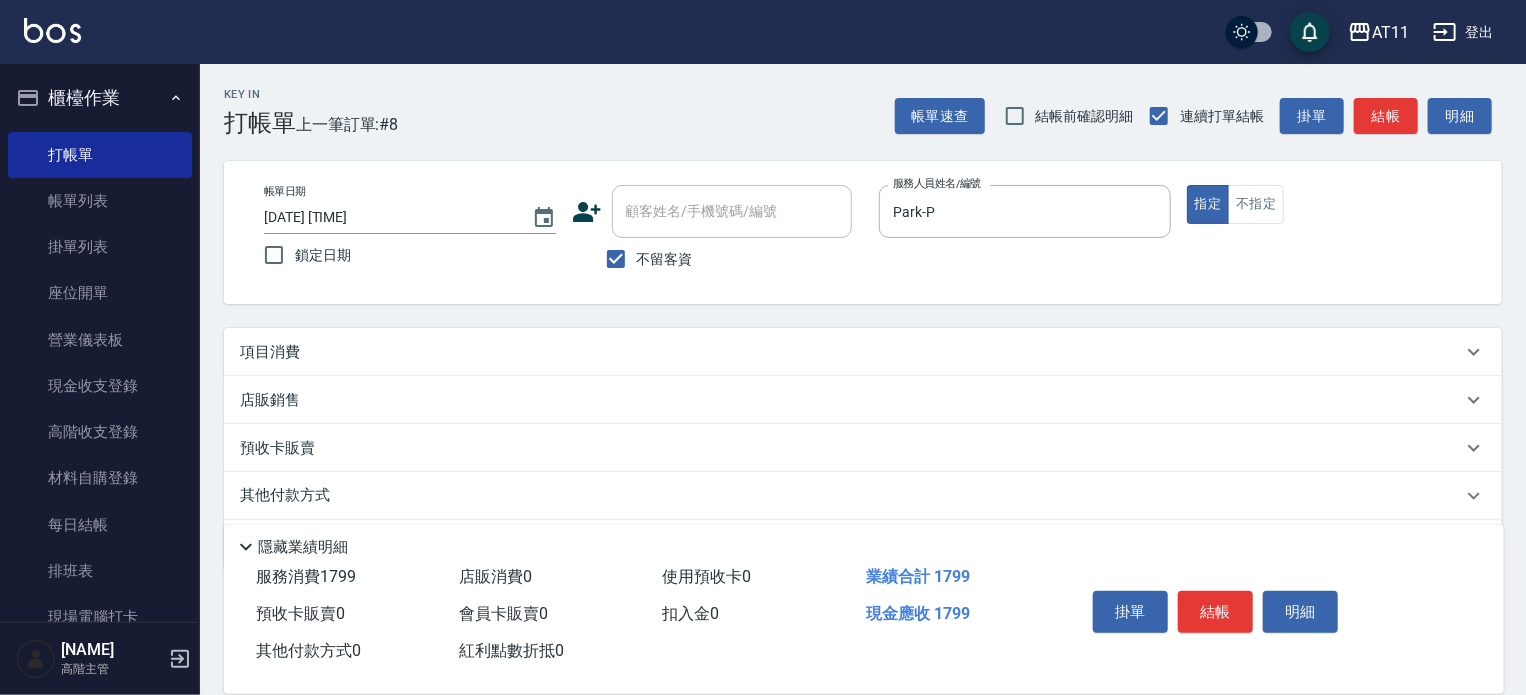 click on "項目消費" at bounding box center (863, 352) 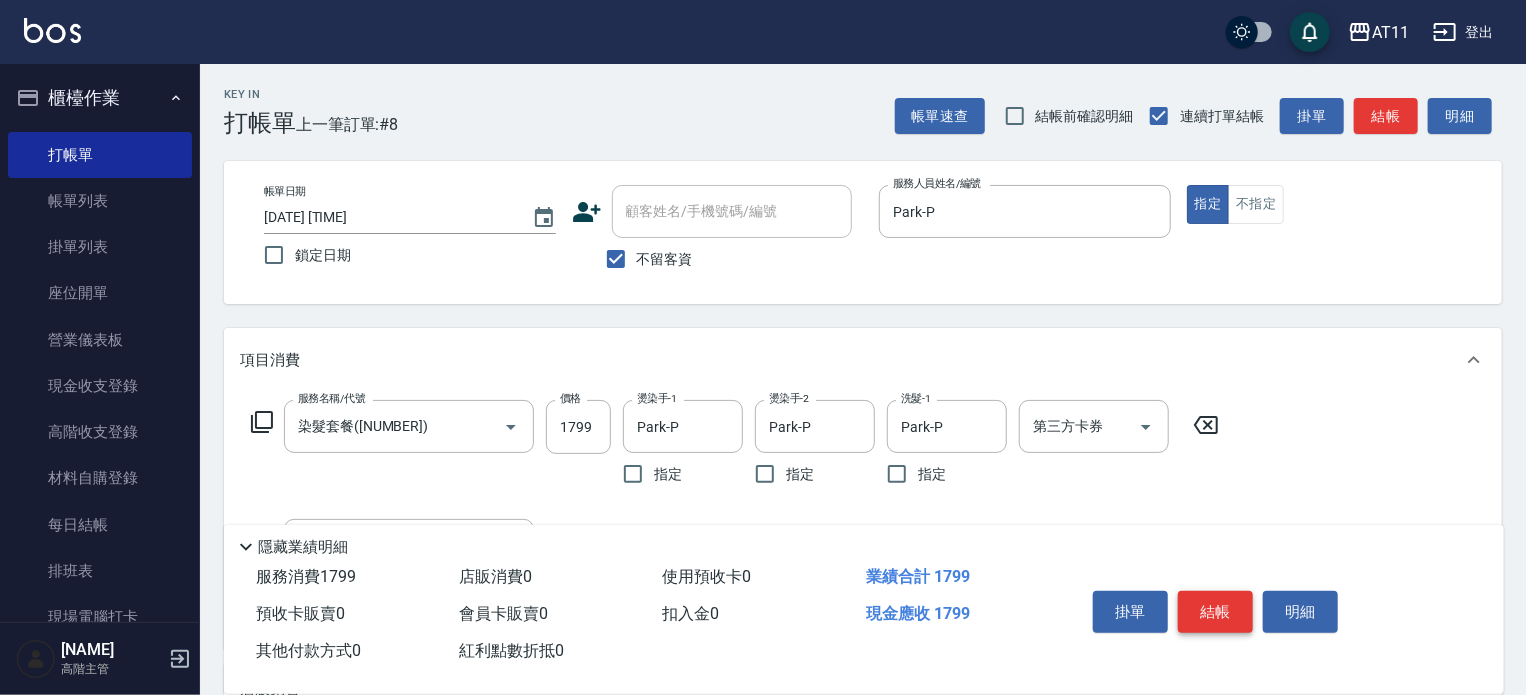 click on "結帳" at bounding box center (1215, 612) 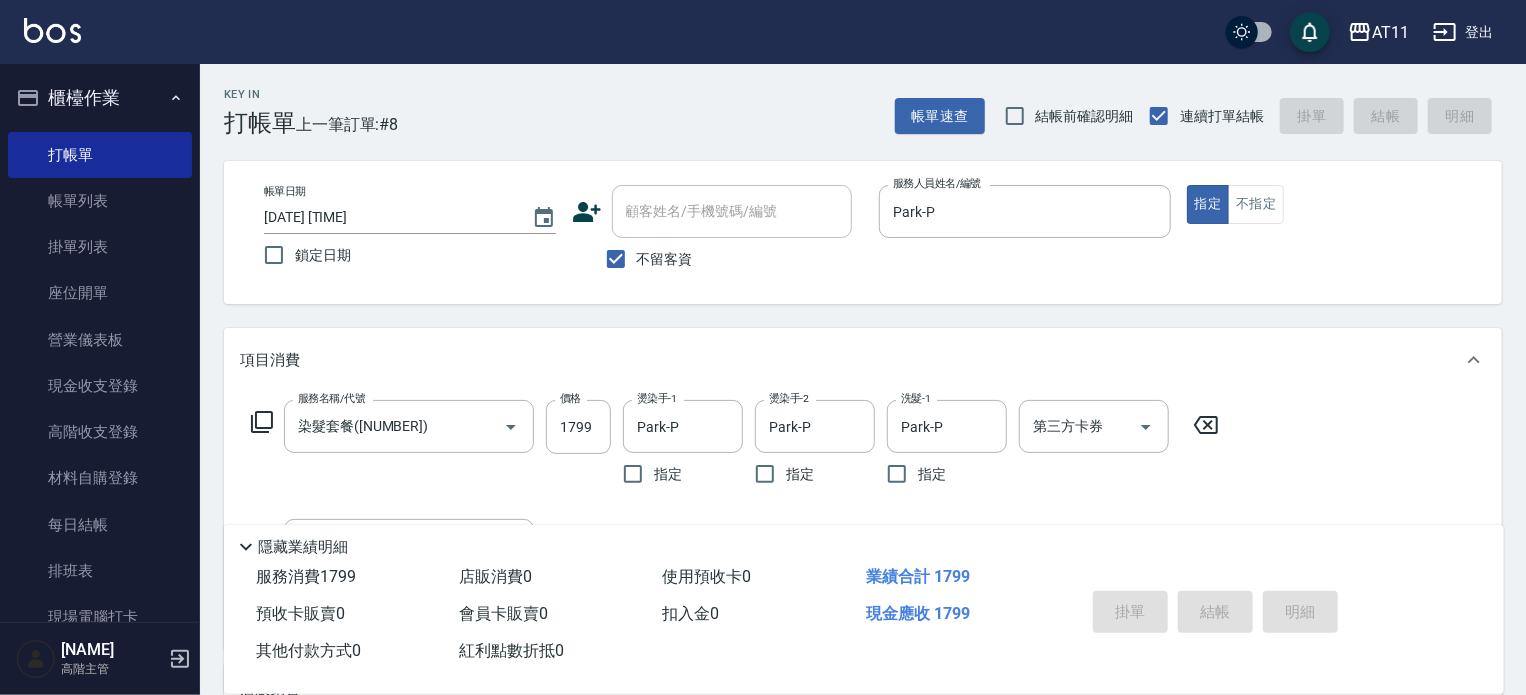 type 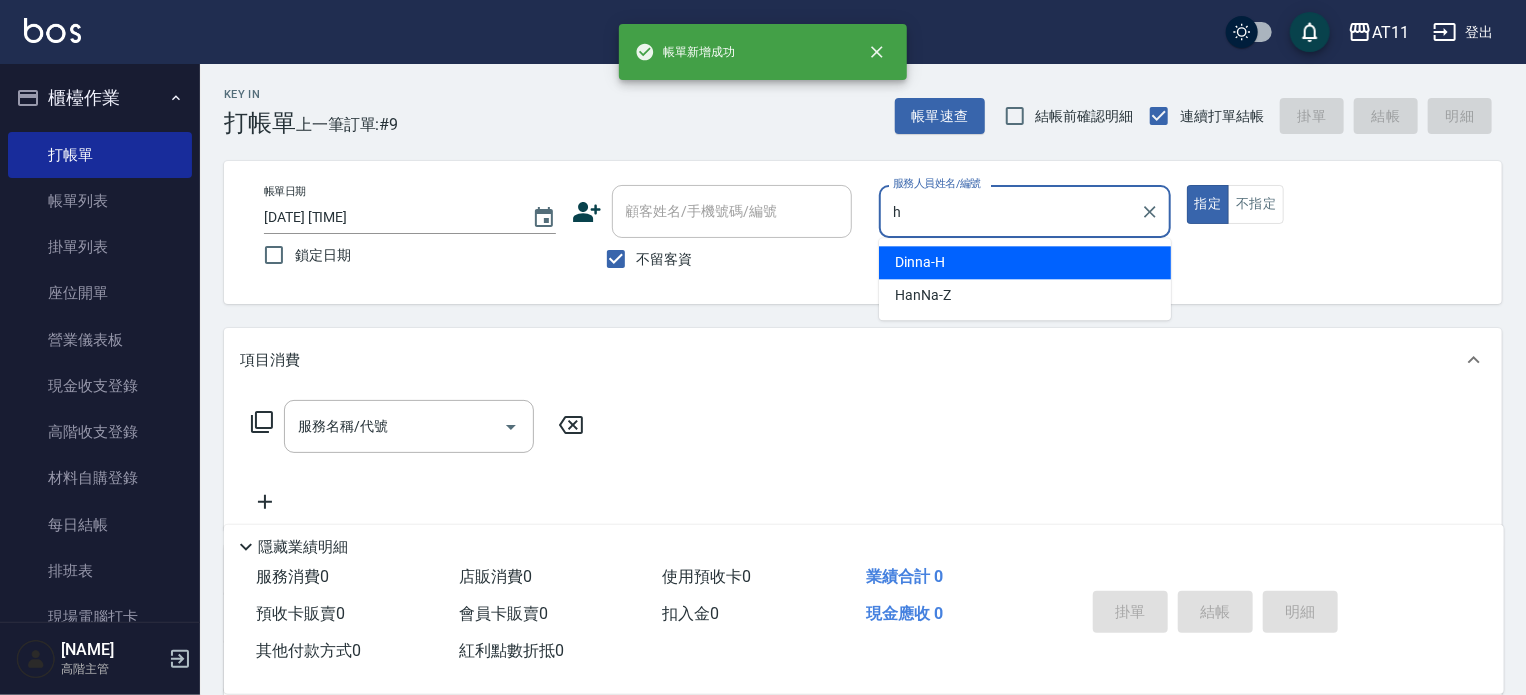 type on "Dinna-H" 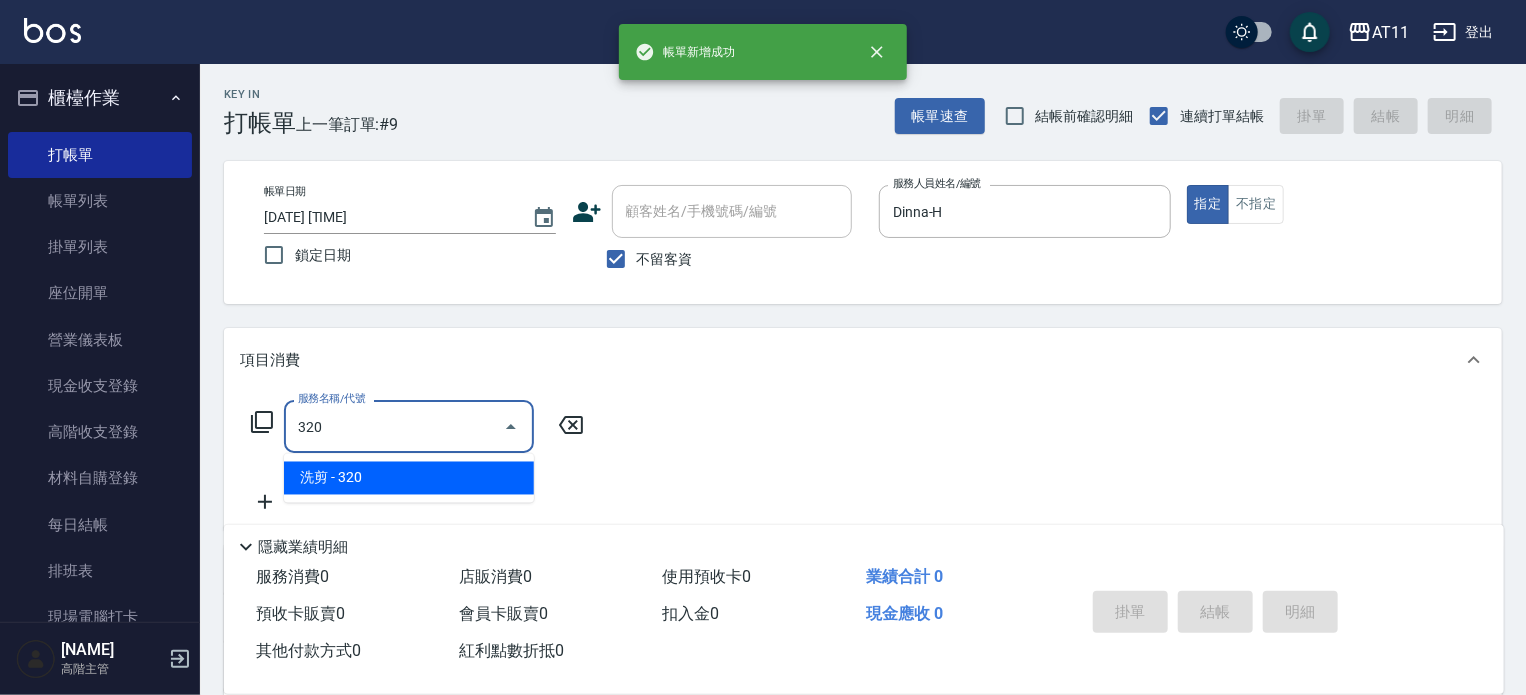 type on "洗剪(320)" 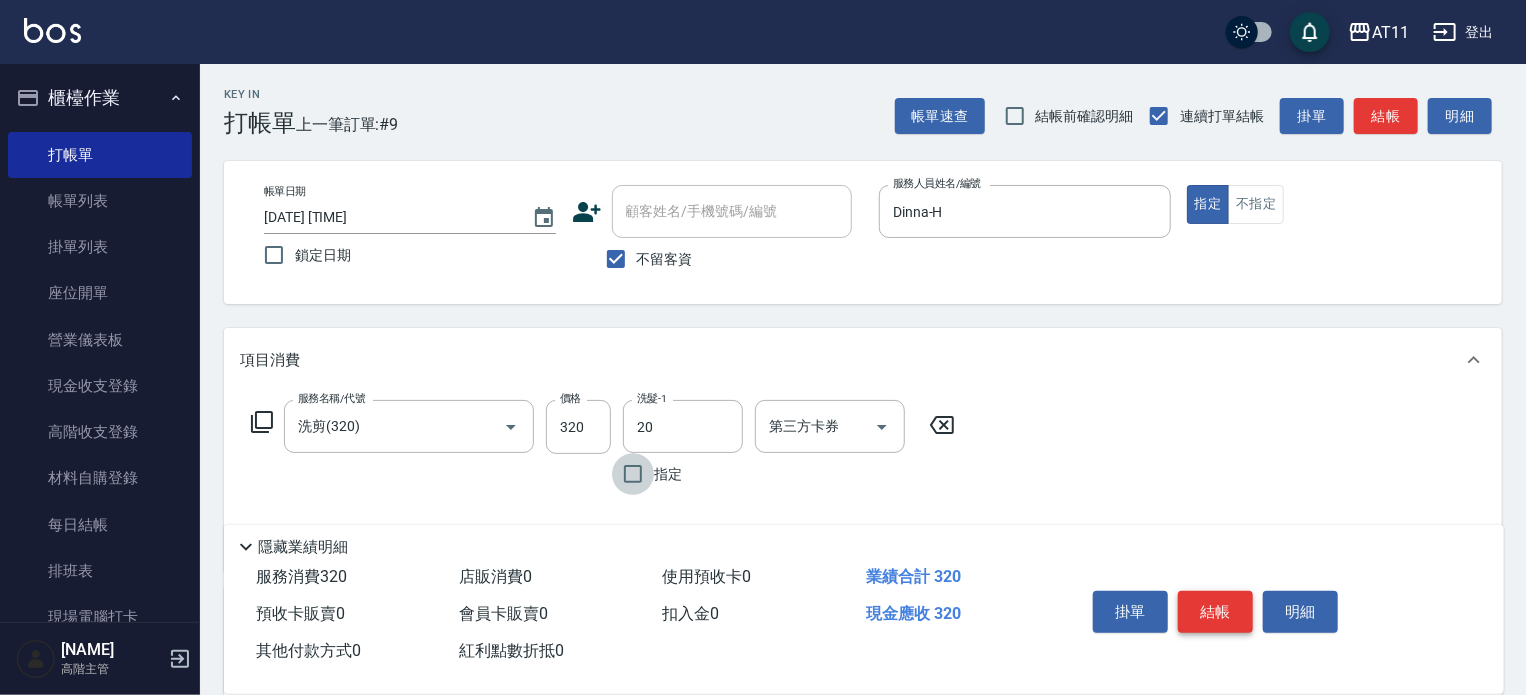 type on "20-20支援" 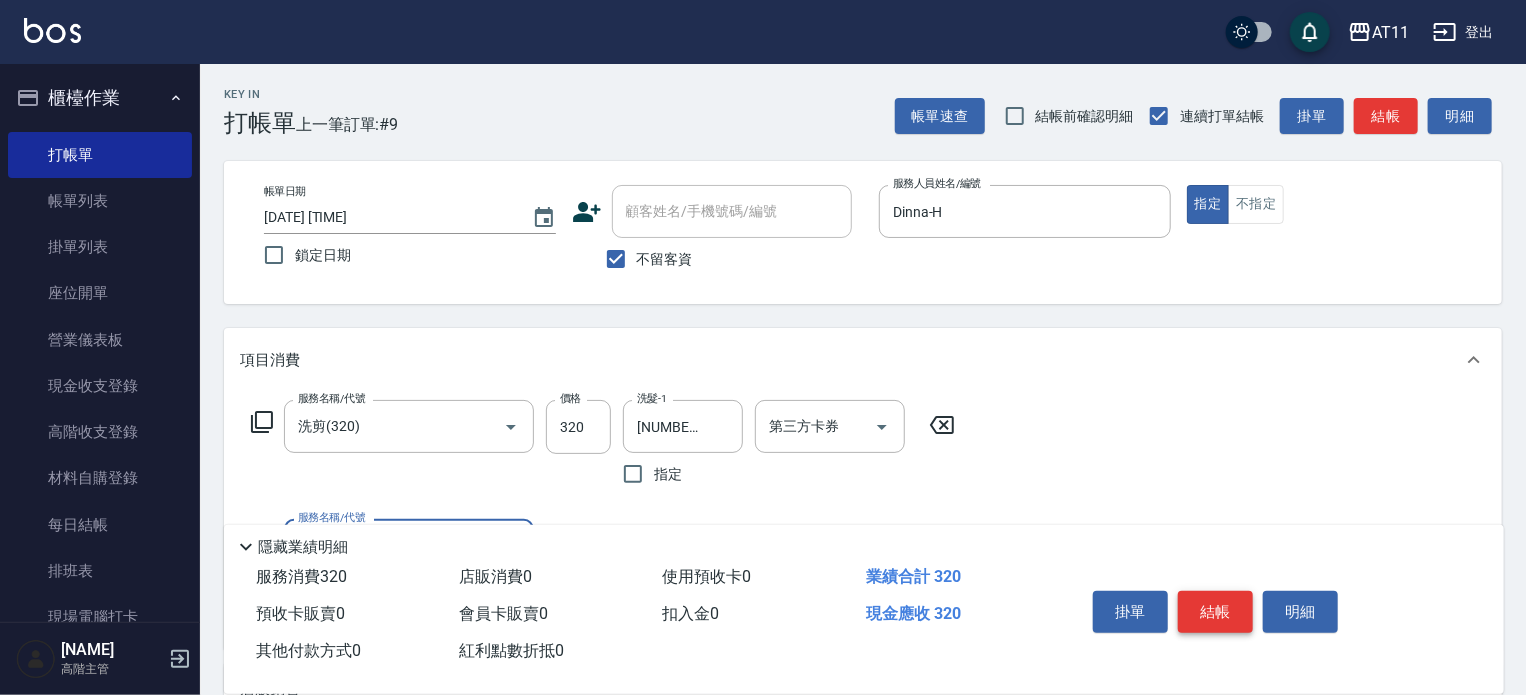 click on "結帳" at bounding box center [1215, 612] 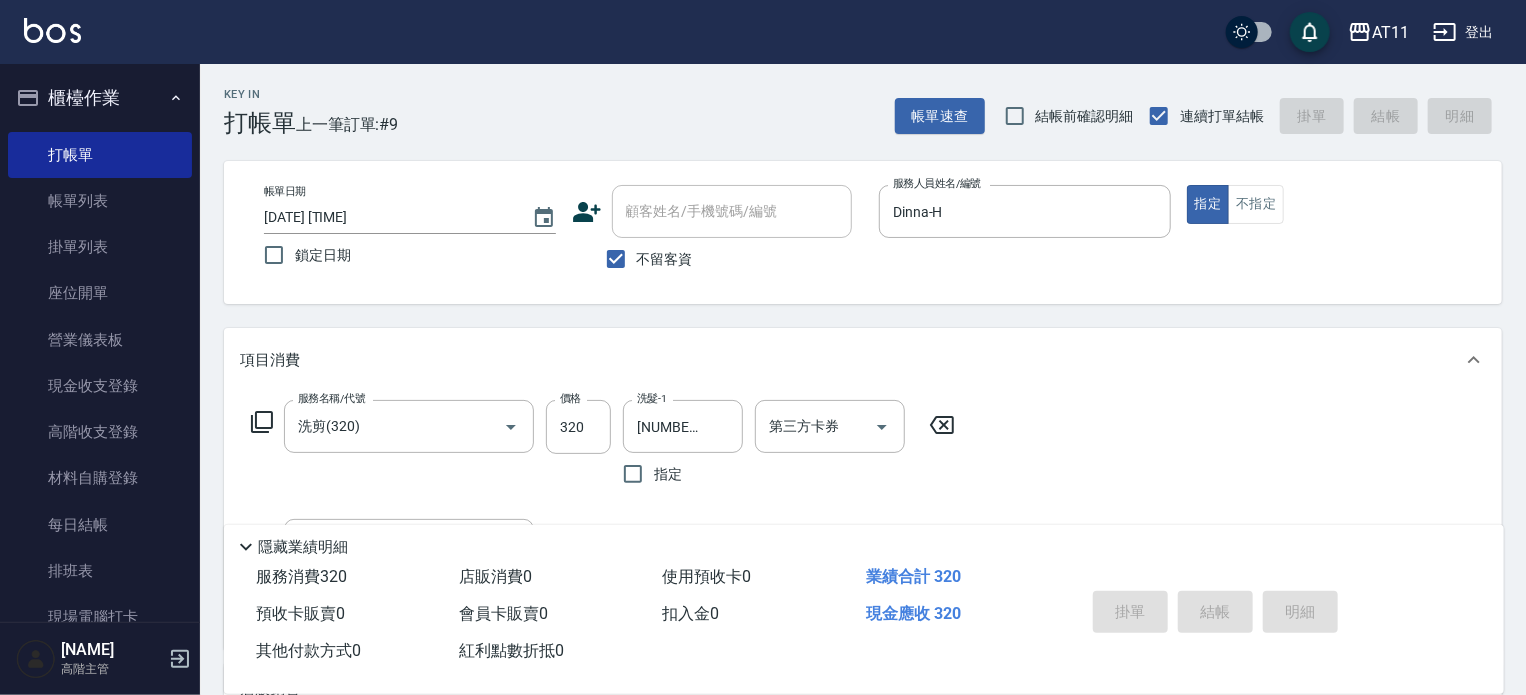 type 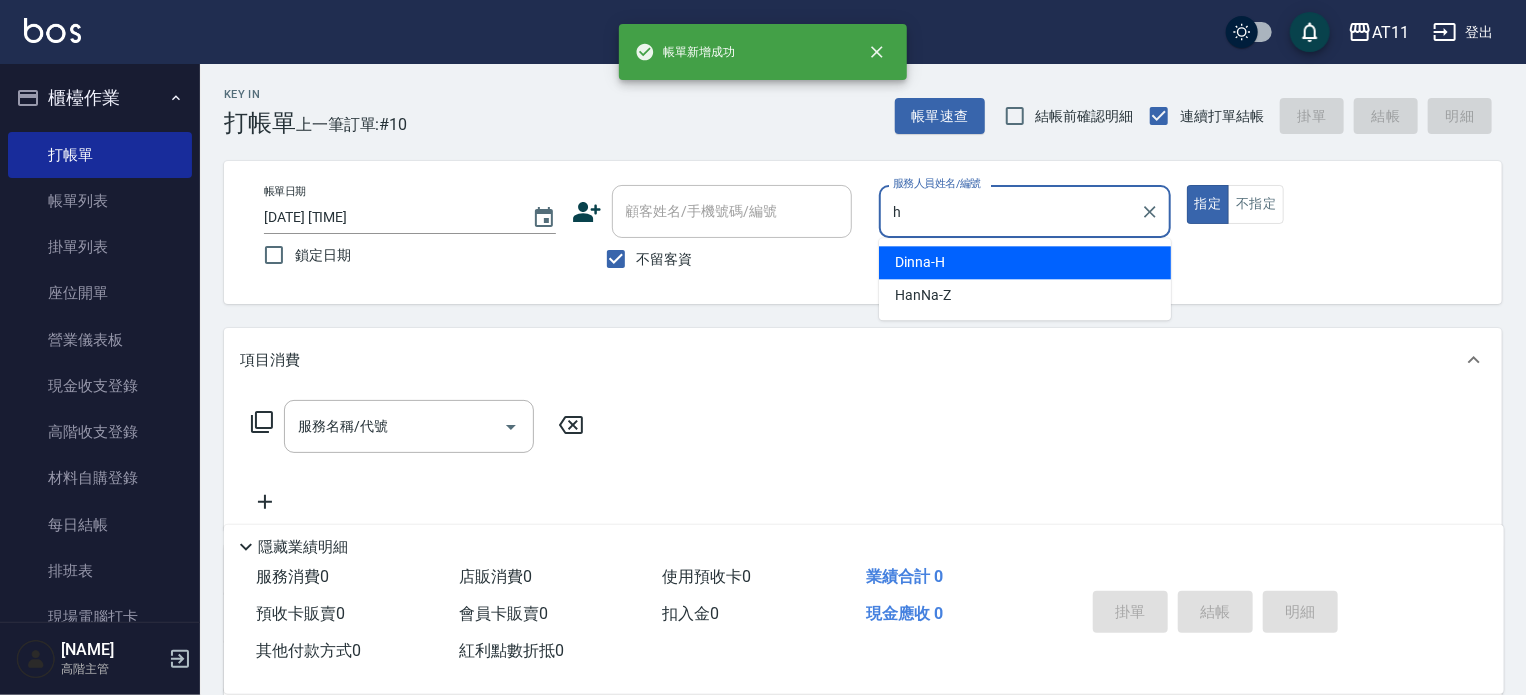 type on "Dinna-H" 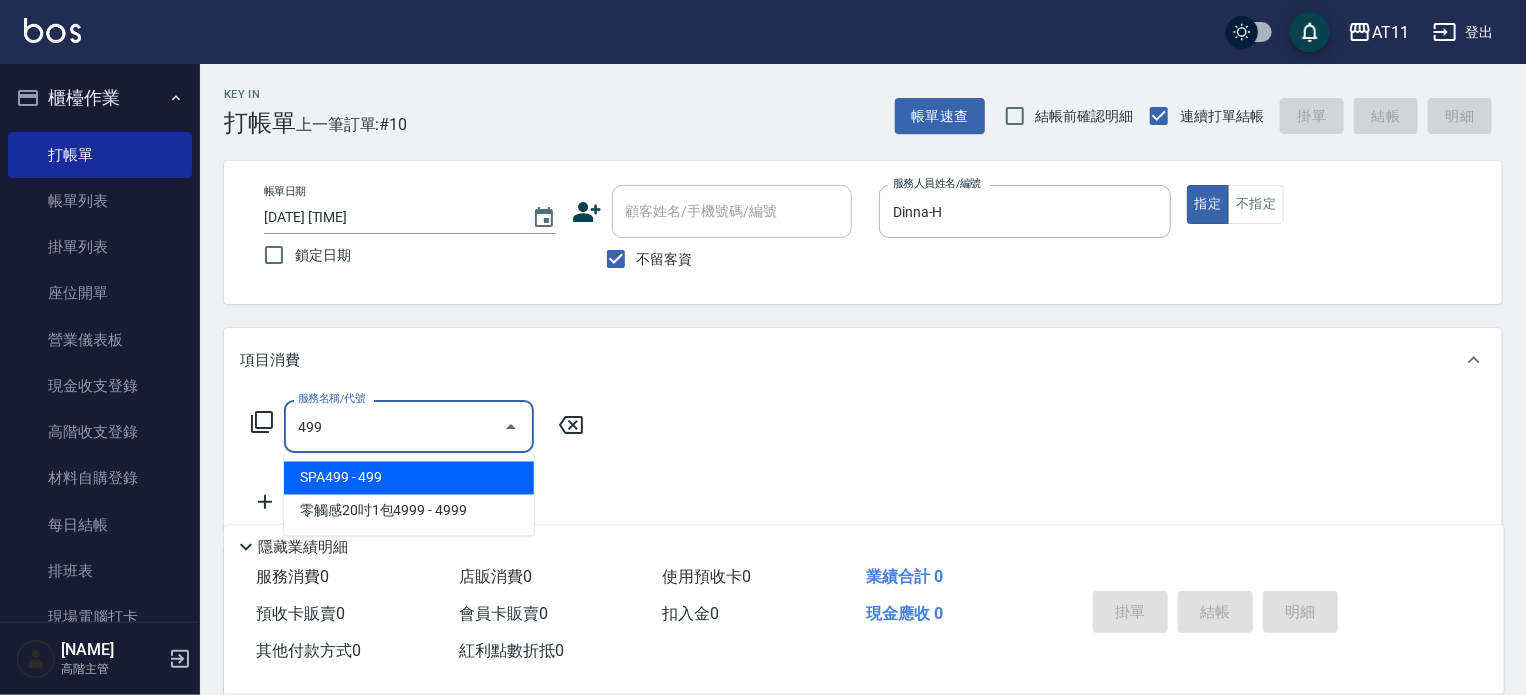 type on "SPA499(499)" 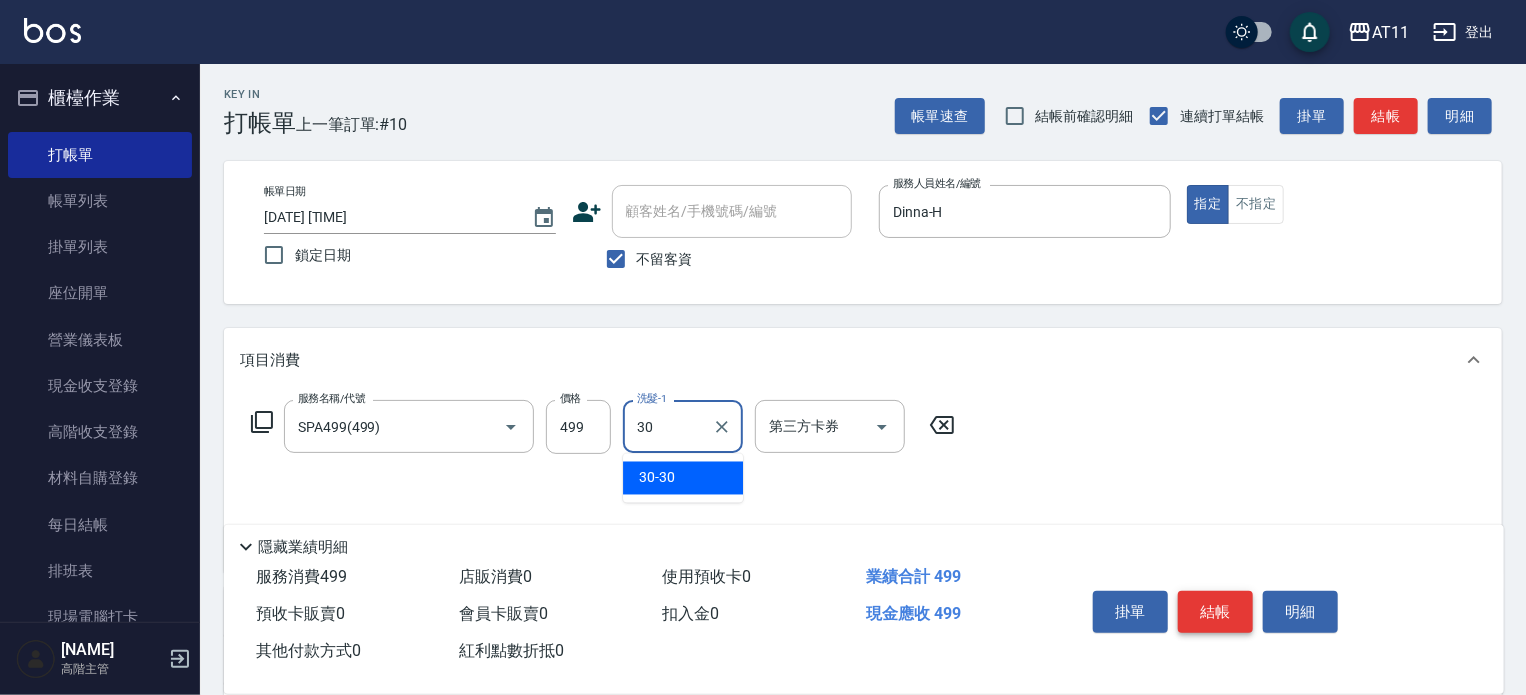 type on "30-30" 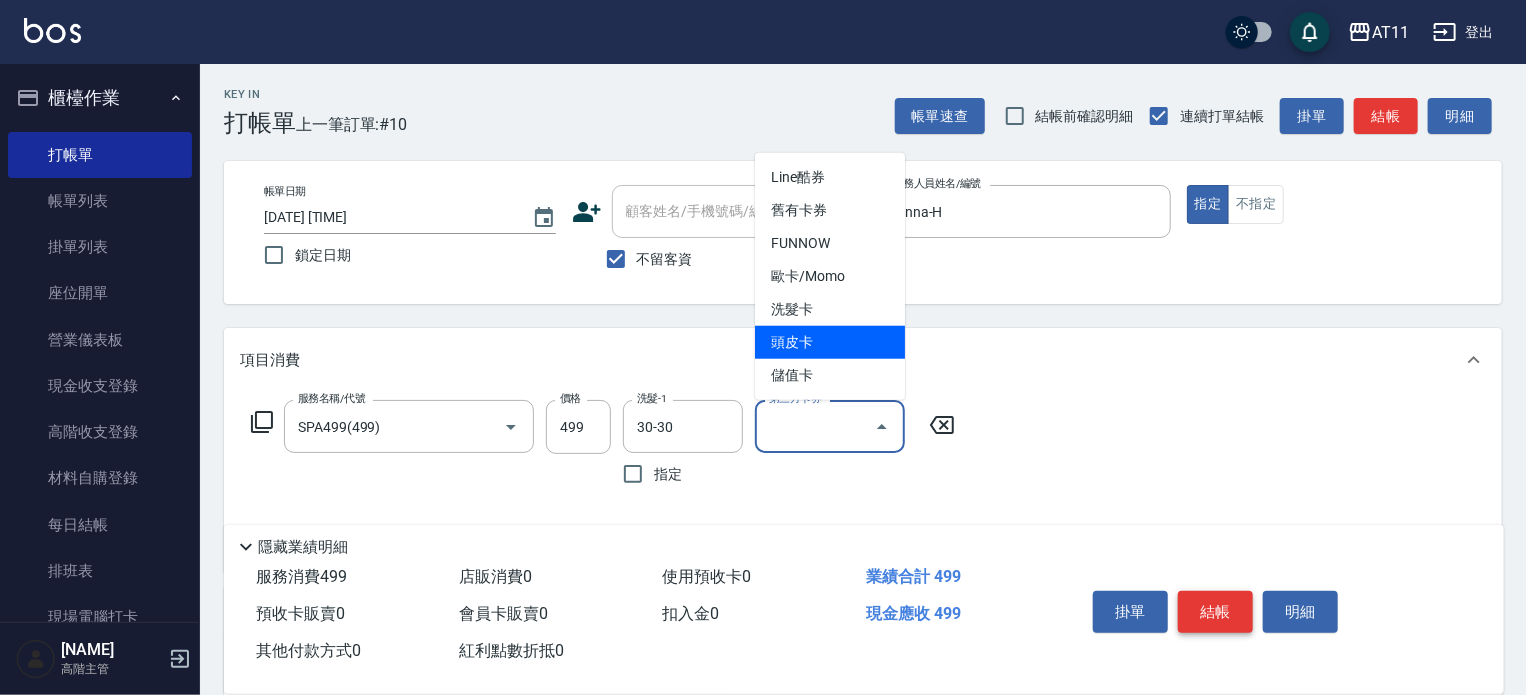 type on "頭皮卡" 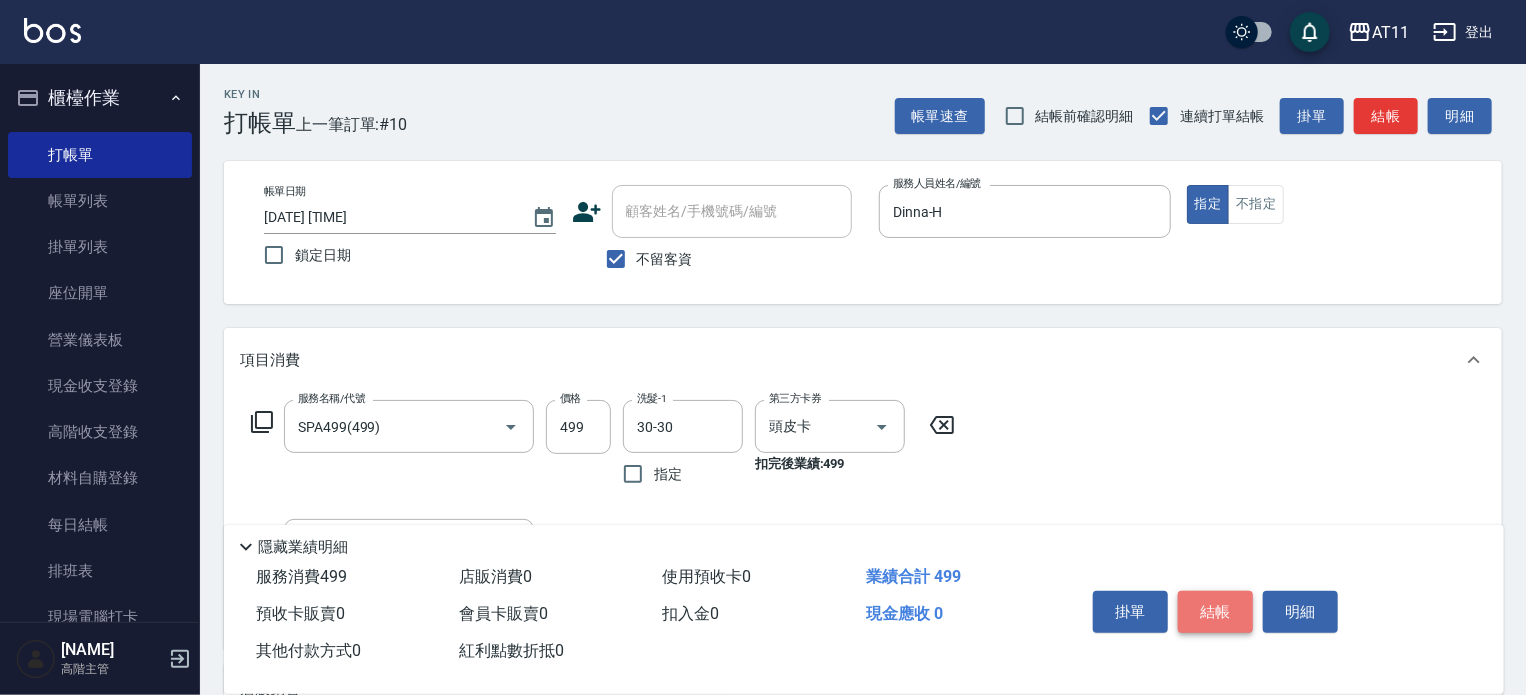 click on "結帳" at bounding box center [1215, 612] 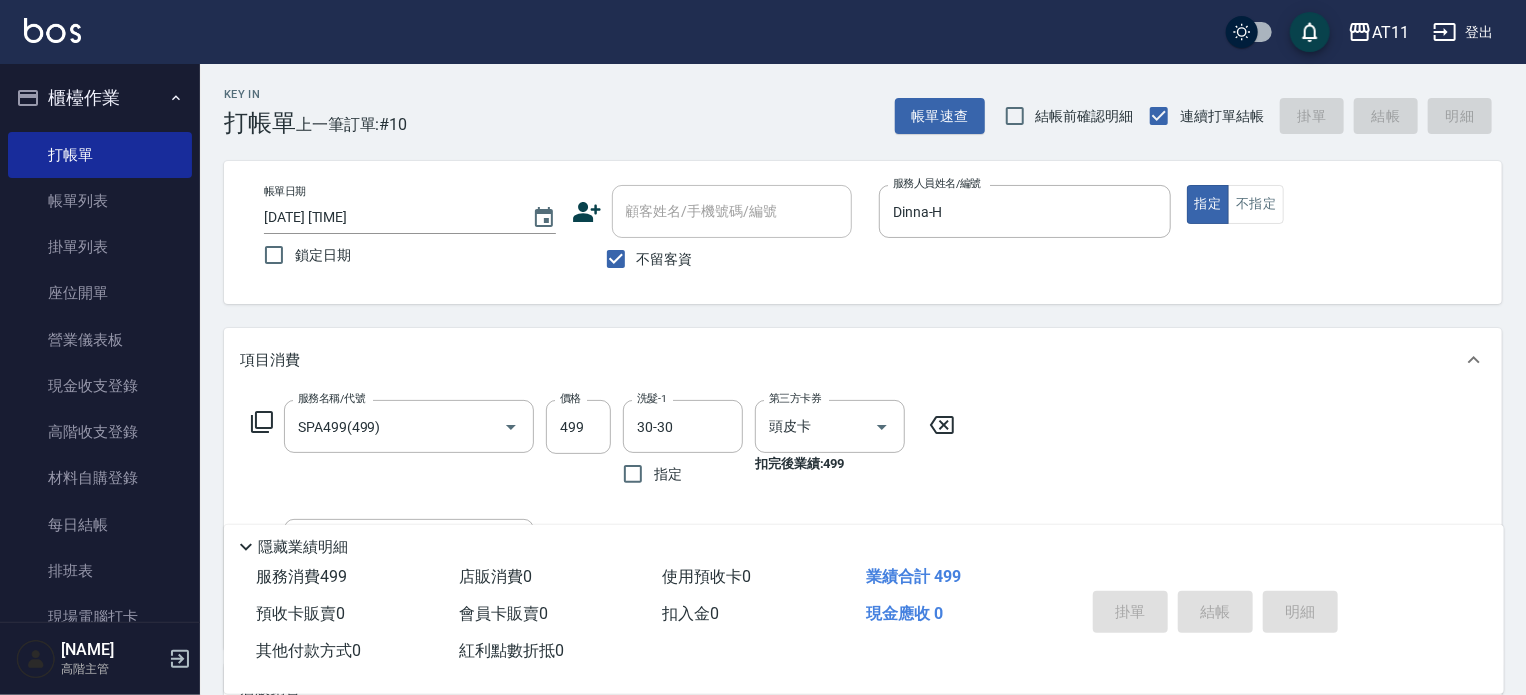 type 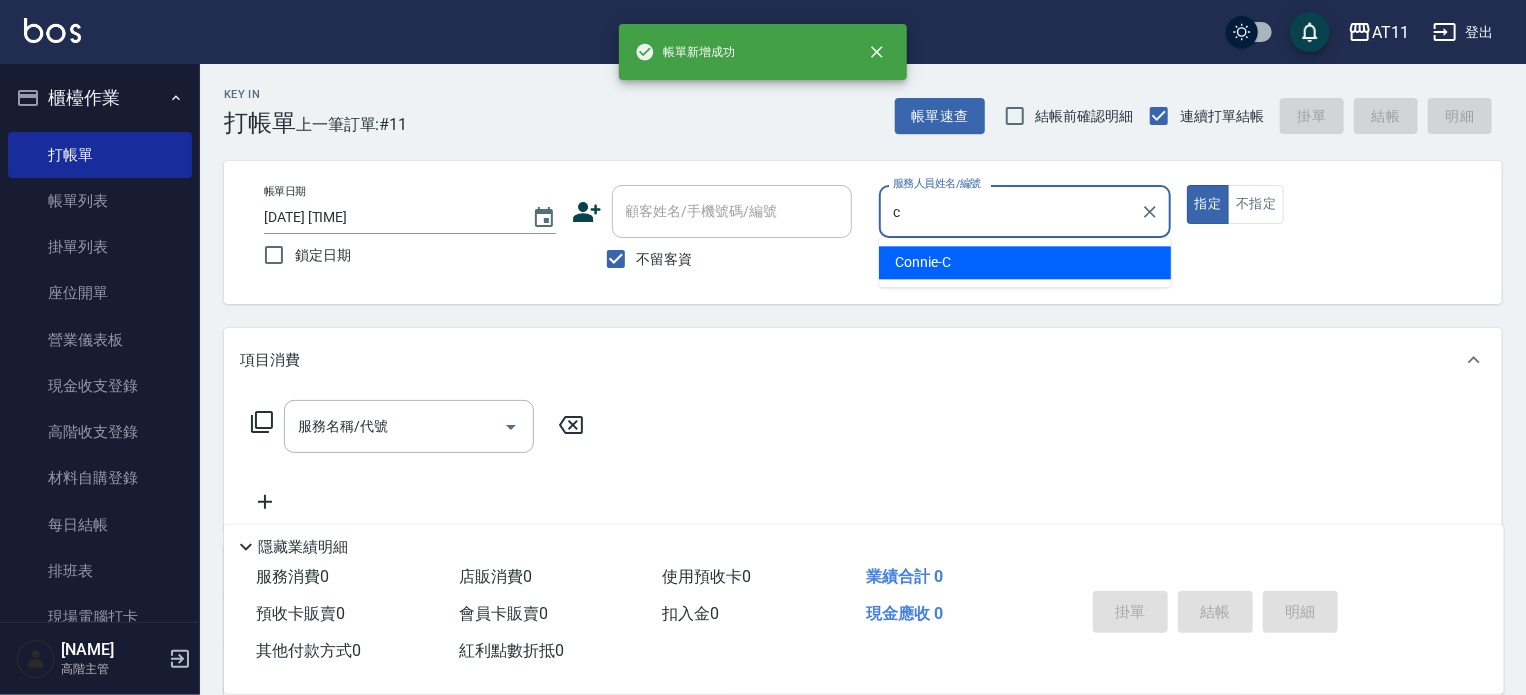 type on "Connie-C" 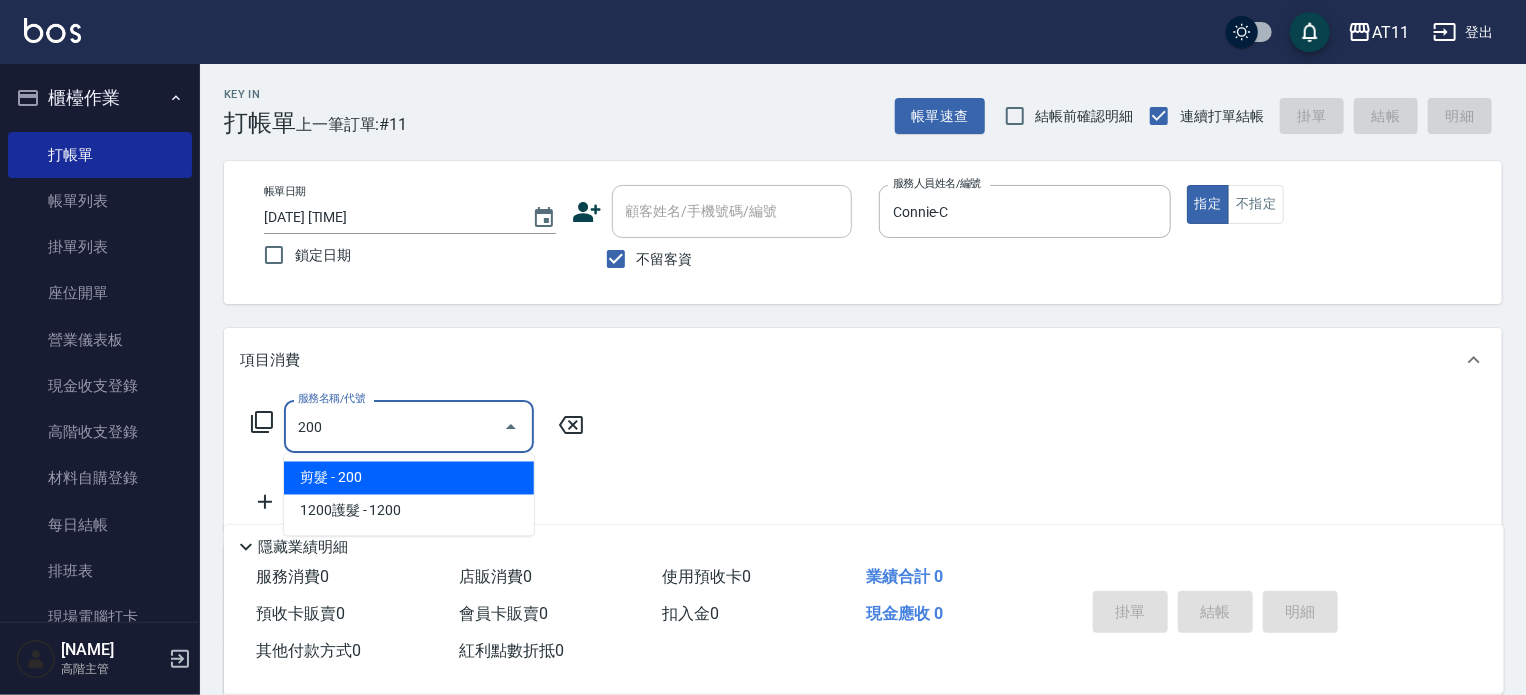 type on "剪髮(200)" 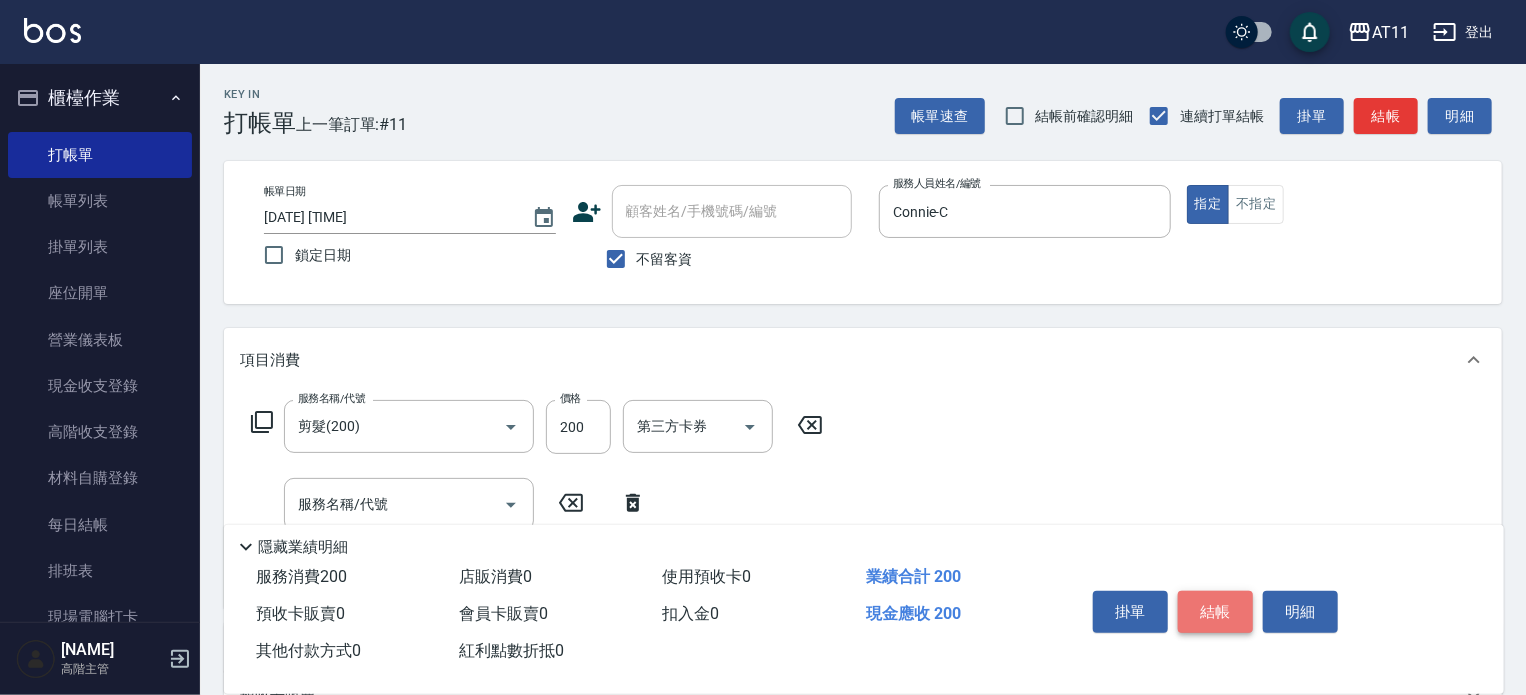 click on "結帳" at bounding box center (1215, 612) 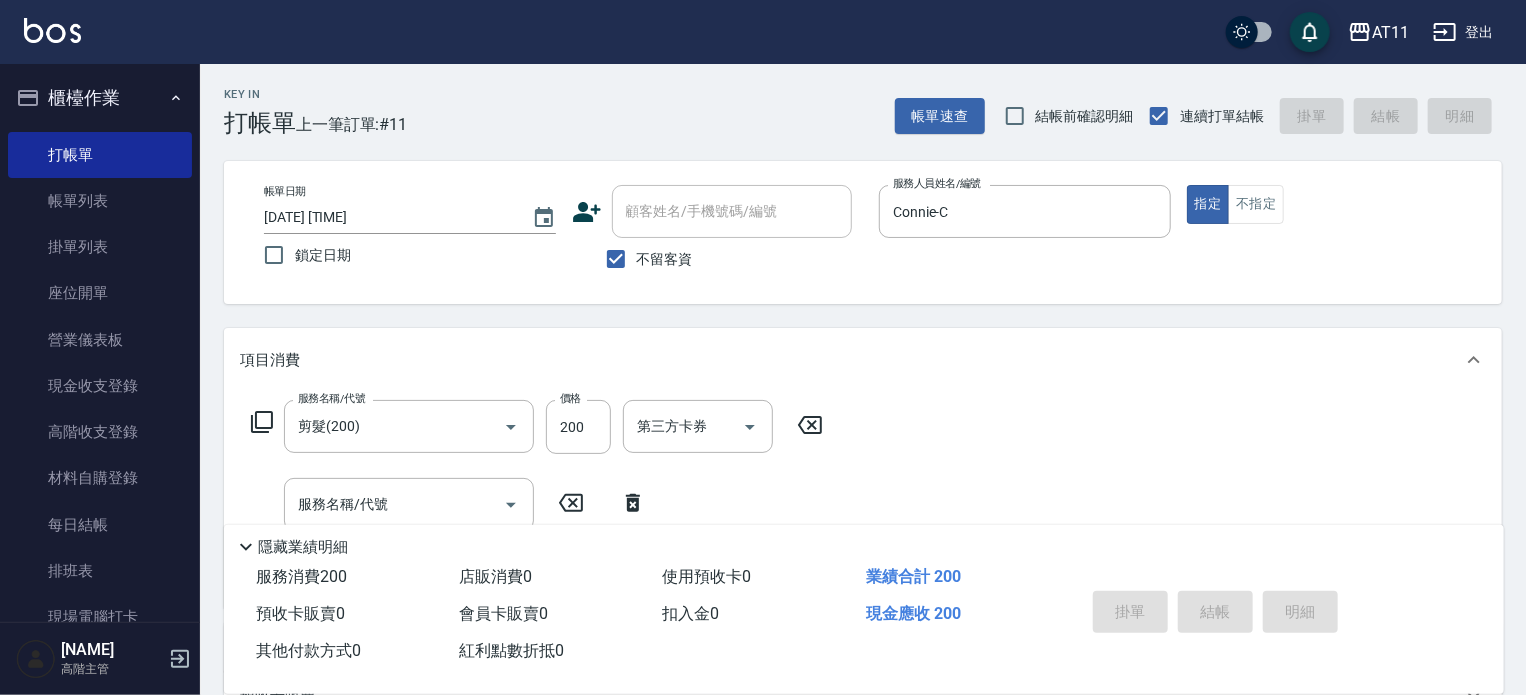 type 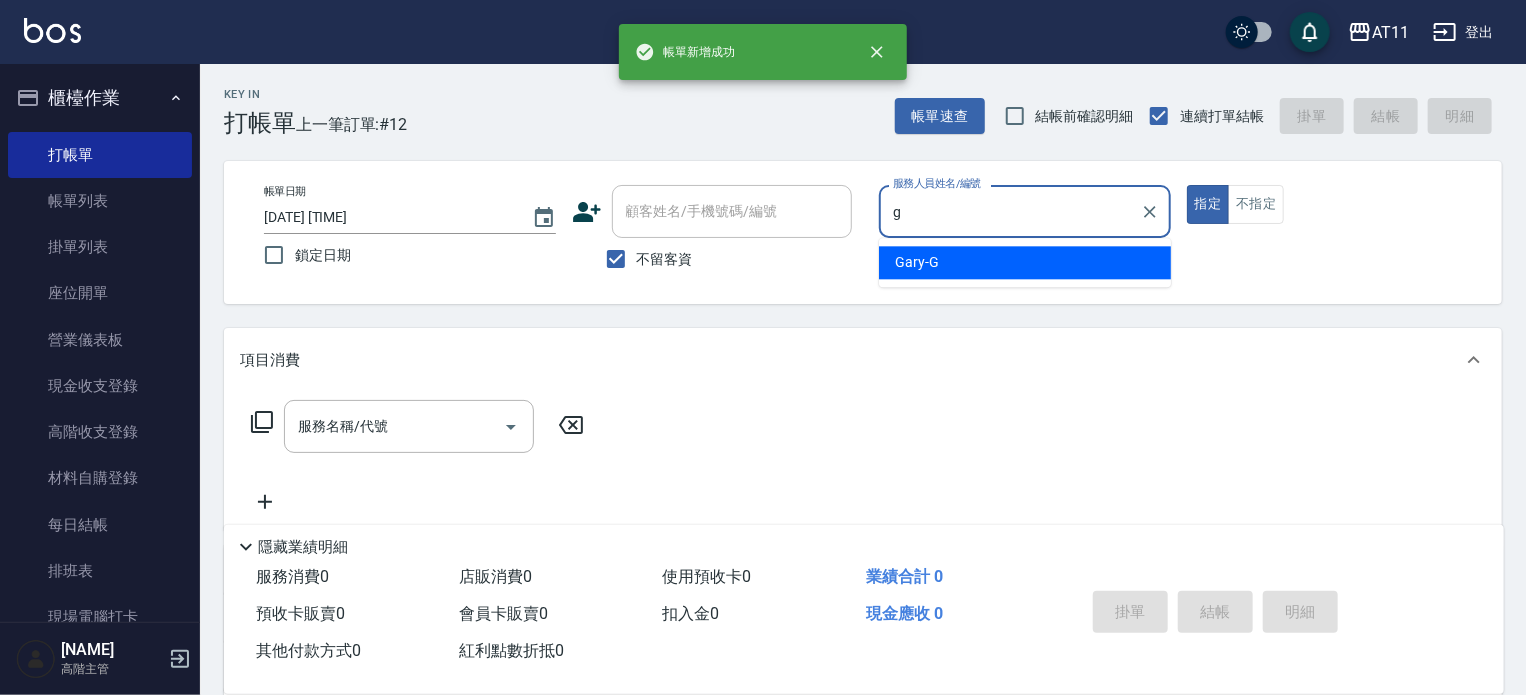 type on "Gary-G" 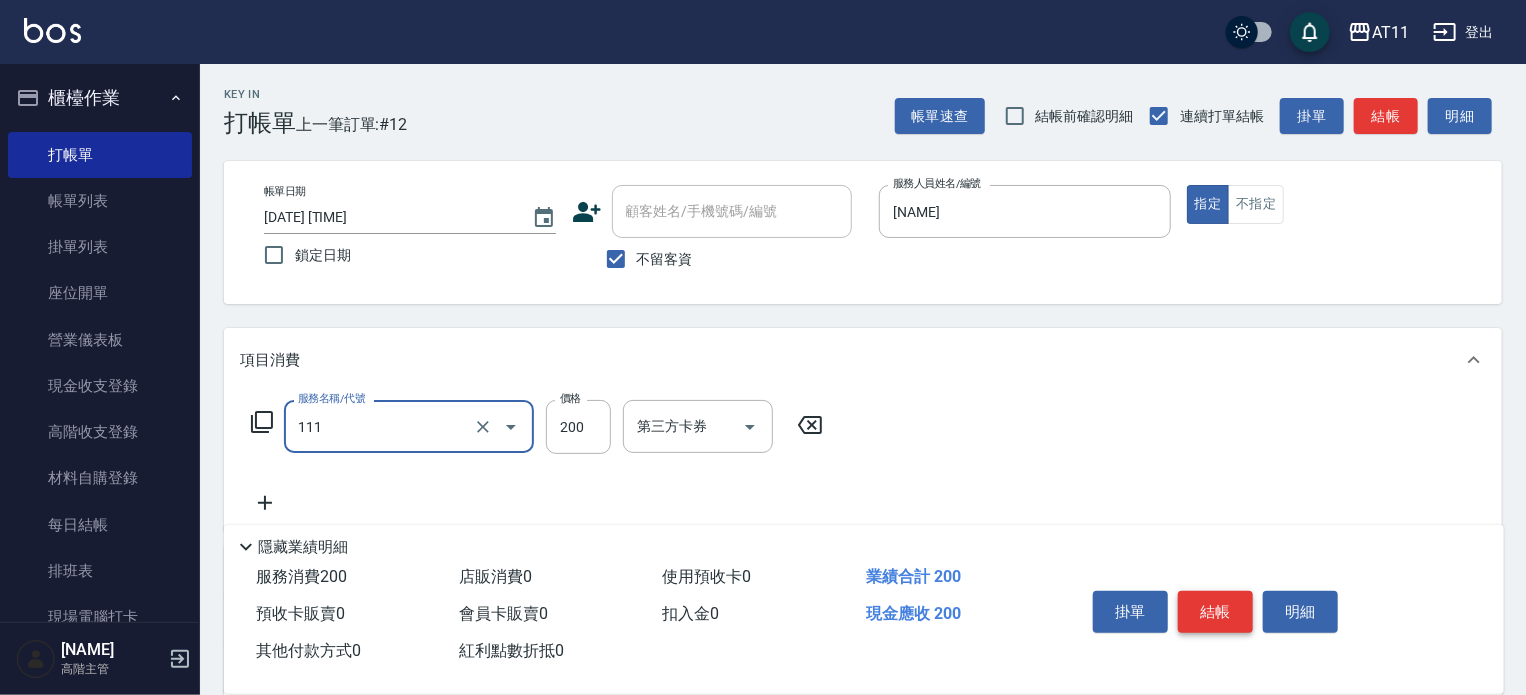 type on "精油洗髮(111)" 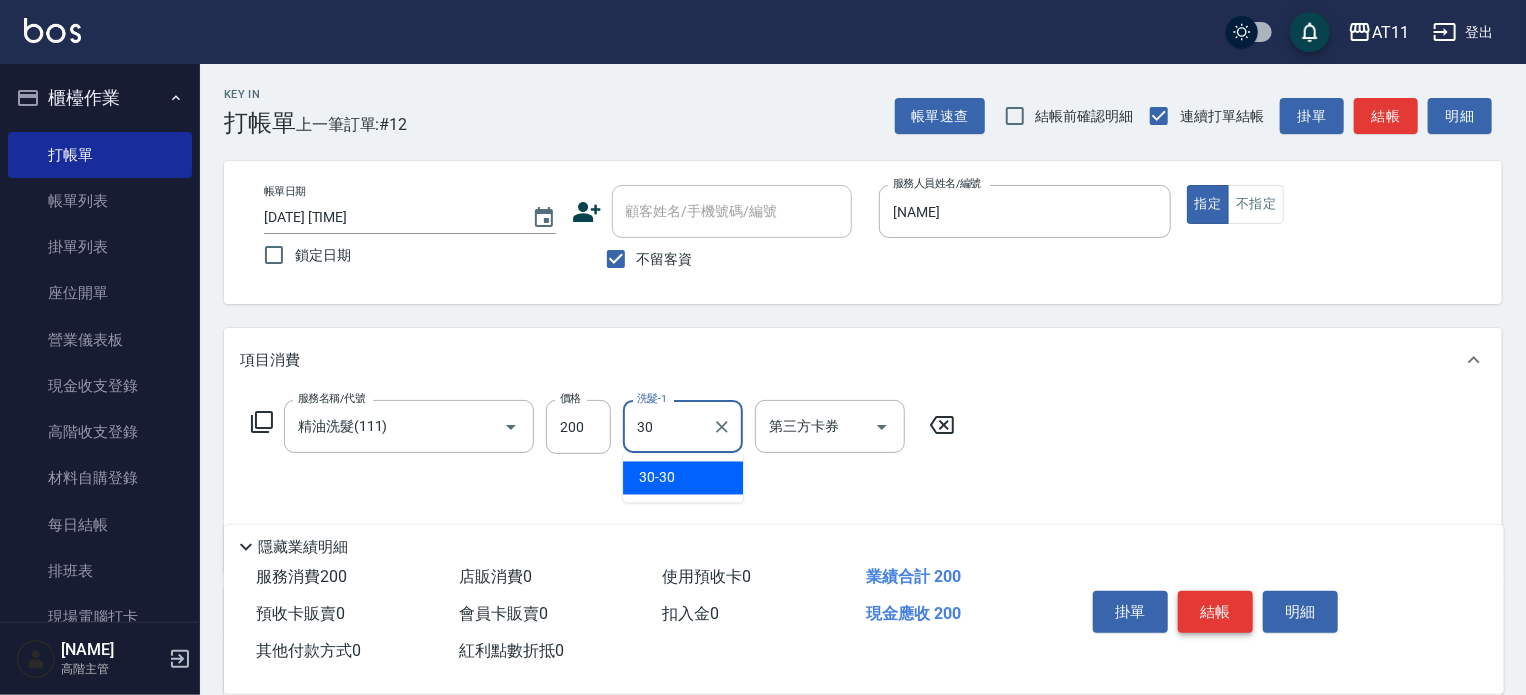 type on "30-30" 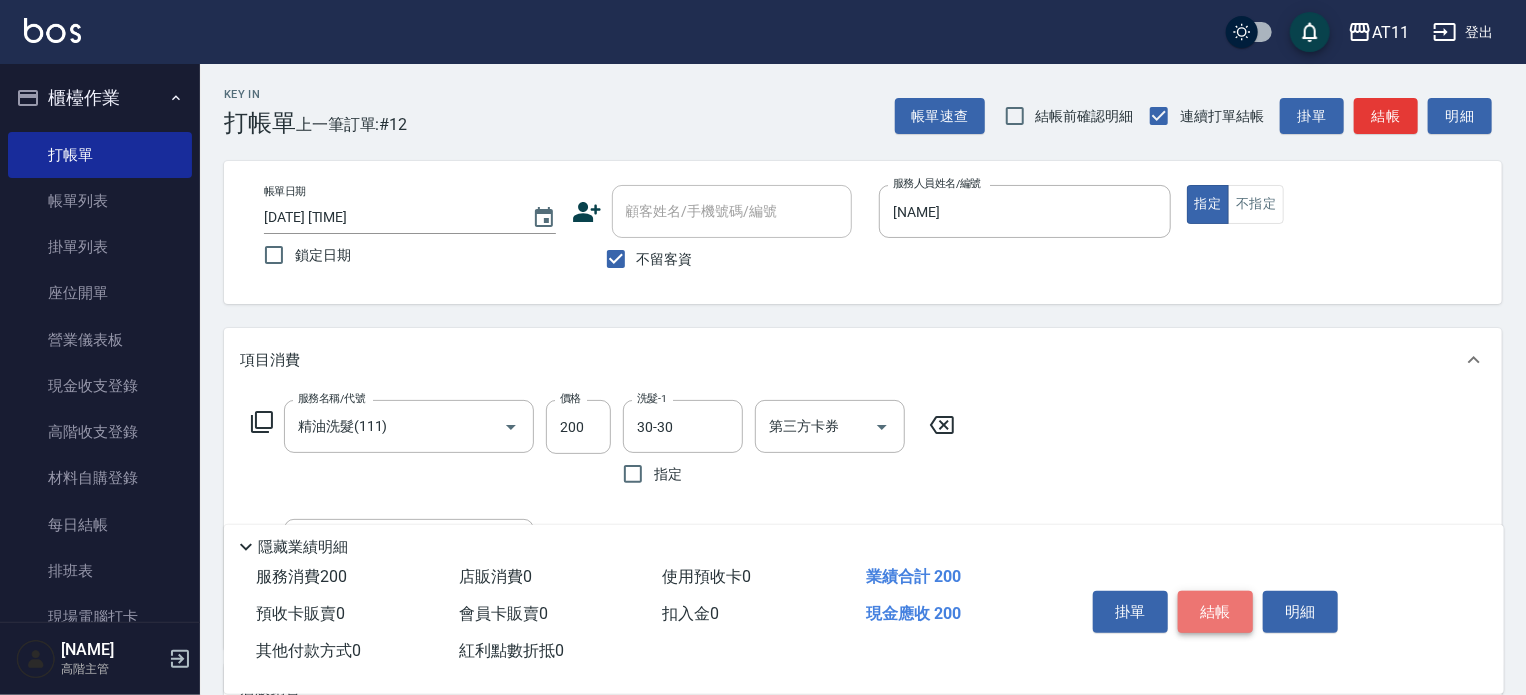click on "結帳" at bounding box center (1215, 612) 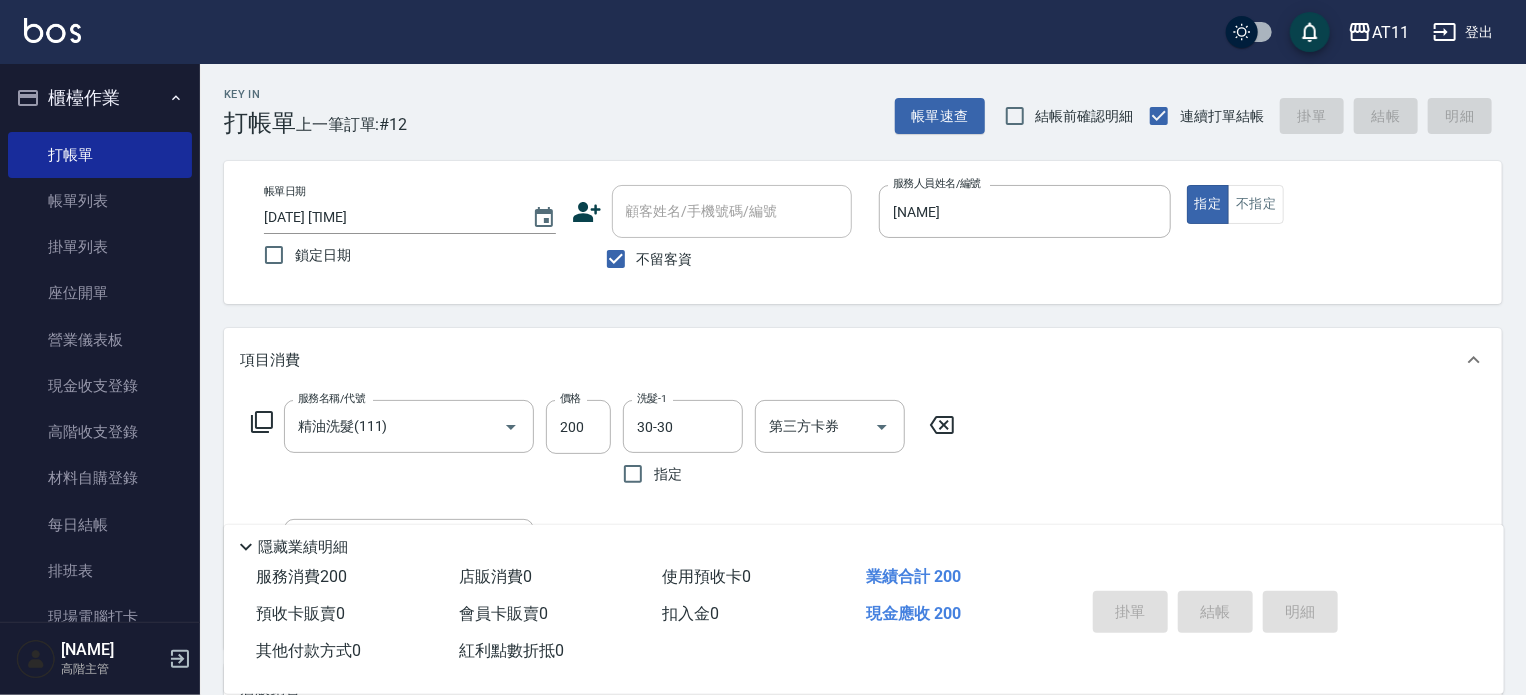 type on "2025/08/09 17:01" 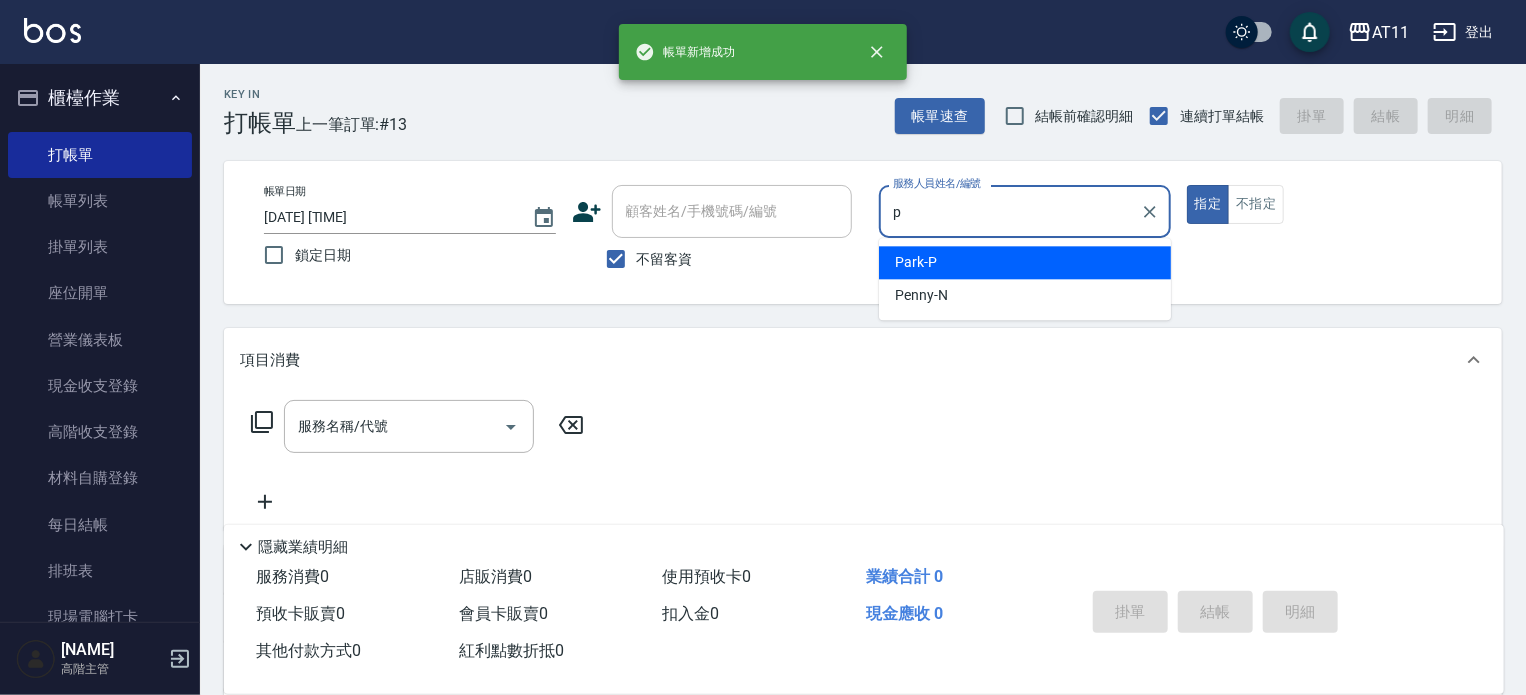 type on "Park-P" 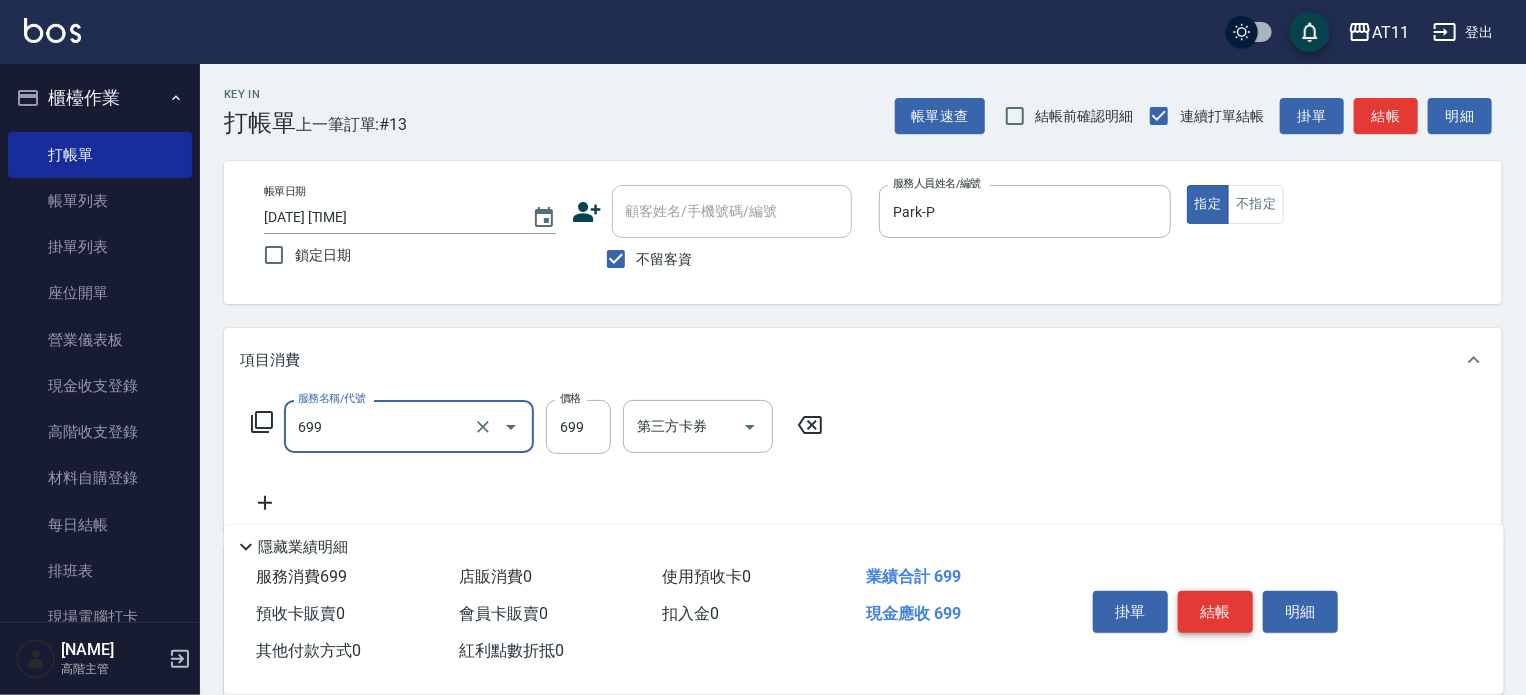type on "SPA699(699)" 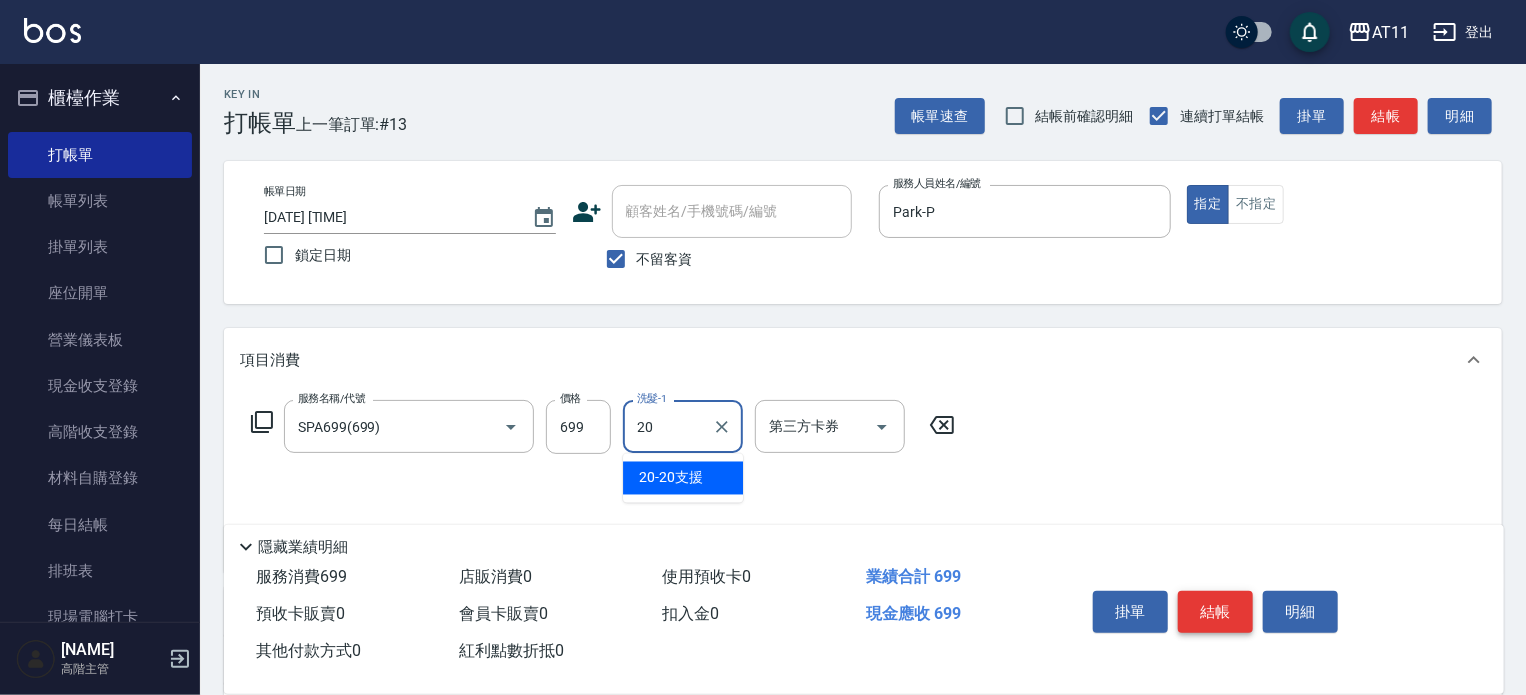 type on "20-20支援" 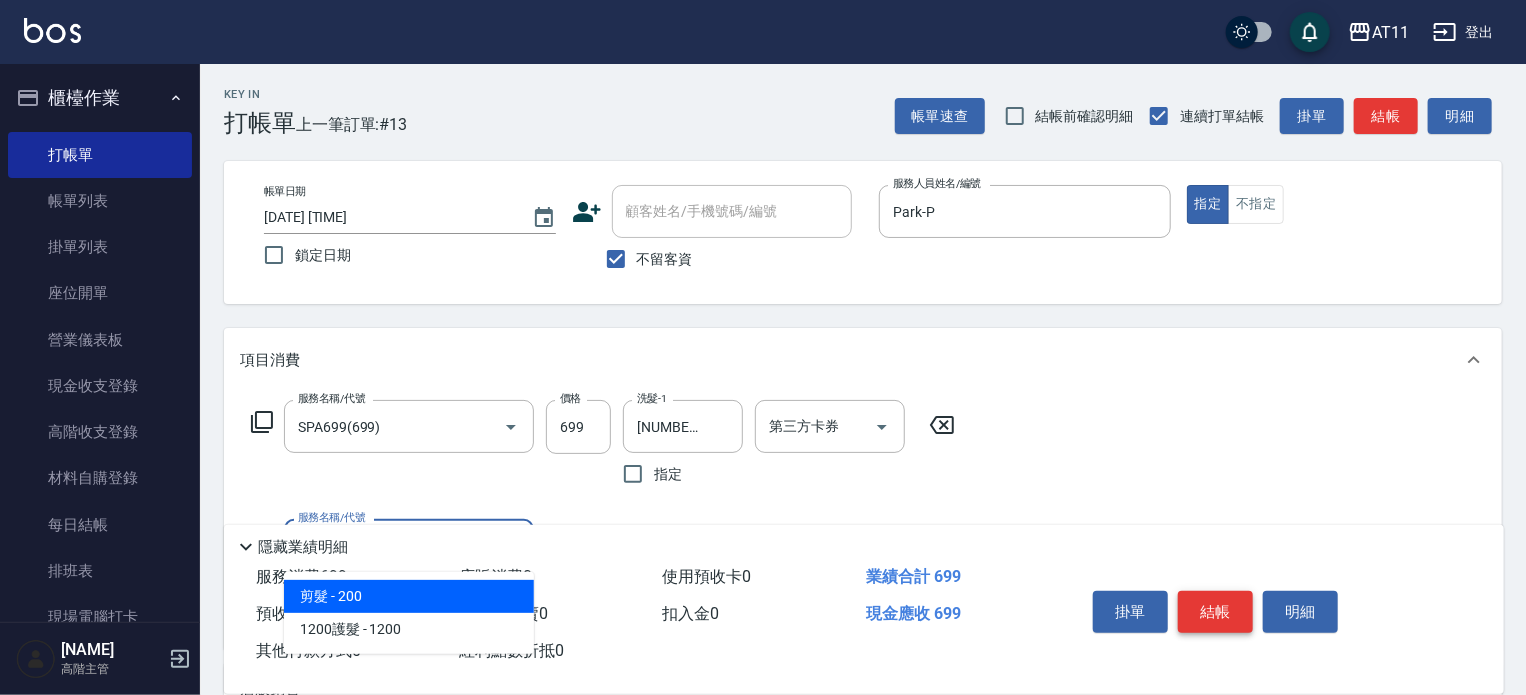 type on "剪髮(200)" 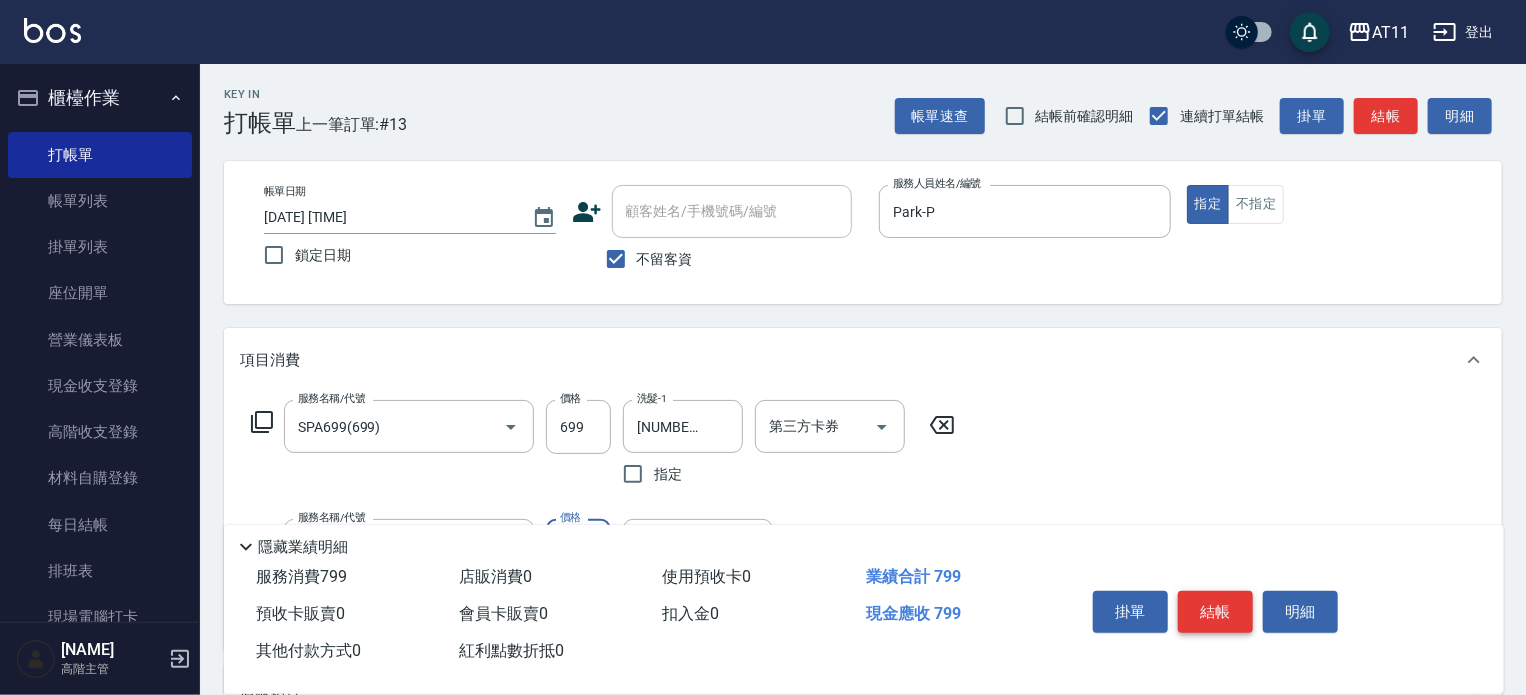 type on "100" 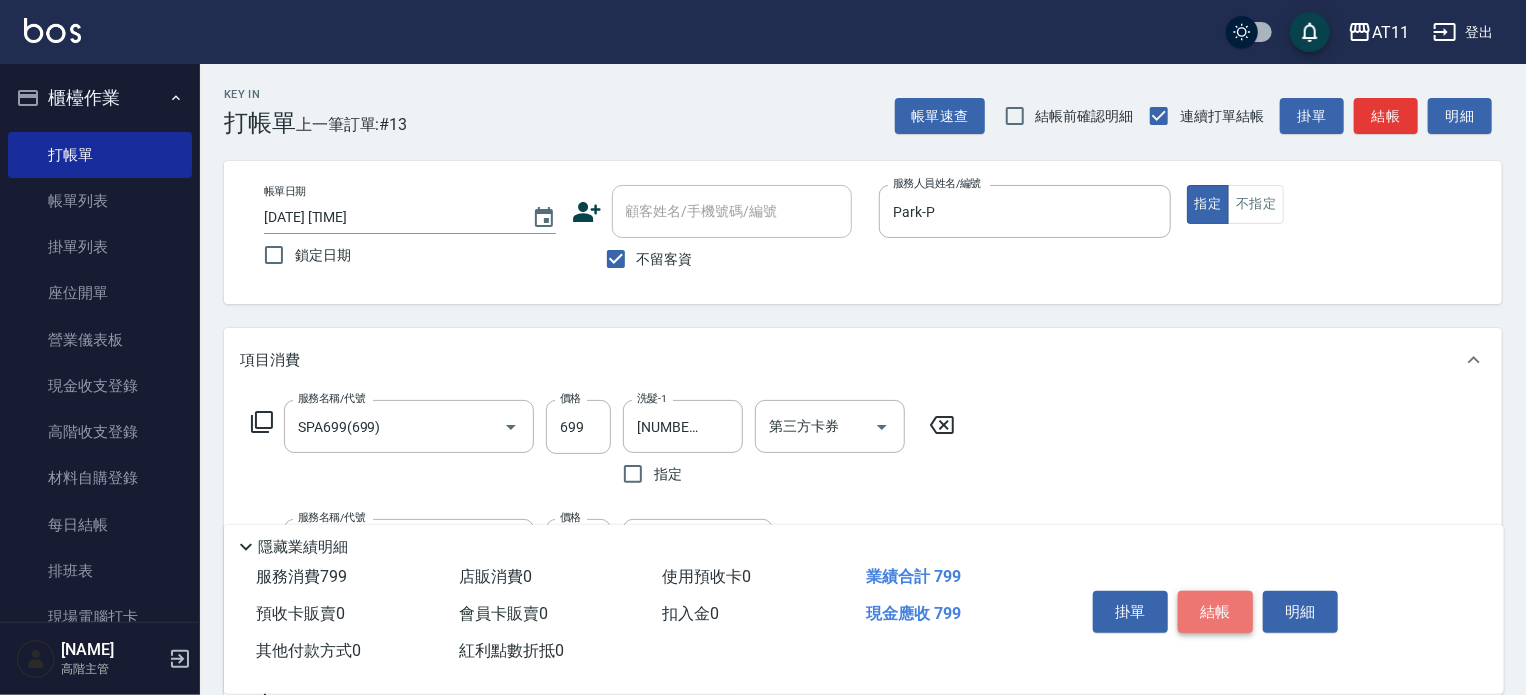 click on "結帳" at bounding box center [1215, 612] 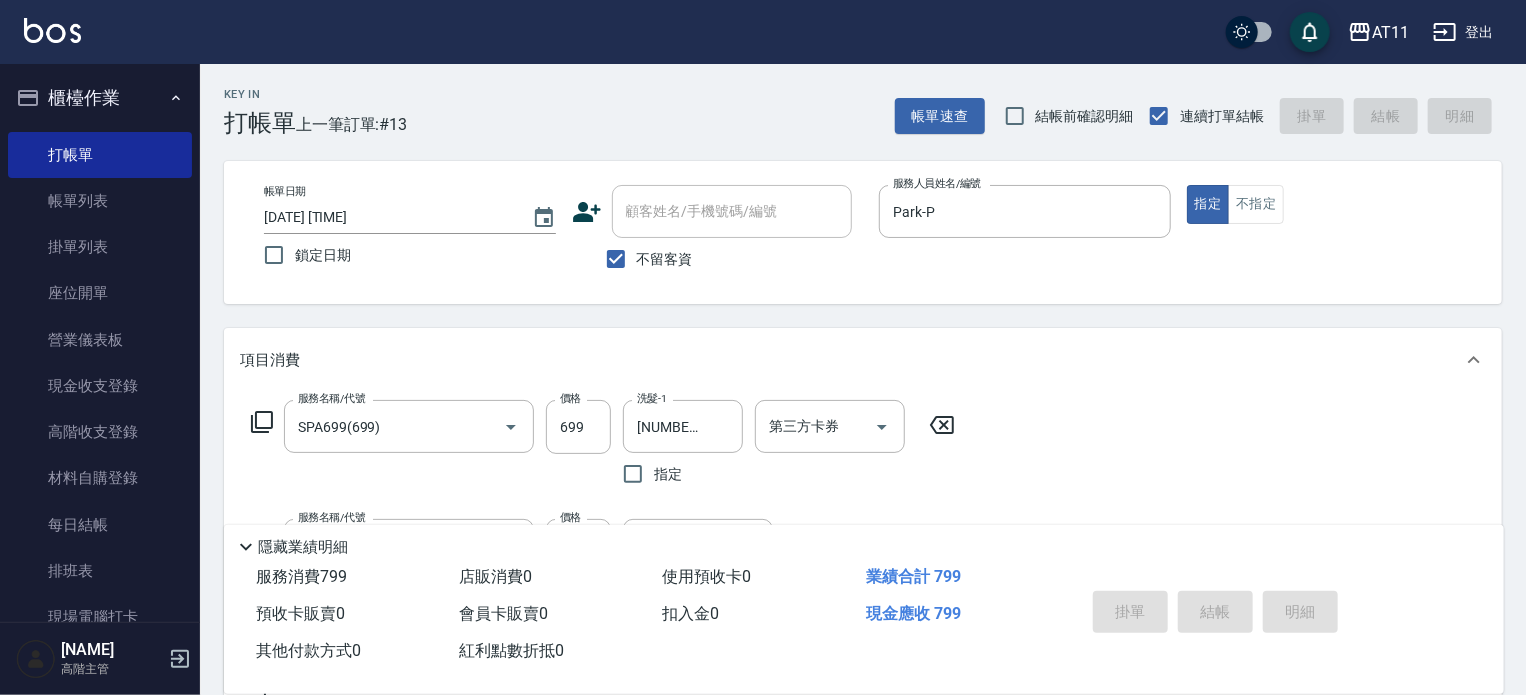 type 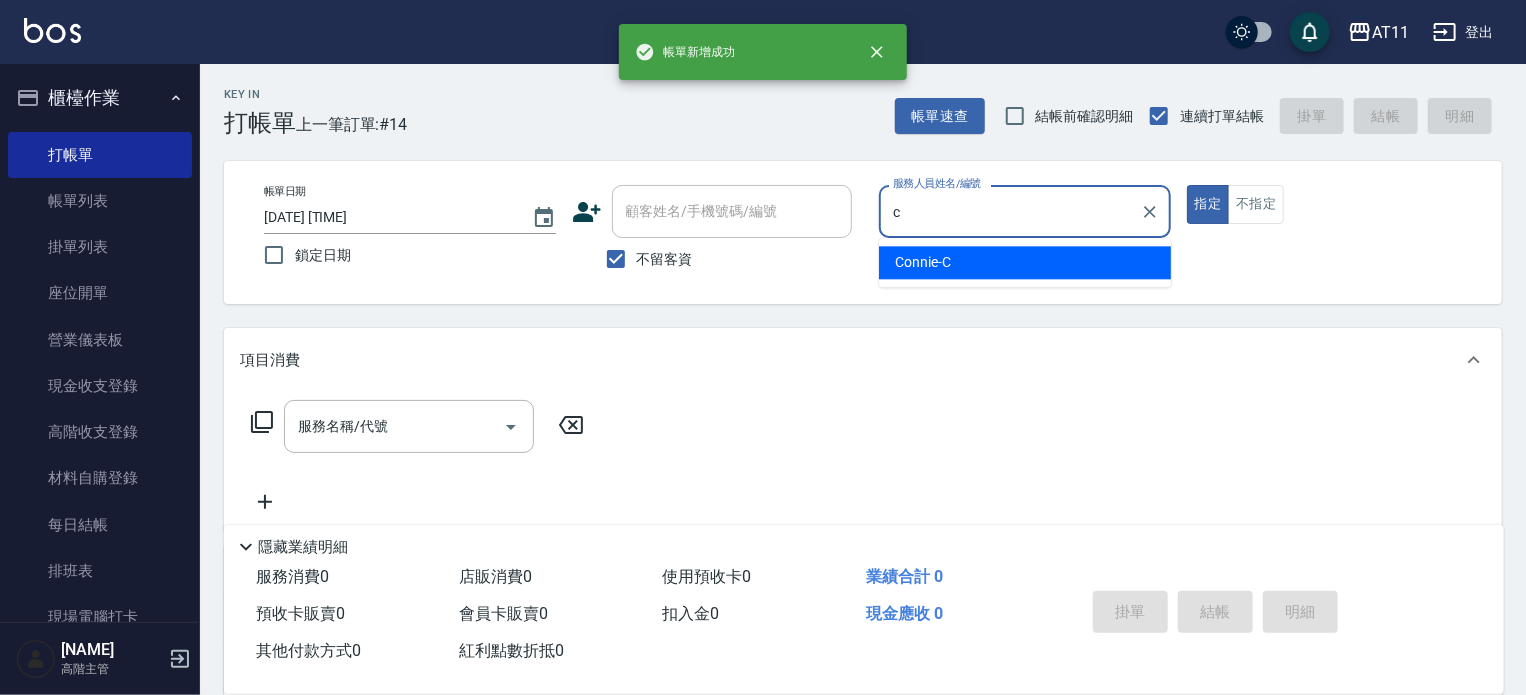 type on "Connie-C" 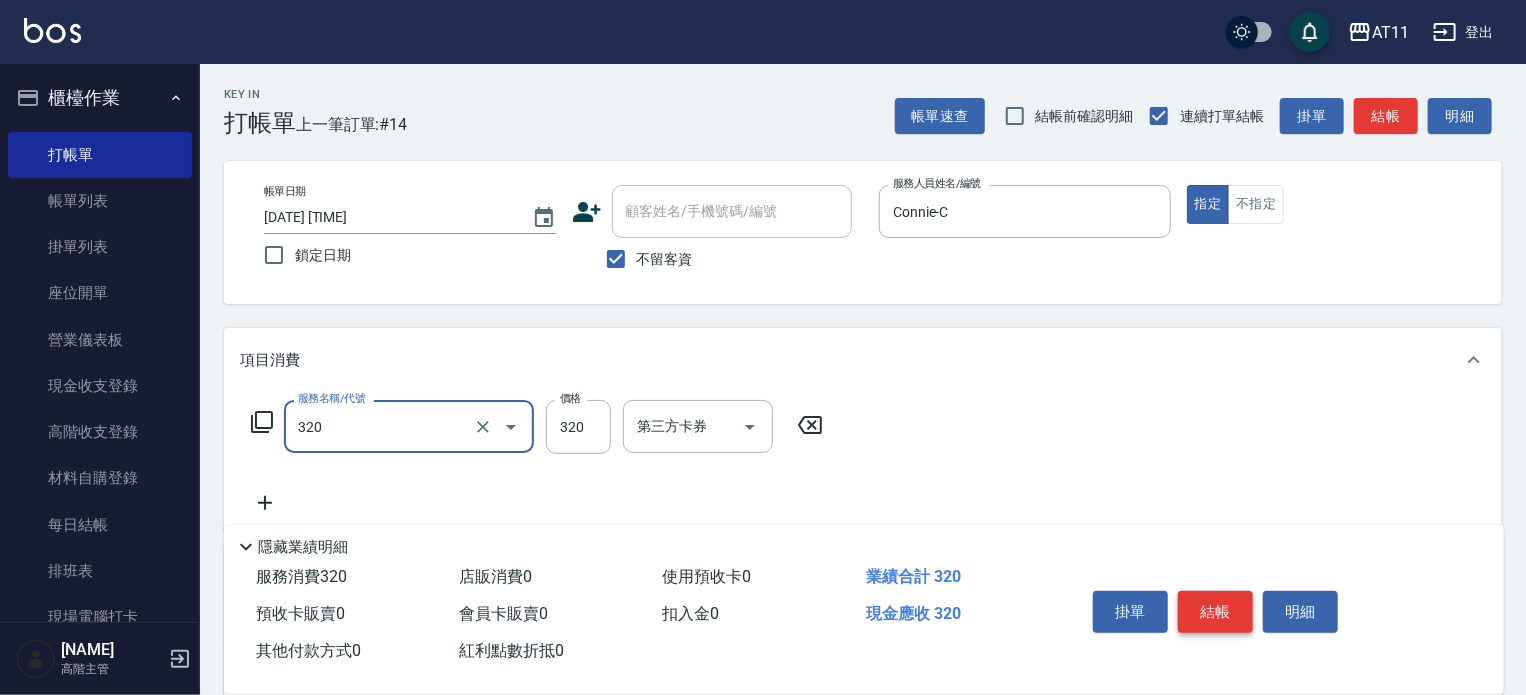 type on "洗剪(320)" 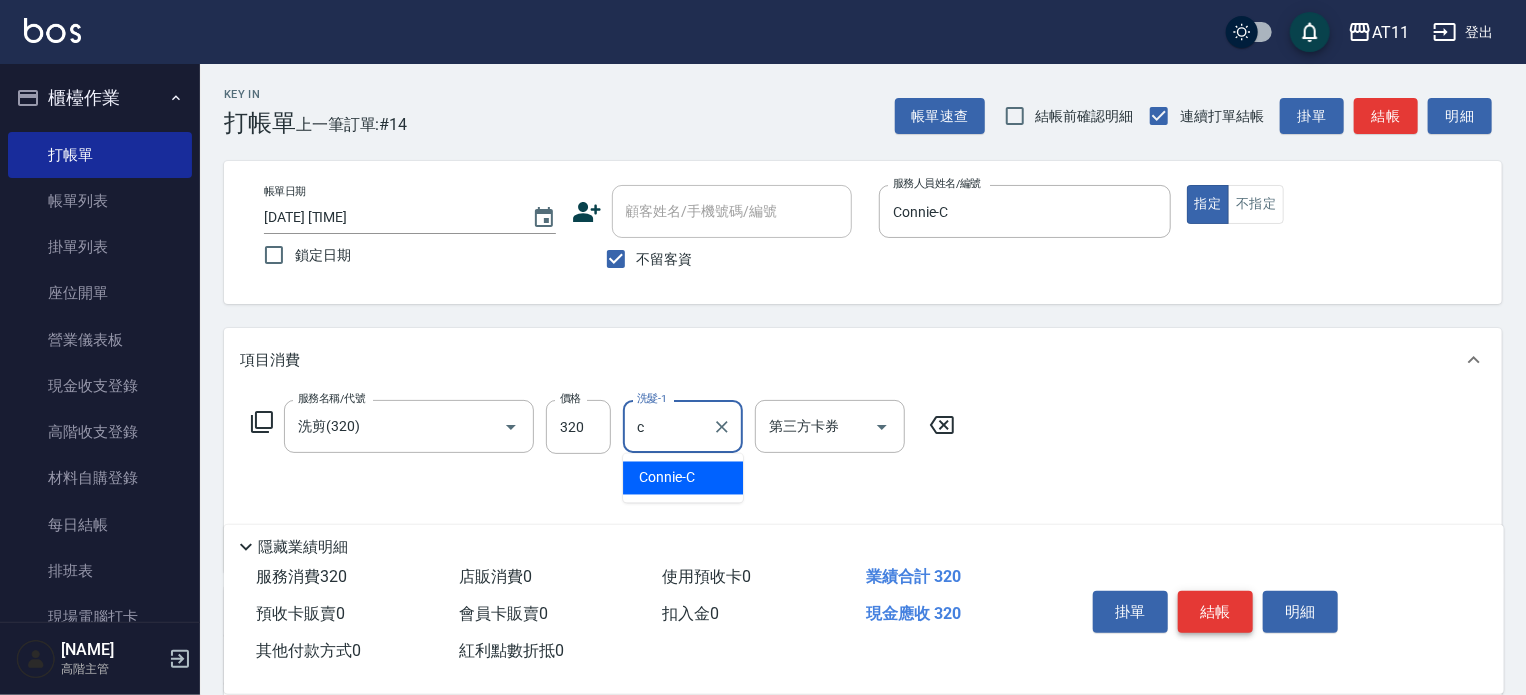 type on "Connie-C" 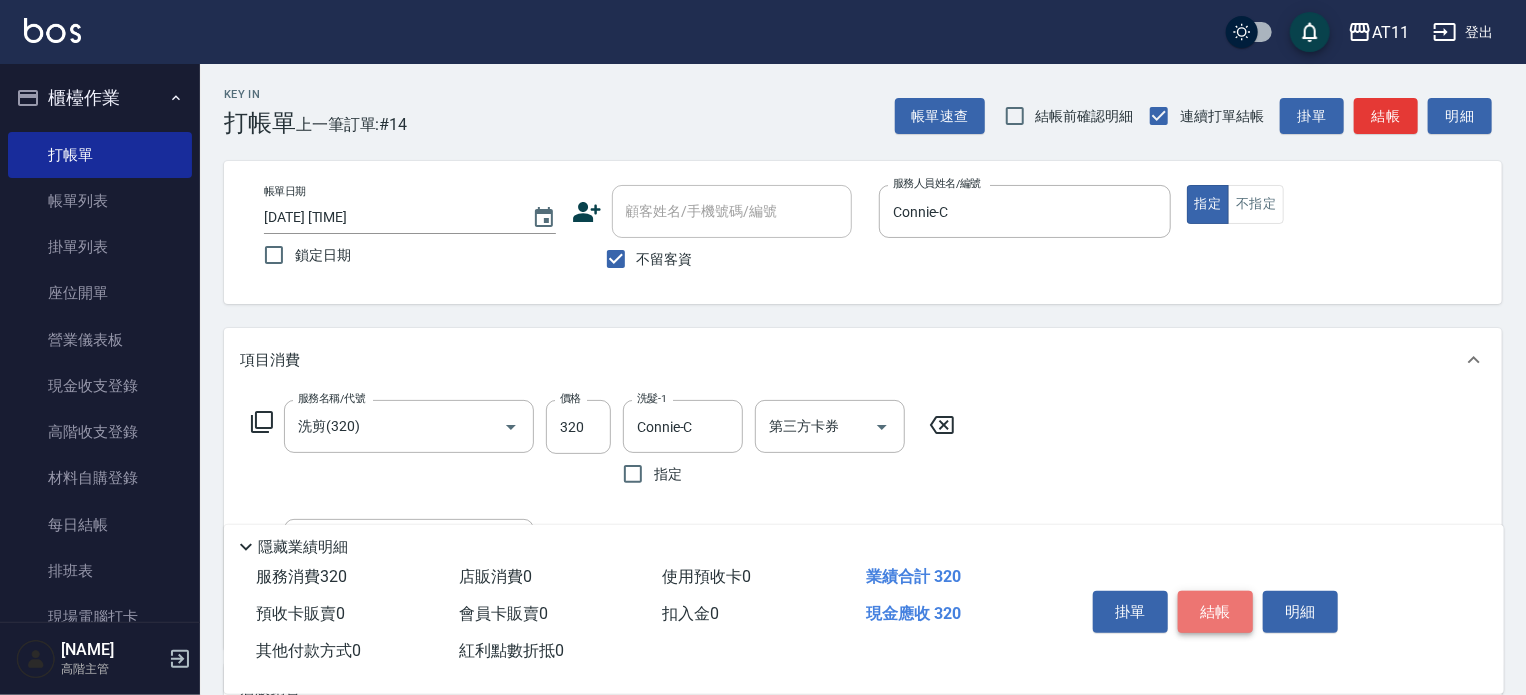 click on "結帳" at bounding box center [1215, 612] 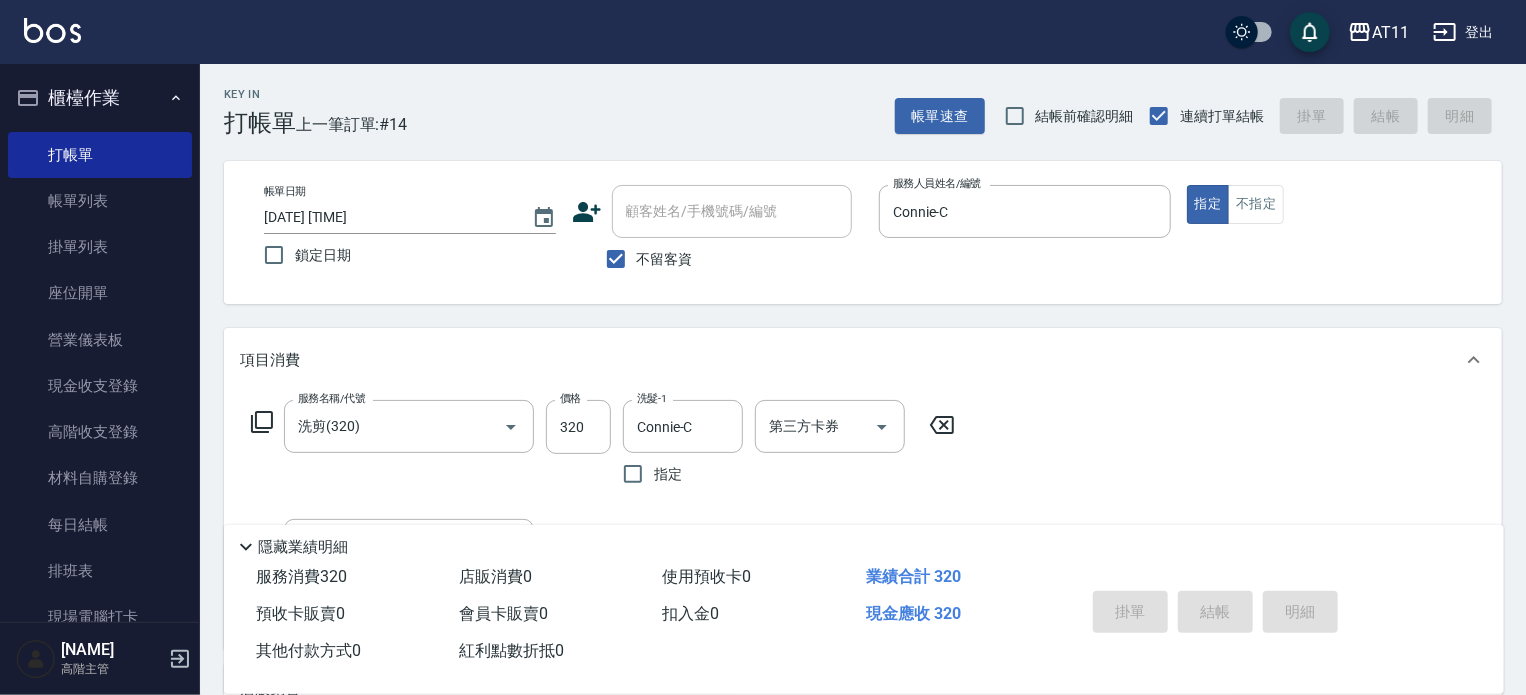 type 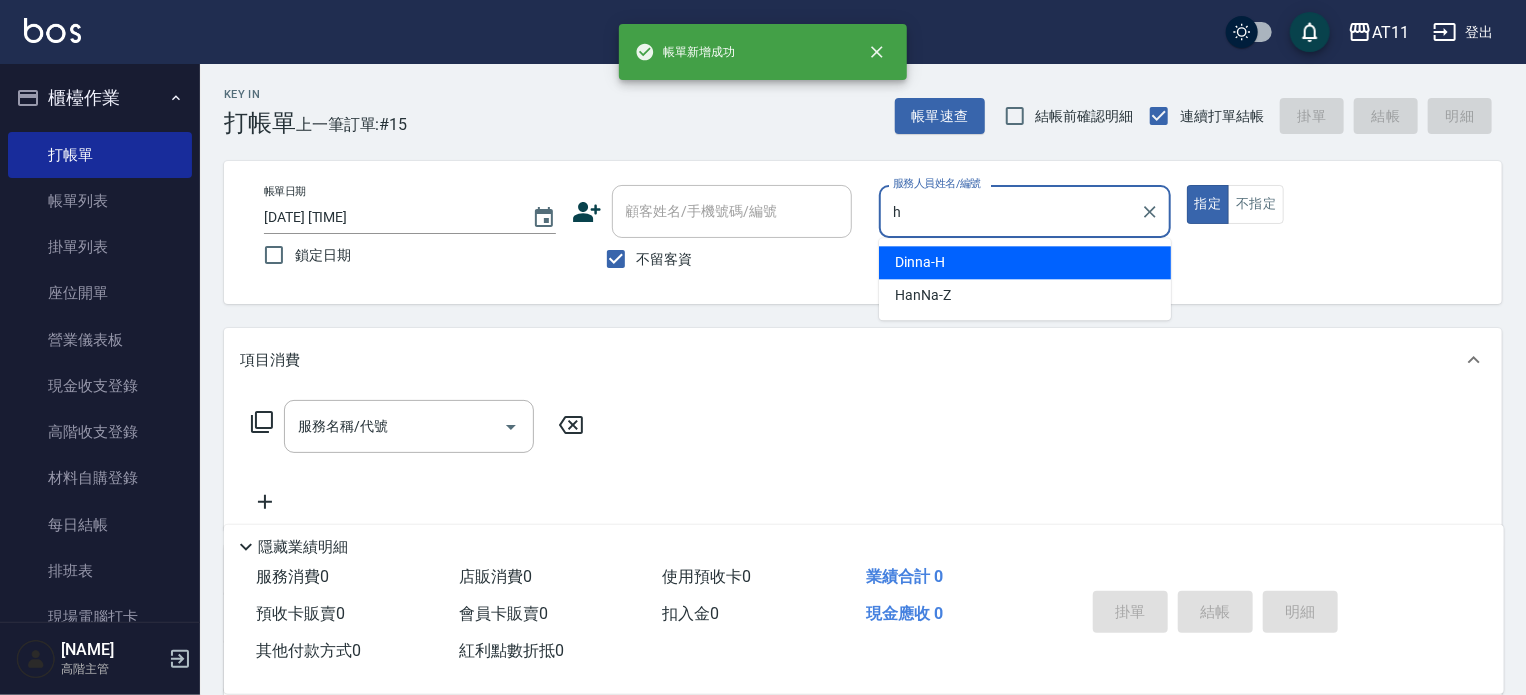 type on "Dinna-H" 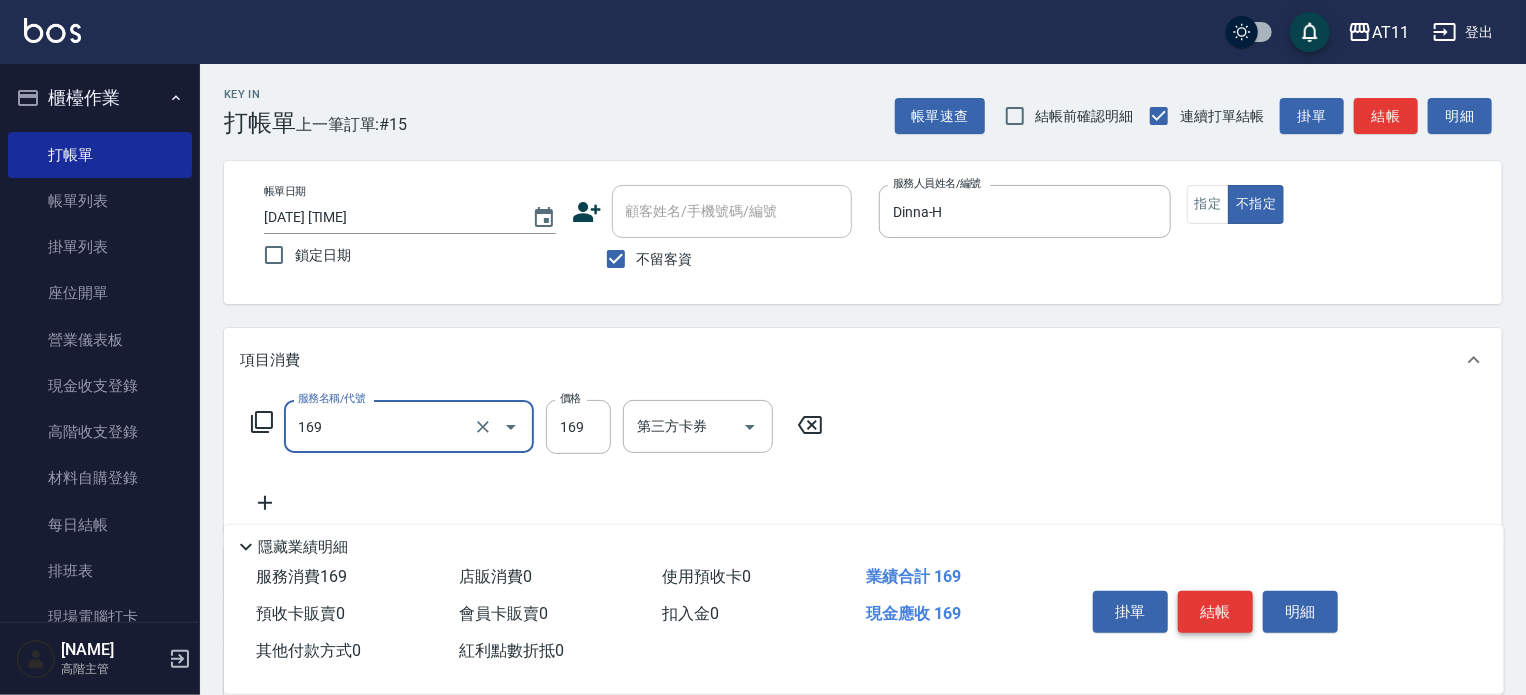 type on "單剪(169)" 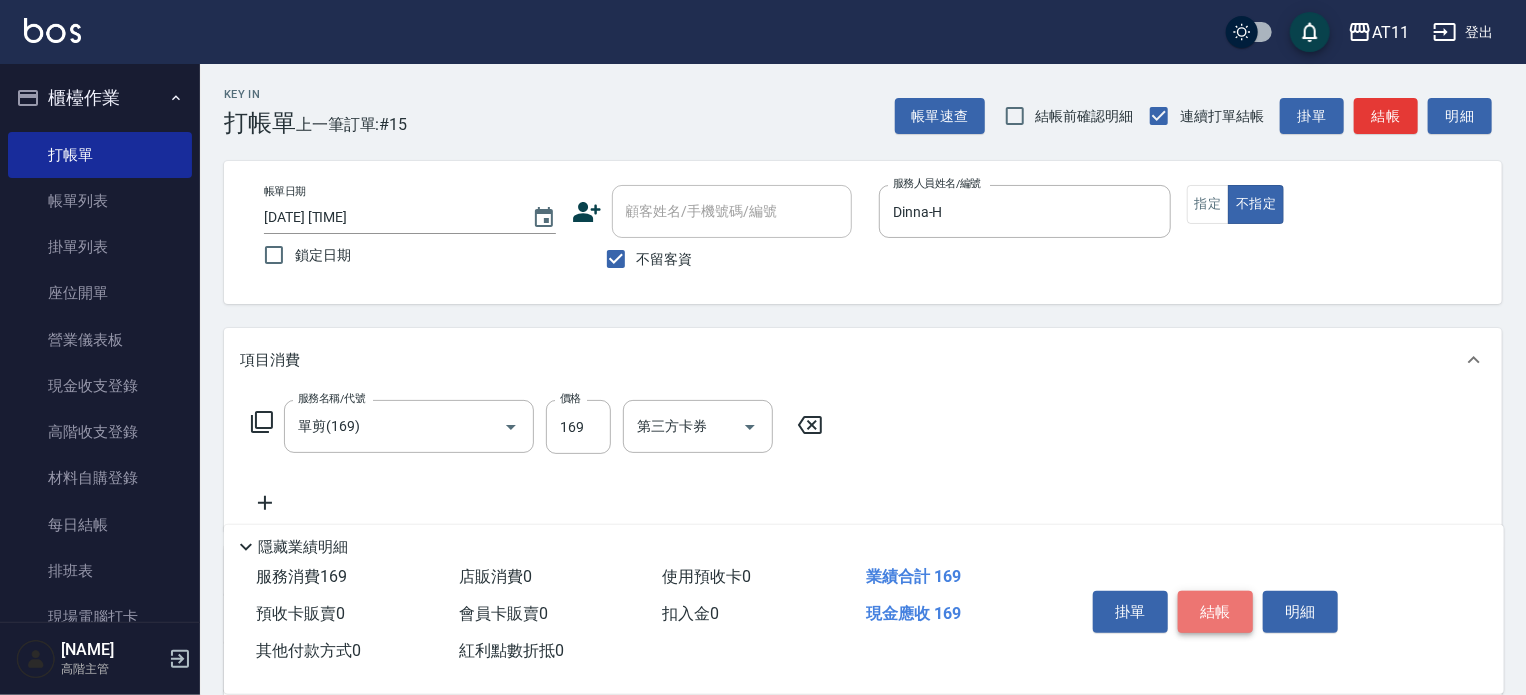 click on "結帳" at bounding box center (1215, 612) 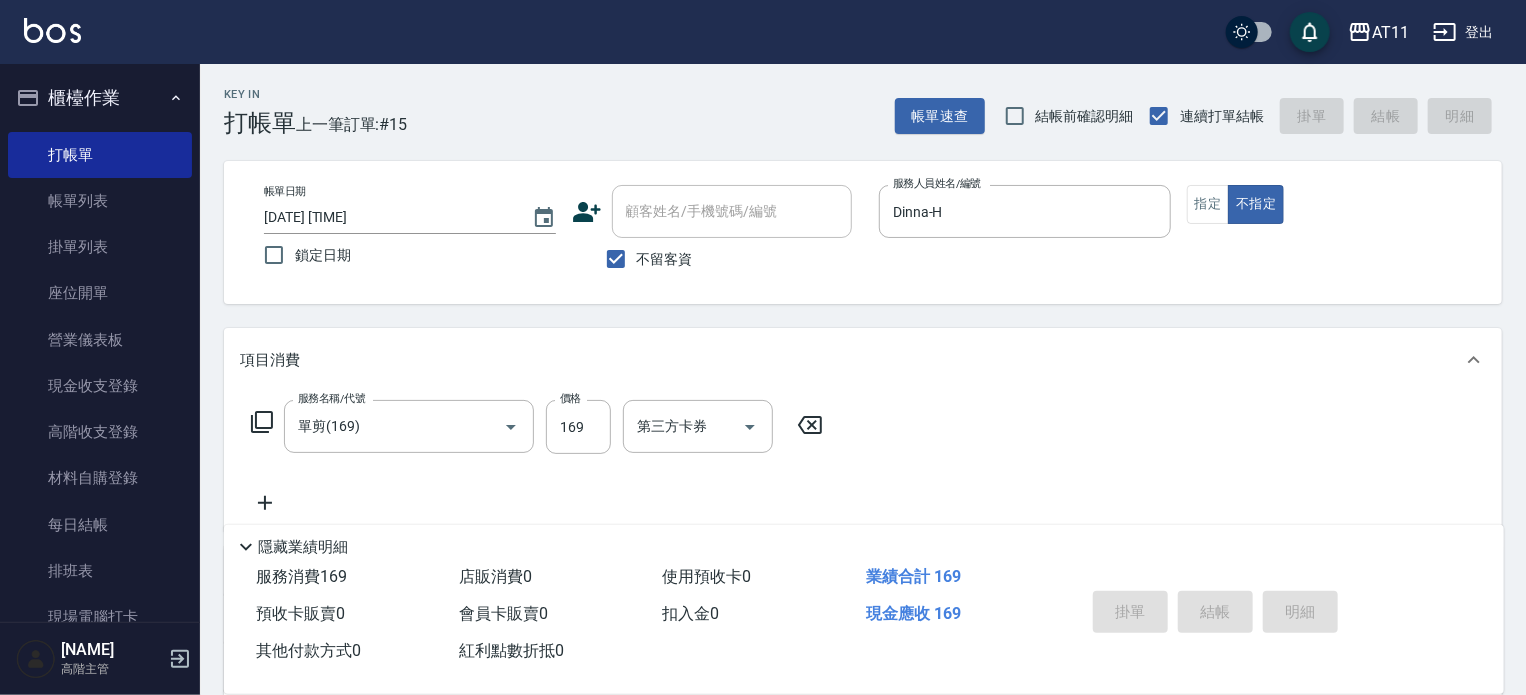 type 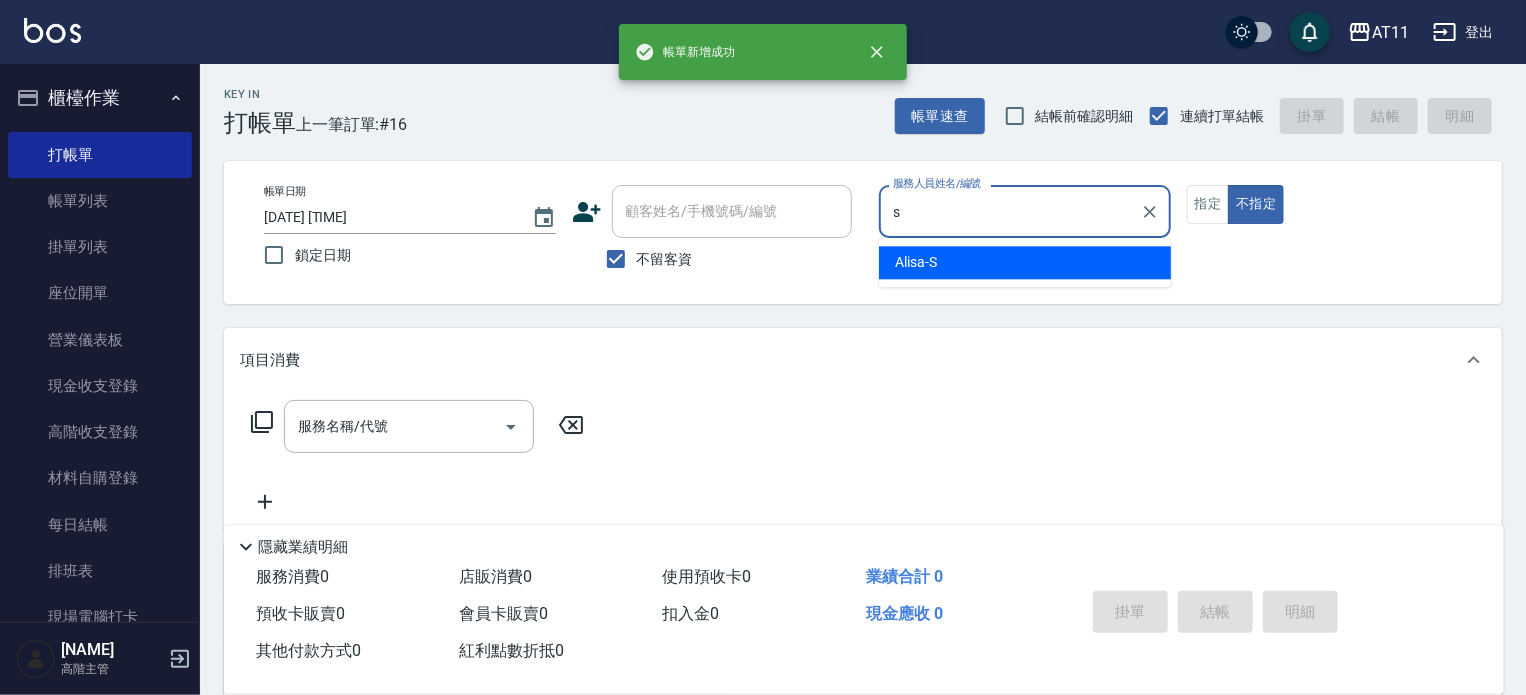 type on "Alisa-S" 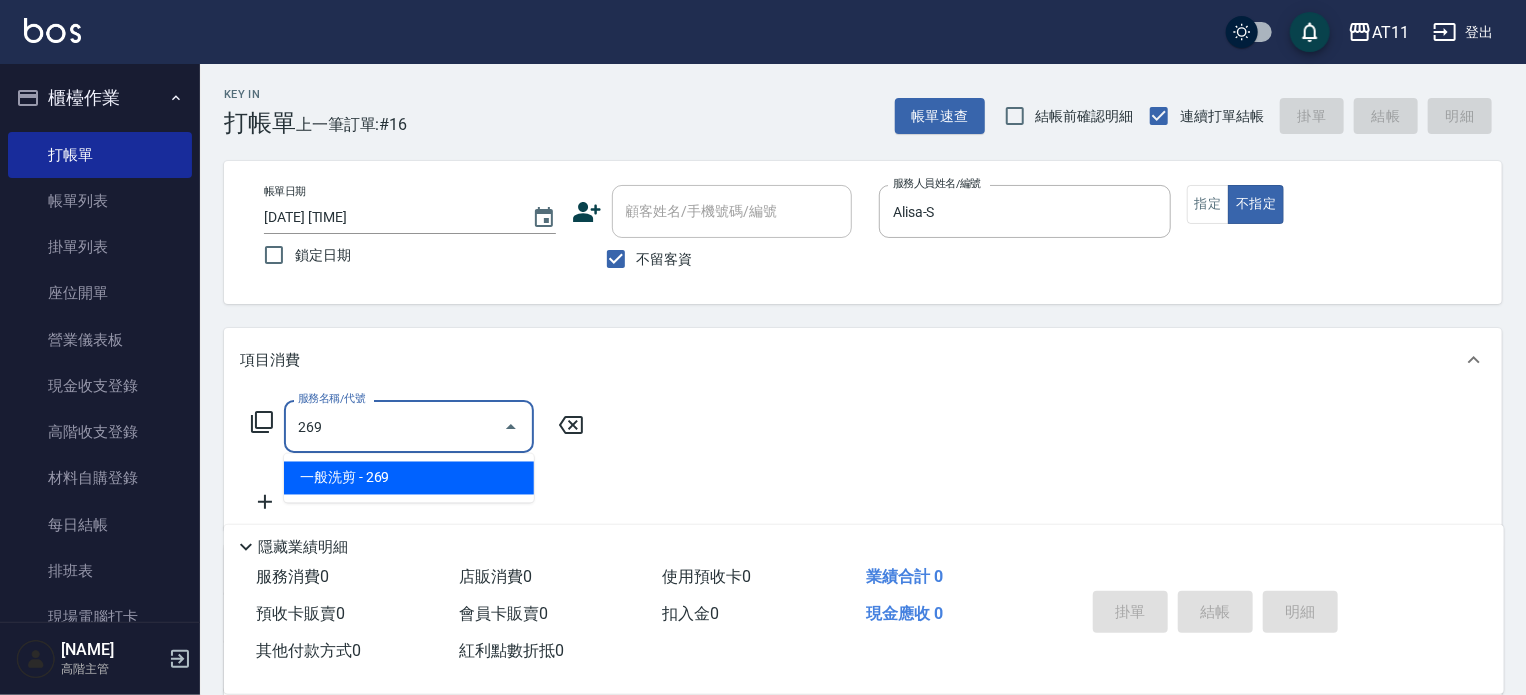type on "一般洗剪(269)" 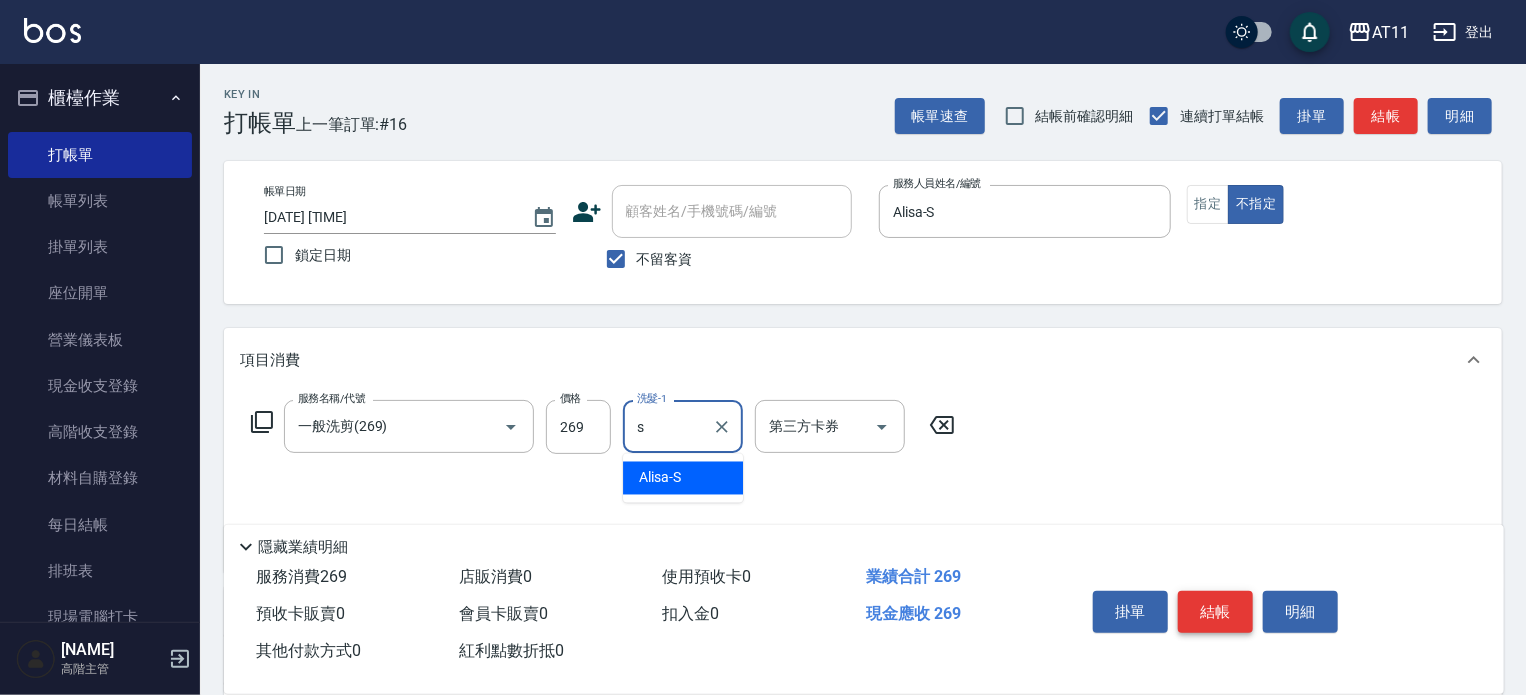 type on "Alisa-S" 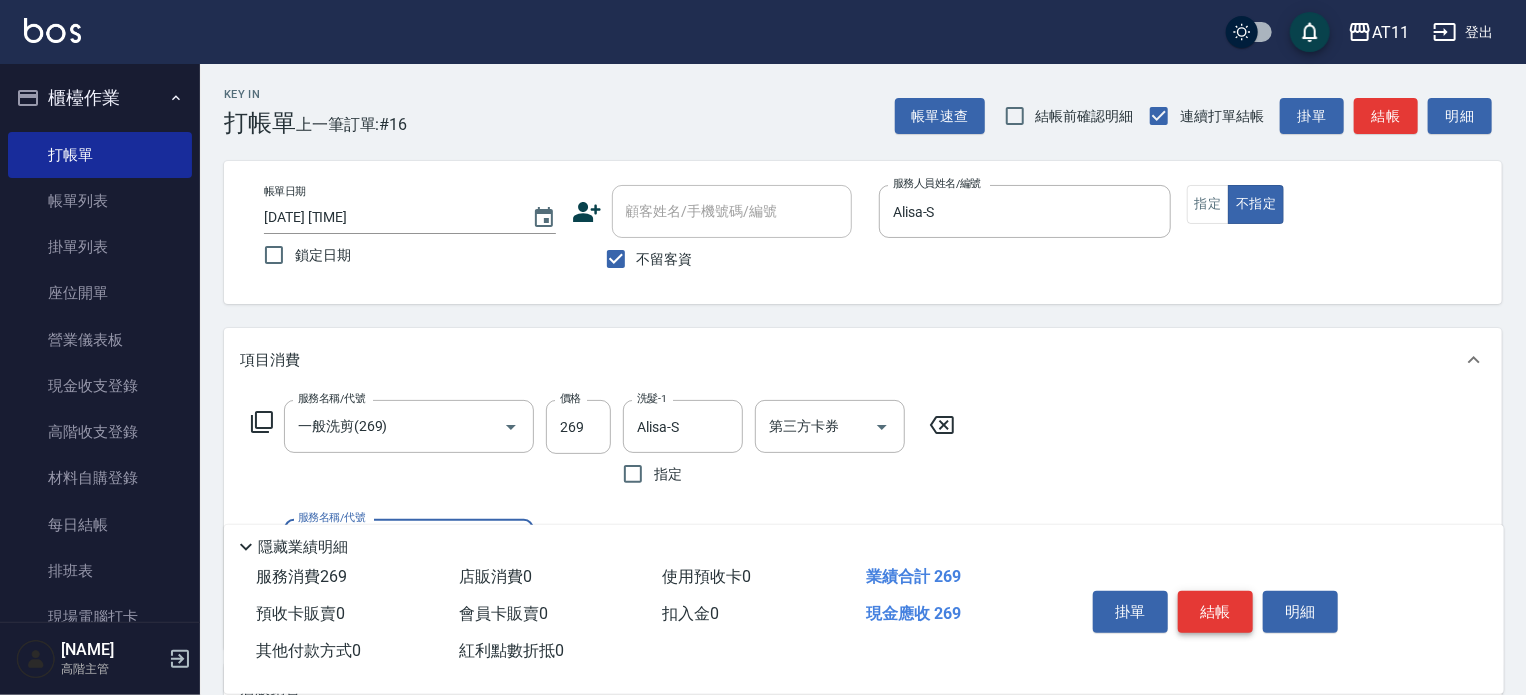 click on "結帳" at bounding box center (1215, 612) 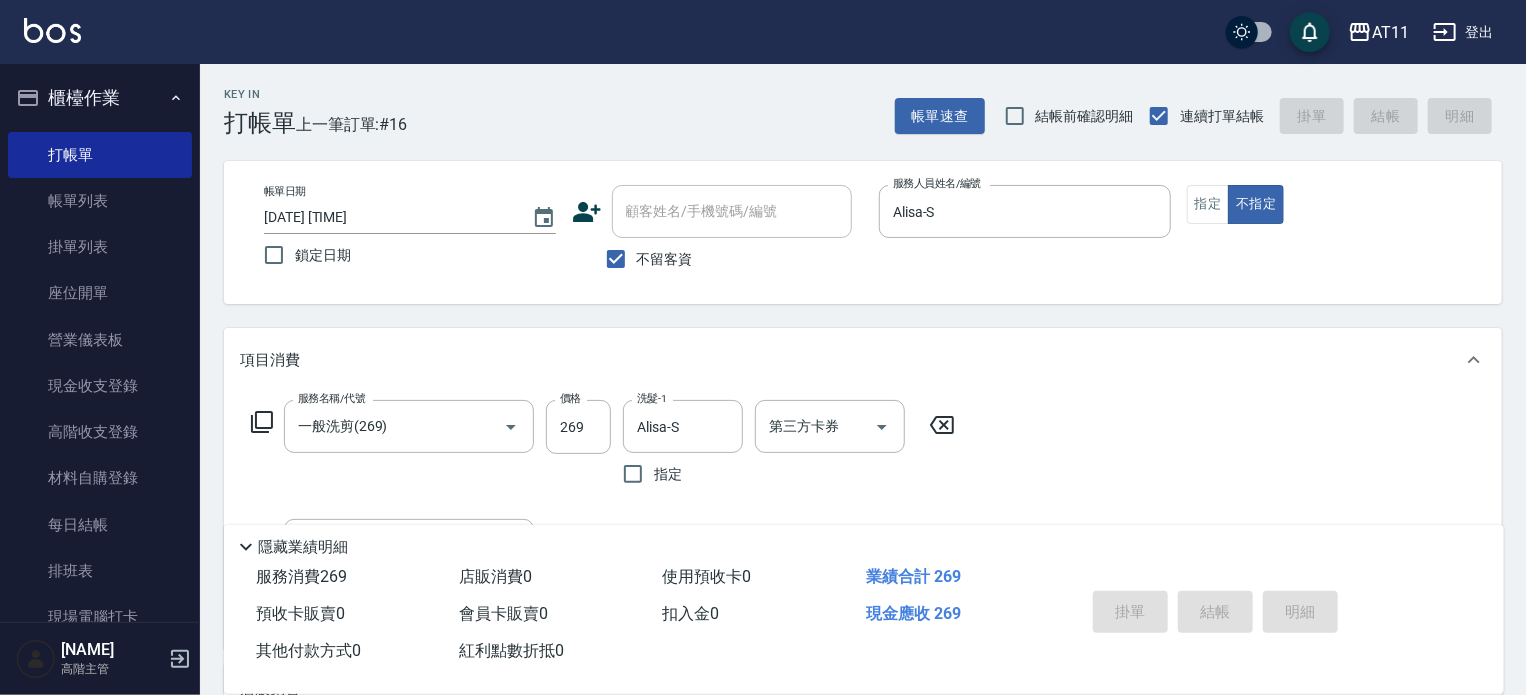 type 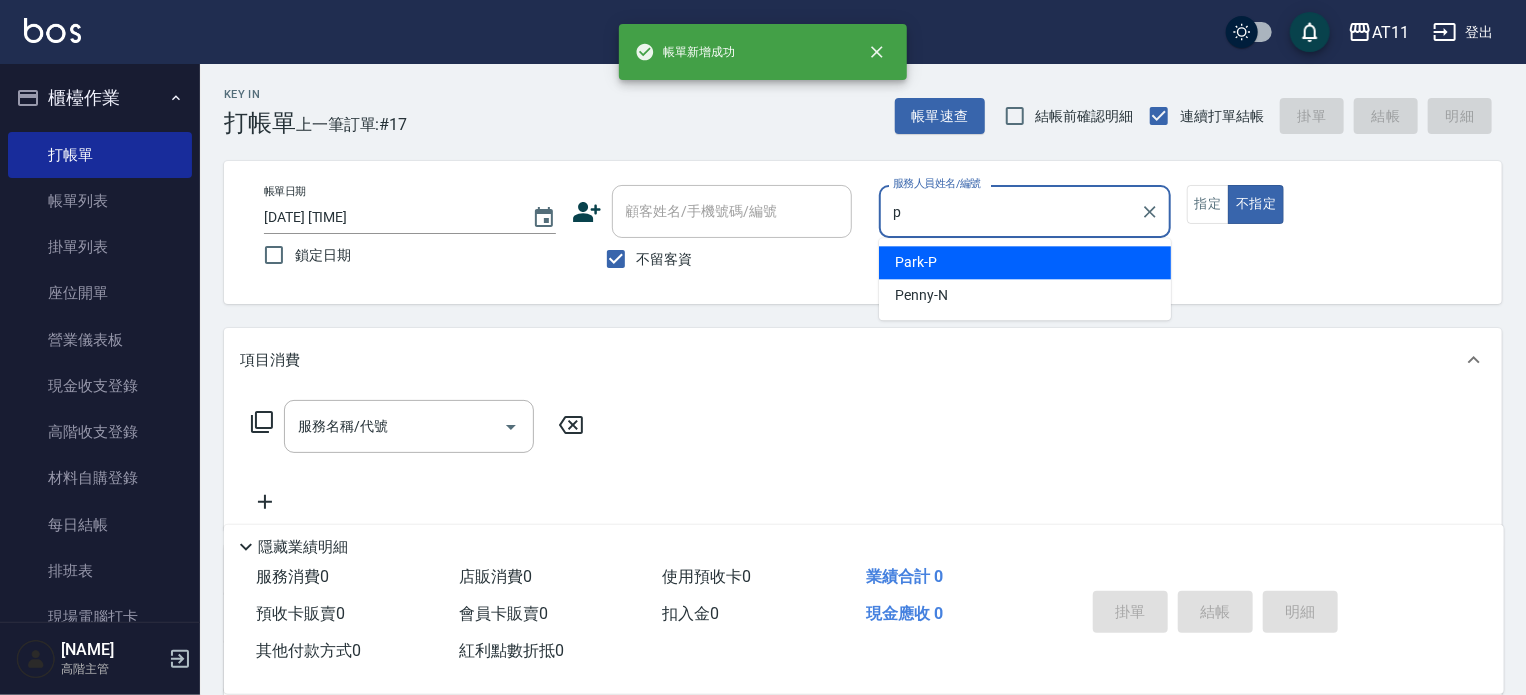 type on "Park-P" 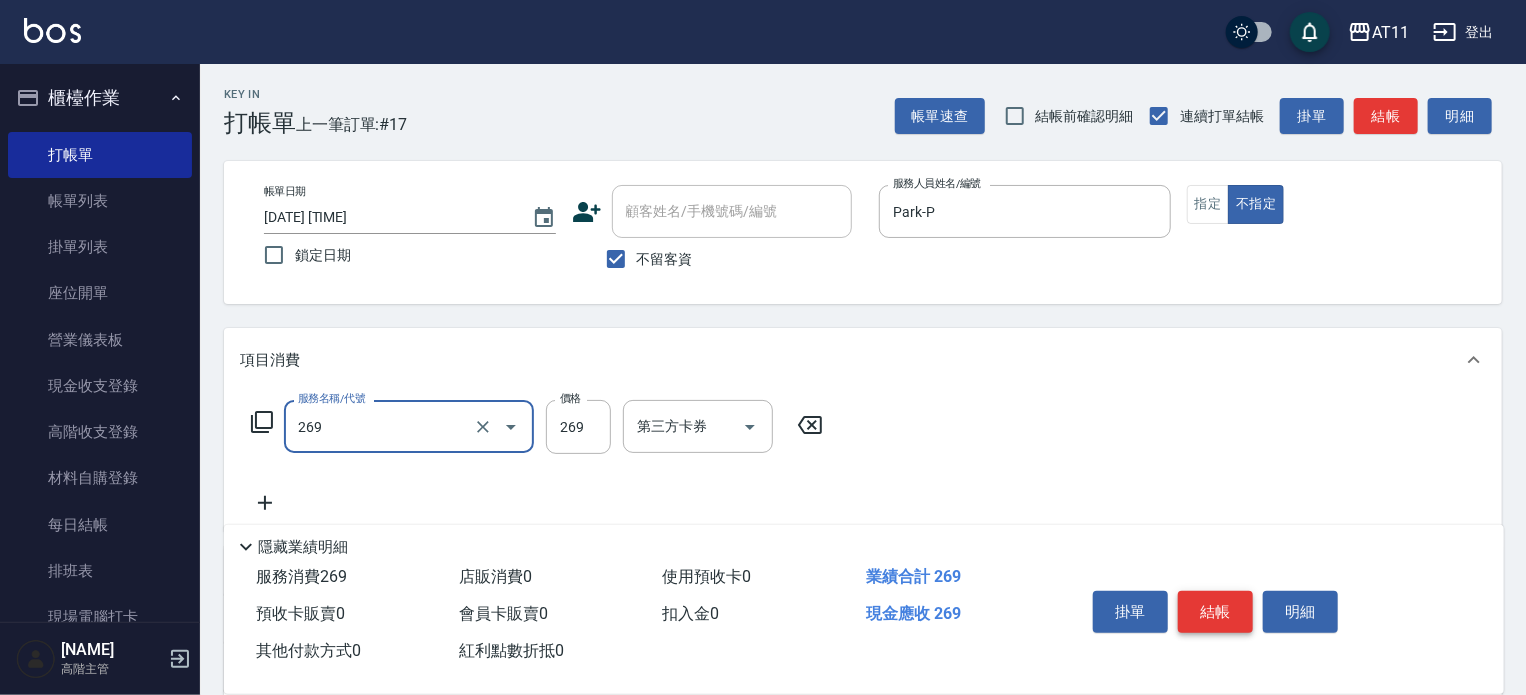type on "一般洗剪(269)" 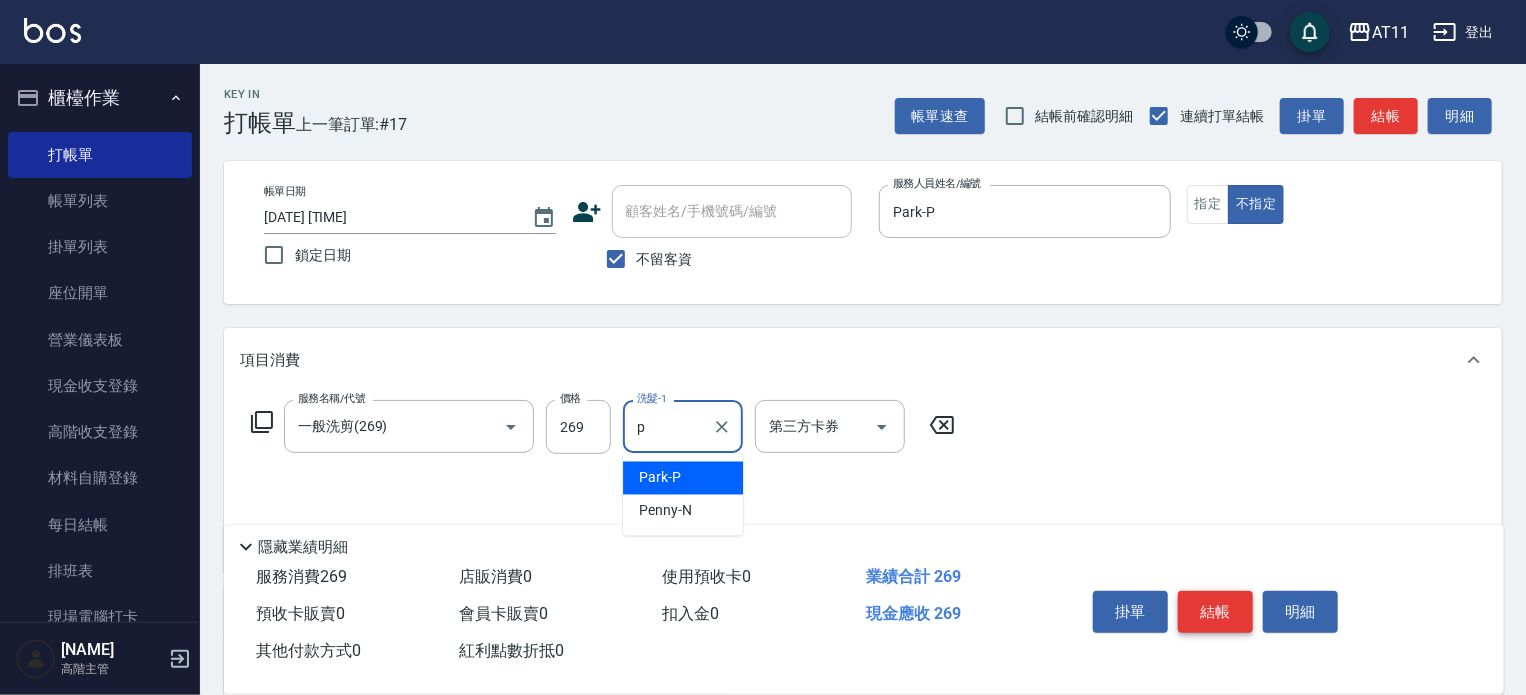 type on "Park-P" 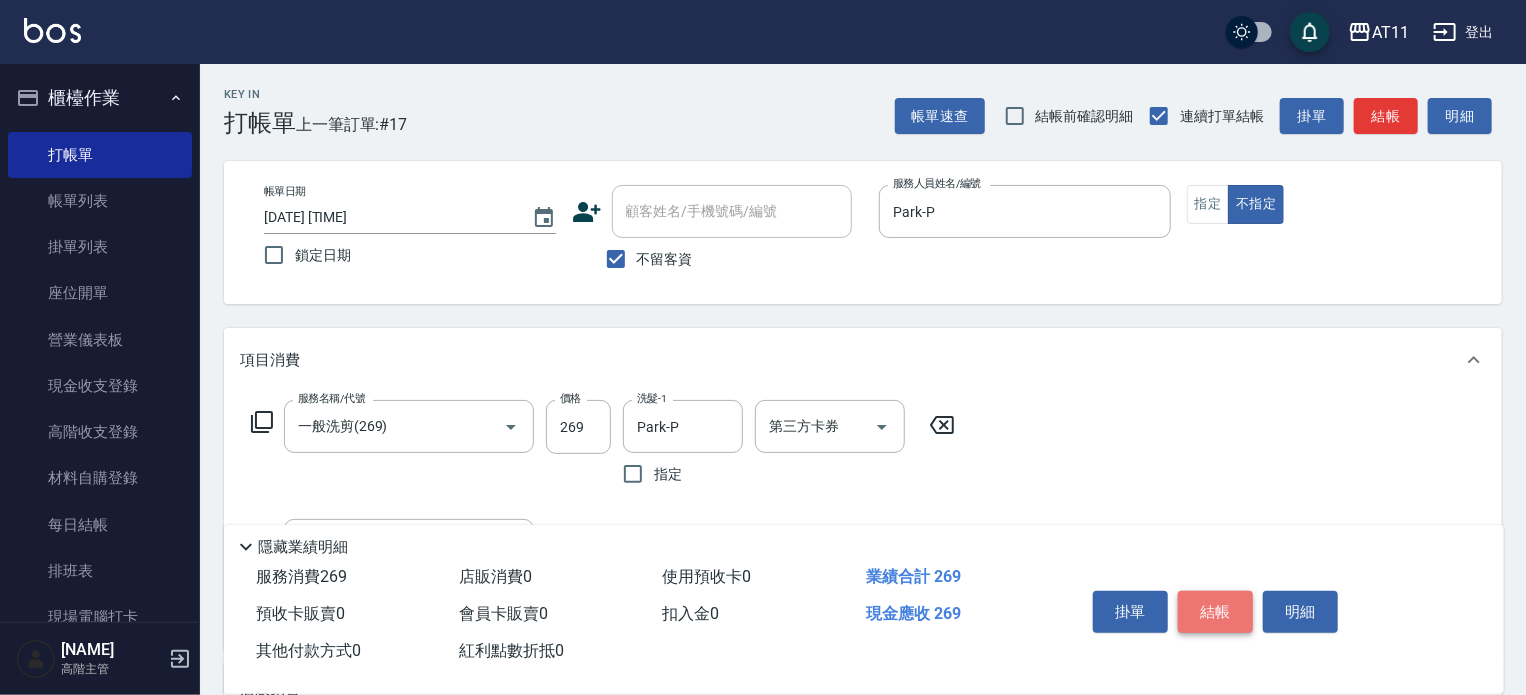 click on "結帳" at bounding box center (1215, 612) 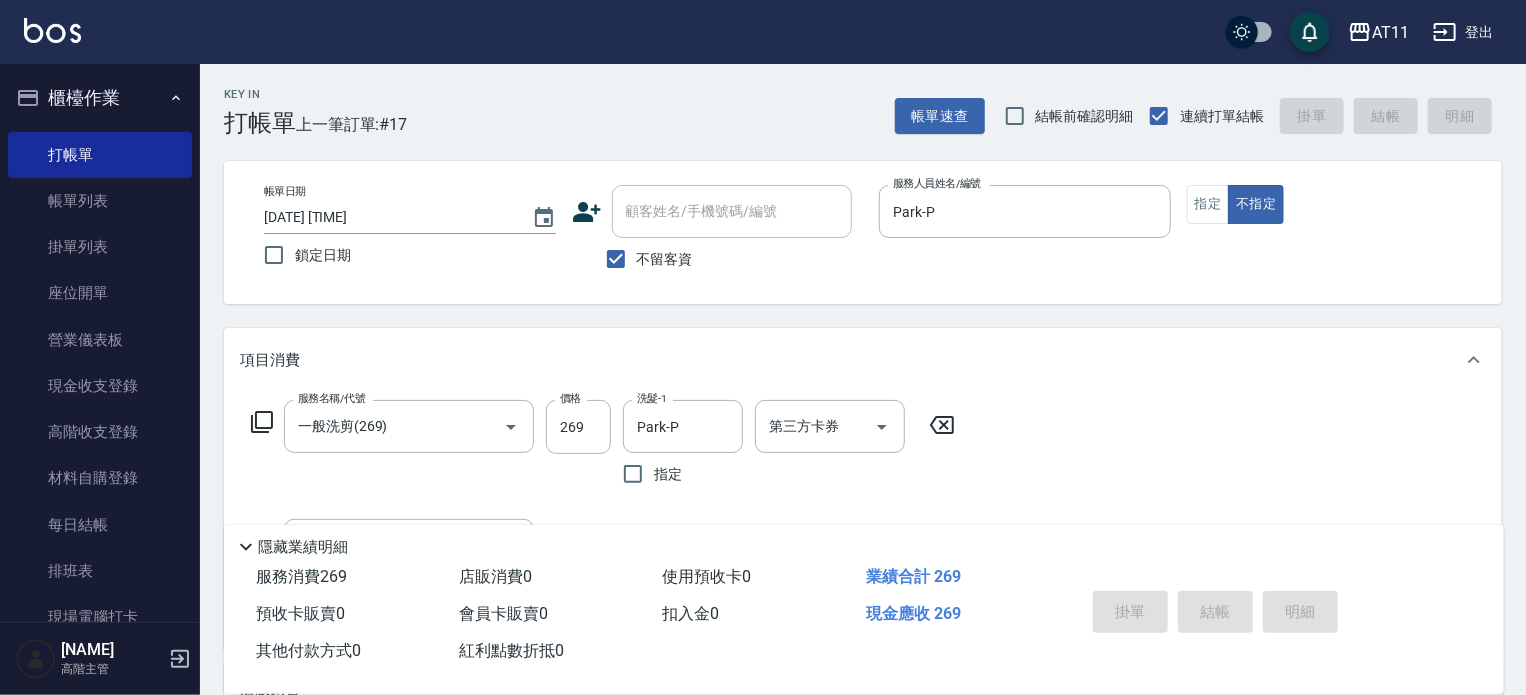 type 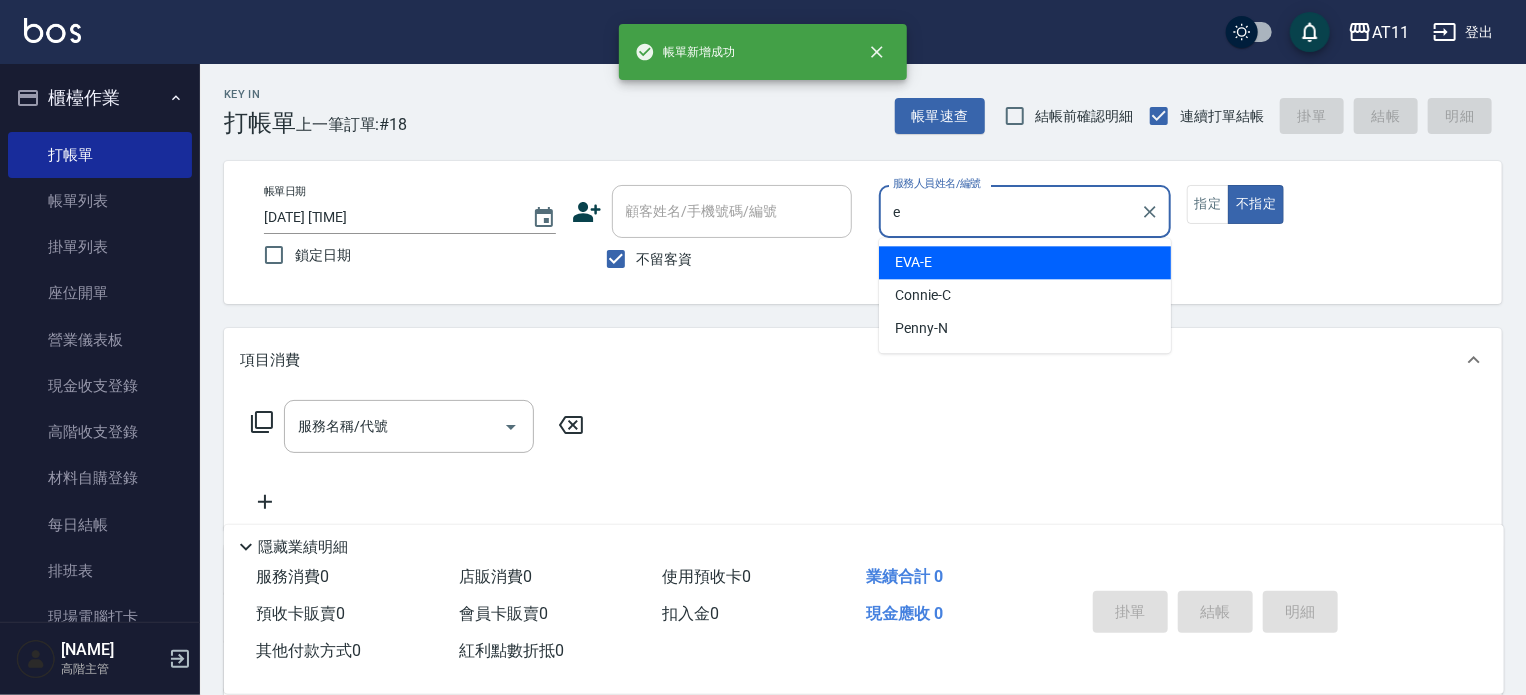 type on "EVA-E" 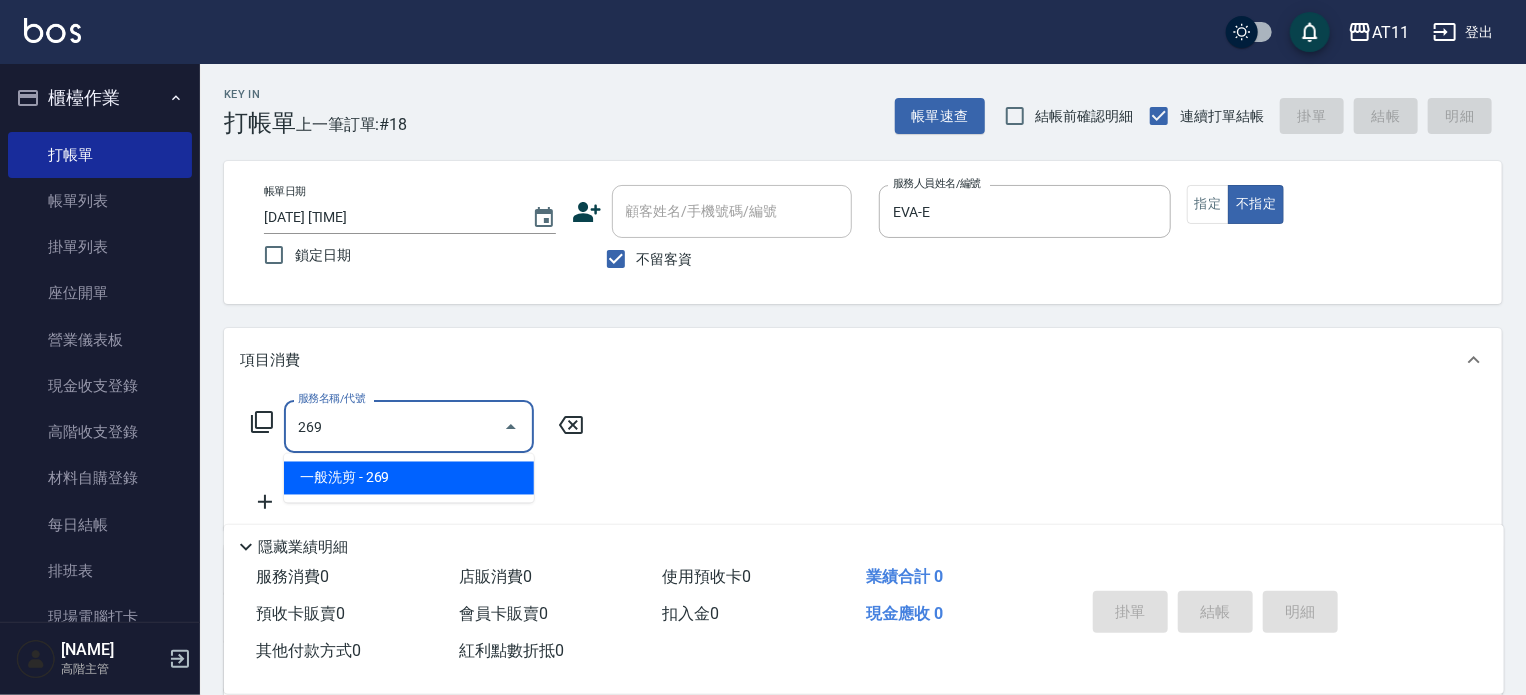type on "一般洗剪(269)" 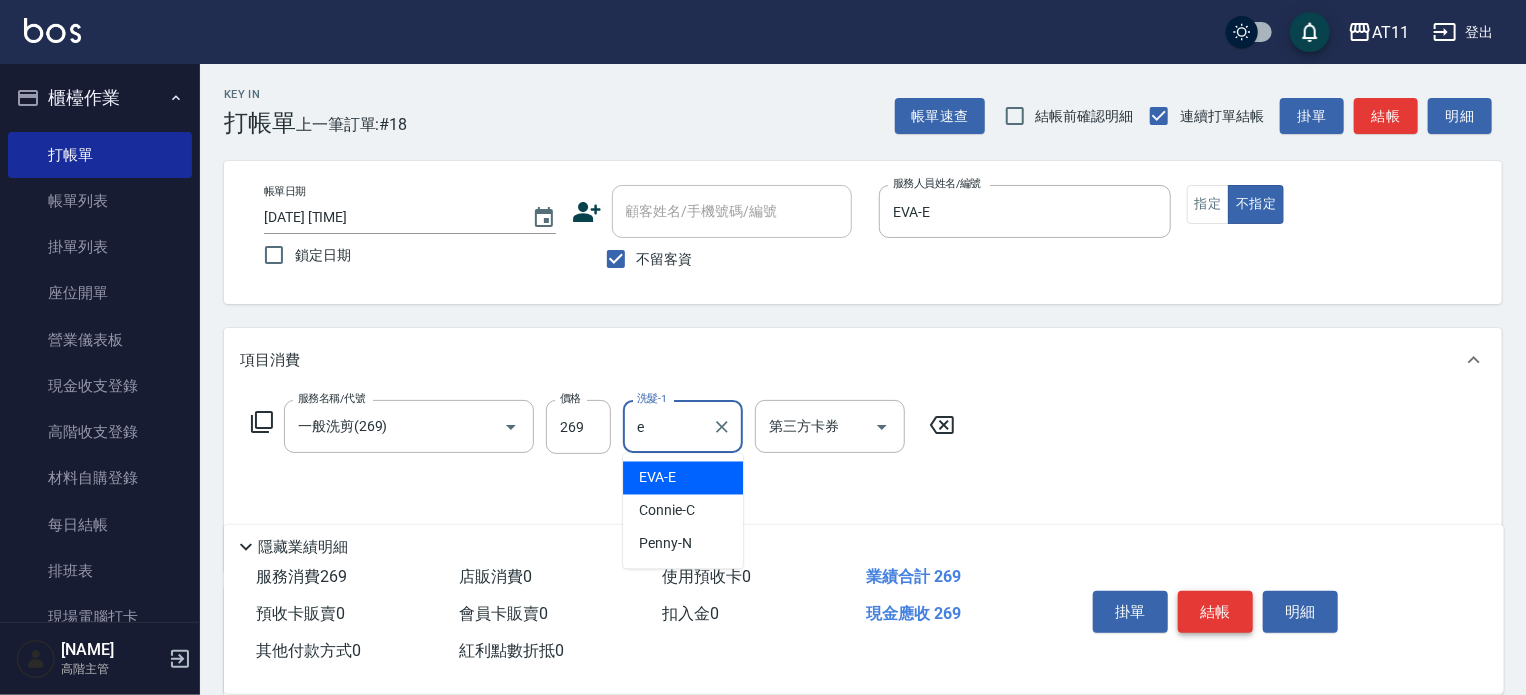 type on "EVA-E" 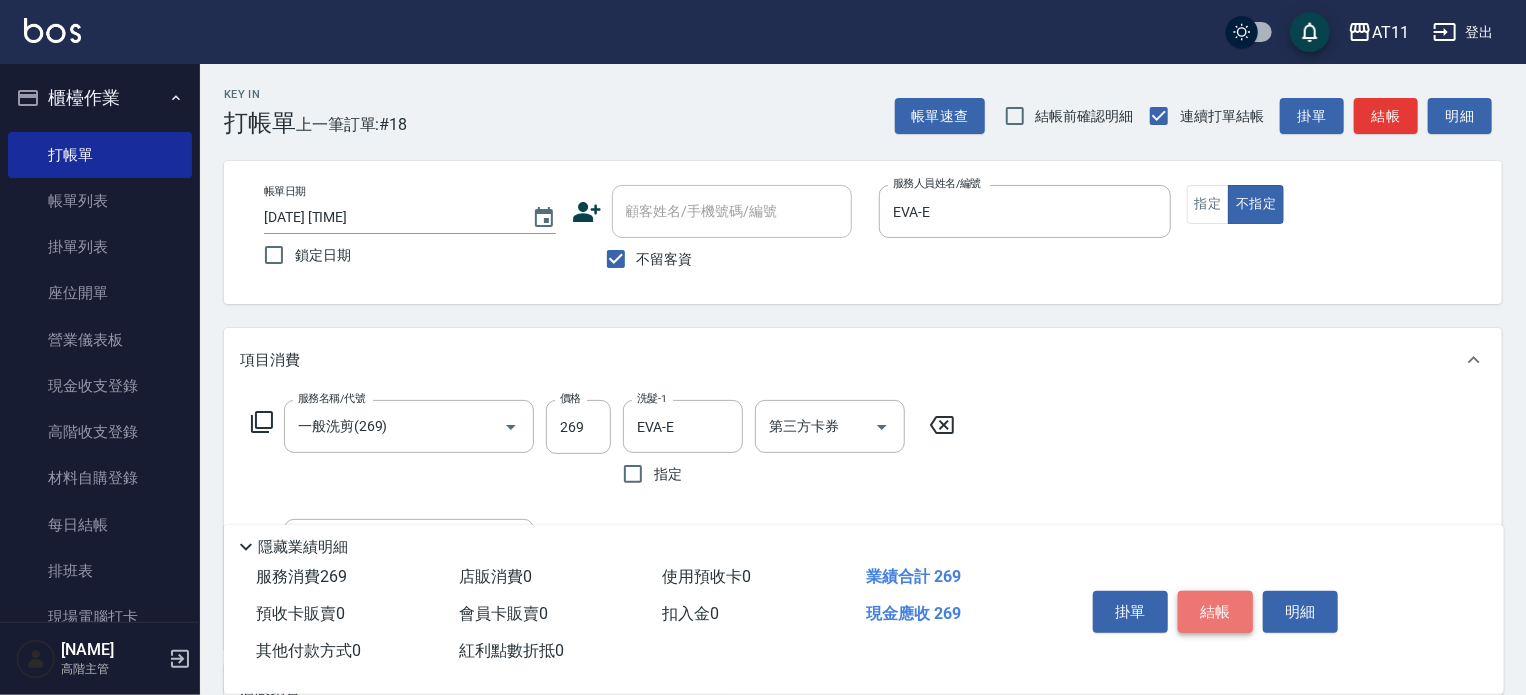 click on "結帳" at bounding box center [1215, 612] 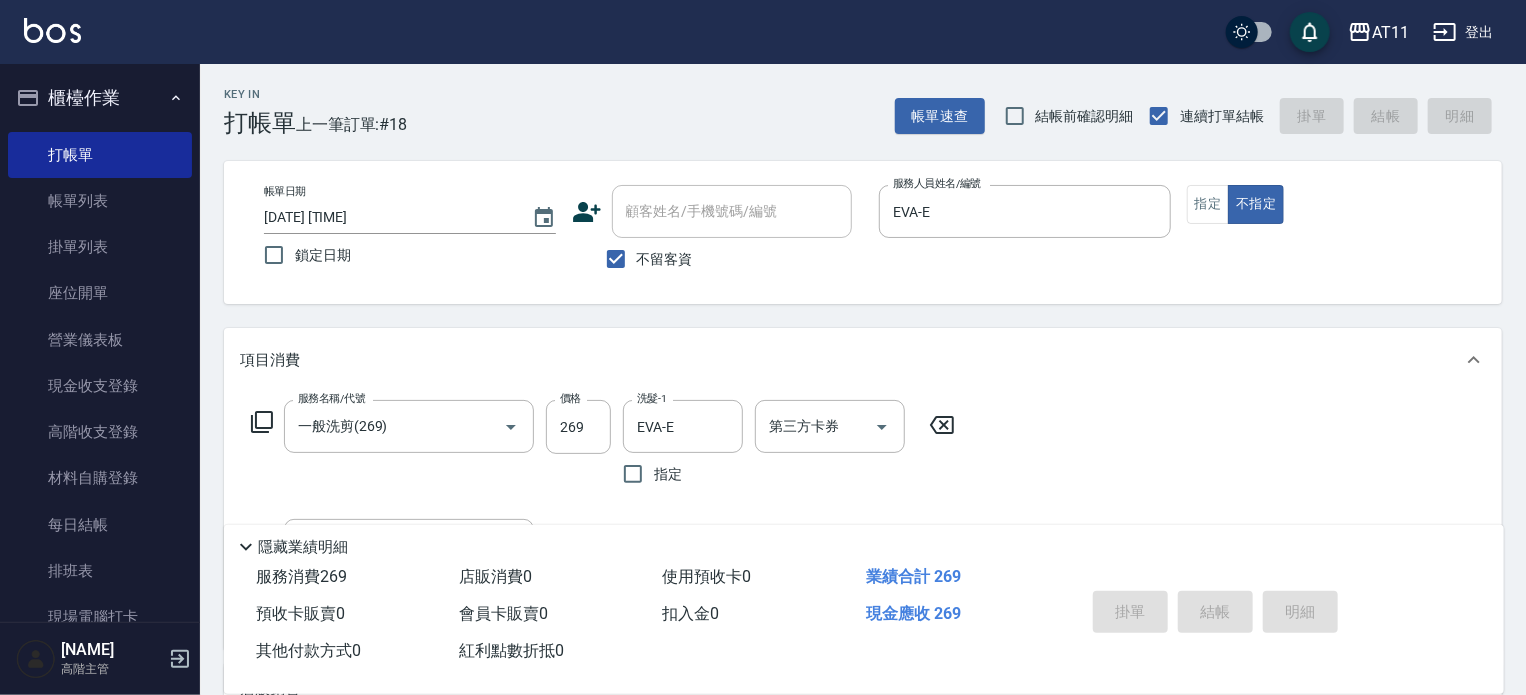 type 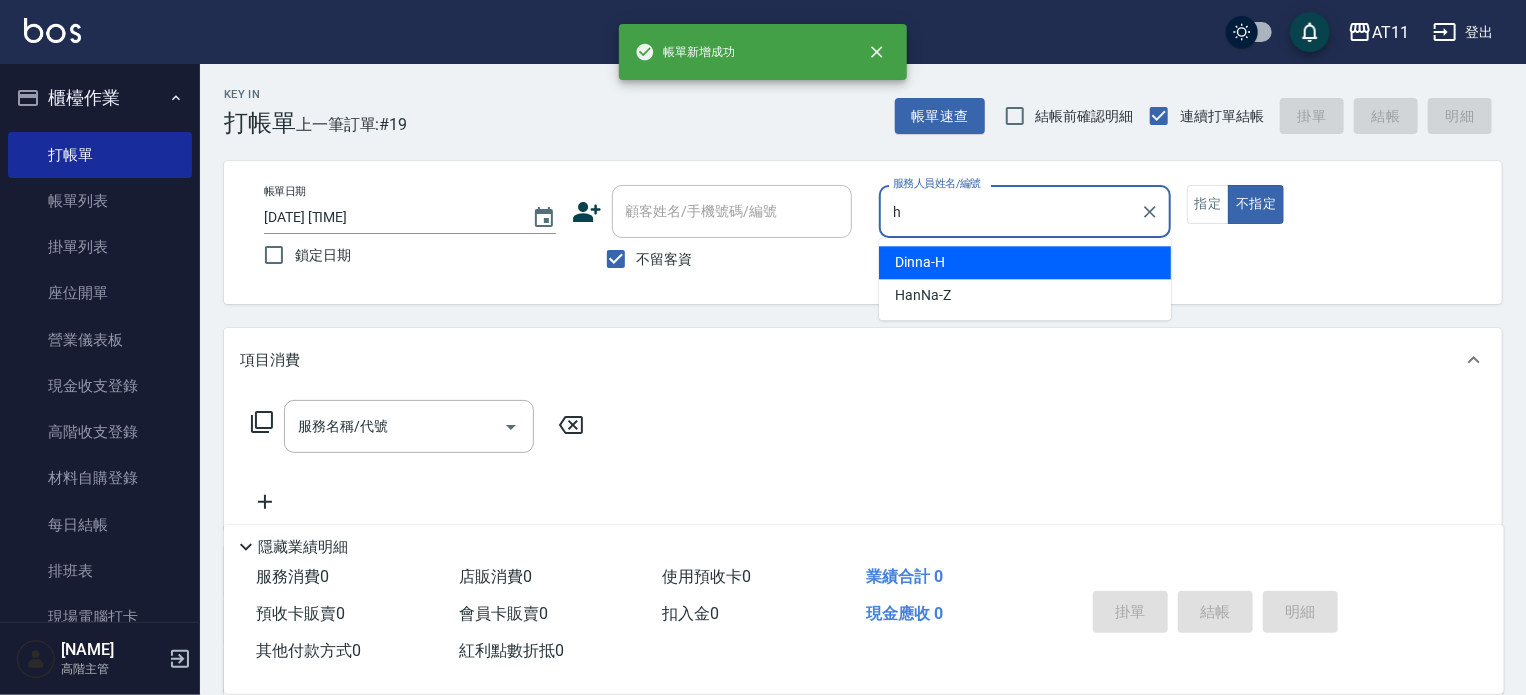 type on "Dinna-H" 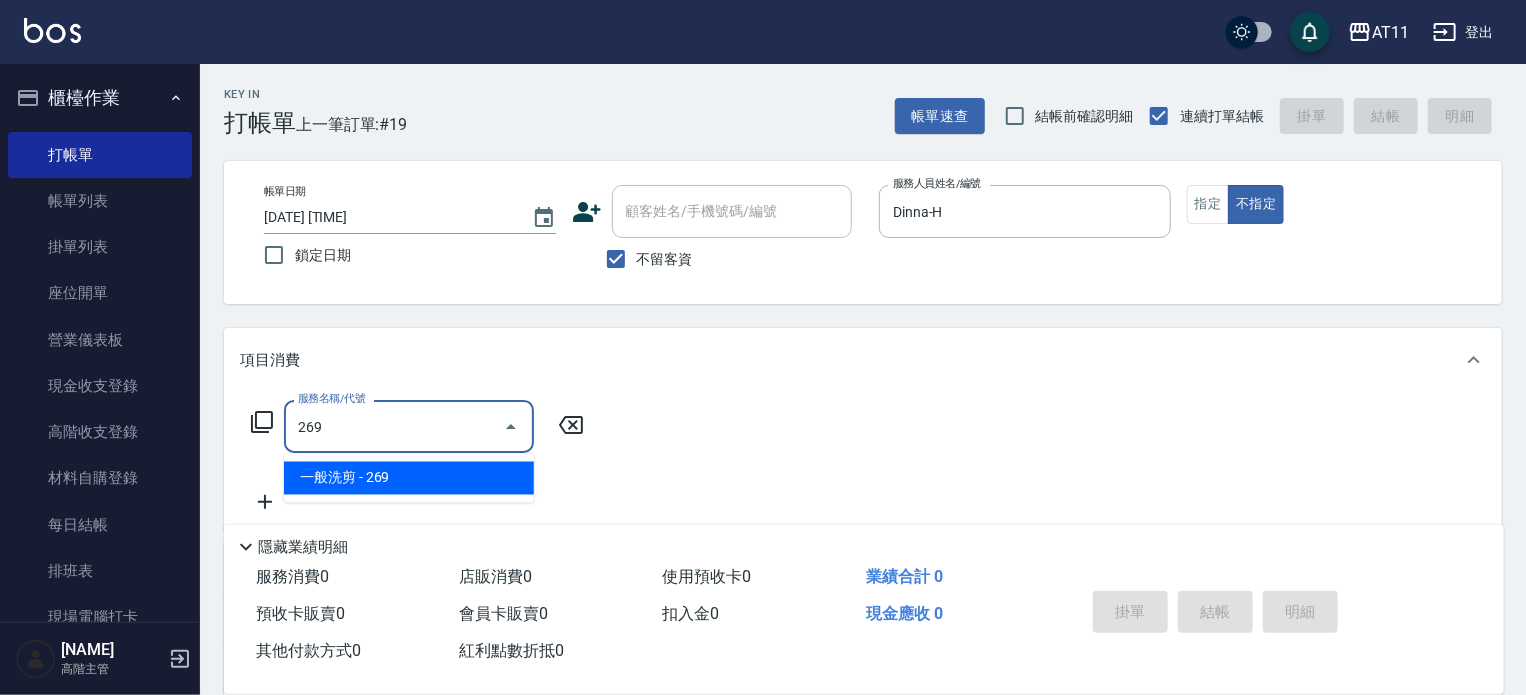 type on "一般洗剪(269)" 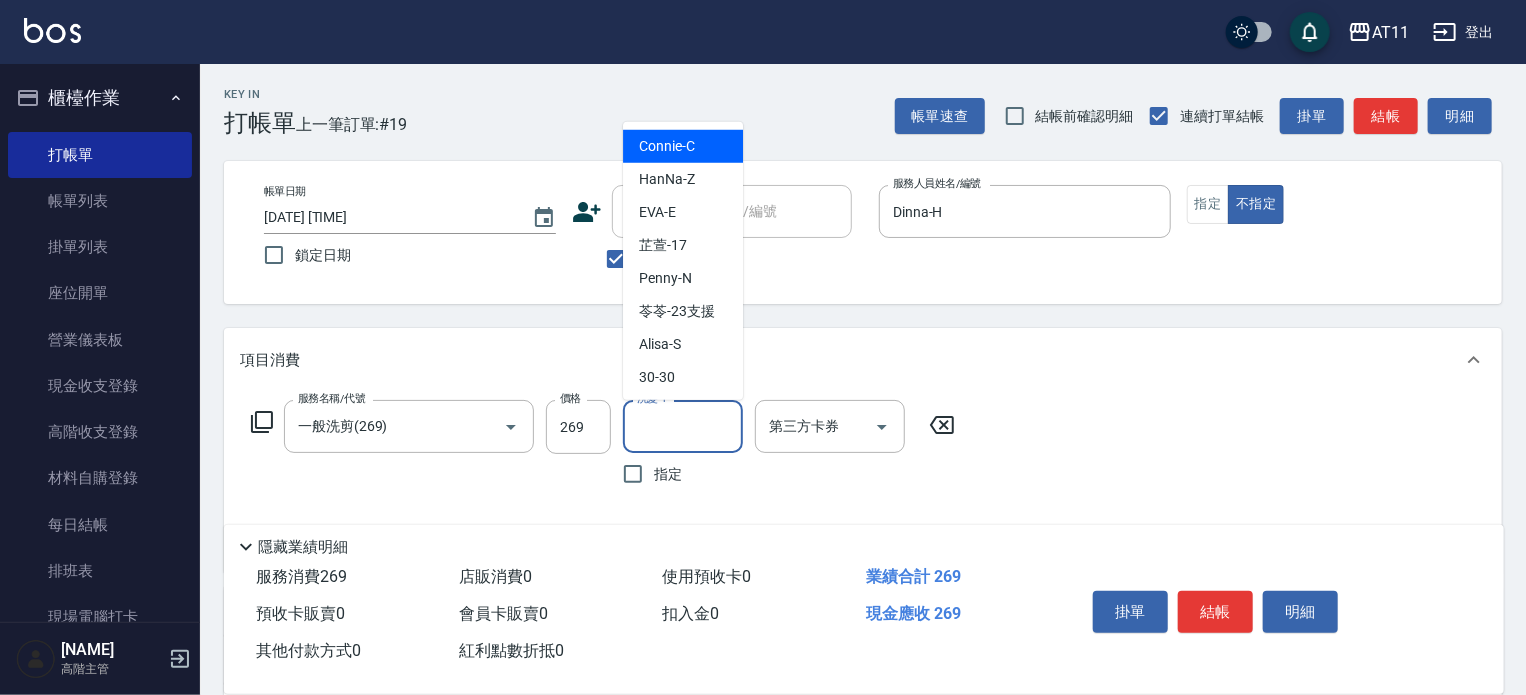 click on "洗髮-1" at bounding box center (683, 426) 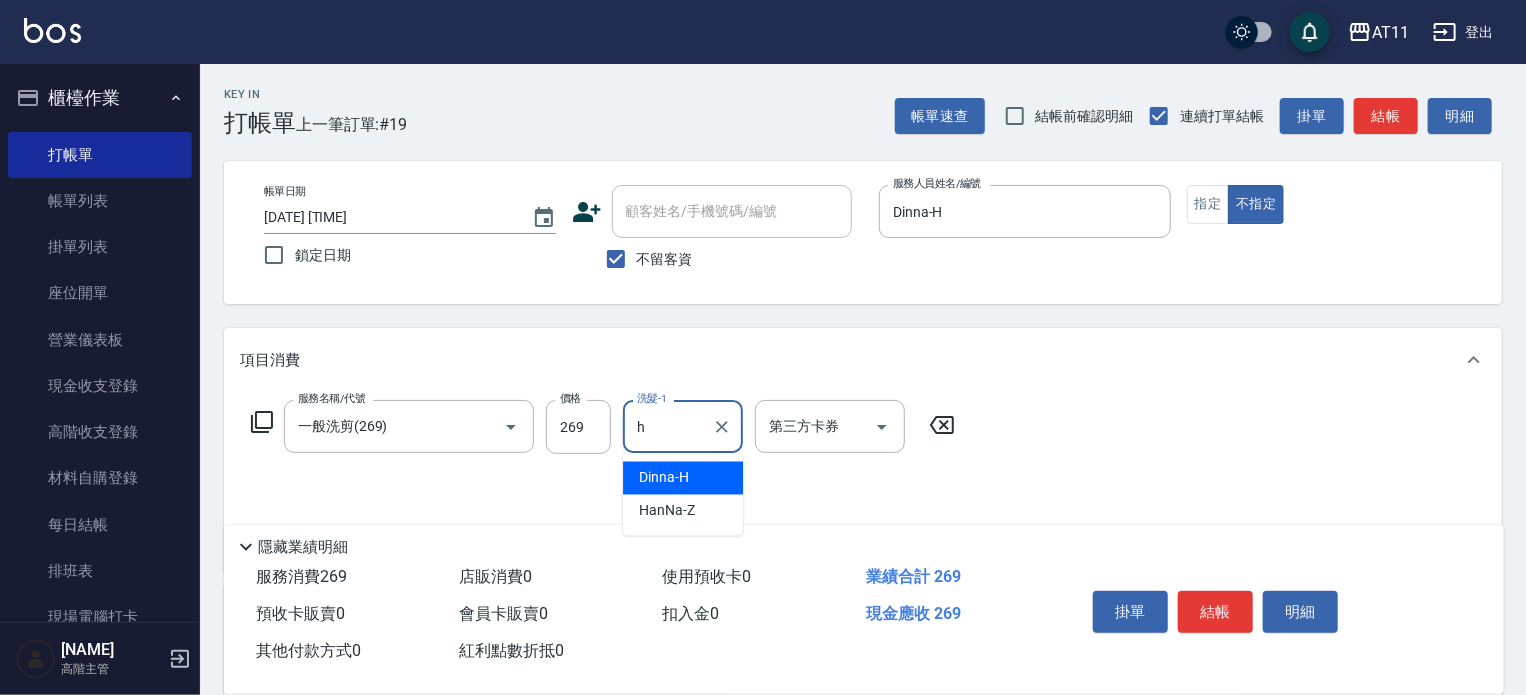 type on "Dinna-H" 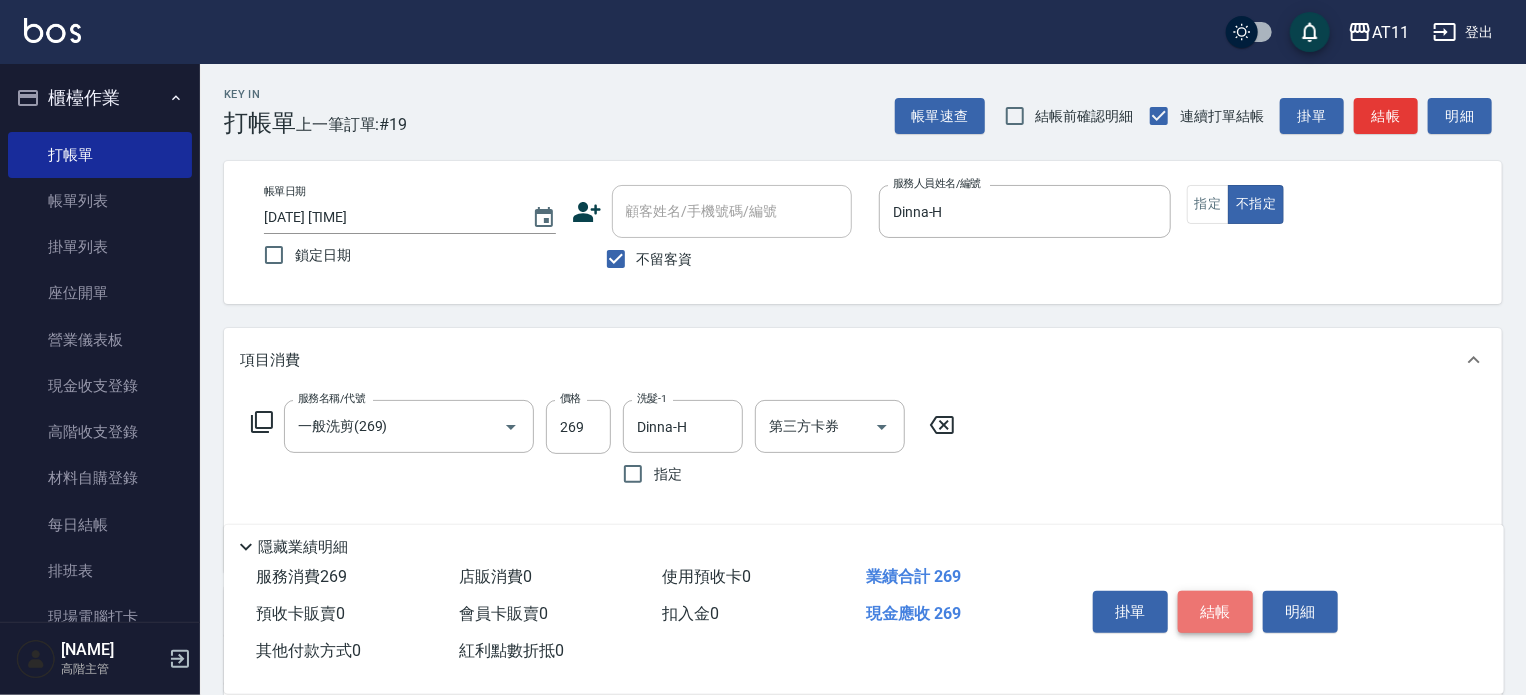 click on "結帳" at bounding box center (1215, 612) 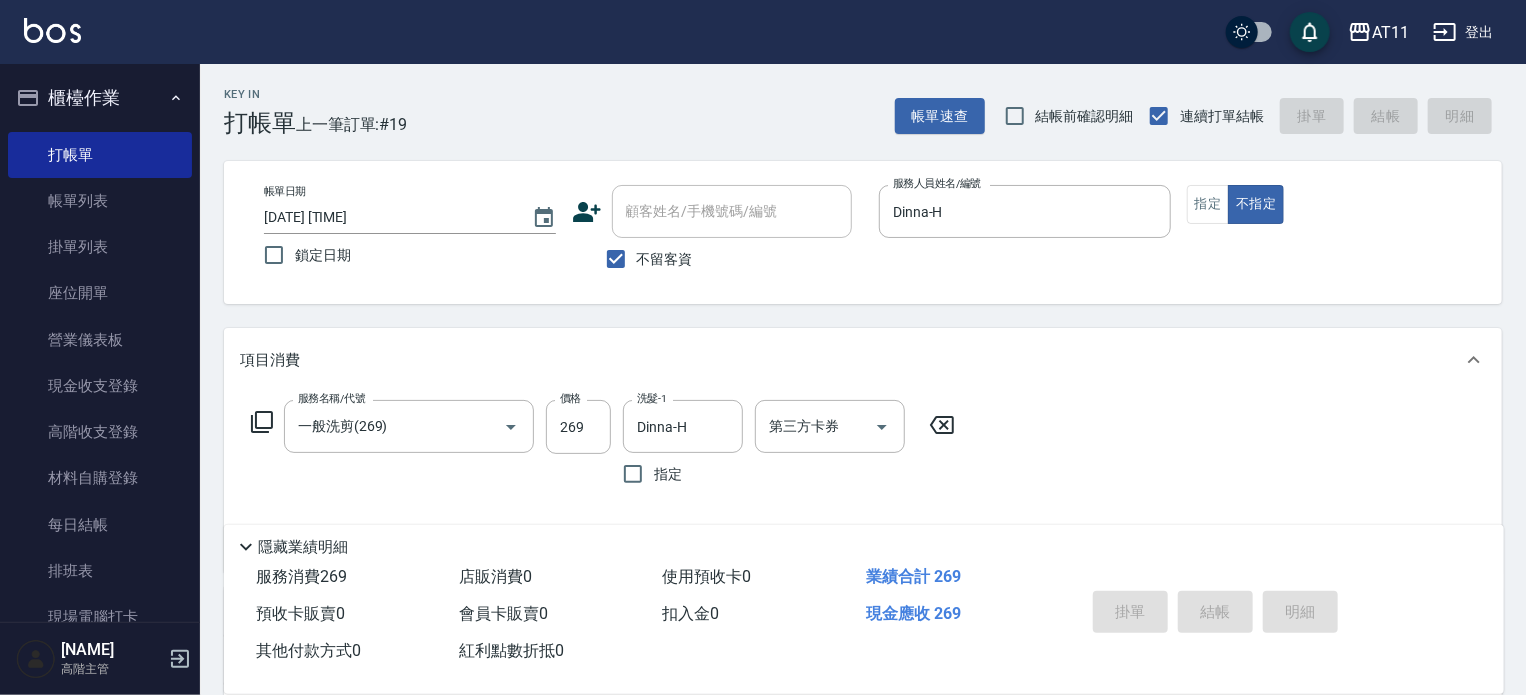 type 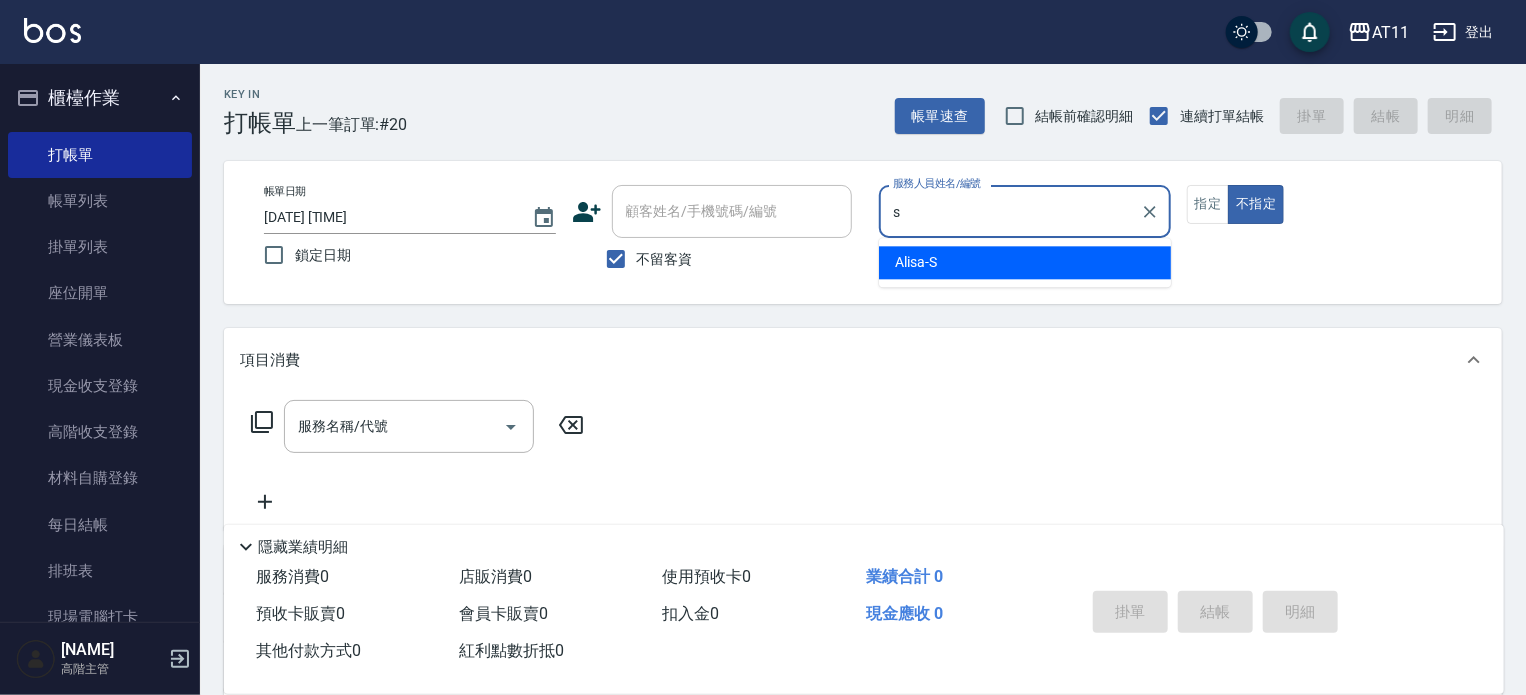 type on "Alisa-S" 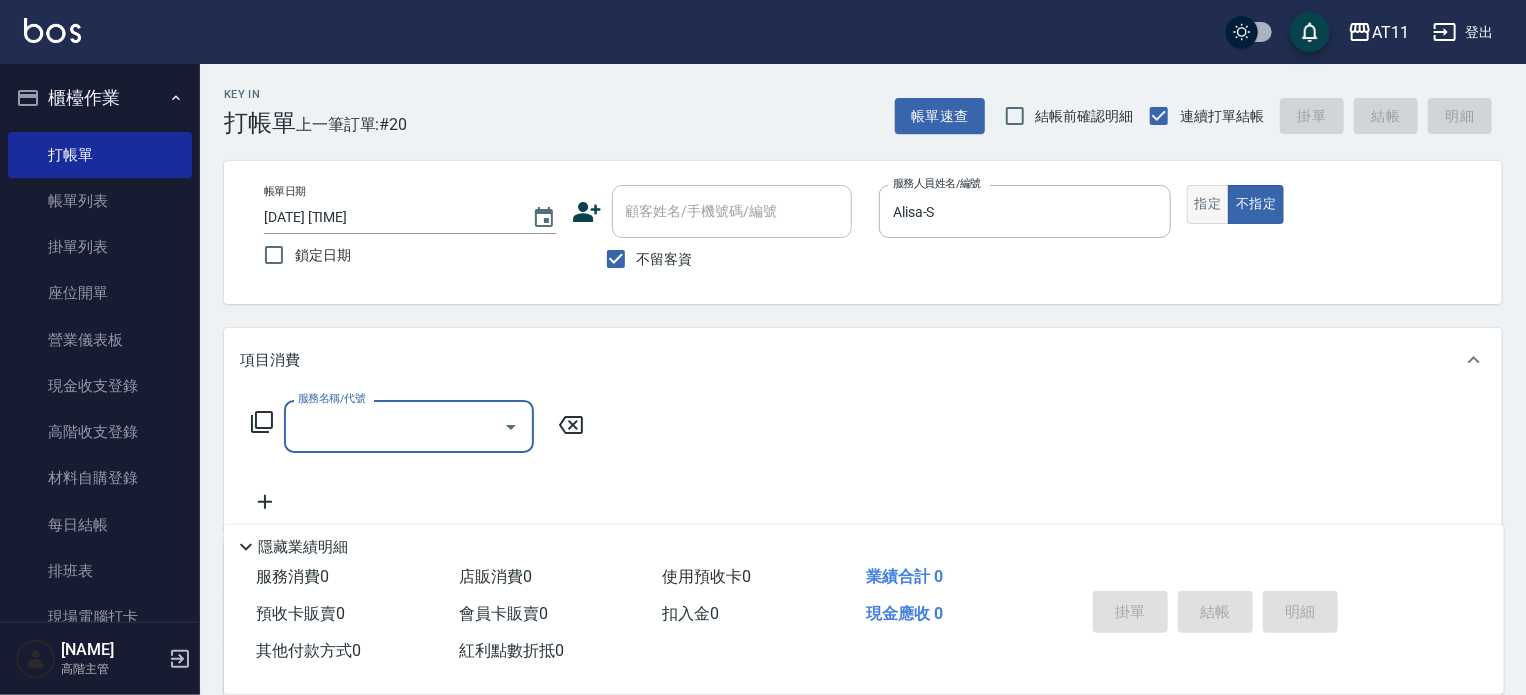 click on "指定" at bounding box center [1208, 204] 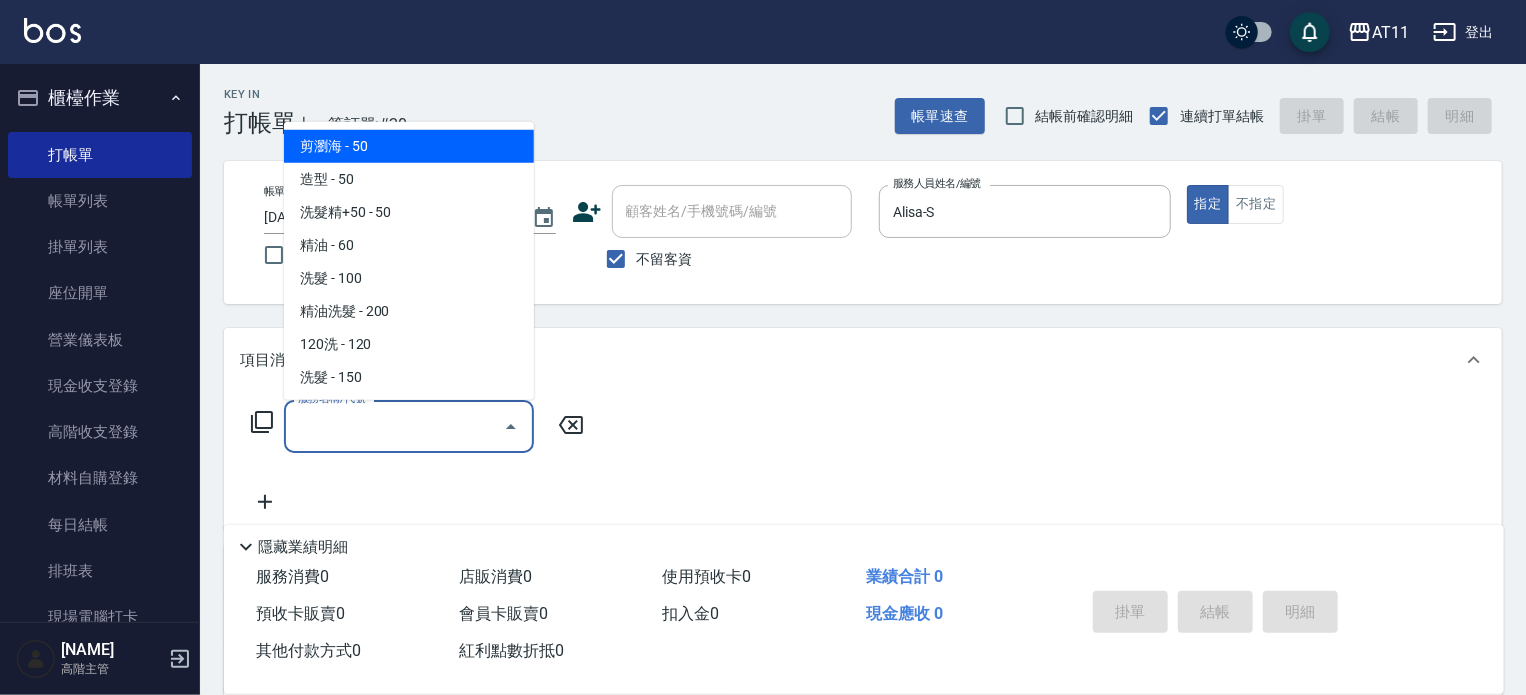 drag, startPoint x: 468, startPoint y: 426, endPoint x: 478, endPoint y: 429, distance: 10.440307 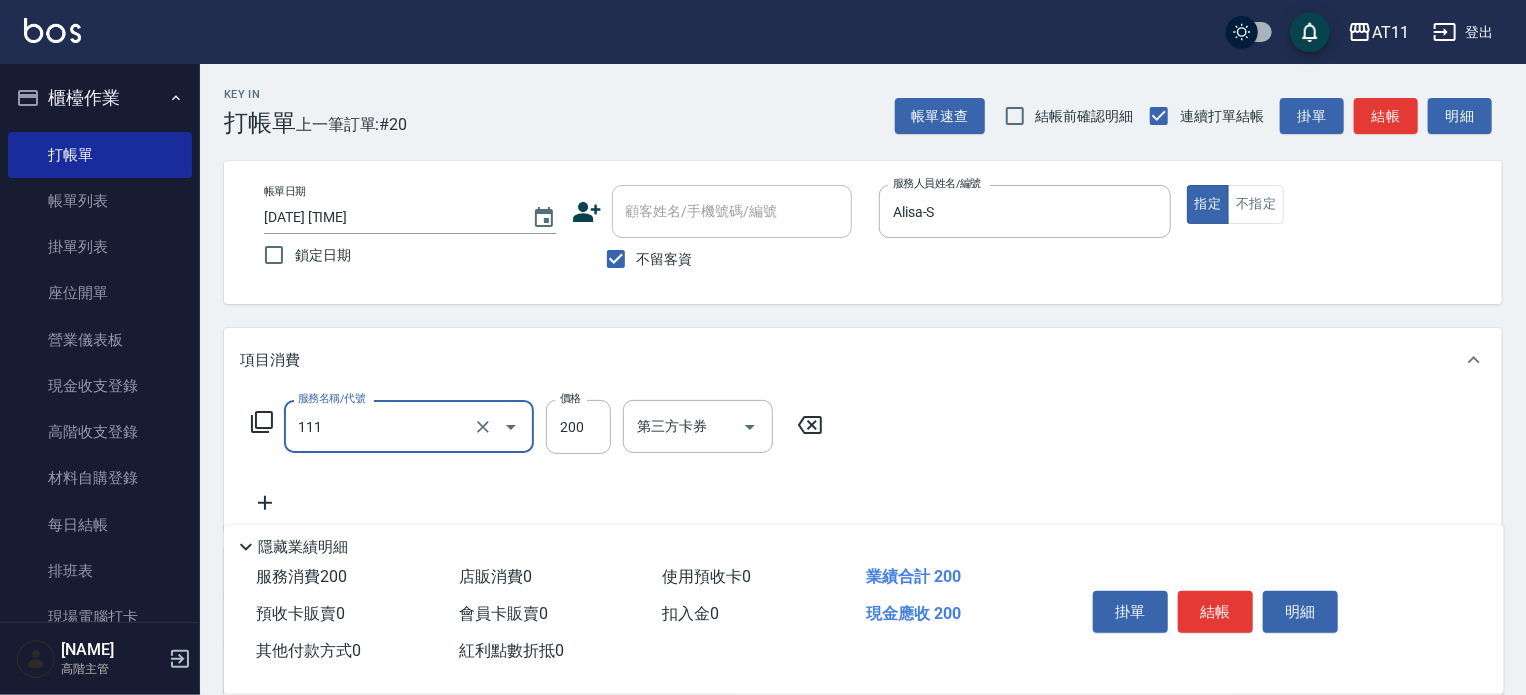 type on "精油洗髮(111)" 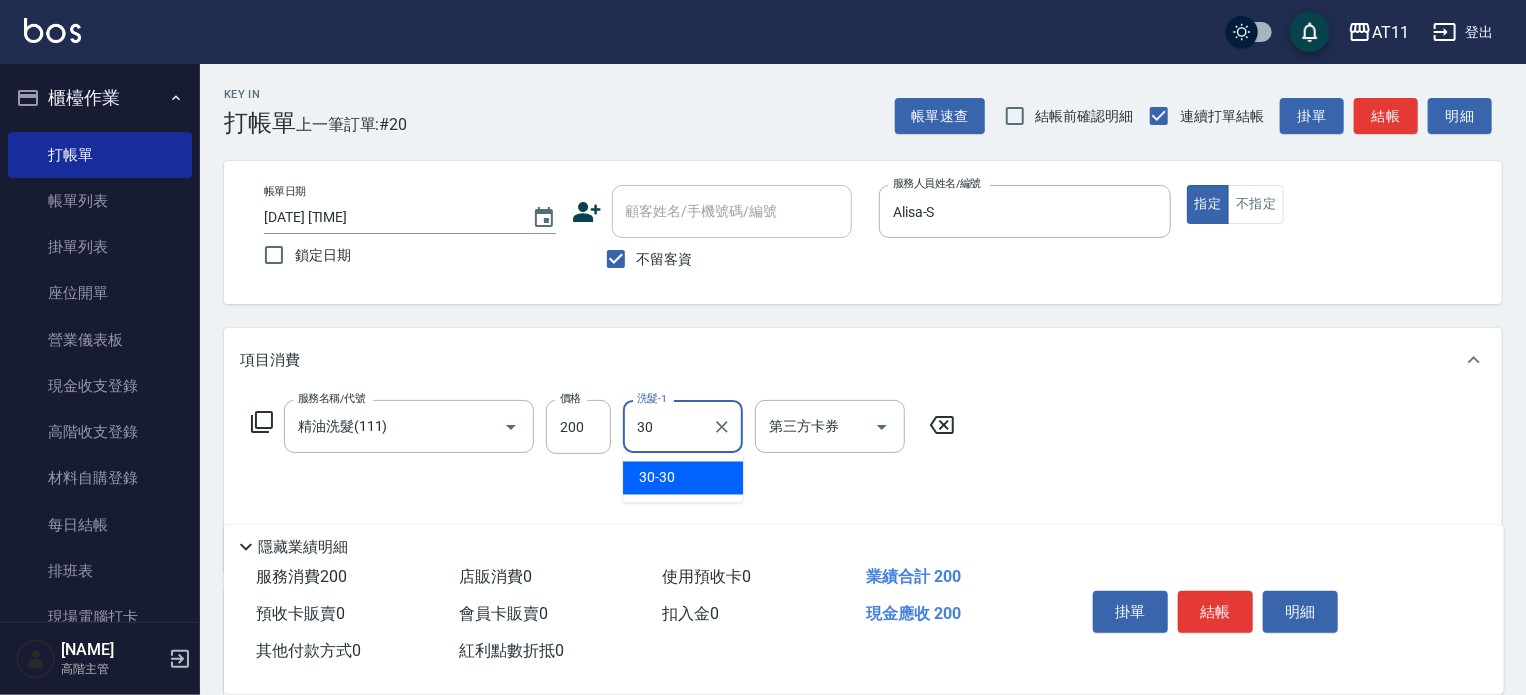 type on "30-30" 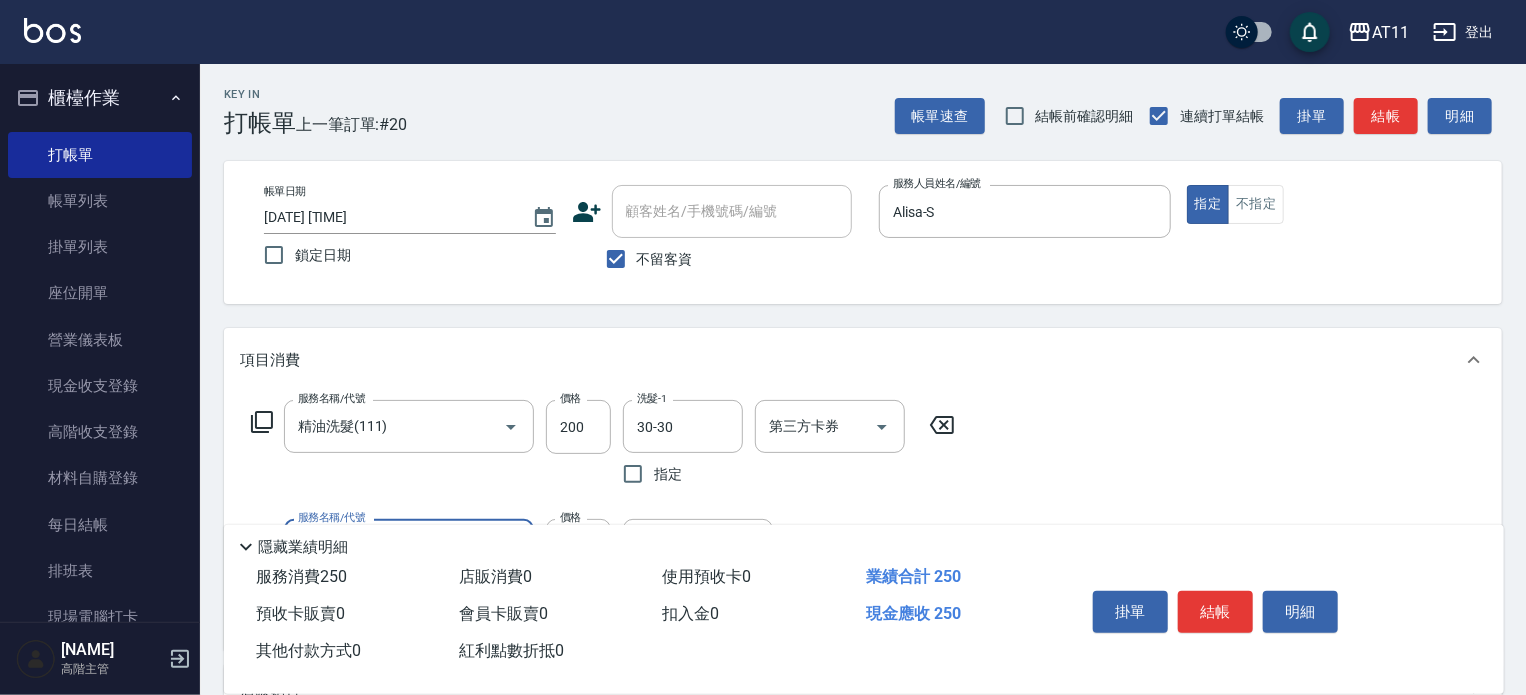 type on "剪瀏海(0050)" 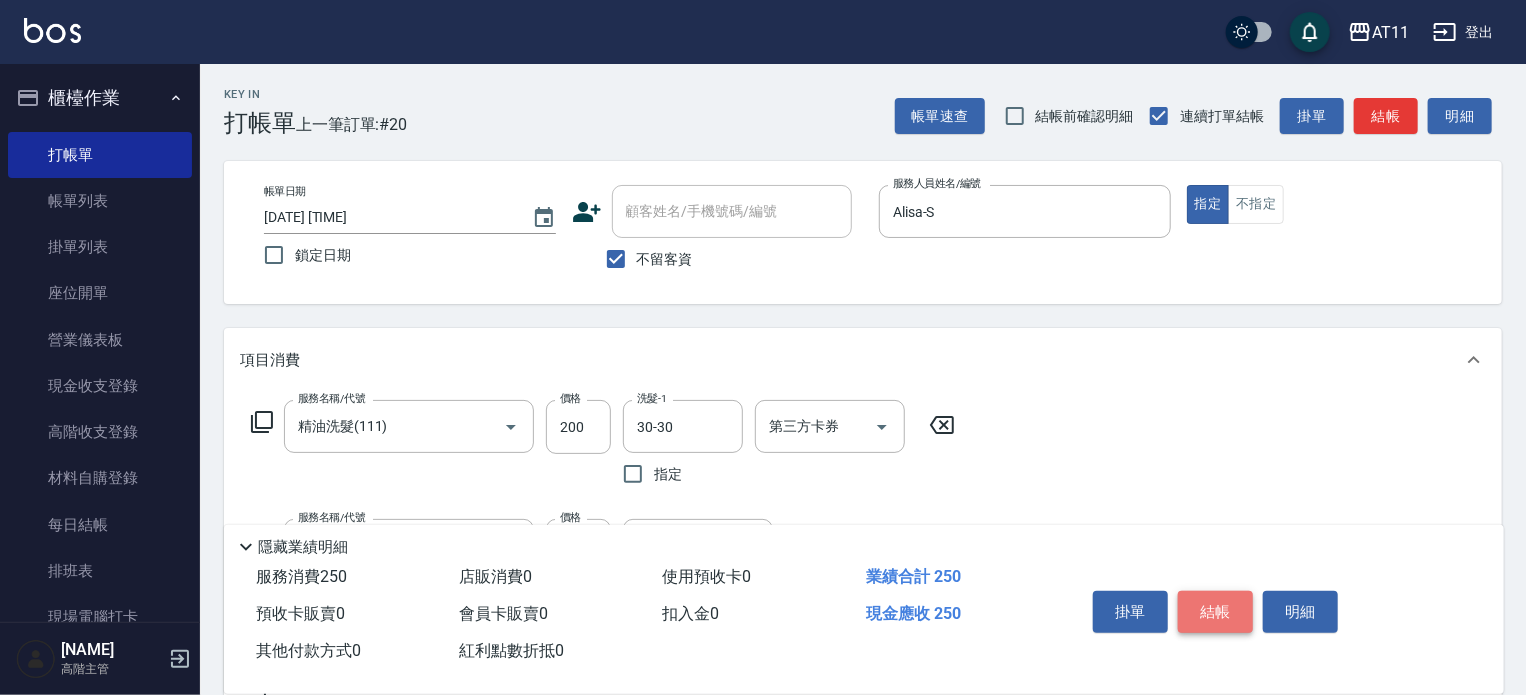 click on "結帳" at bounding box center (1215, 612) 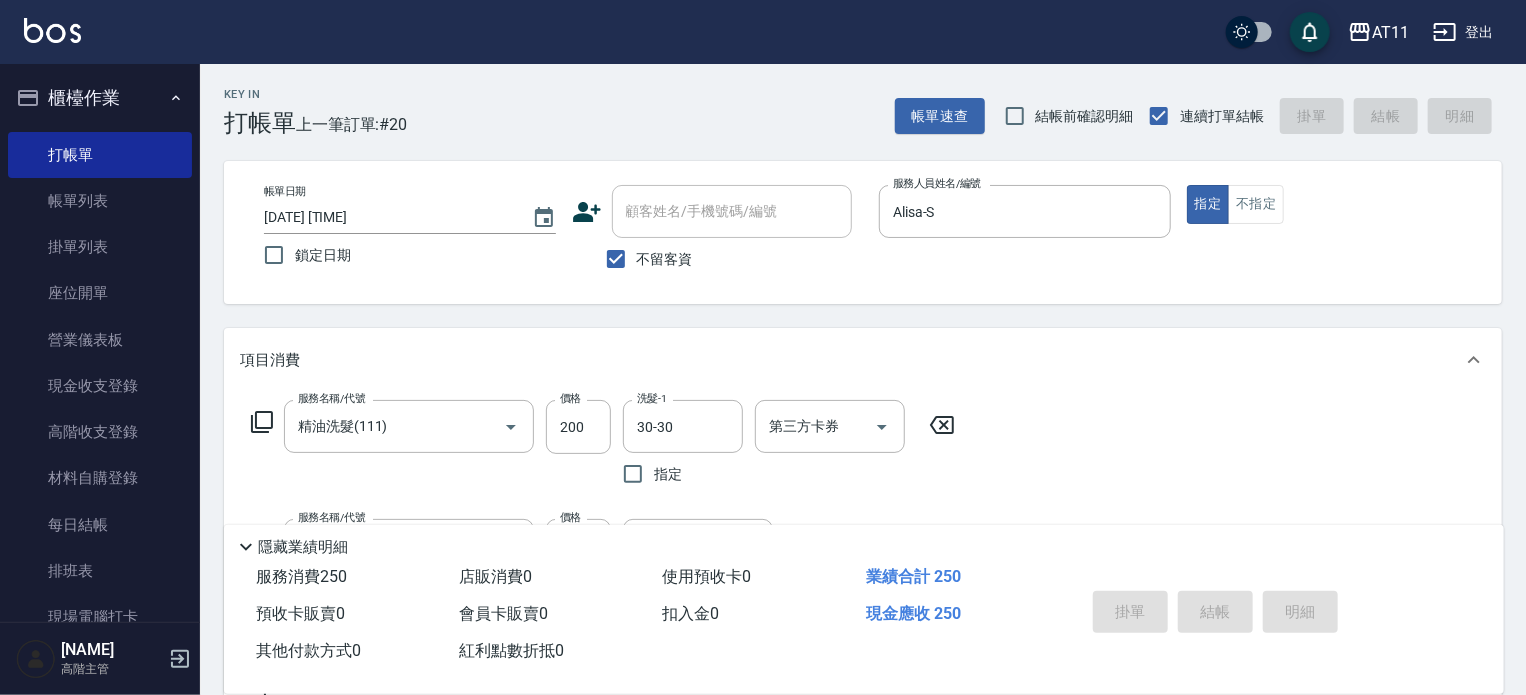 type on "2025/08/09 17:02" 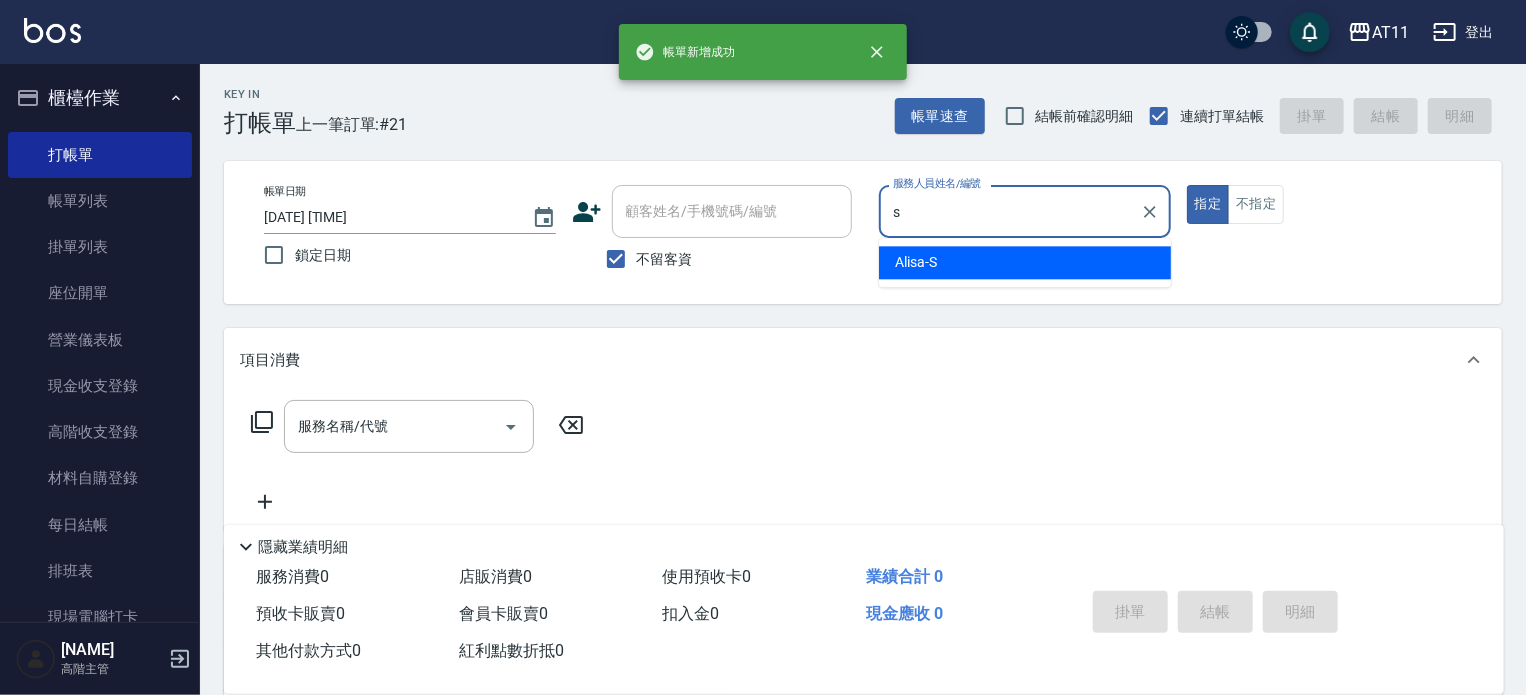 type on "Alisa-S" 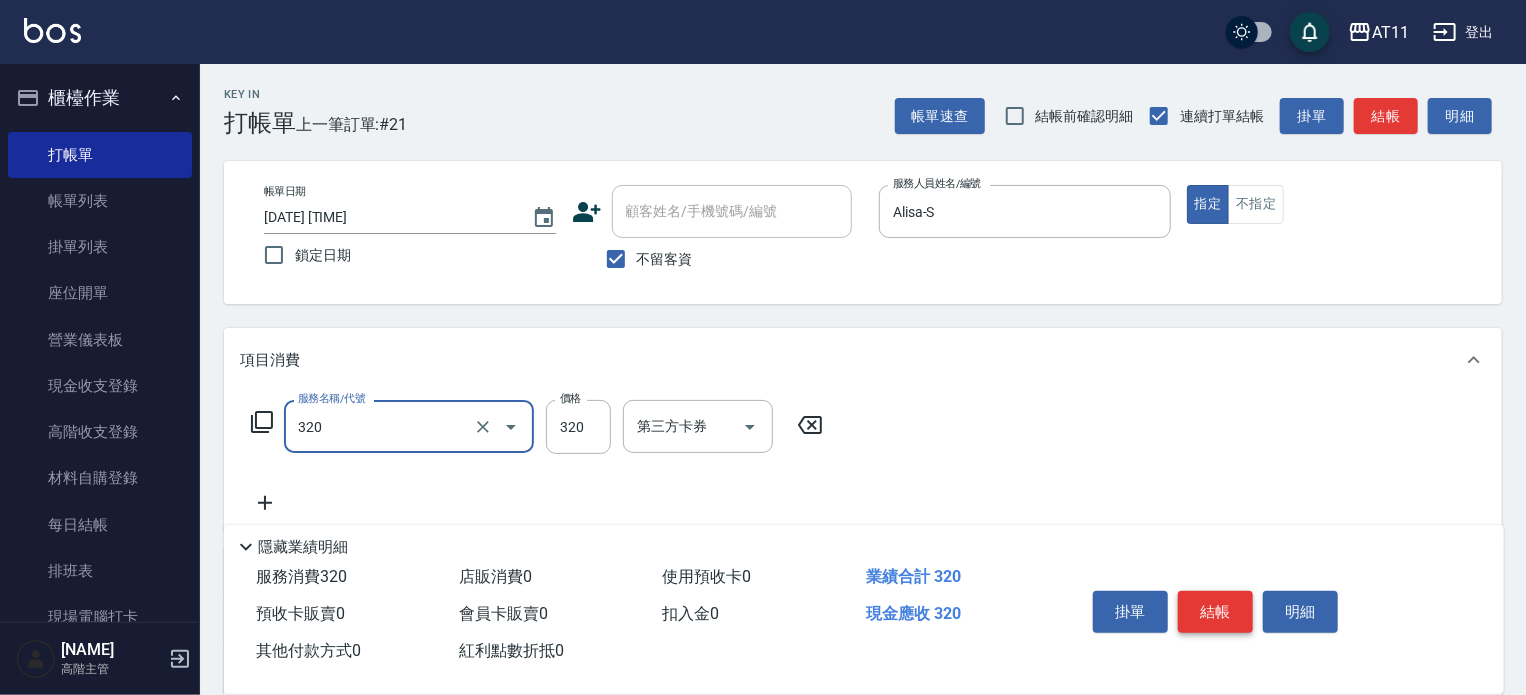 type on "洗剪(320)" 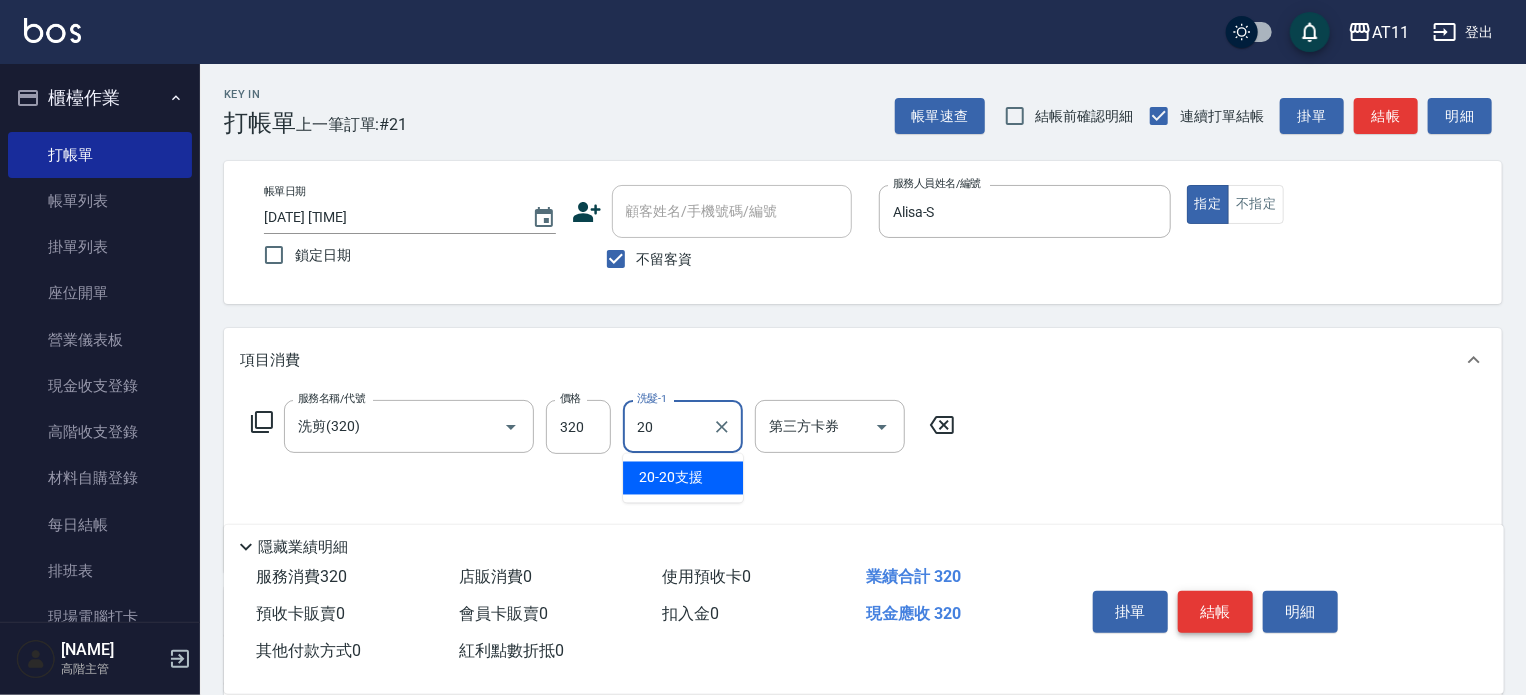 type on "20-20支援" 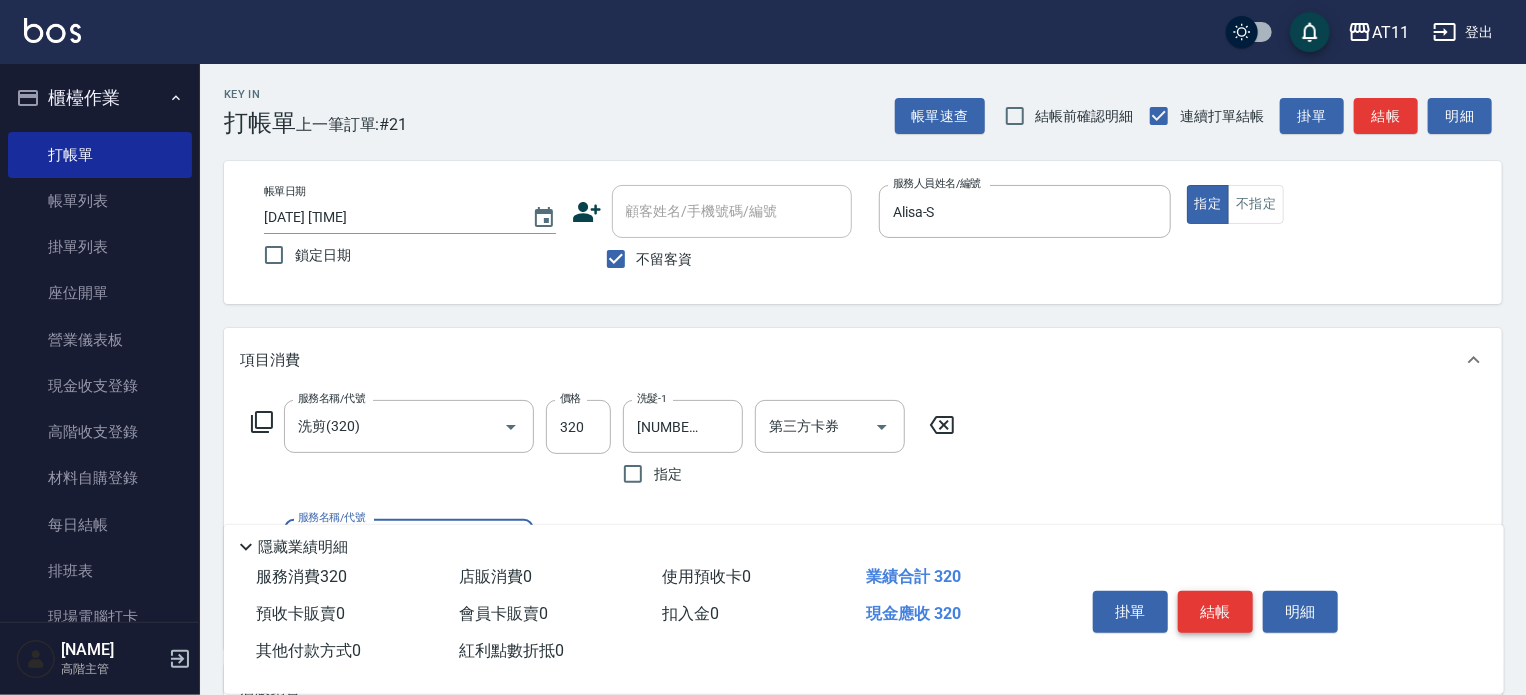 click on "結帳" at bounding box center [1215, 612] 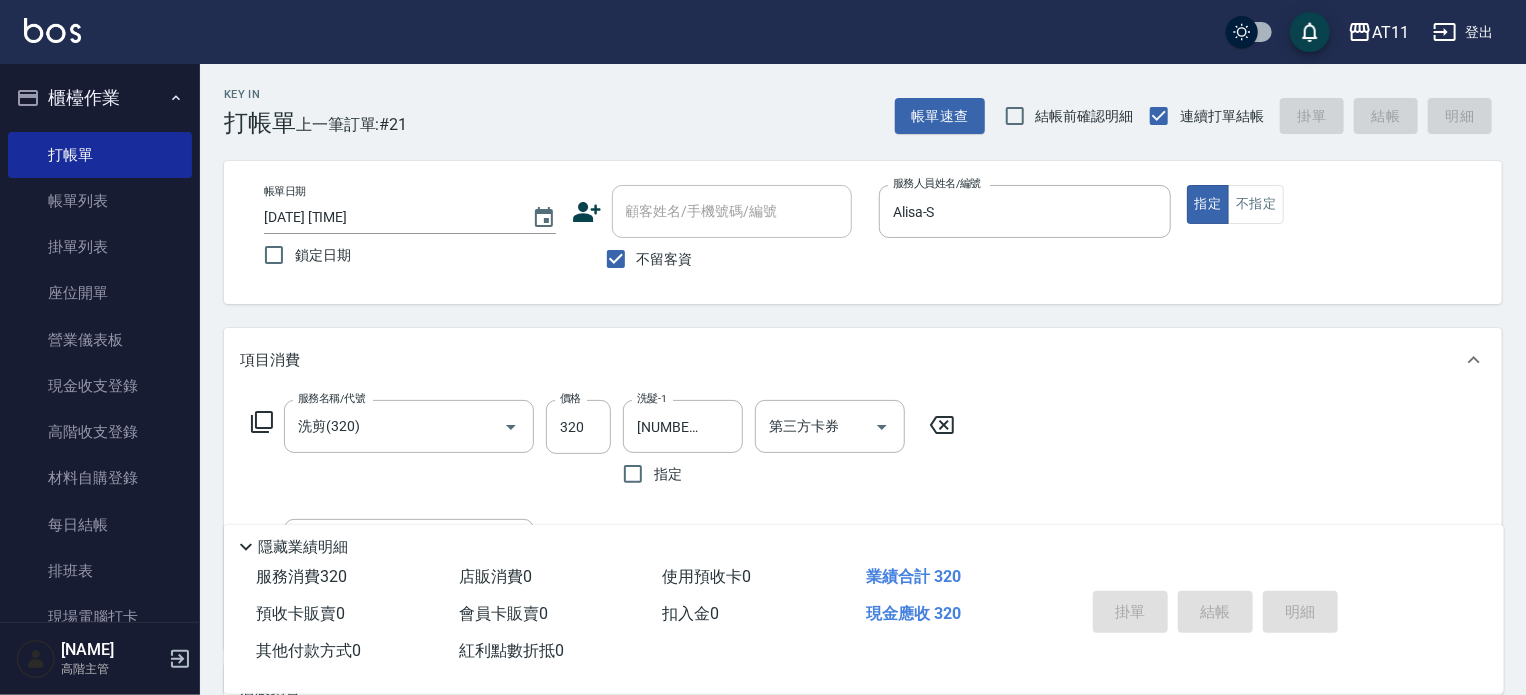 type 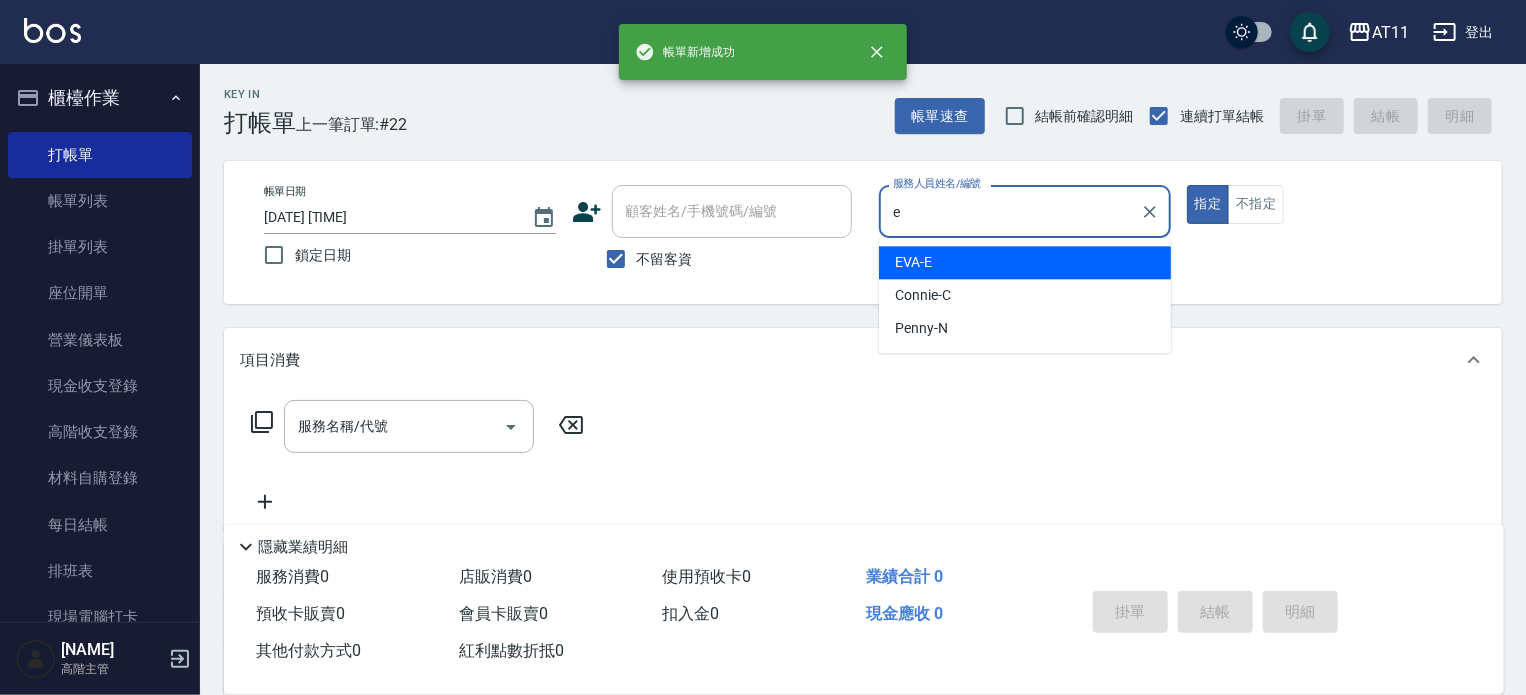 type on "EVA-E" 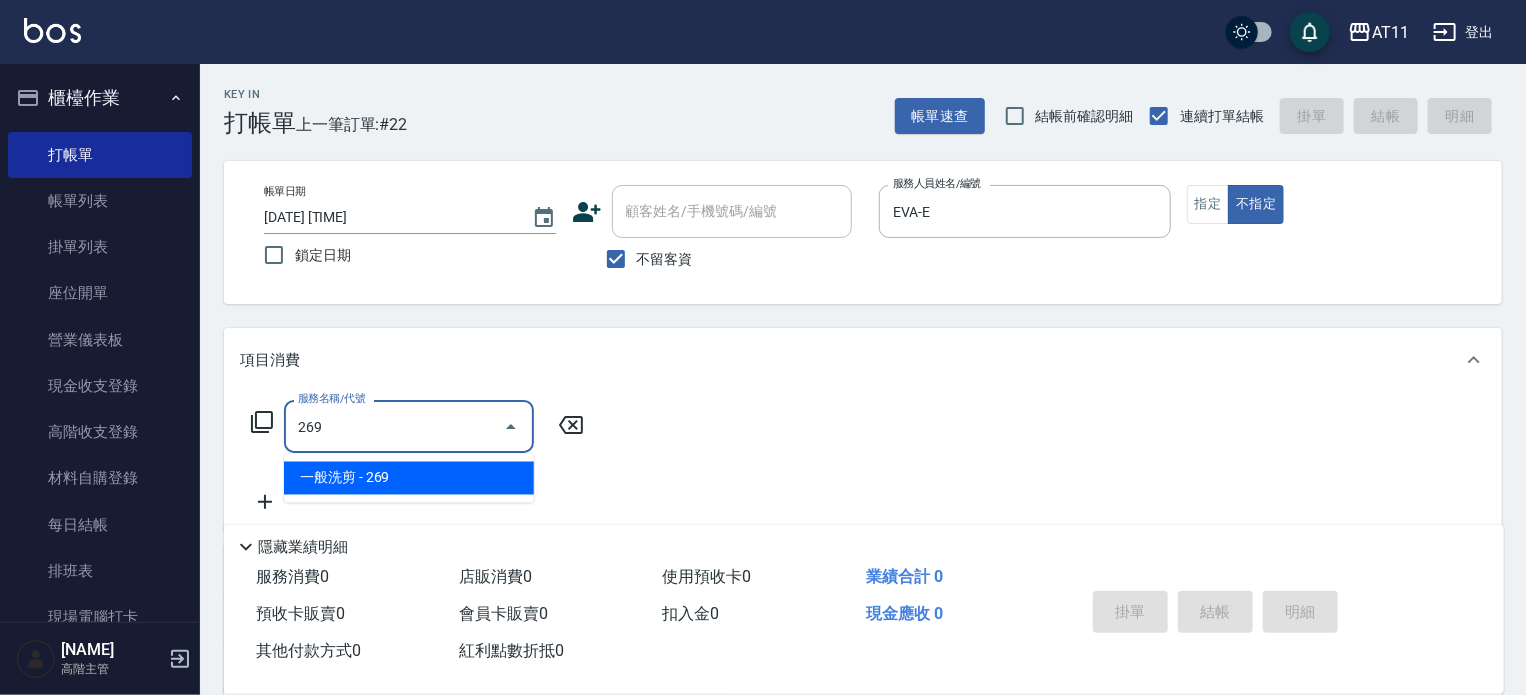 type on "一般洗剪(269)" 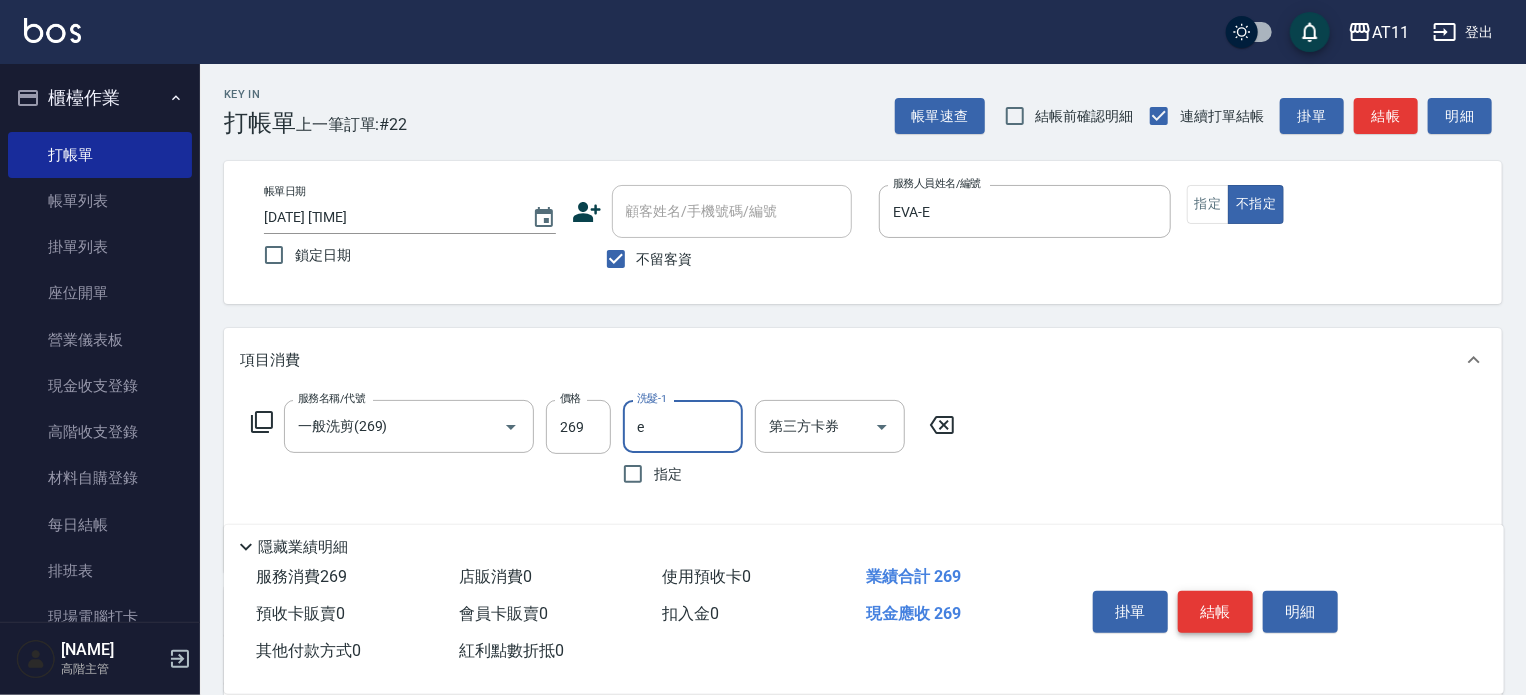 type on "EVA-E" 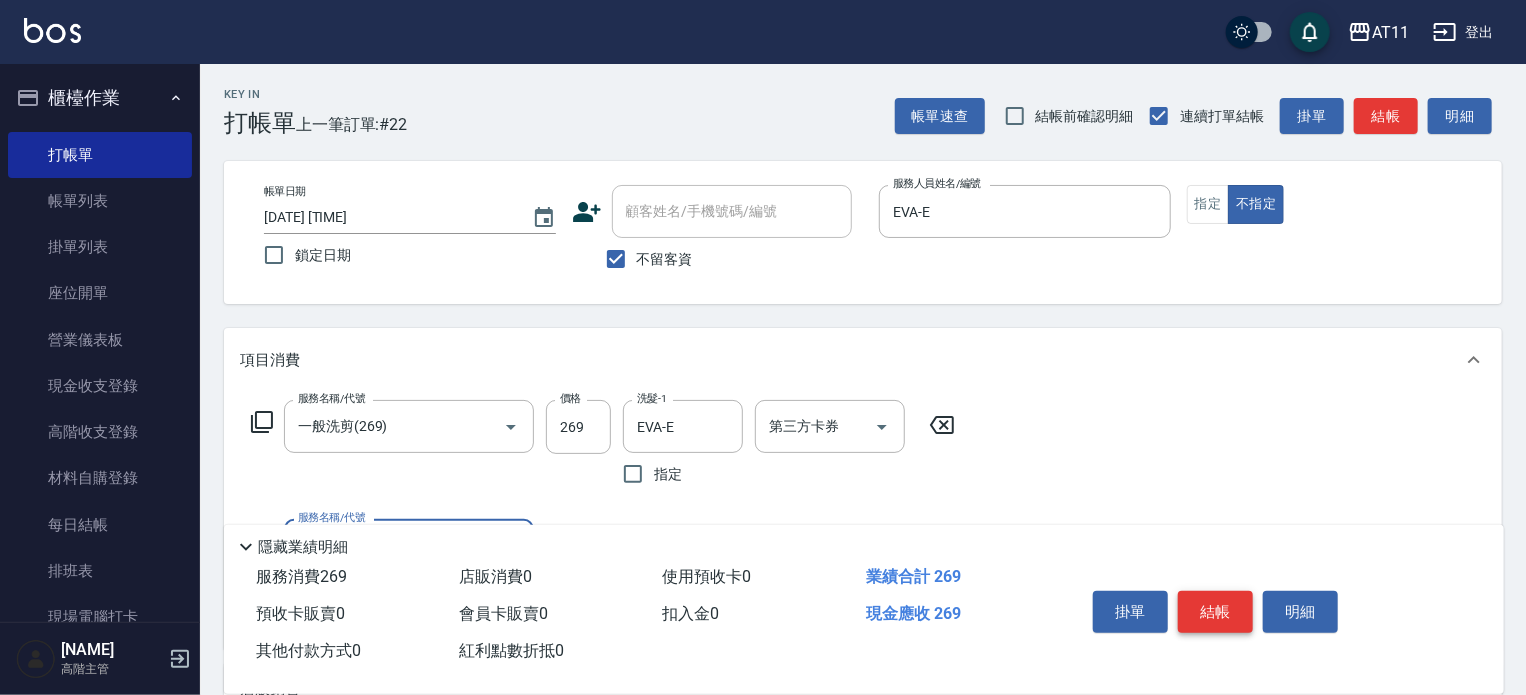 click on "結帳" at bounding box center [1215, 612] 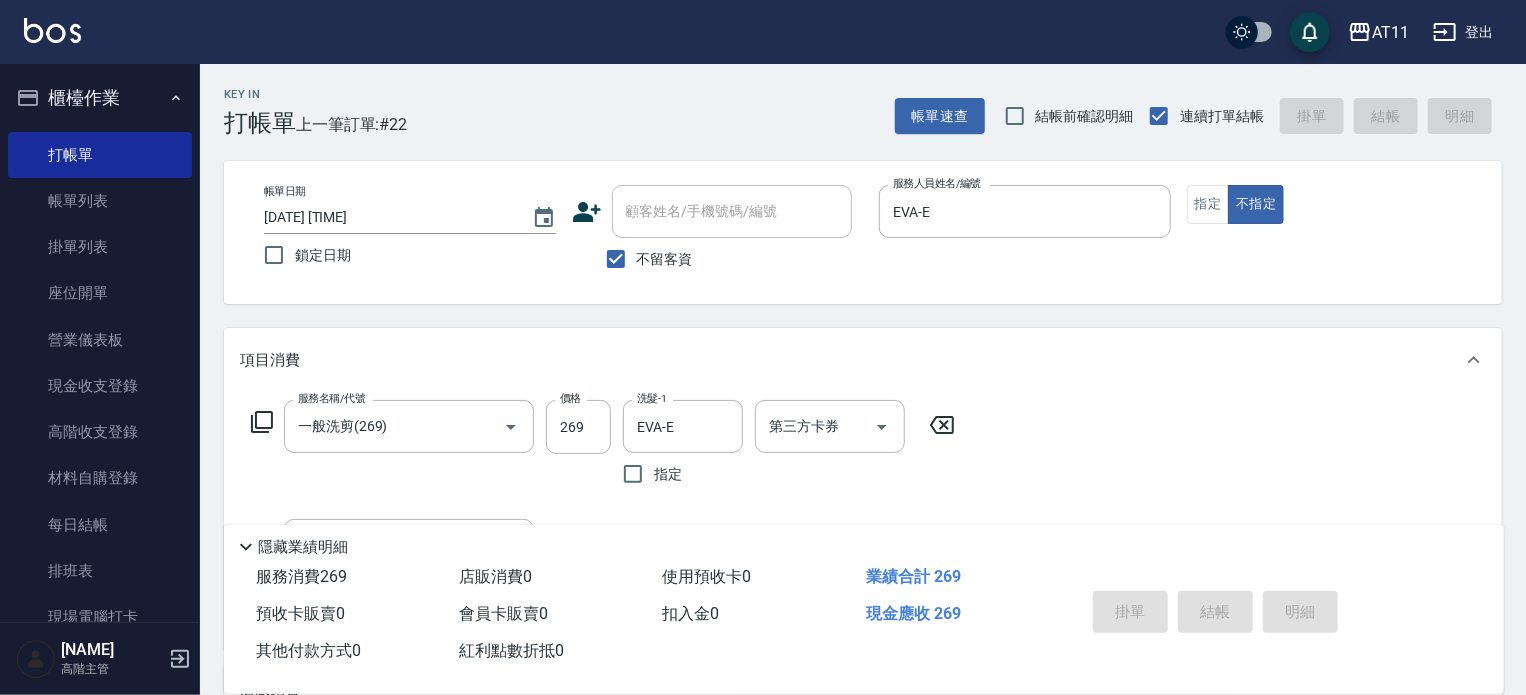 type 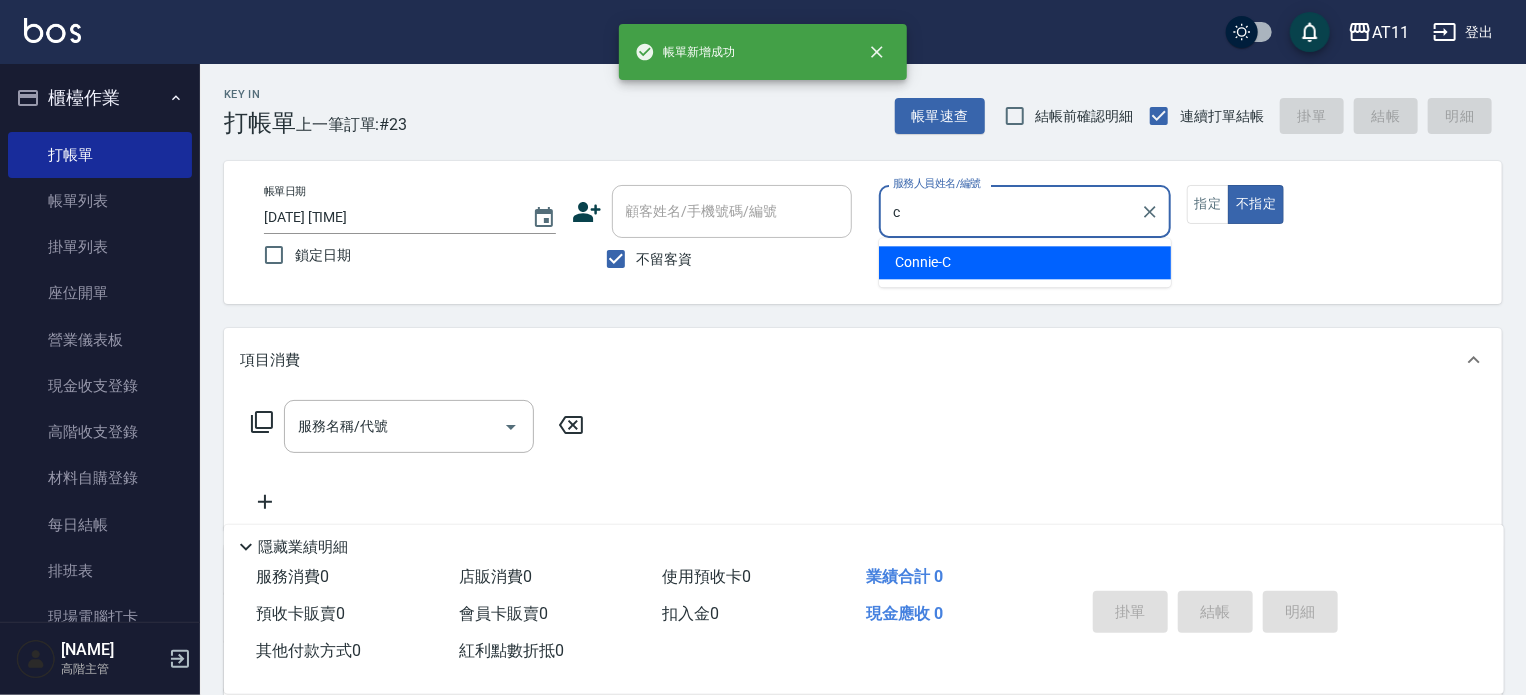 type on "Connie-C" 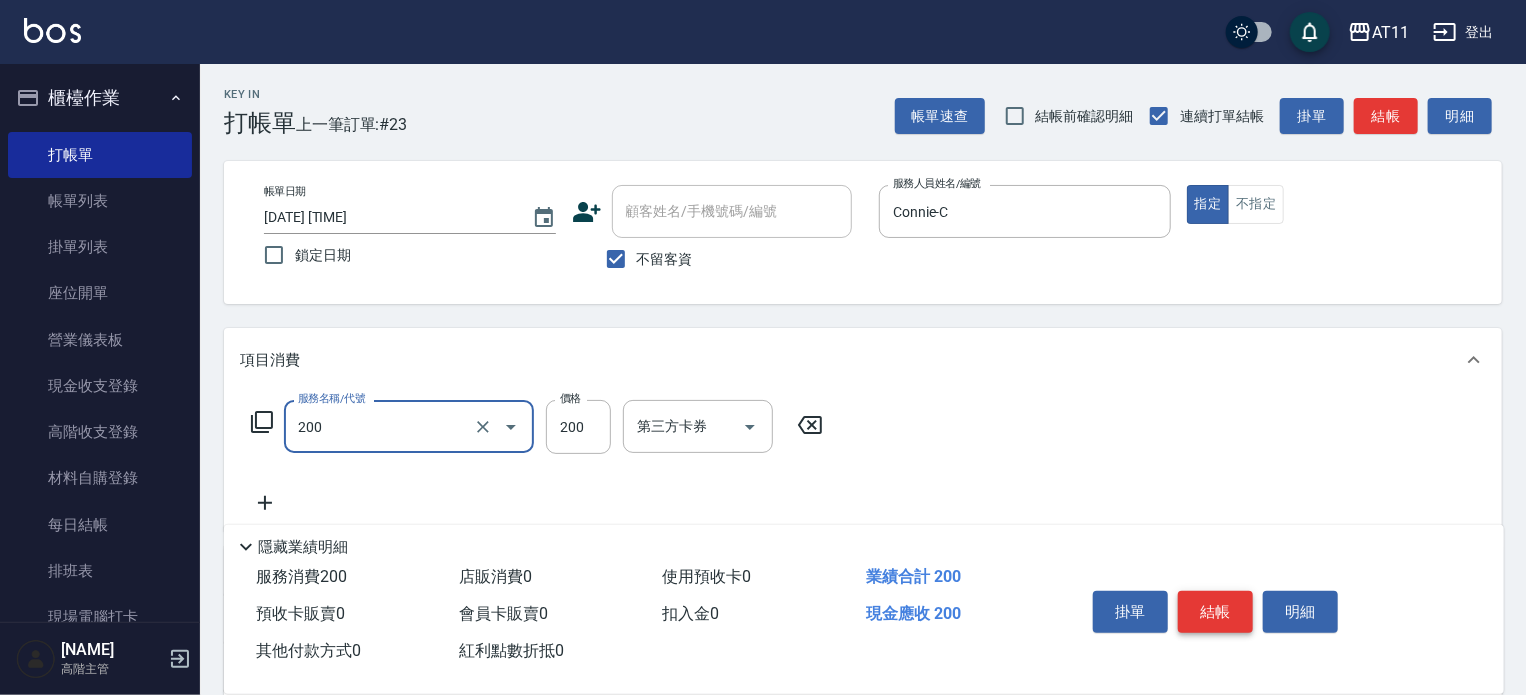 type on "剪髮(200)" 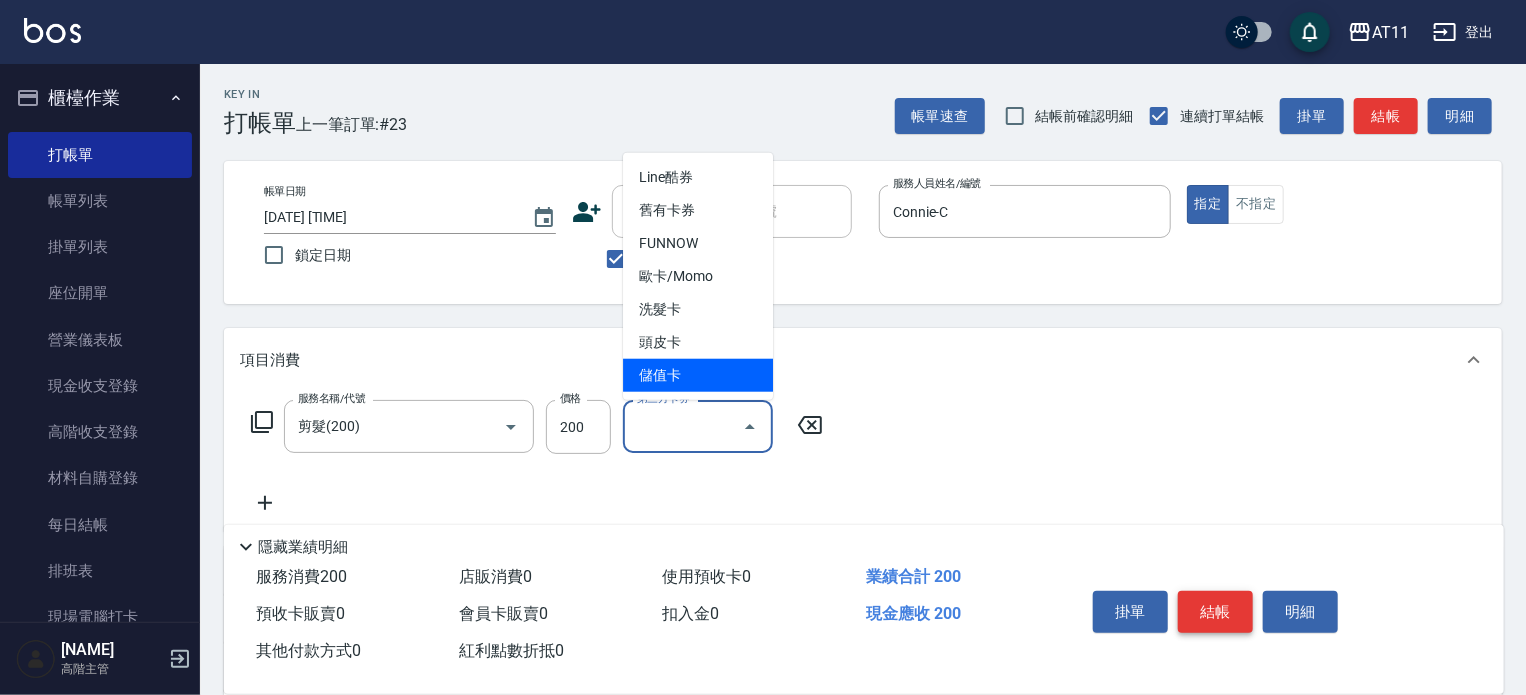 type on "儲值卡" 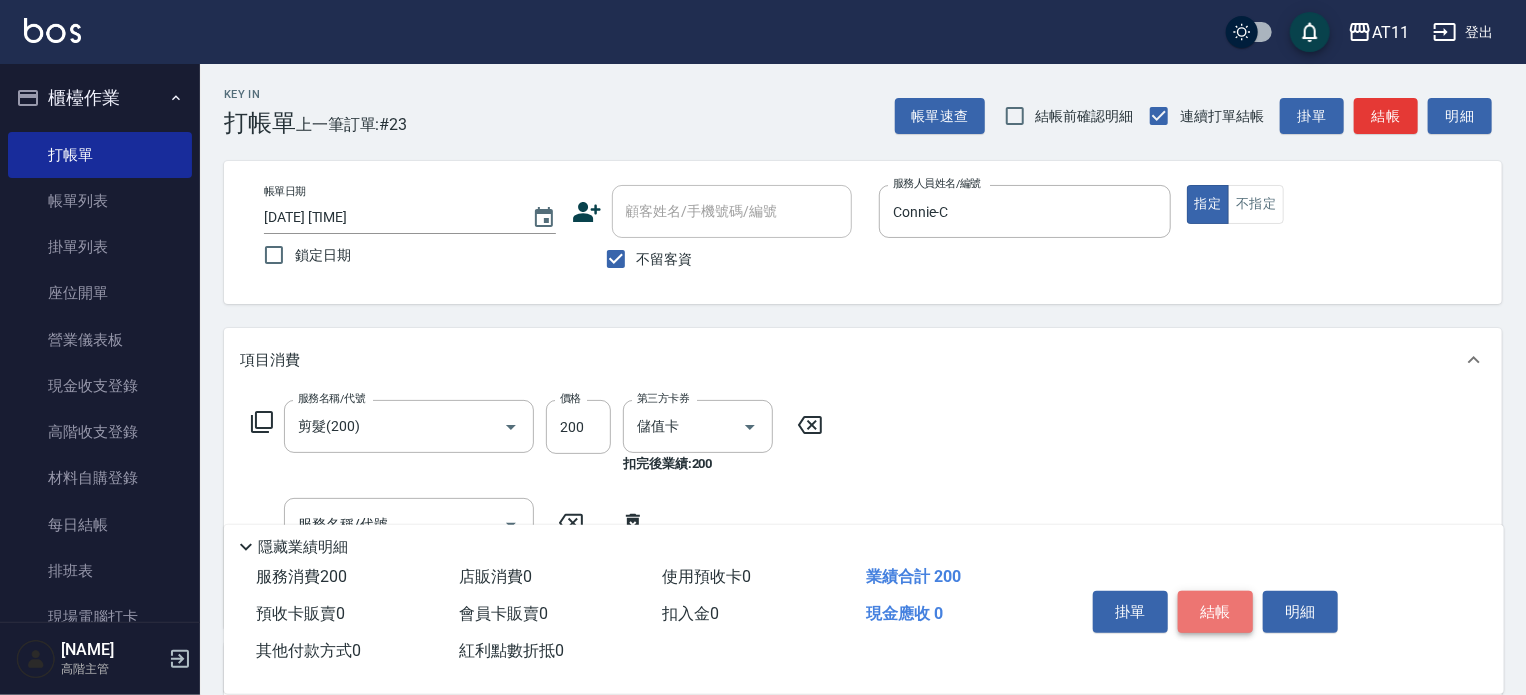 click on "結帳" at bounding box center [1215, 612] 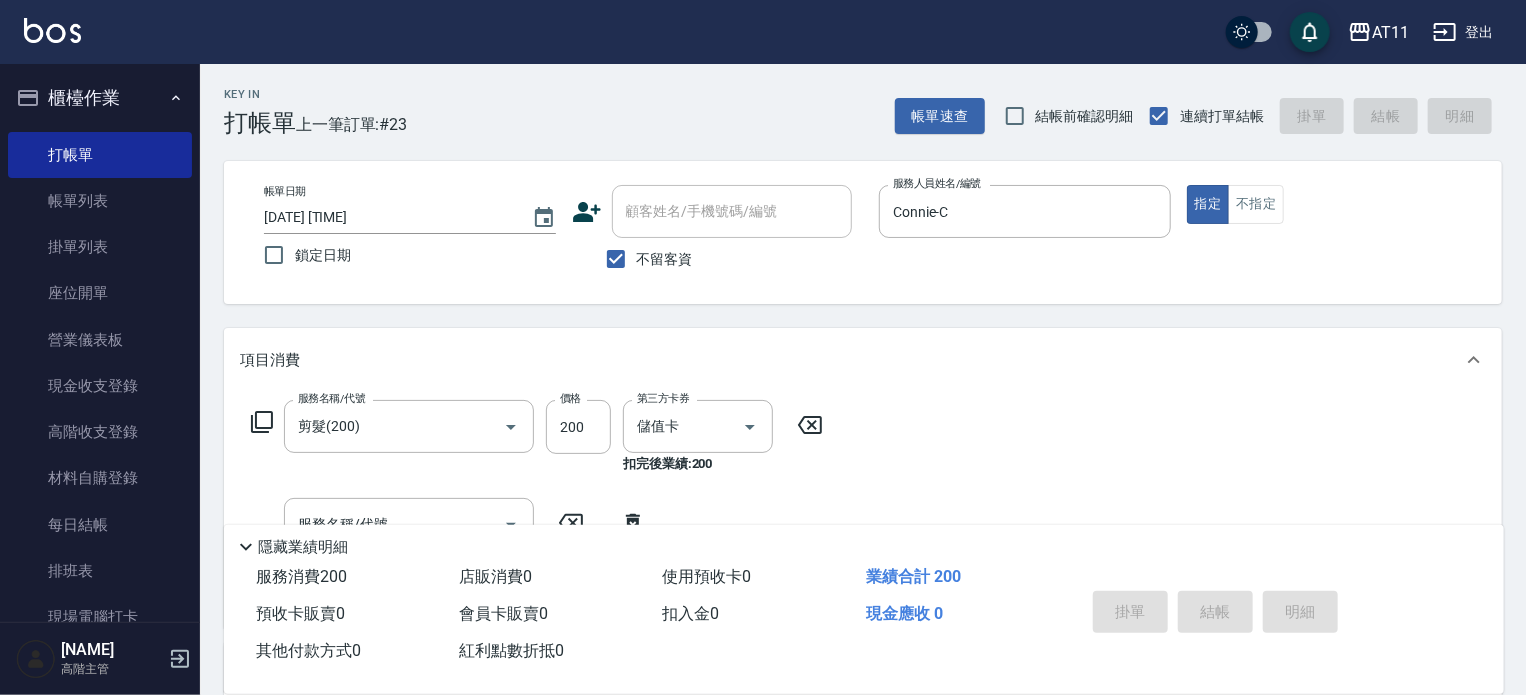 type 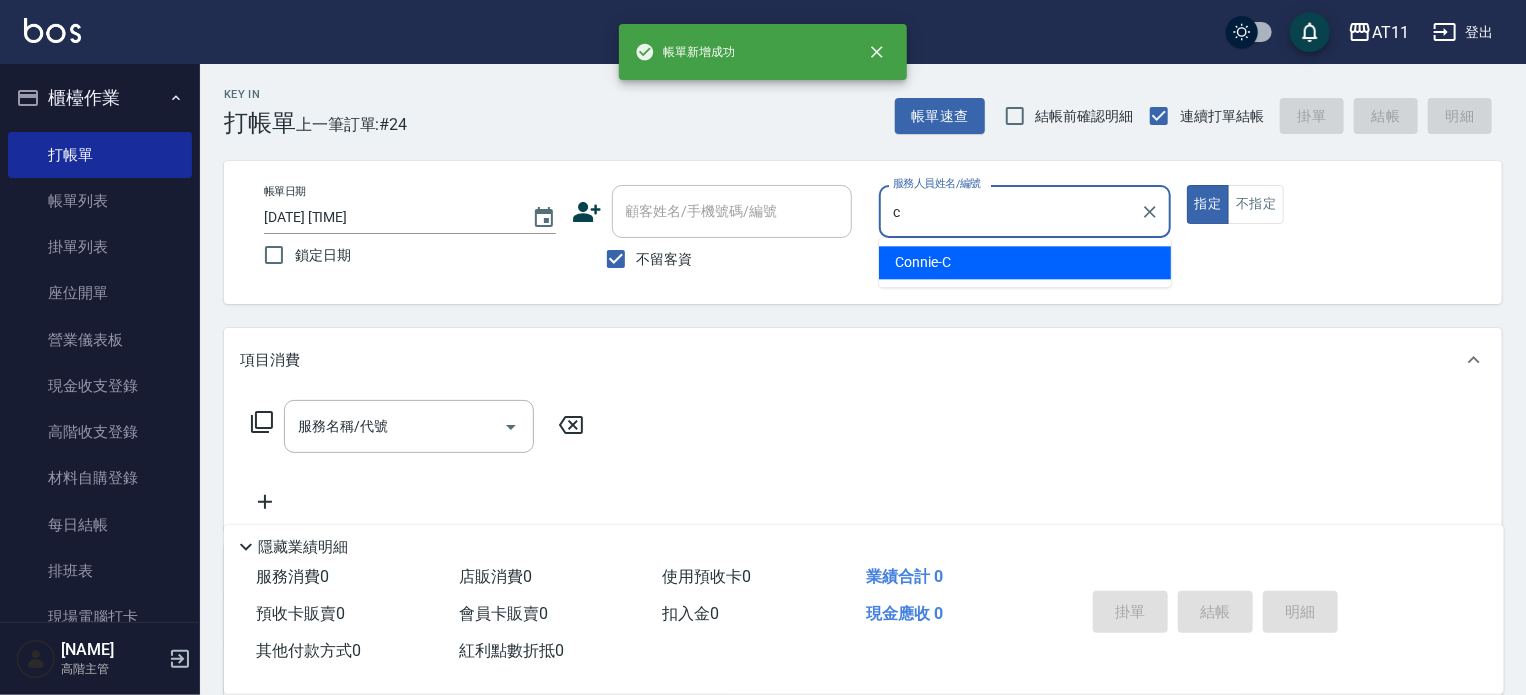 type on "Connie-C" 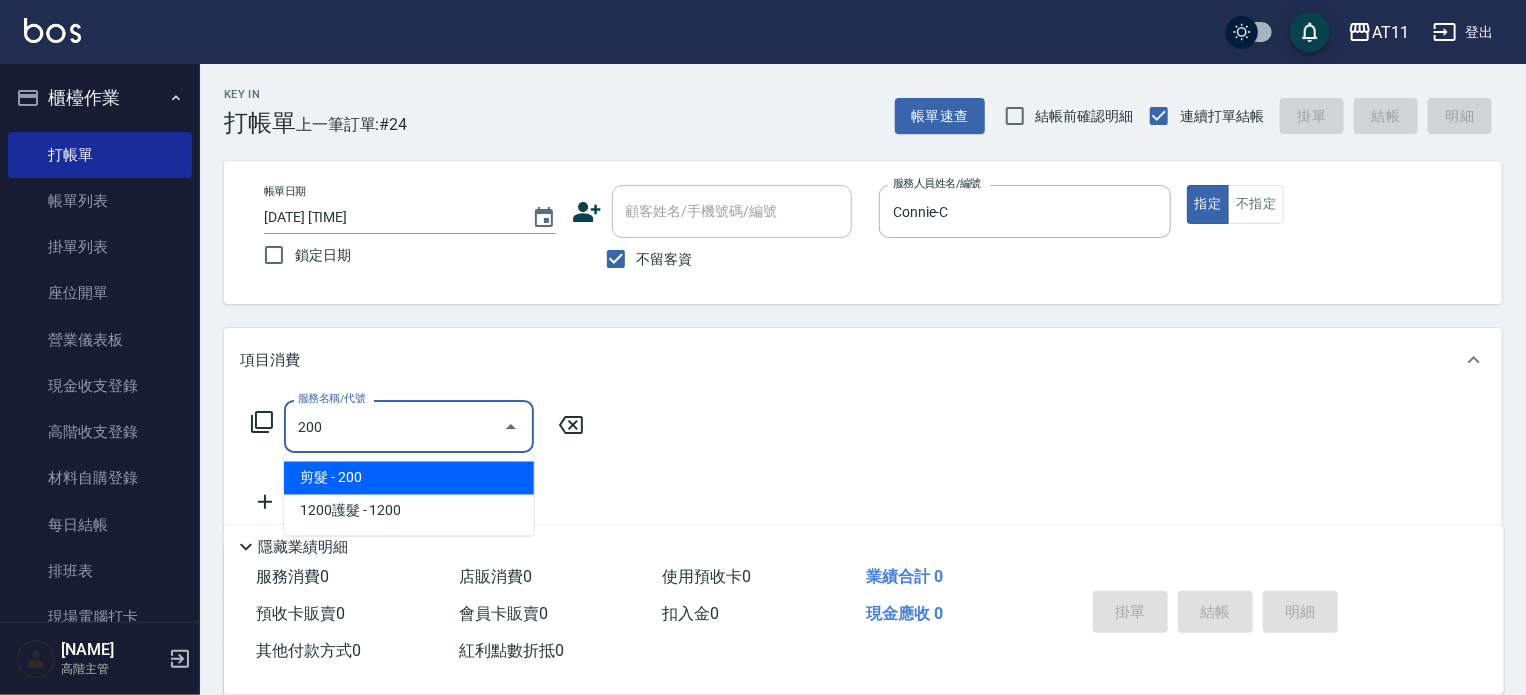 type on "剪髮(200)" 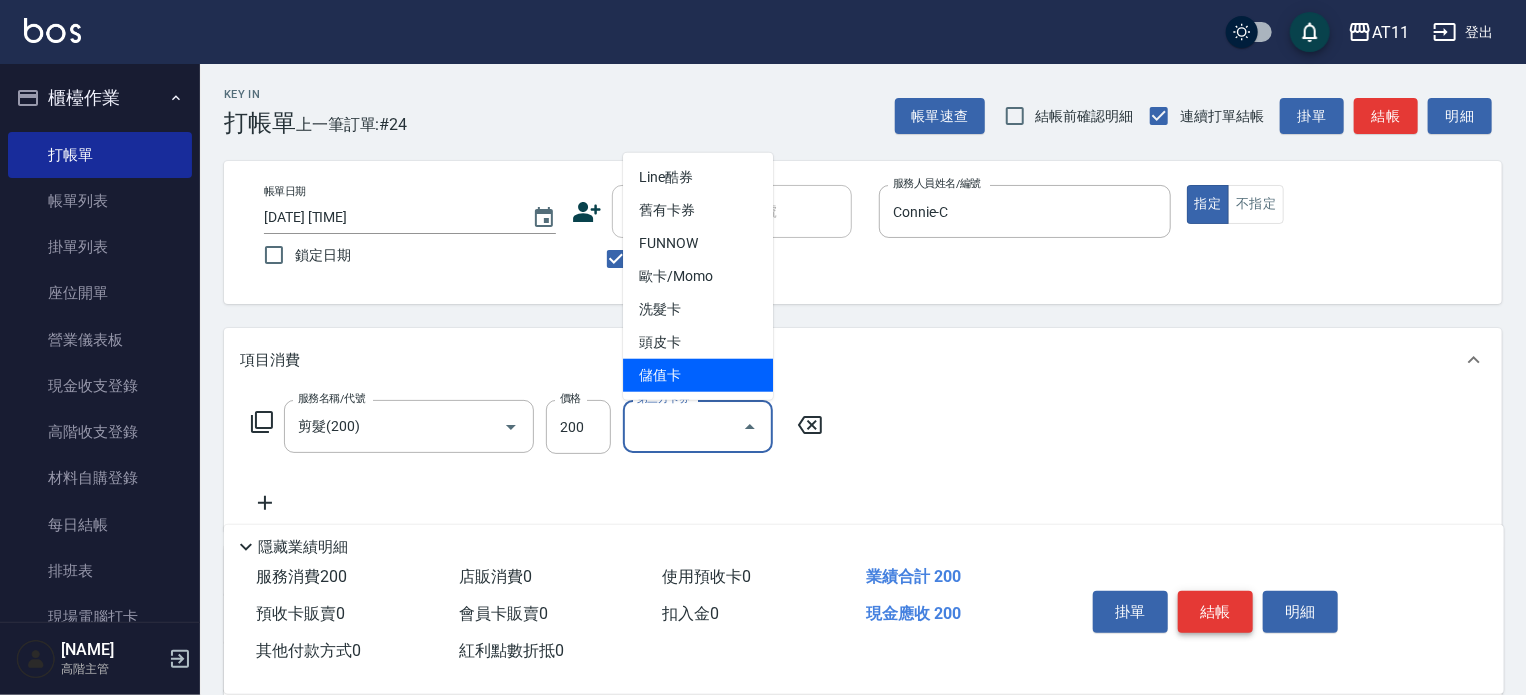 type on "儲值卡" 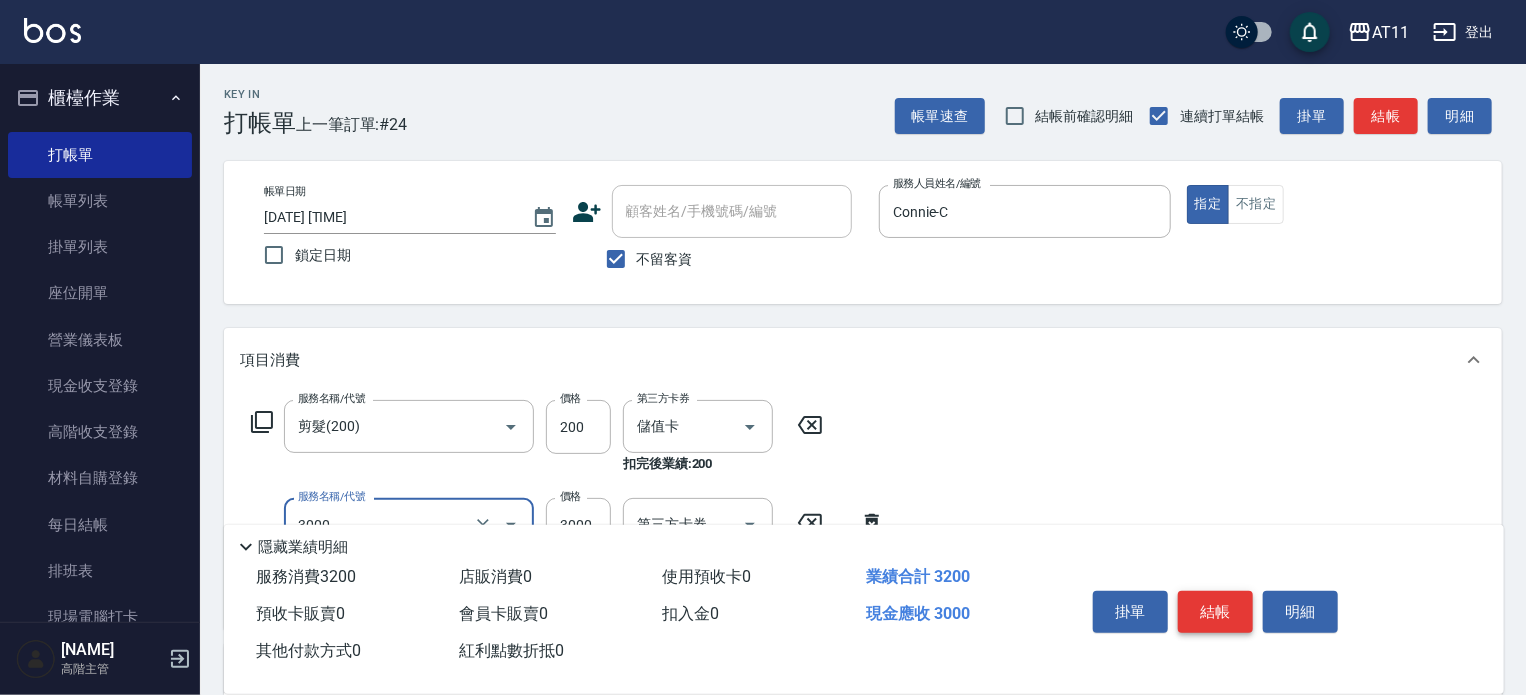 type on "頂級豪華OVC3(3000)" 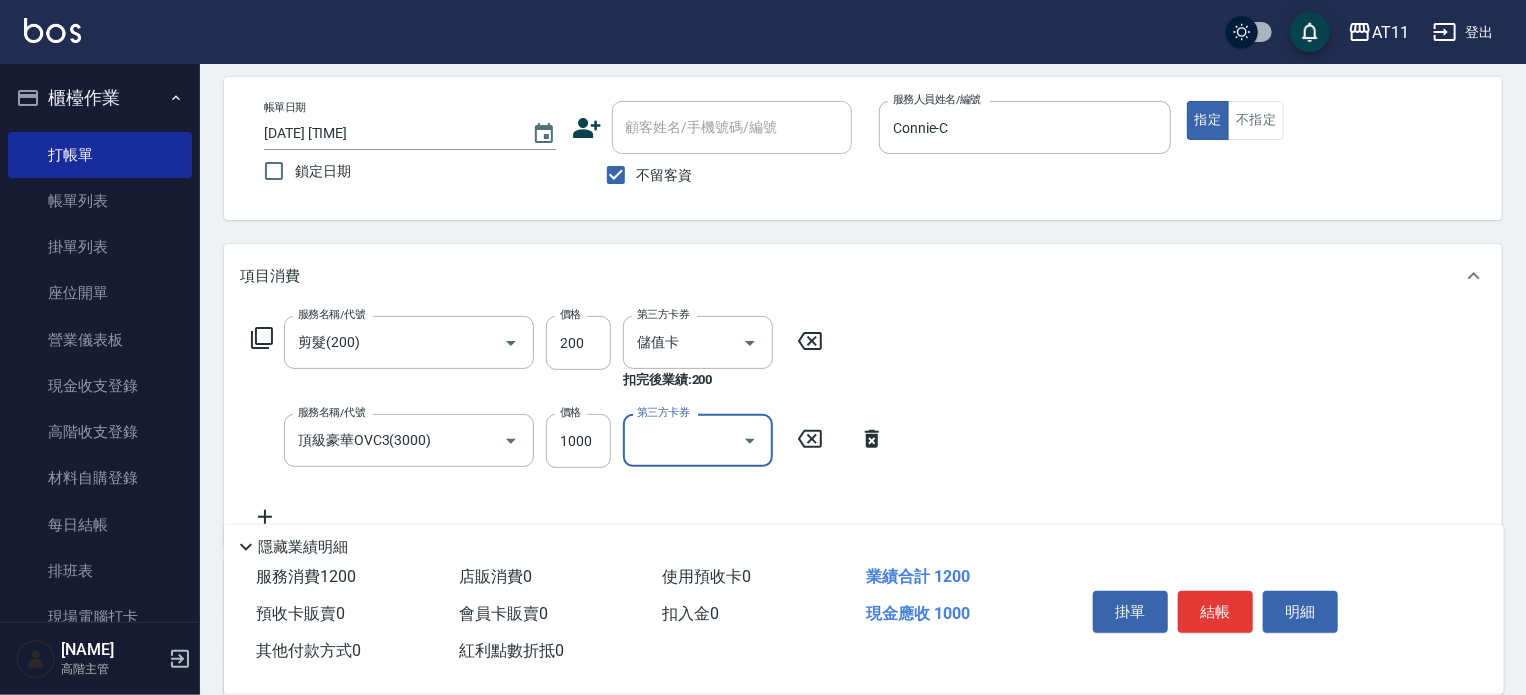 scroll, scrollTop: 200, scrollLeft: 0, axis: vertical 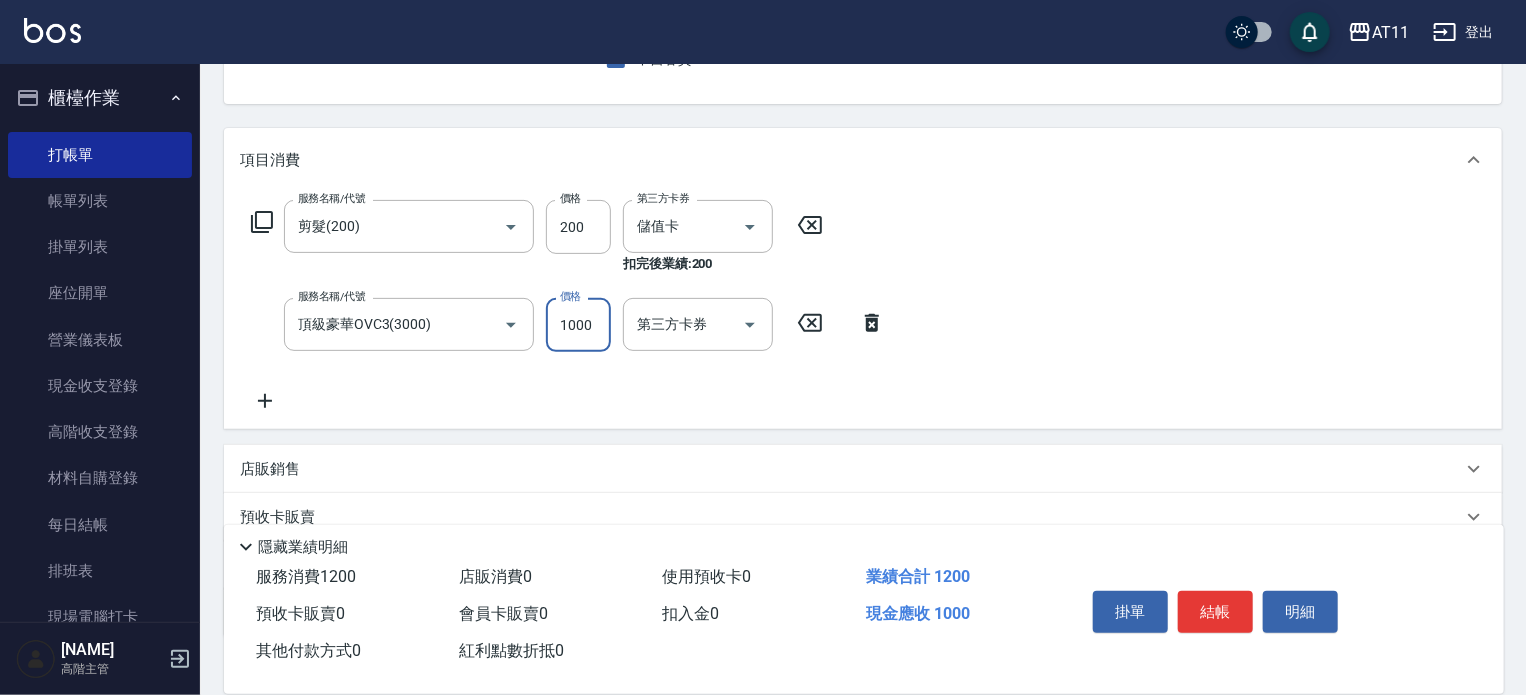 click on "1000" at bounding box center (578, 325) 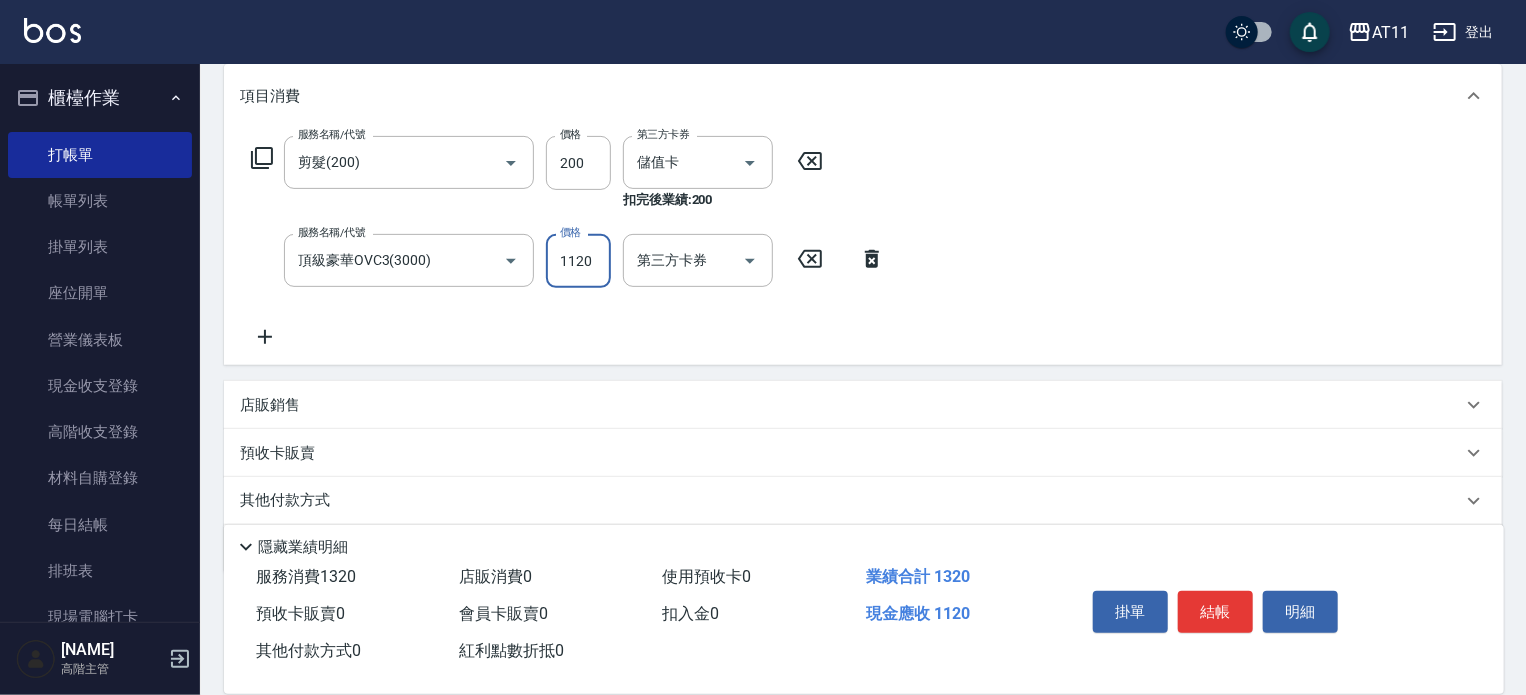 scroll, scrollTop: 332, scrollLeft: 0, axis: vertical 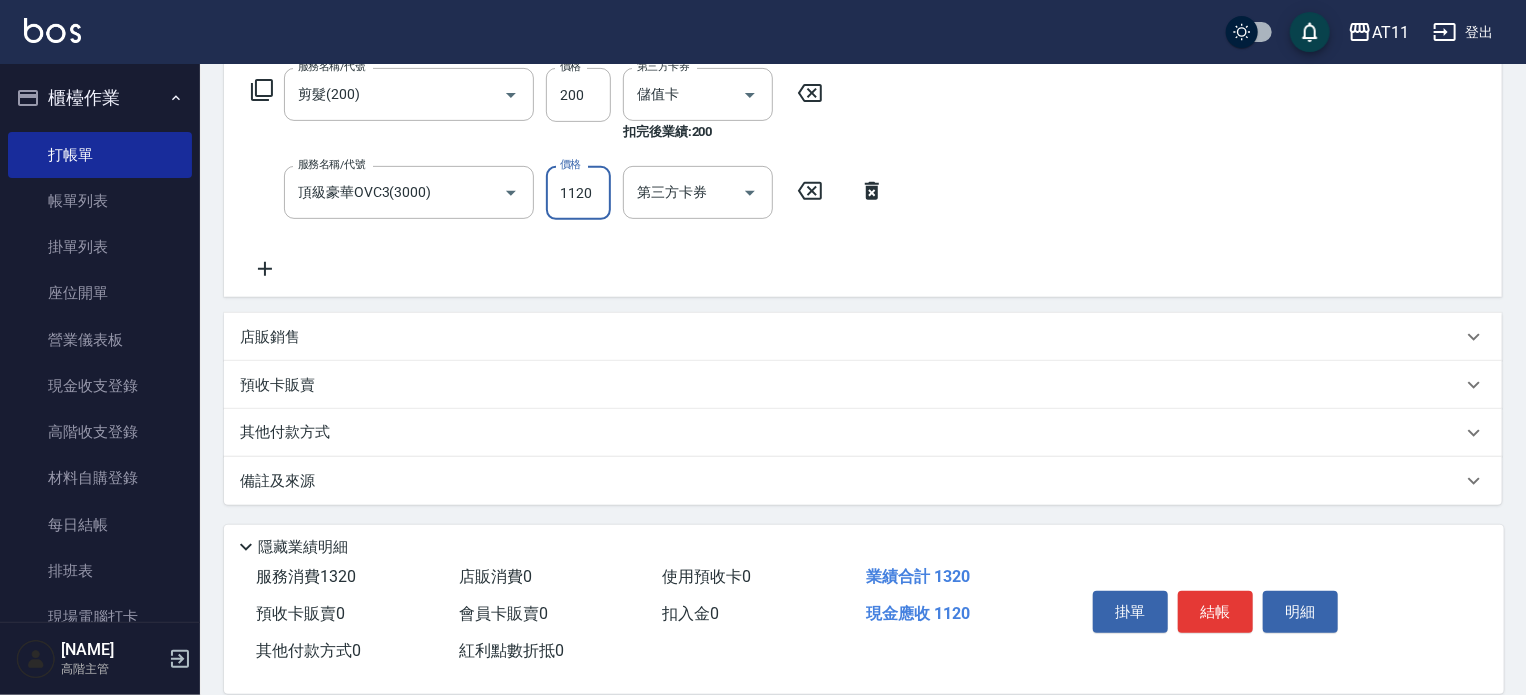 type on "1120" 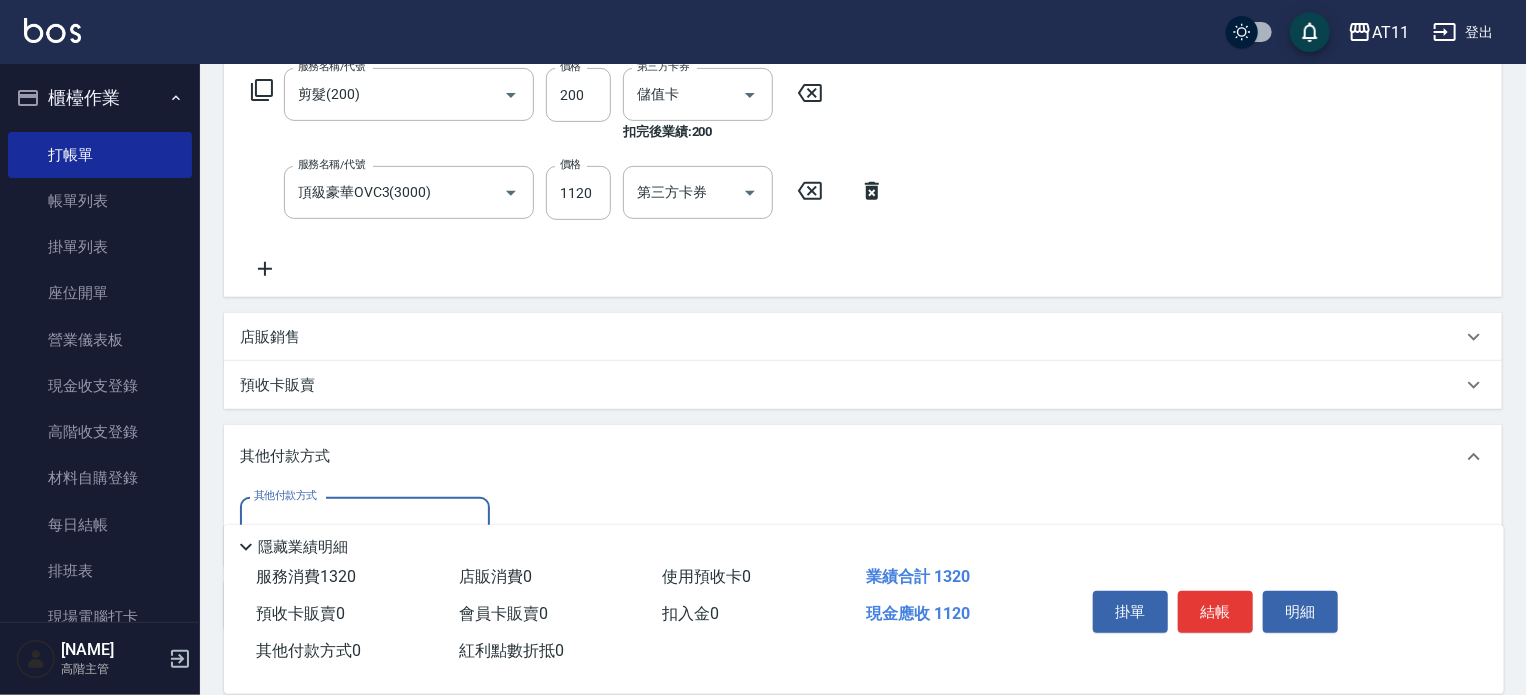 scroll, scrollTop: 0, scrollLeft: 0, axis: both 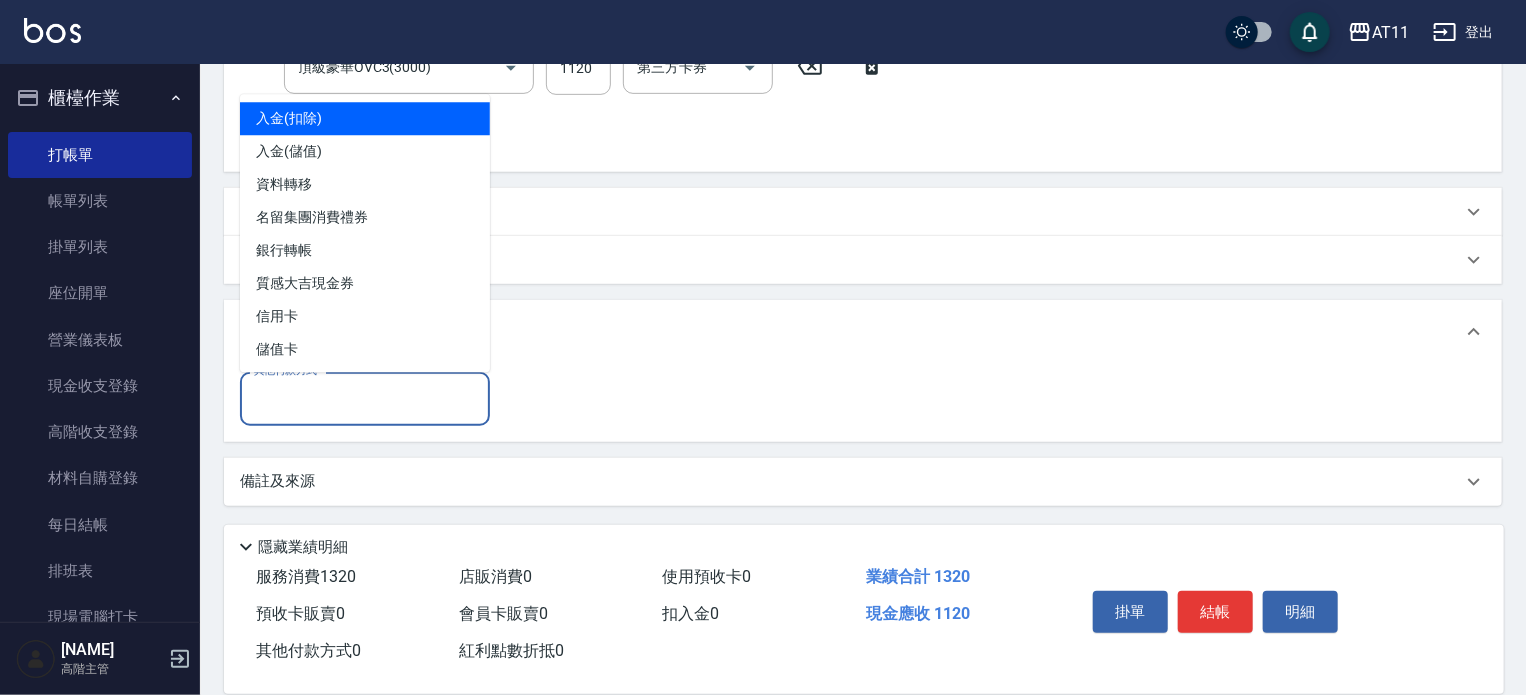 click on "其他付款方式" at bounding box center (365, 398) 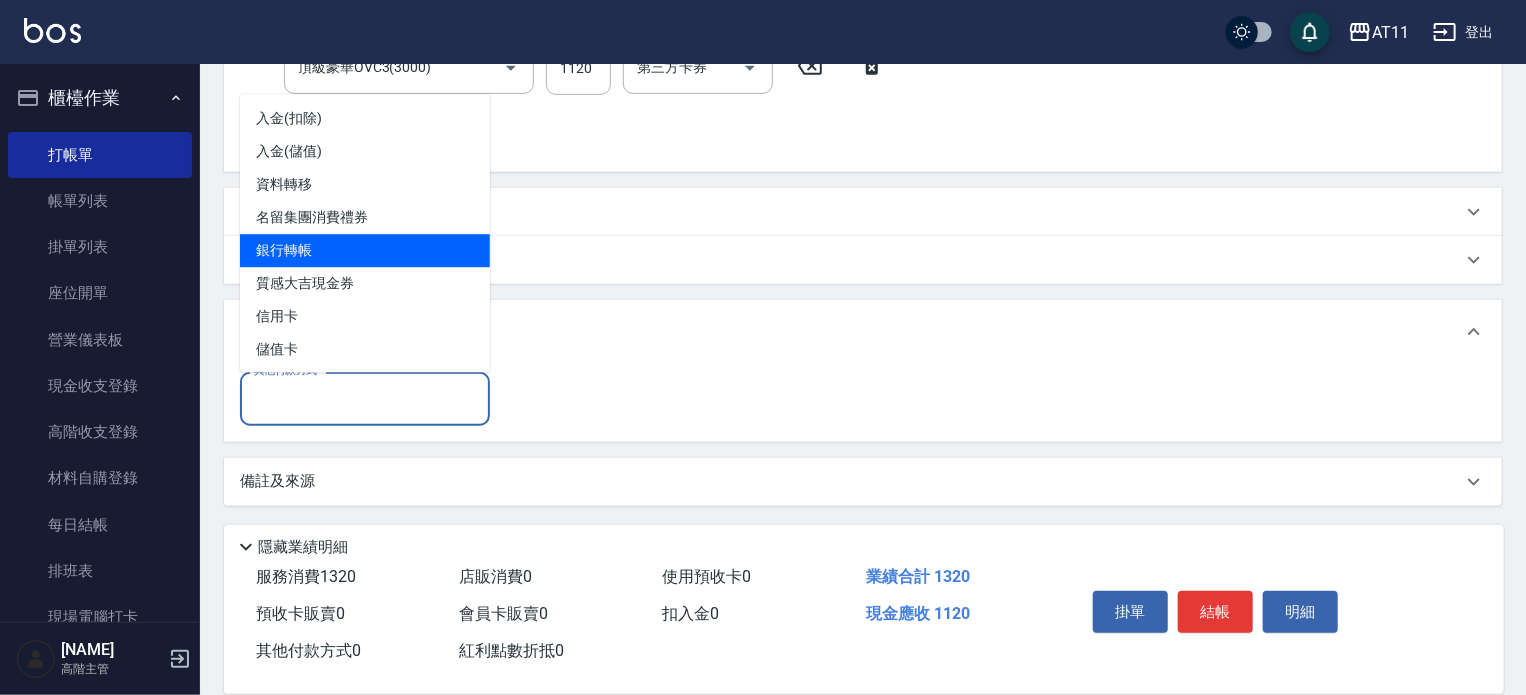 click on "銀行轉帳" at bounding box center (365, 250) 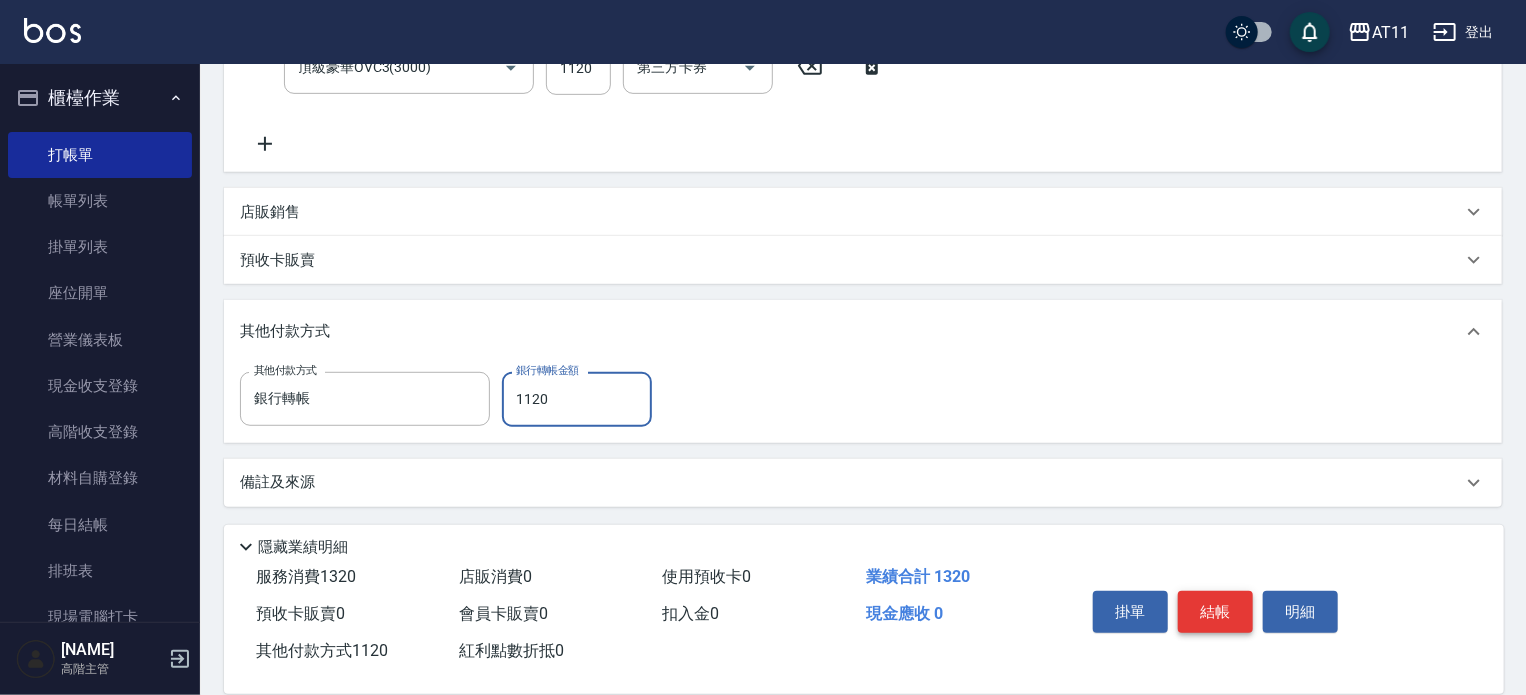 type on "1120" 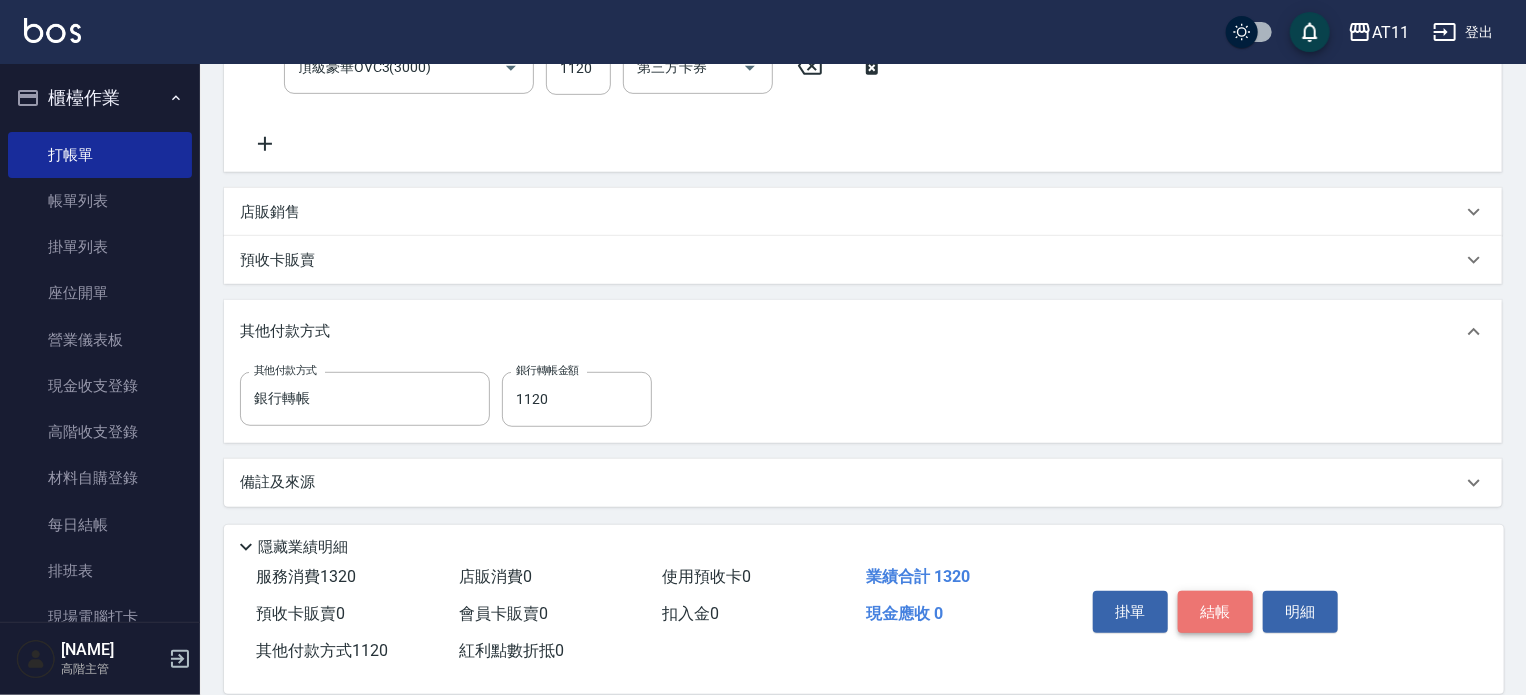 click on "結帳" at bounding box center [1215, 612] 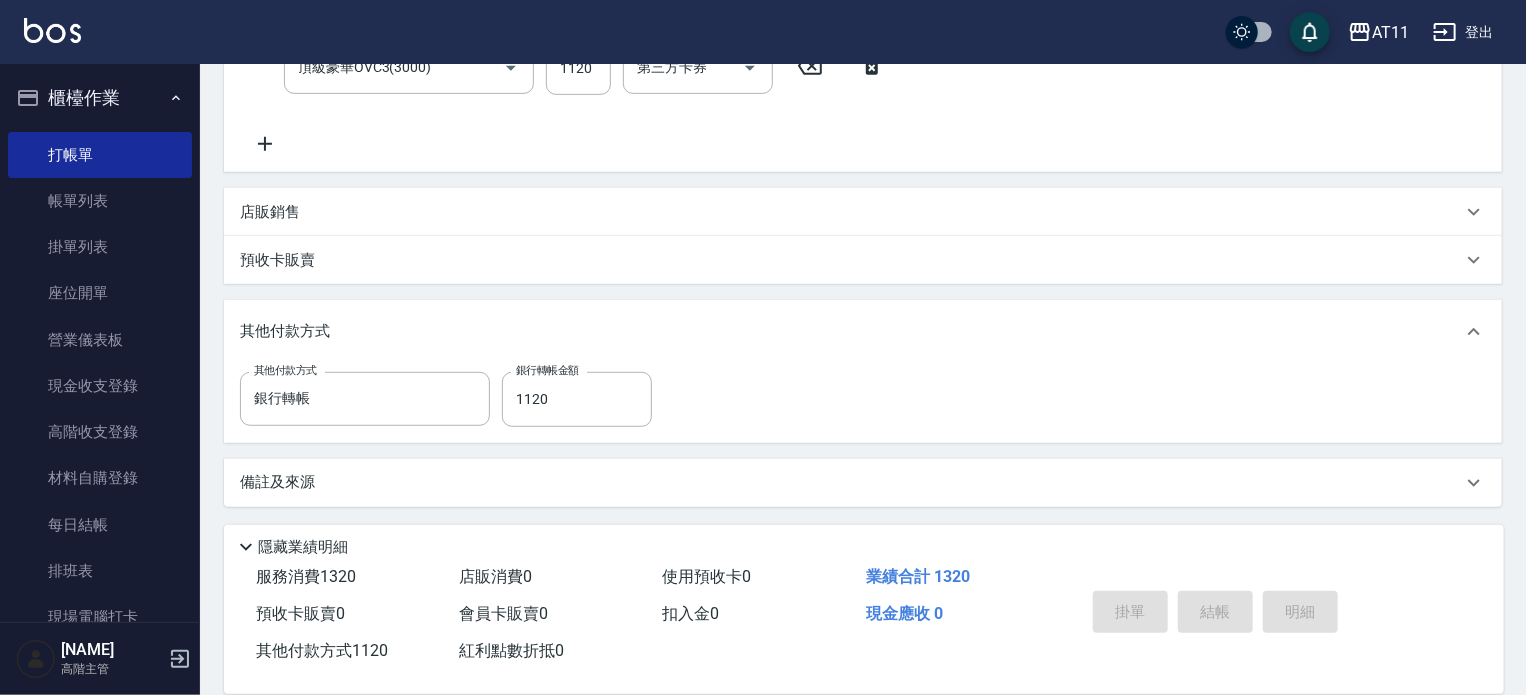 type on "2025/08/09 17:03" 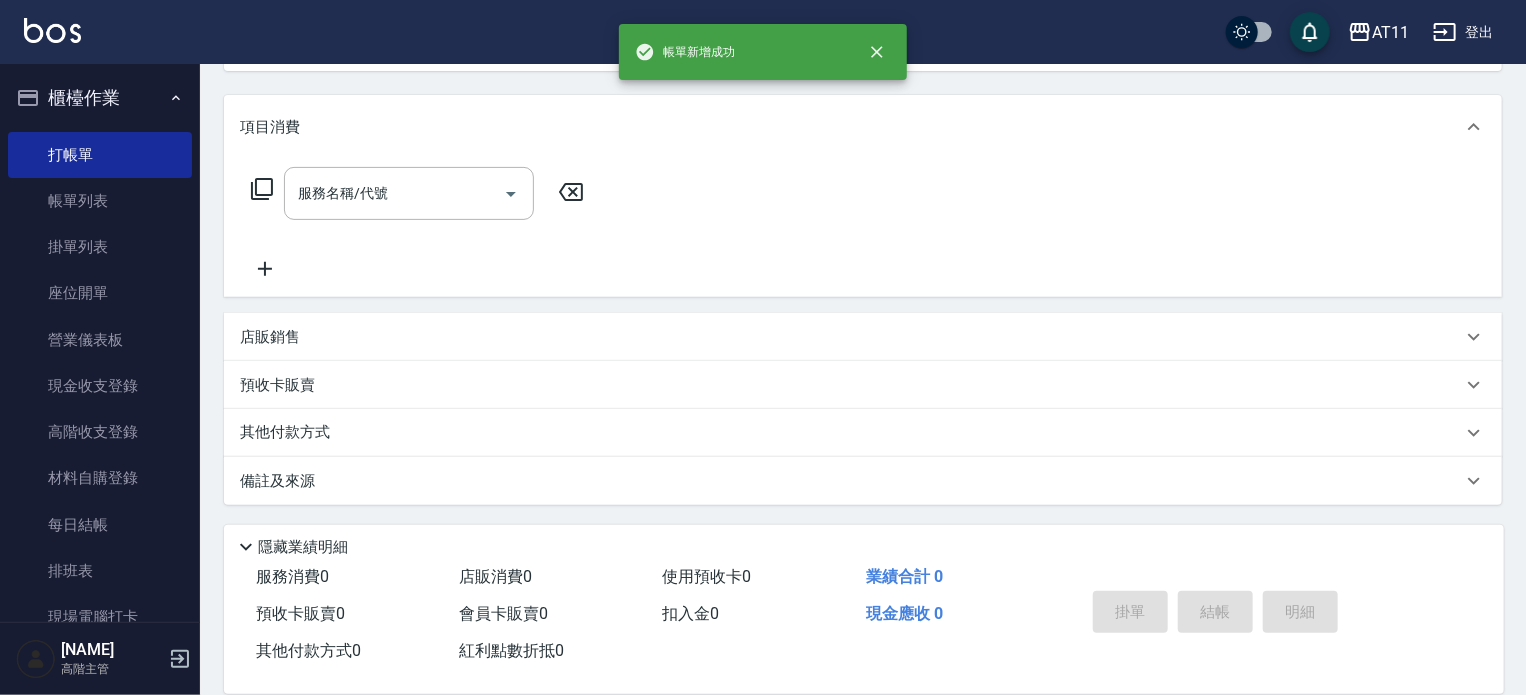 scroll, scrollTop: 0, scrollLeft: 0, axis: both 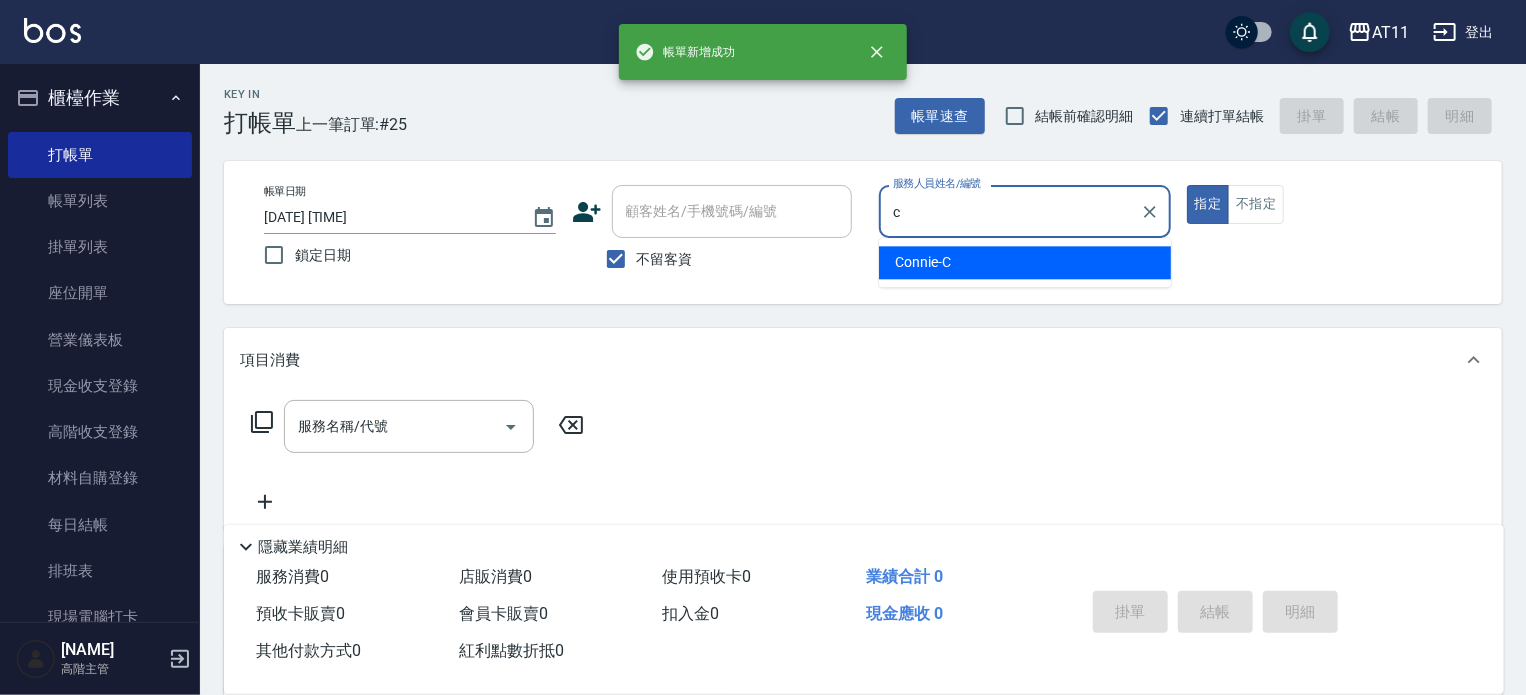 type on "Connie-C" 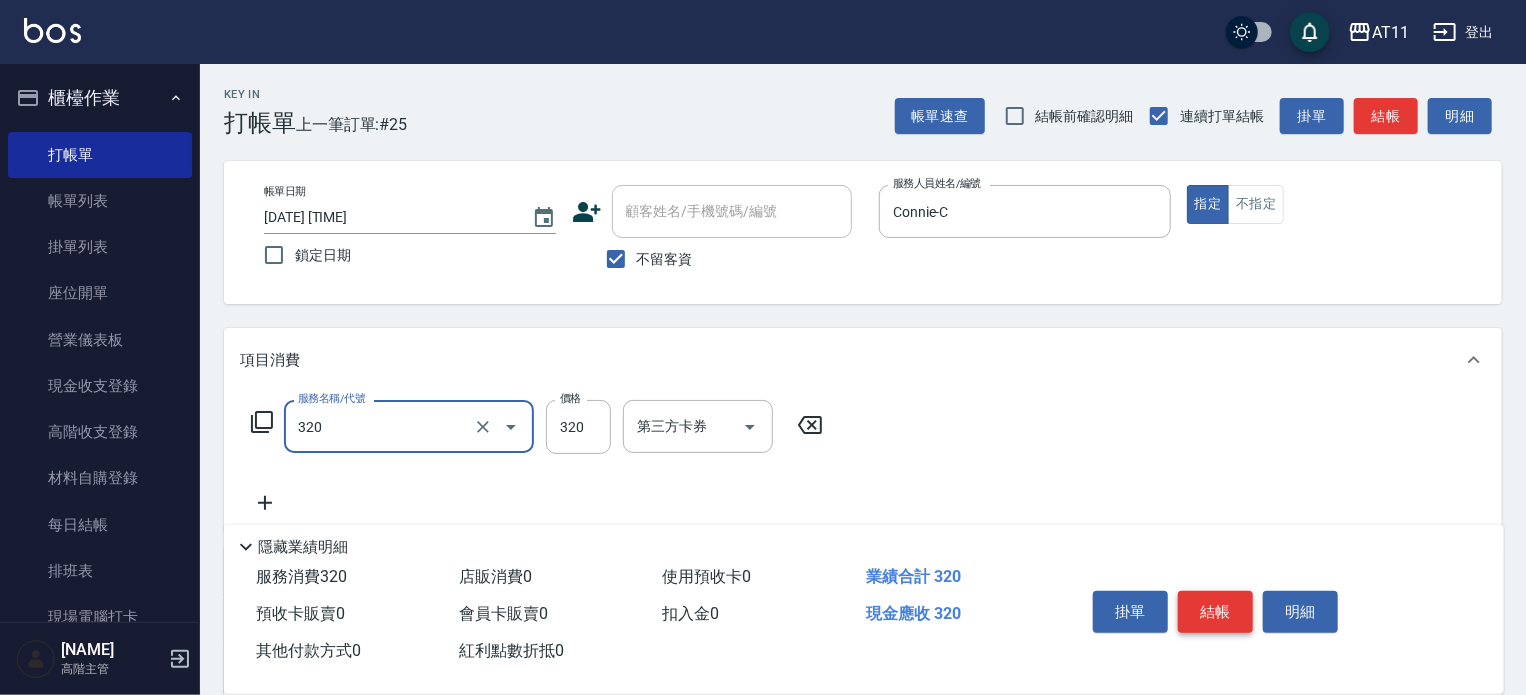 type on "洗剪(320)" 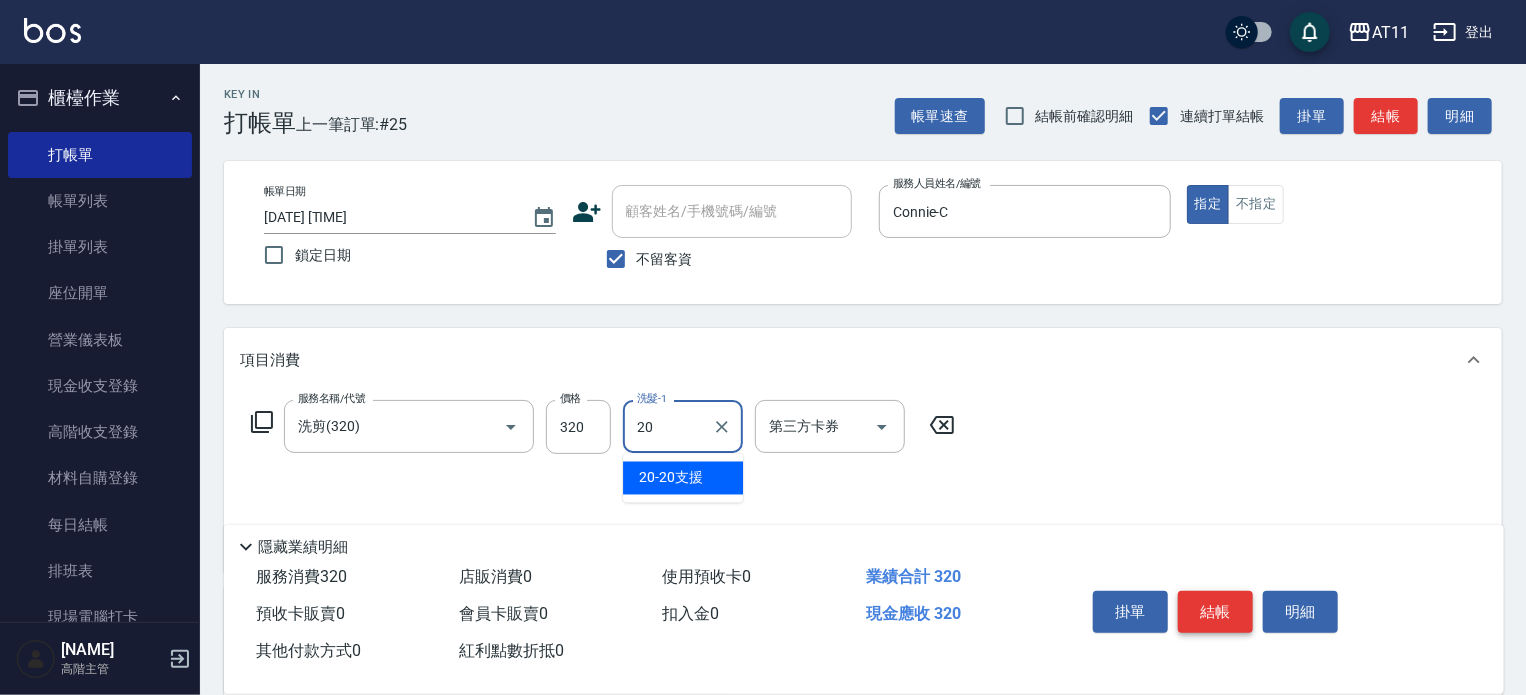 type on "20-20支援" 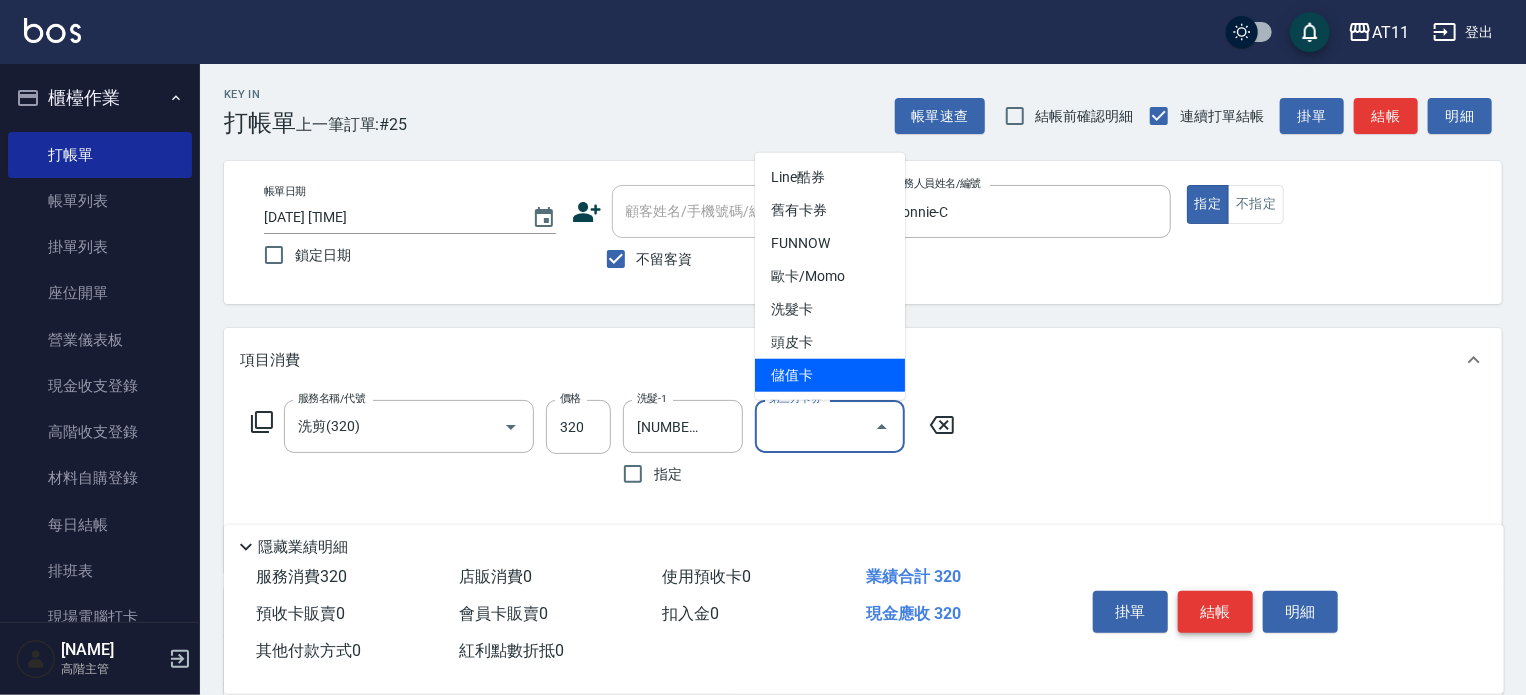 type on "儲值卡" 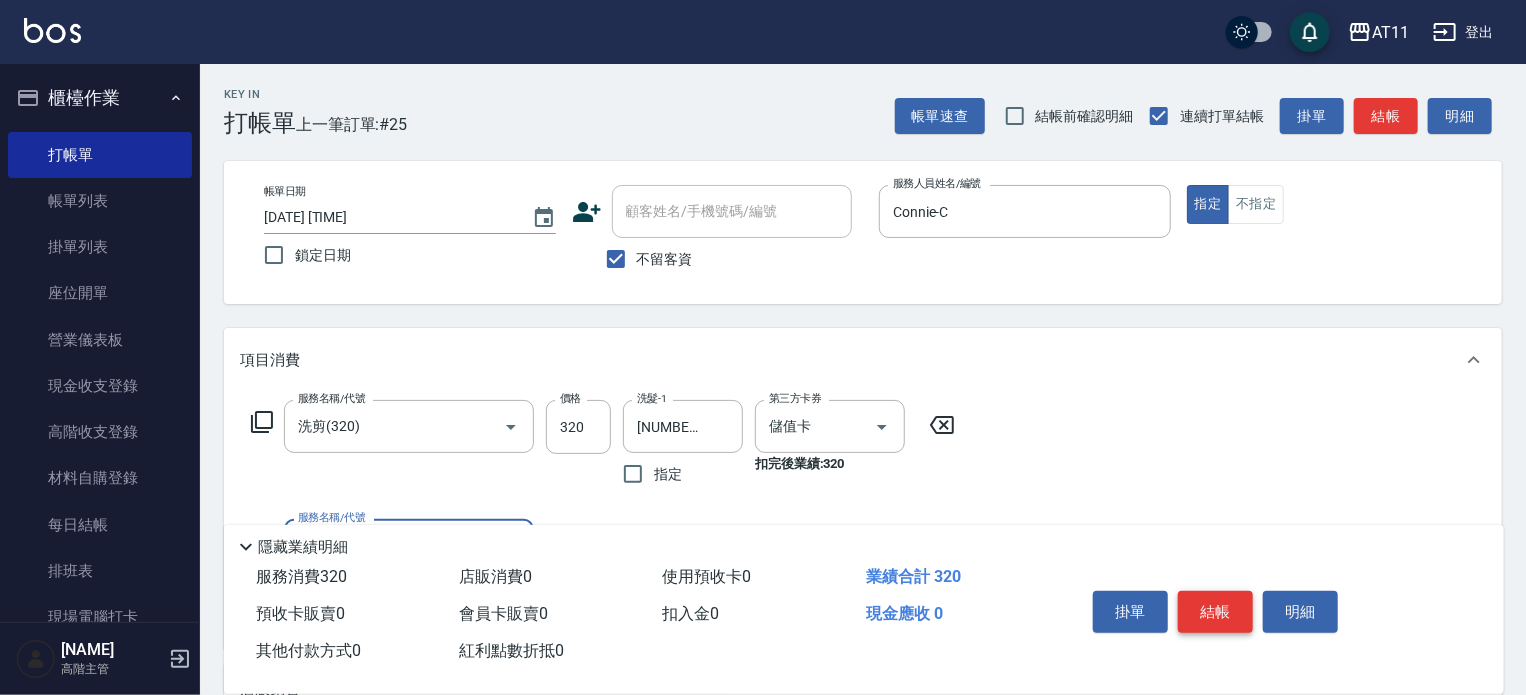 click on "結帳" at bounding box center [1215, 612] 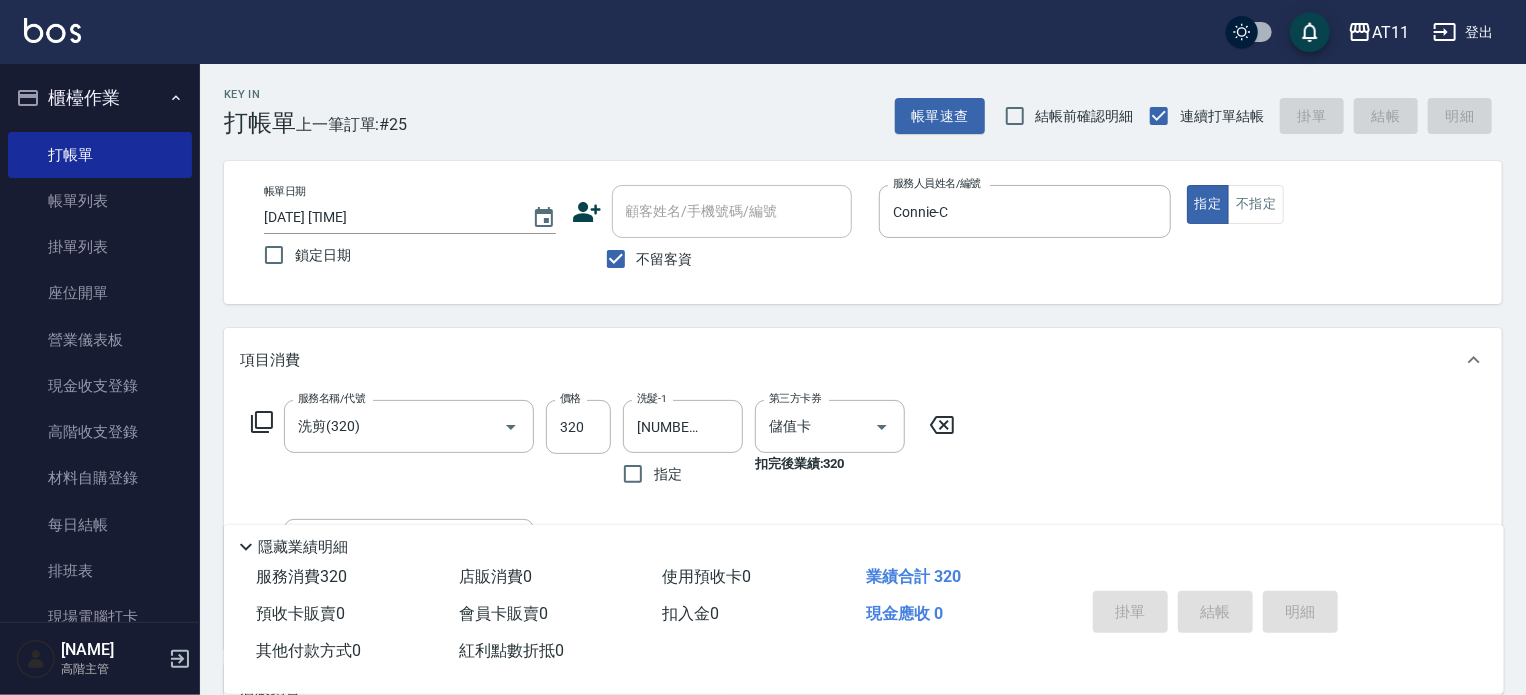 type 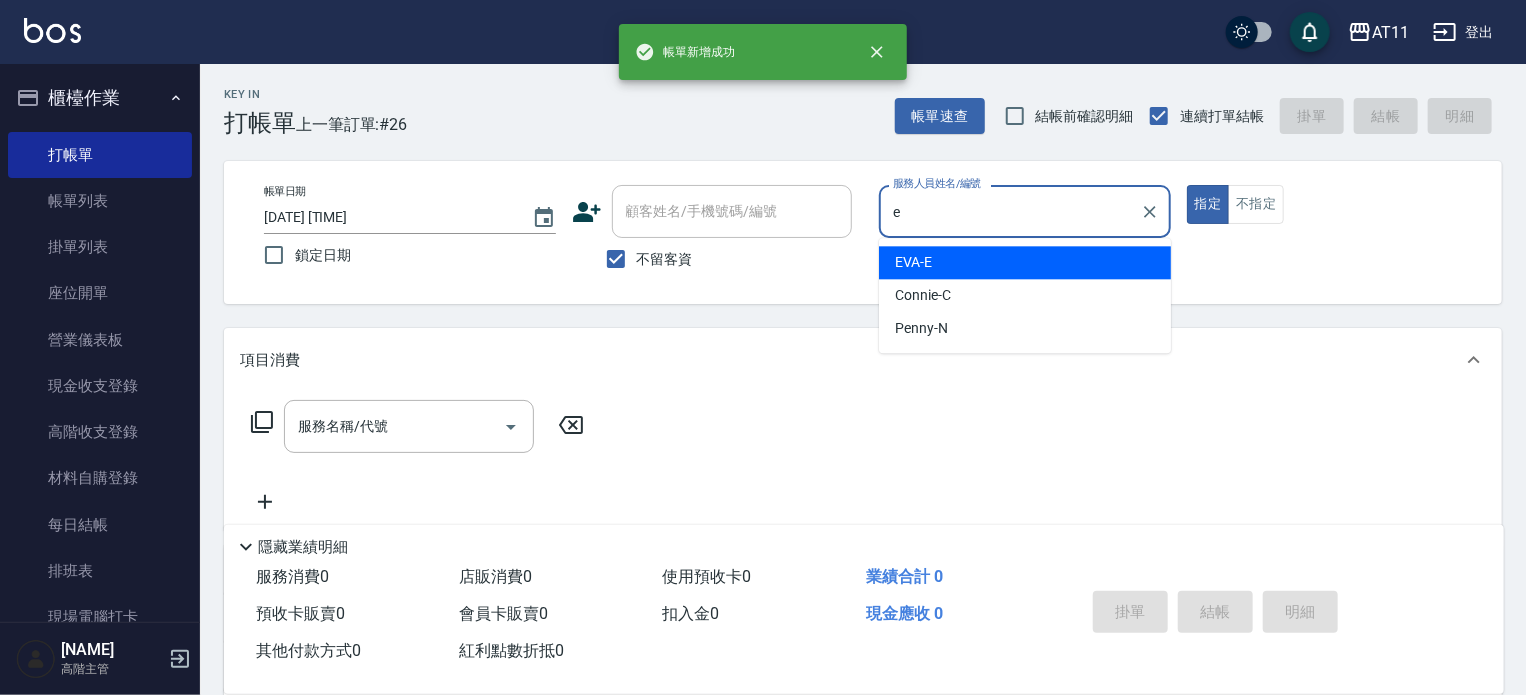type on "EVA-E" 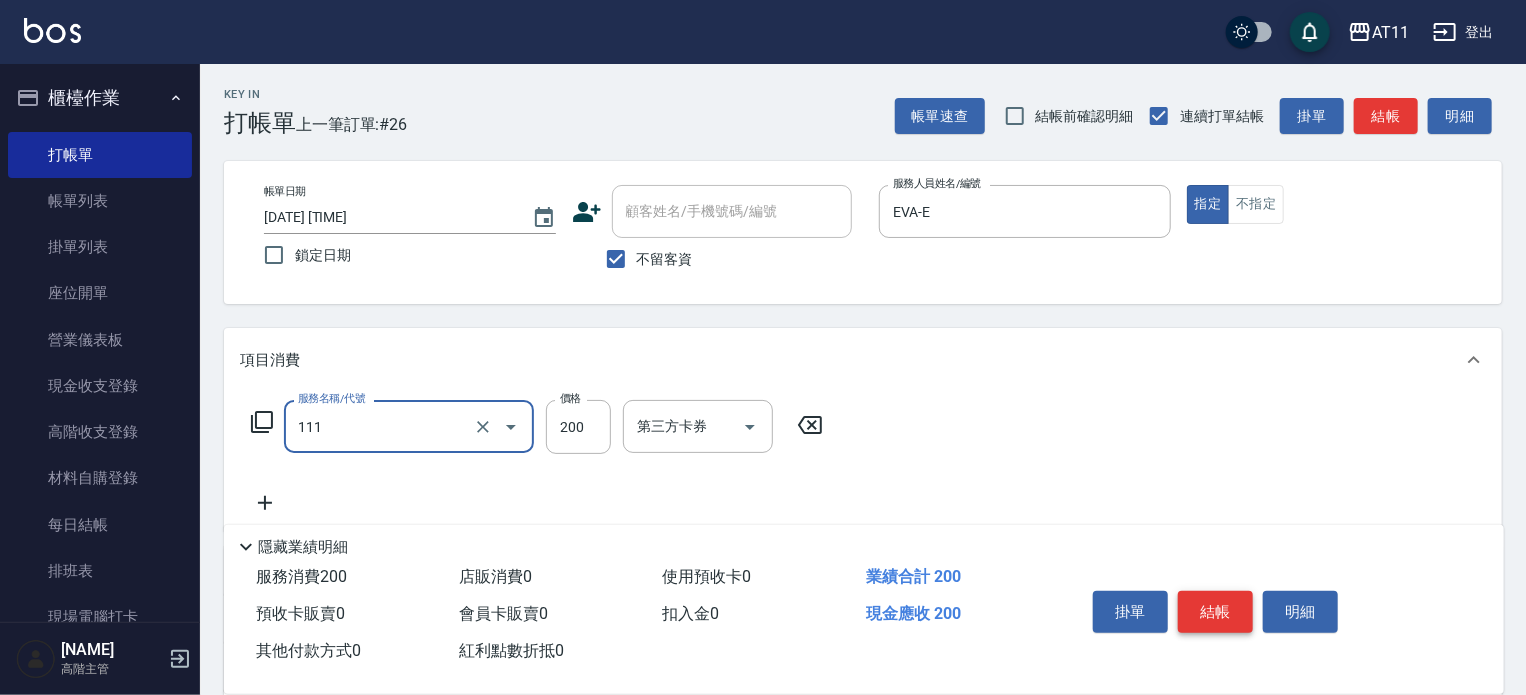 type on "精油洗髮(111)" 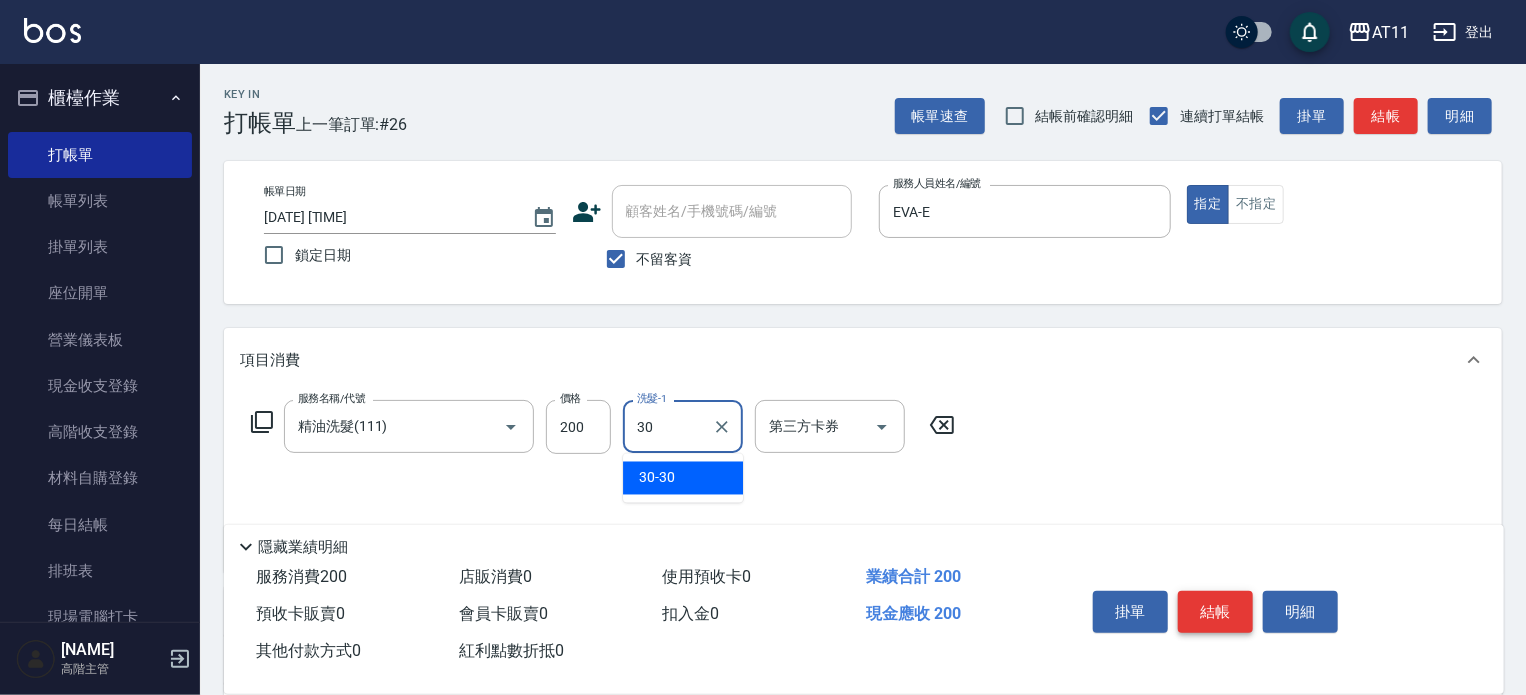 type on "30-30" 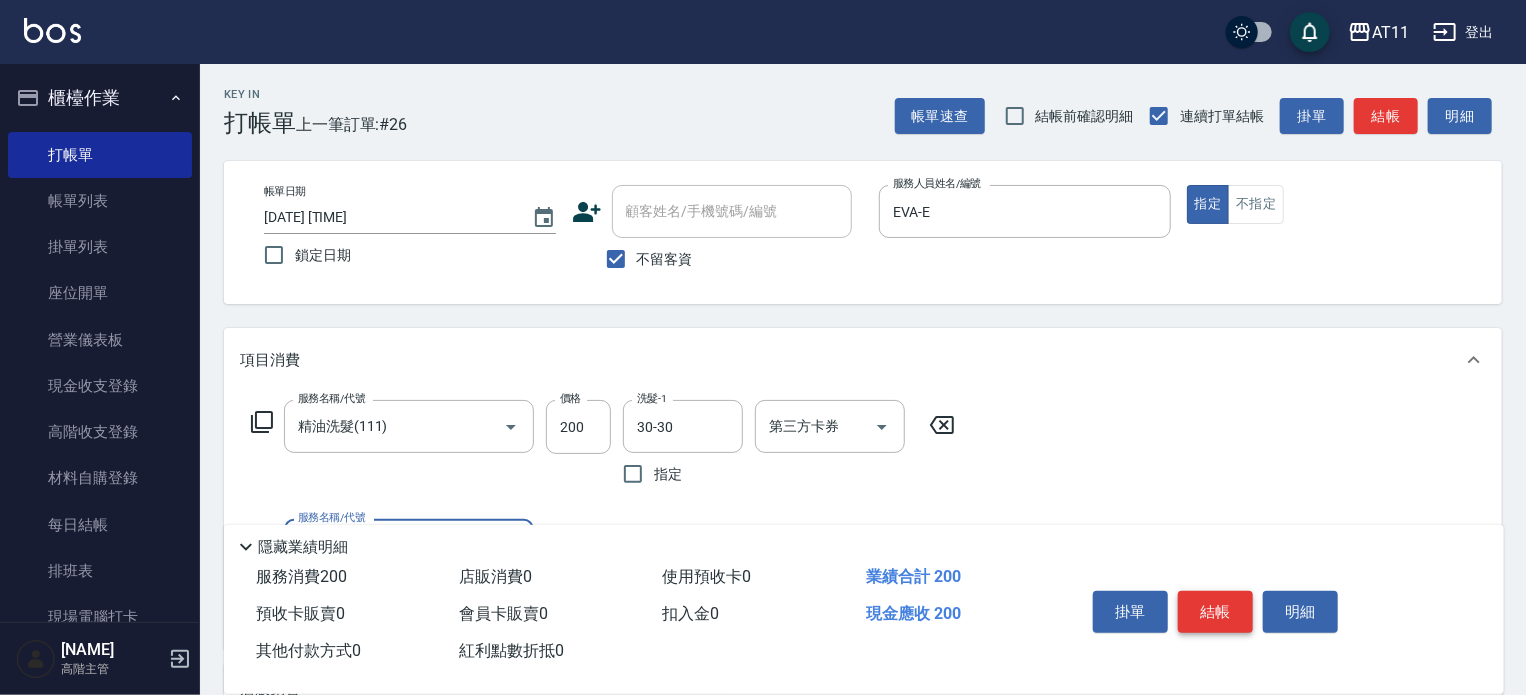 click on "結帳" at bounding box center (1215, 612) 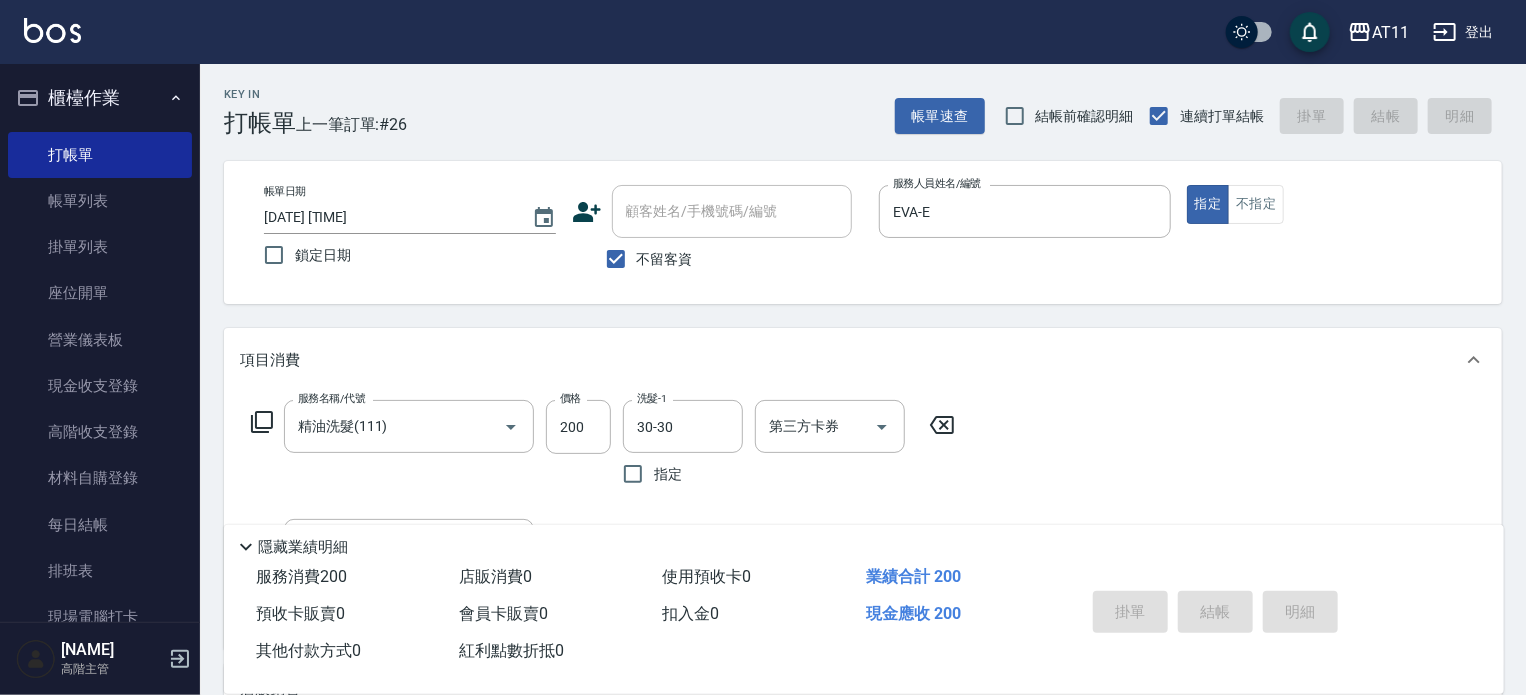 type on "2025/08/09 17:04" 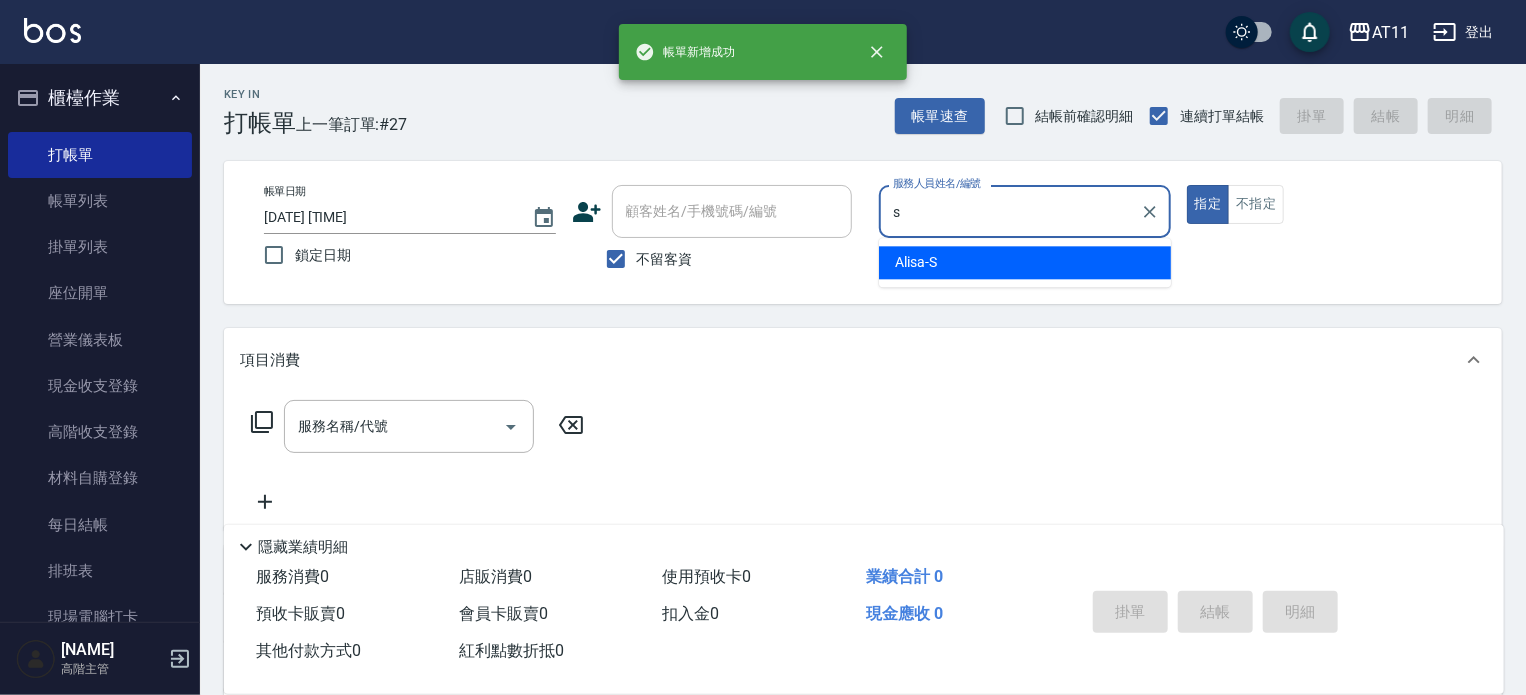 type on "Alisa-S" 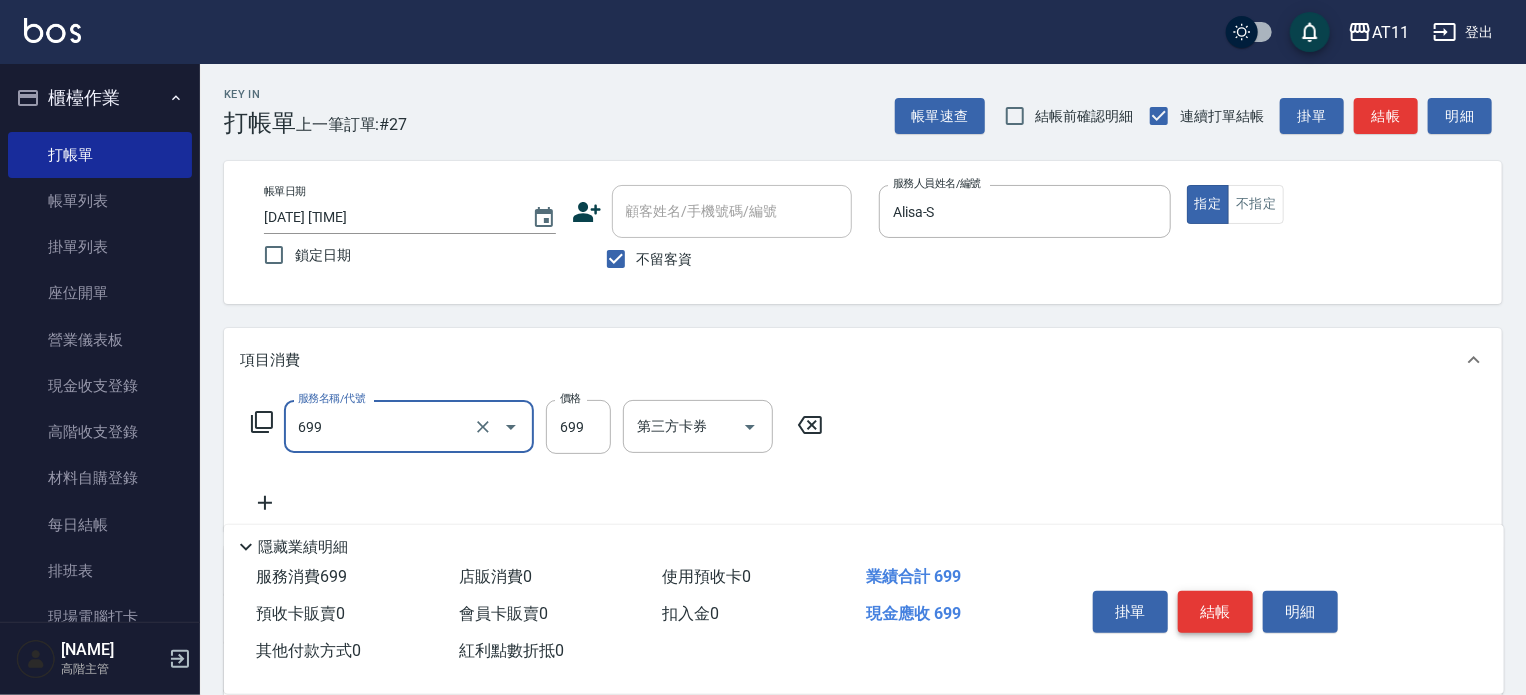 type on "SPA699(699)" 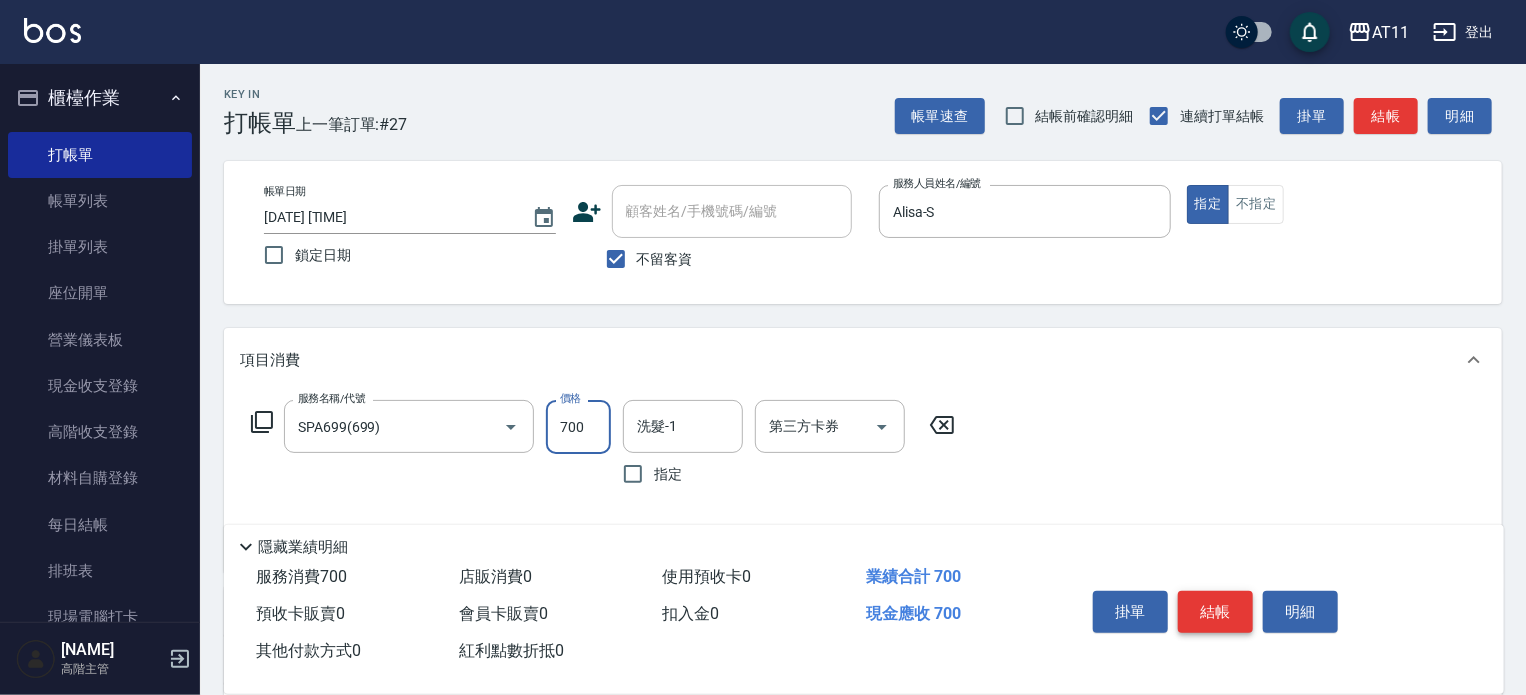 type on "700" 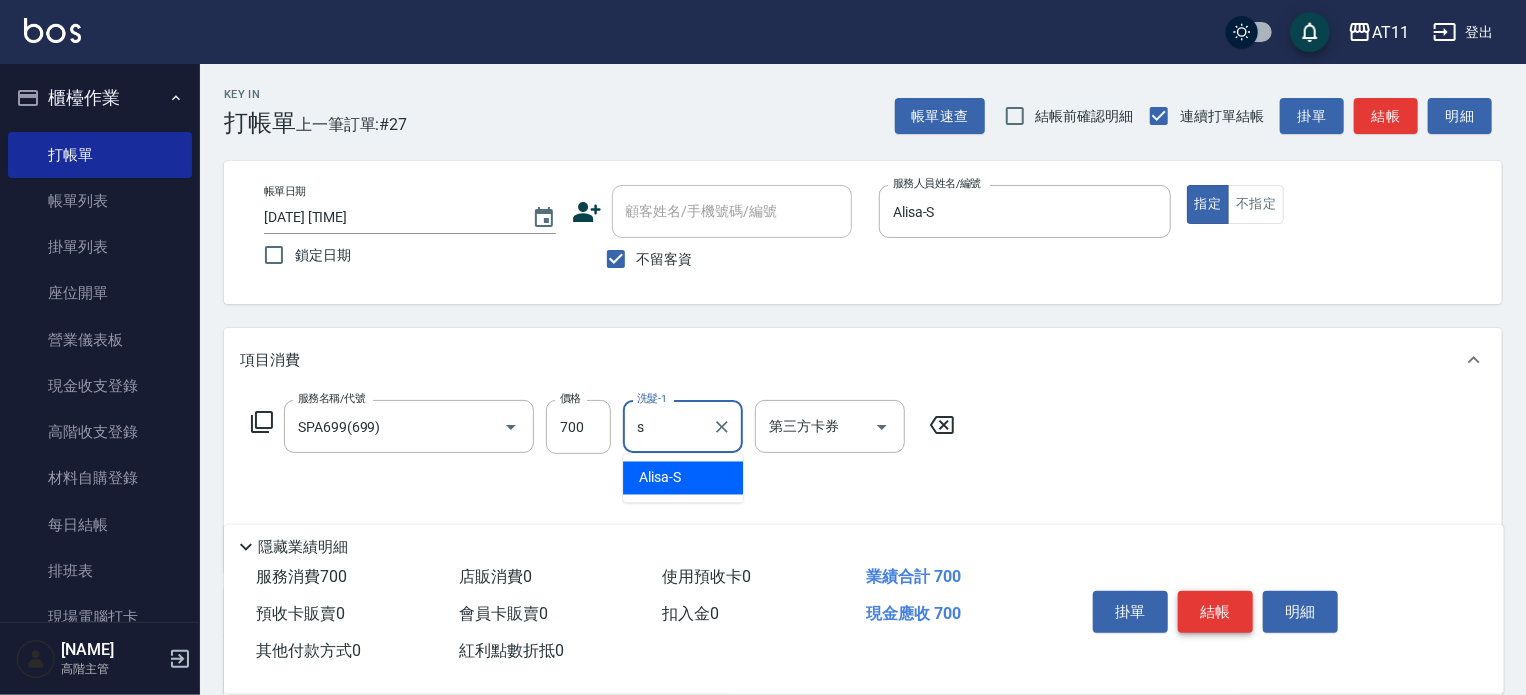 type on "Alisa-S" 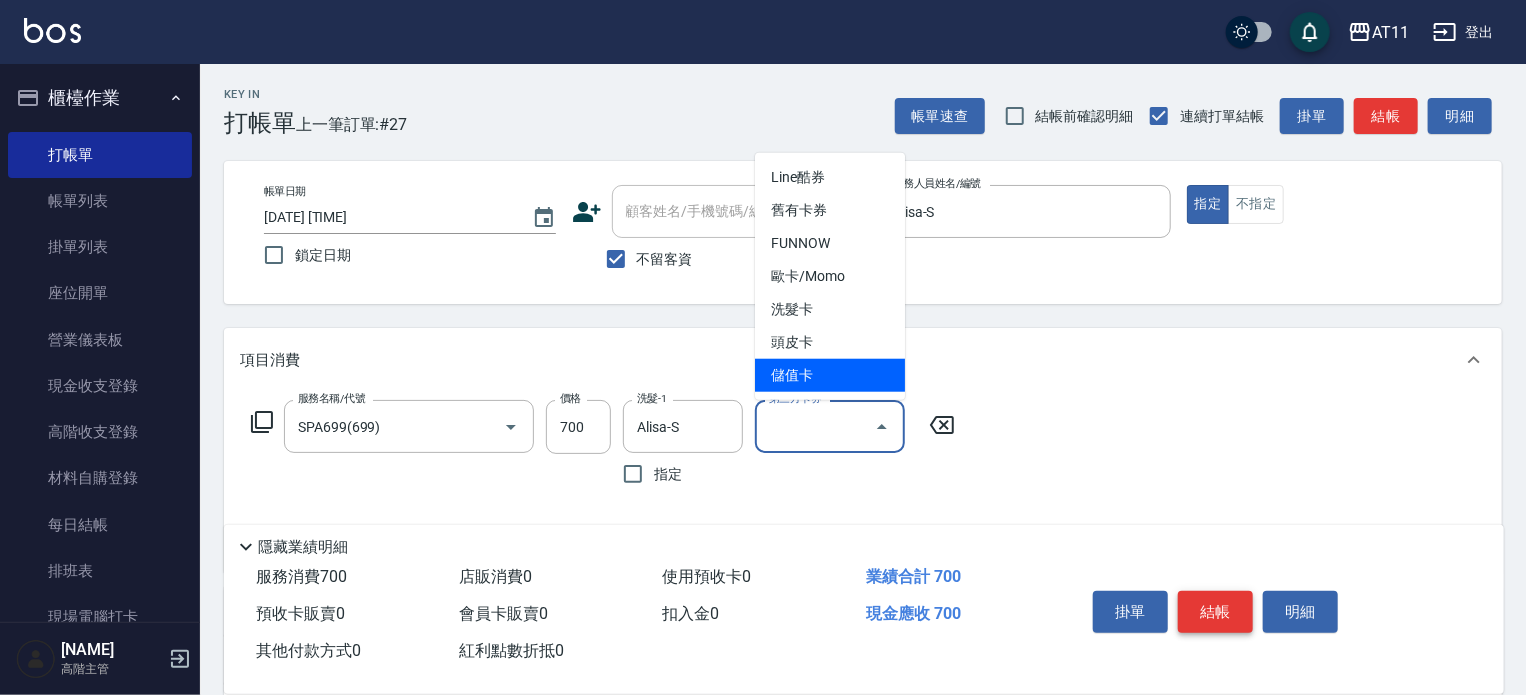 type on "儲值卡" 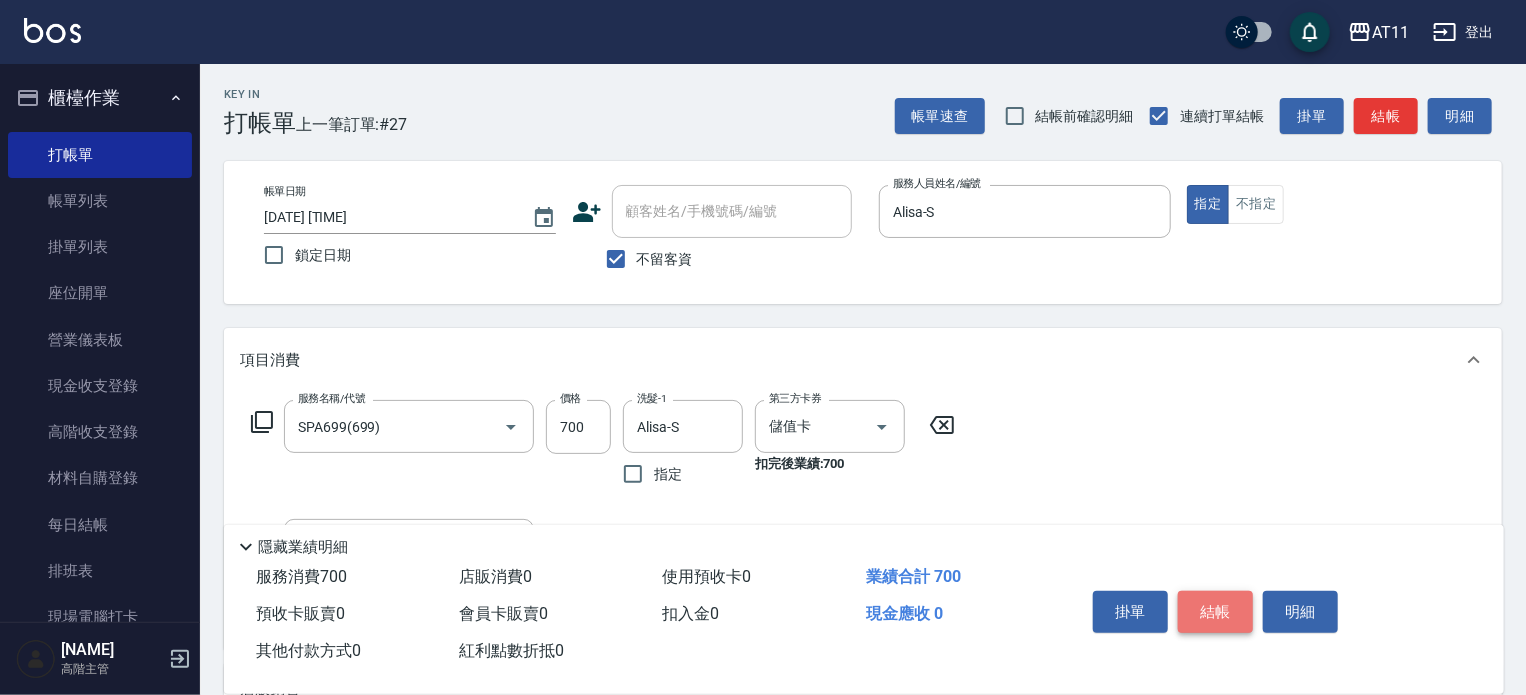 click on "結帳" at bounding box center (1215, 612) 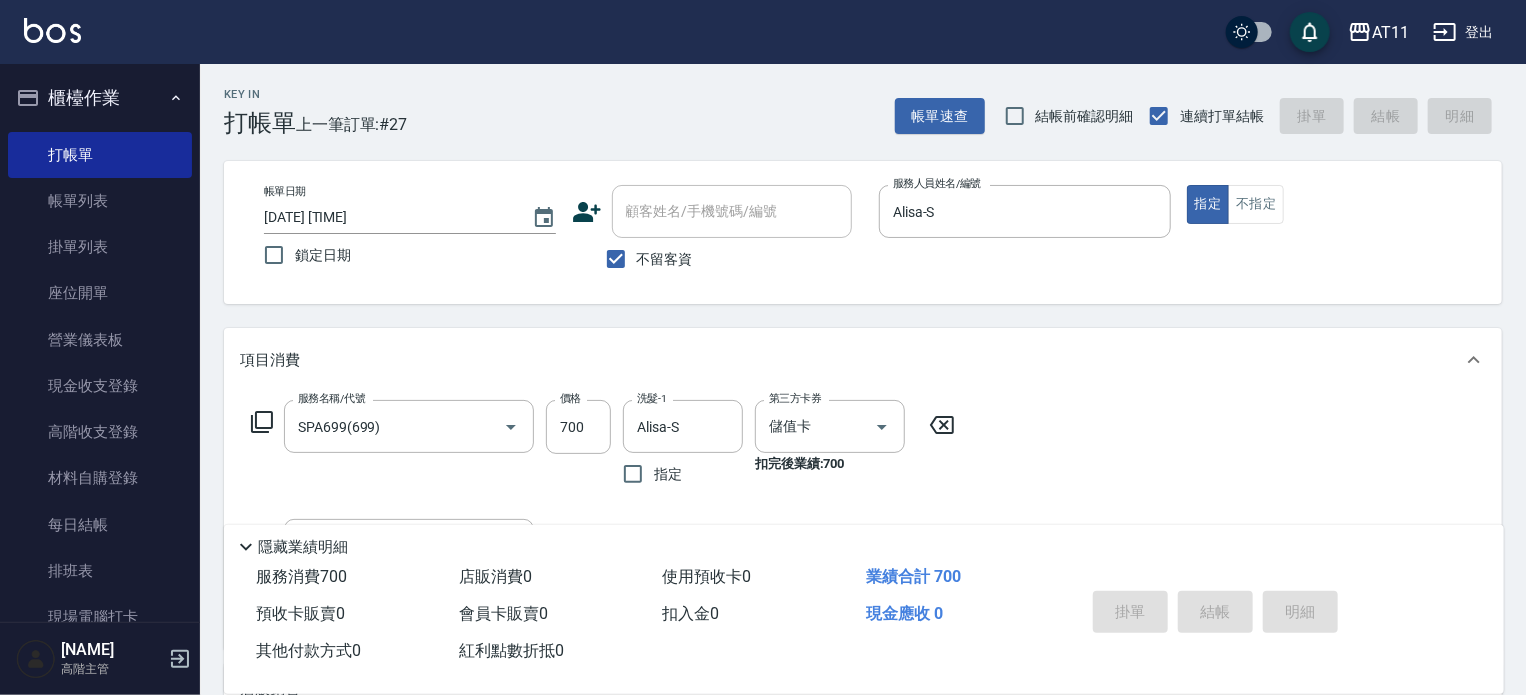 type 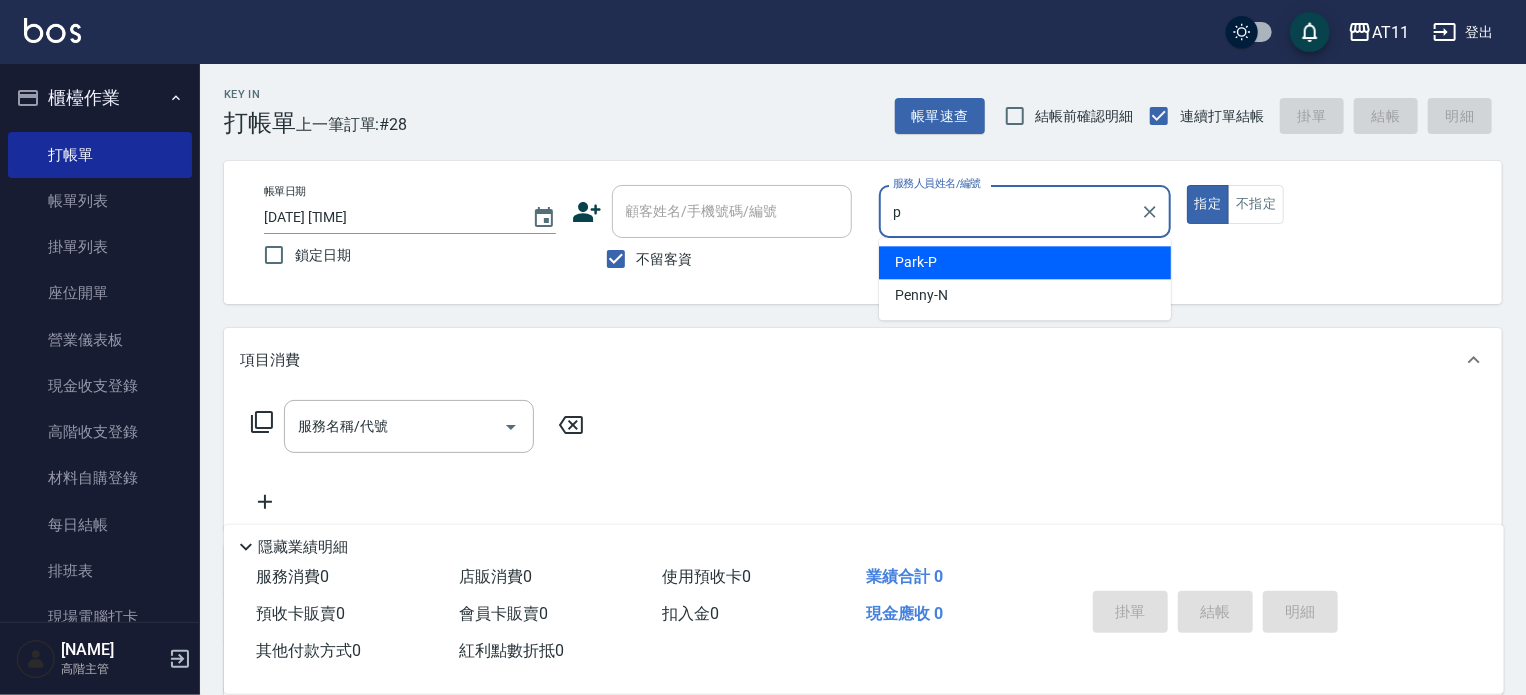 type on "Park-P" 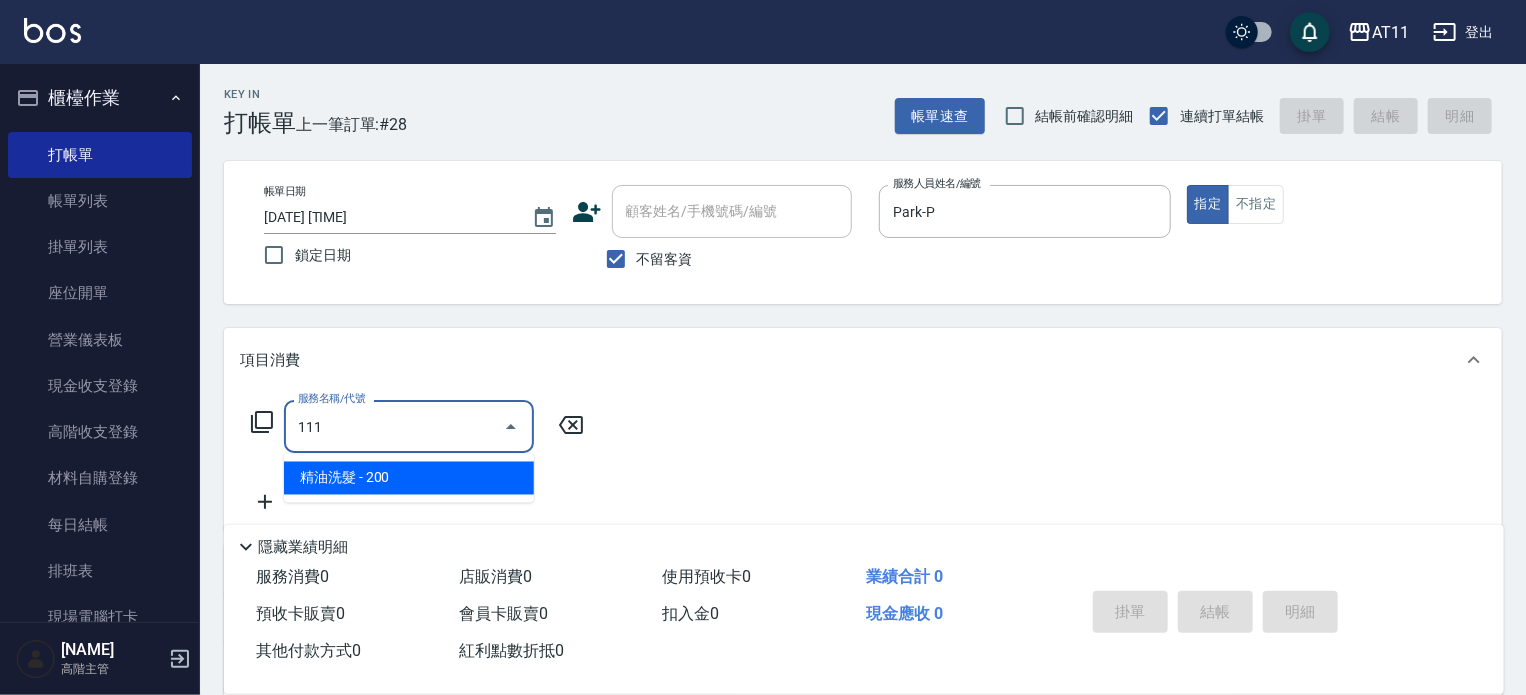 type on "精油洗髮(111)" 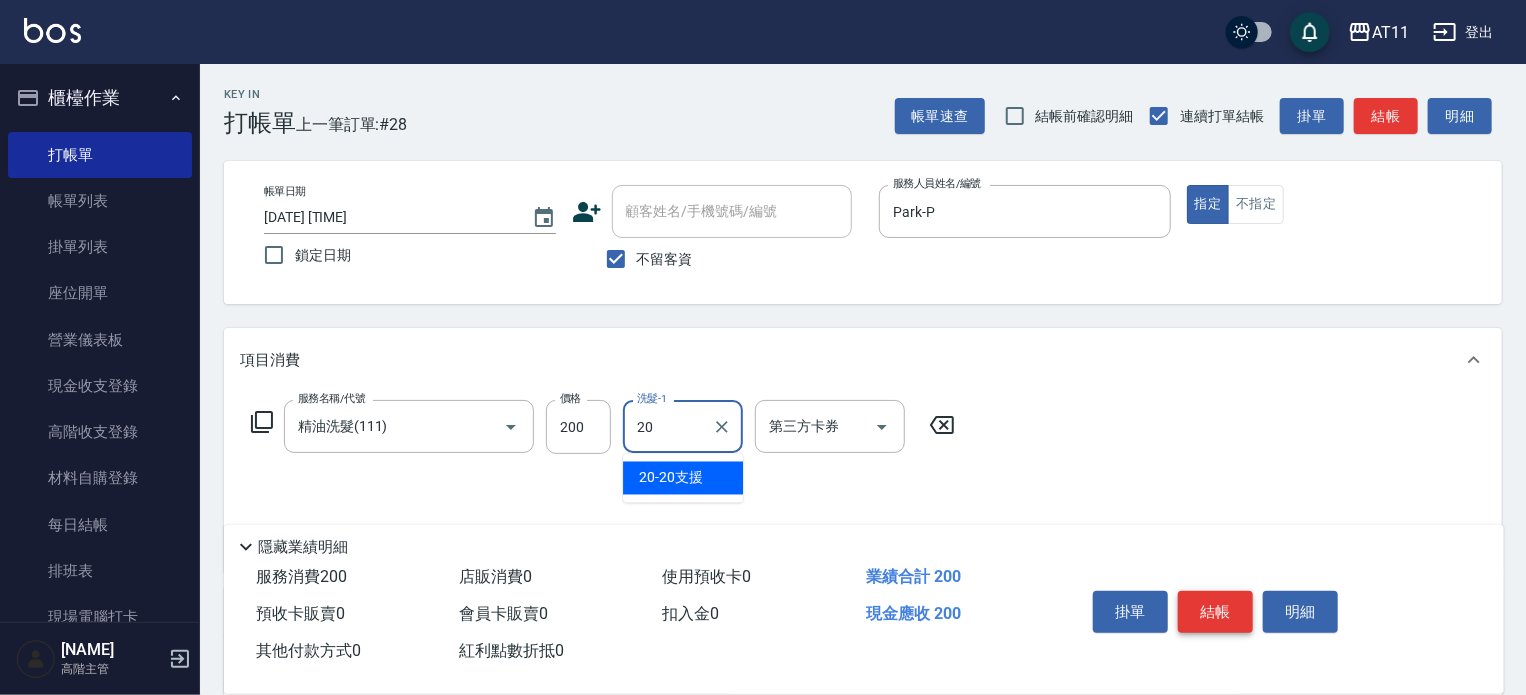 type on "20-20支援" 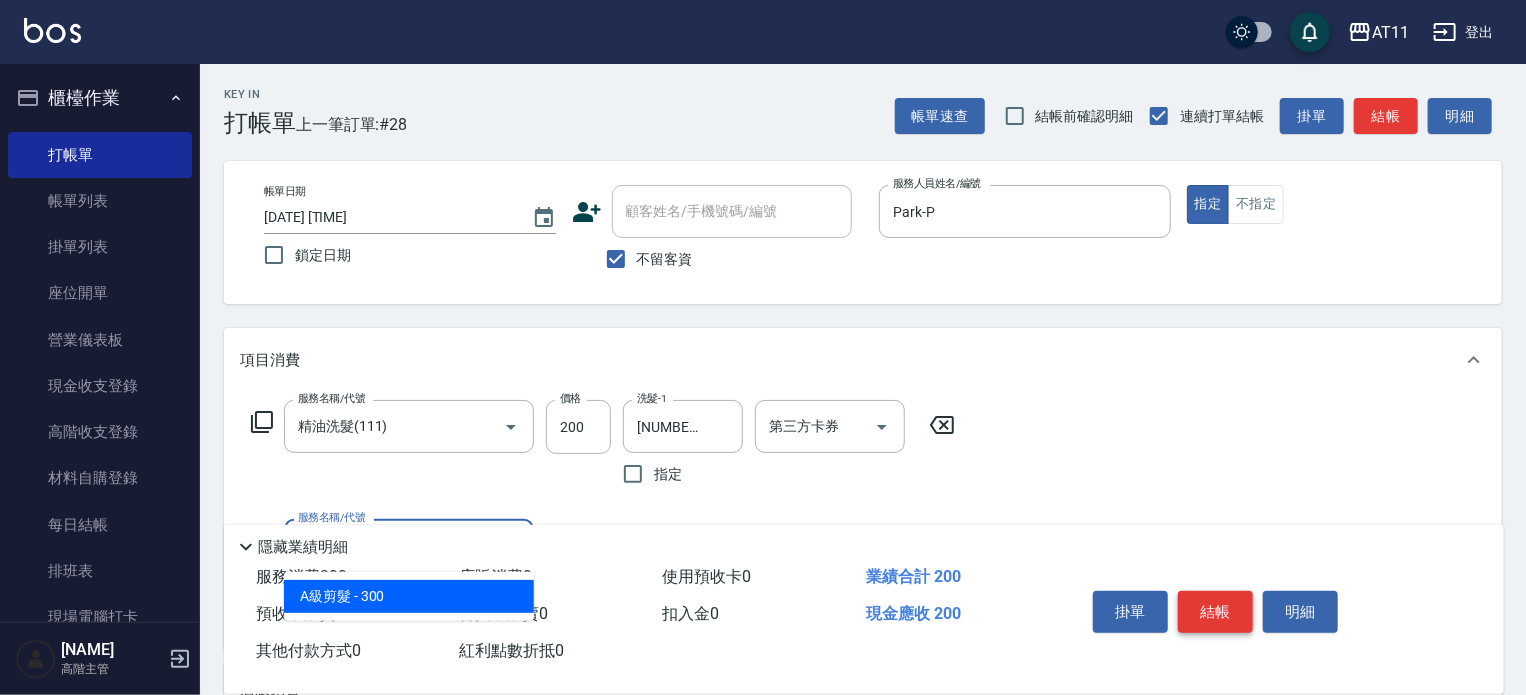 type on "A級剪髮(300)" 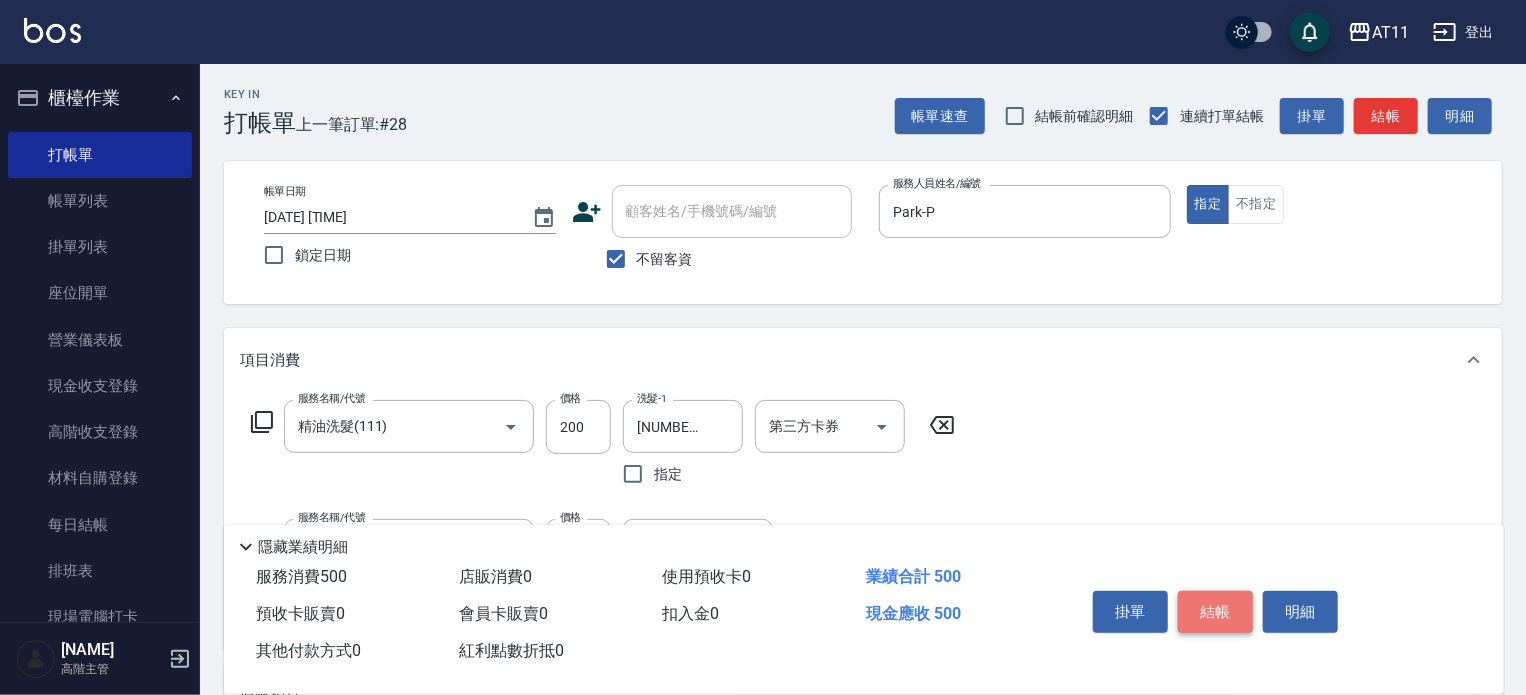 click on "結帳" at bounding box center (1215, 612) 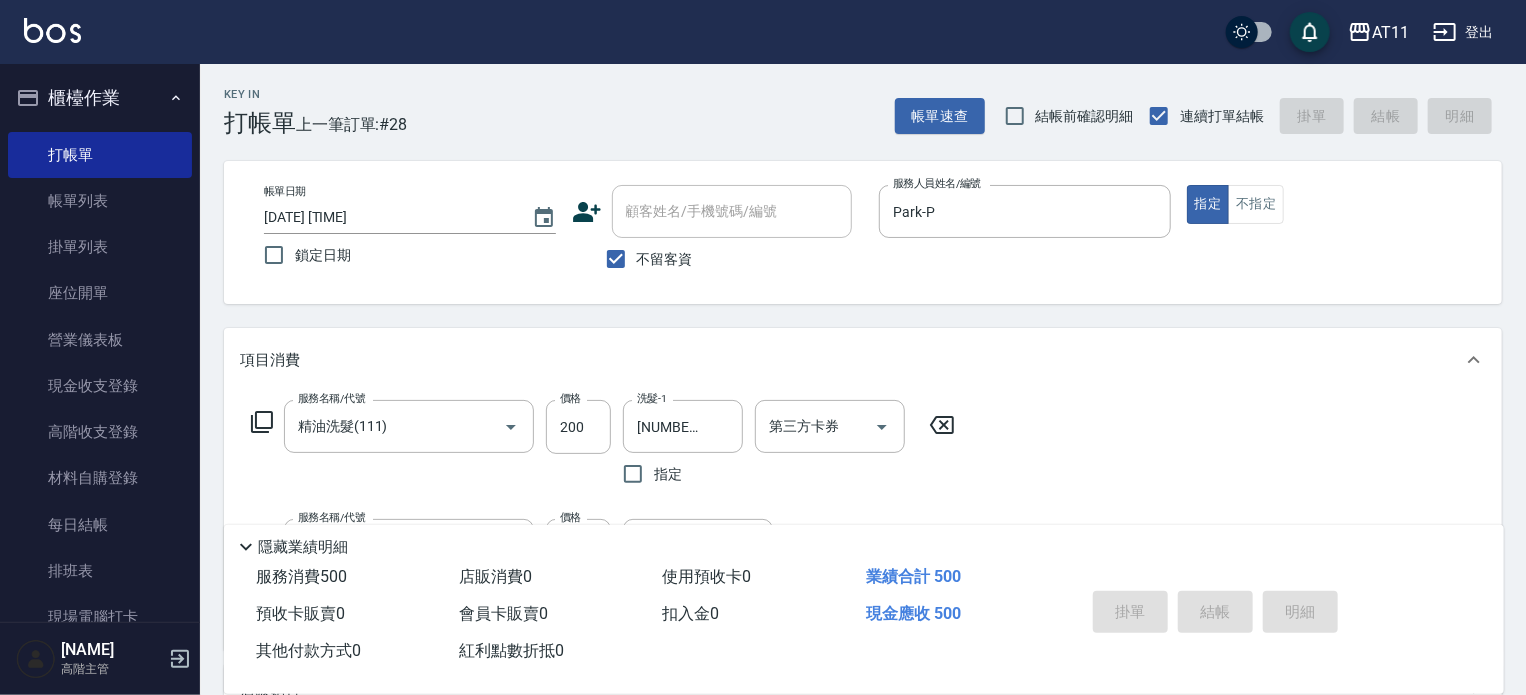 type 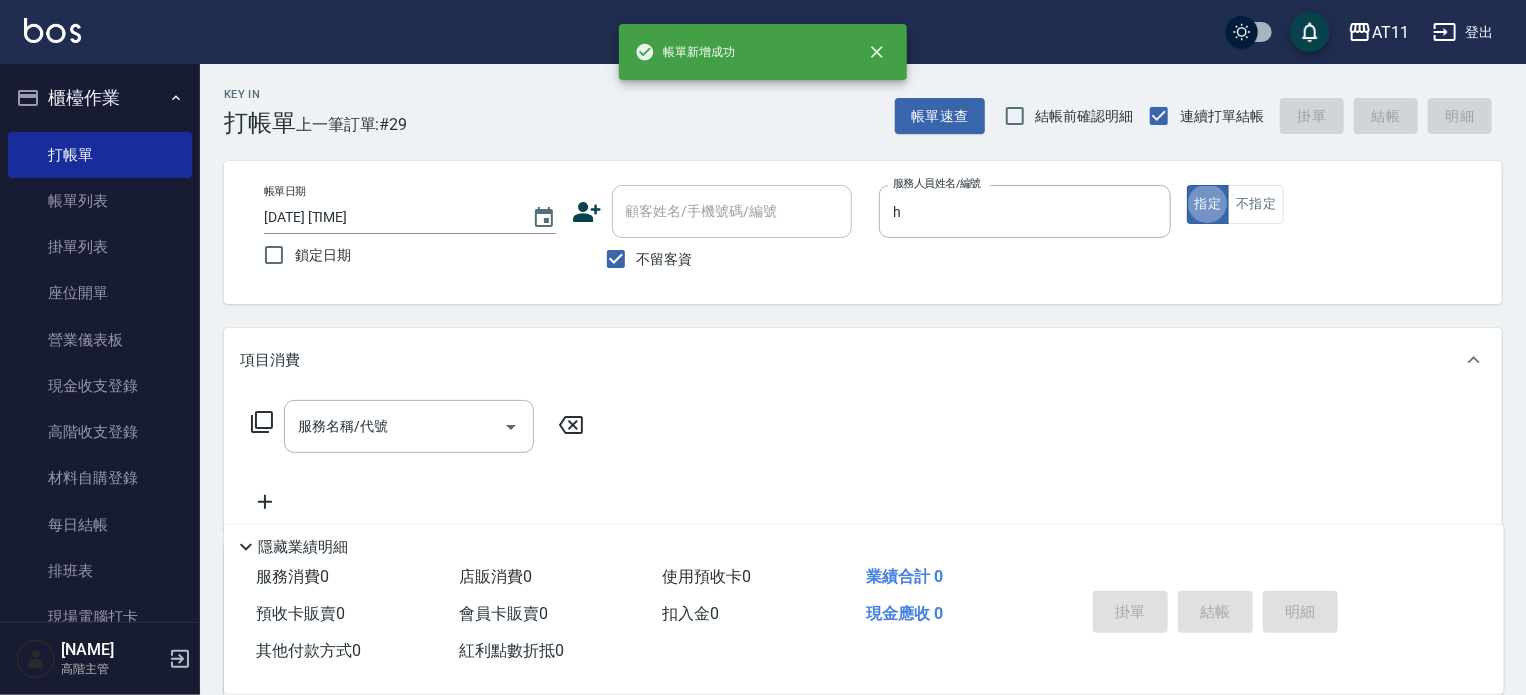 type on "Dinna-H" 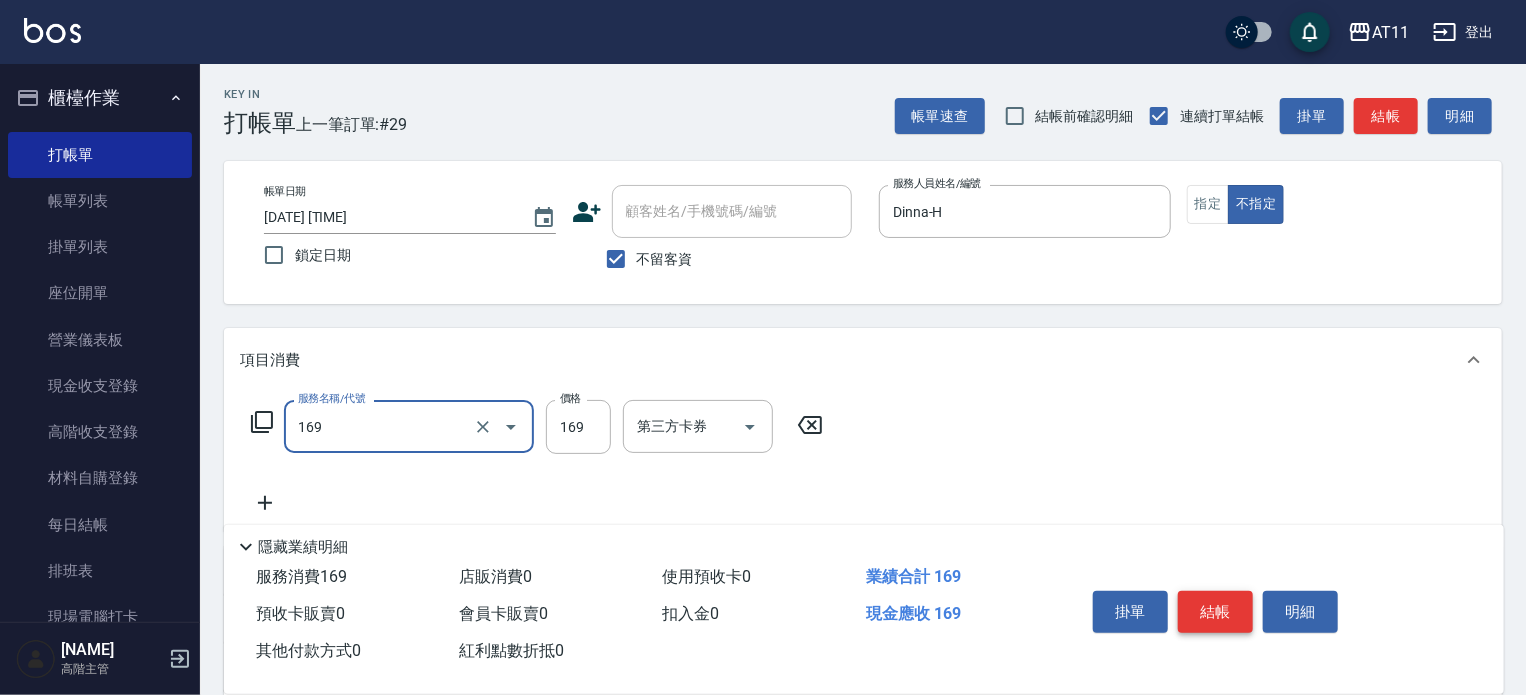 type on "單剪(169)" 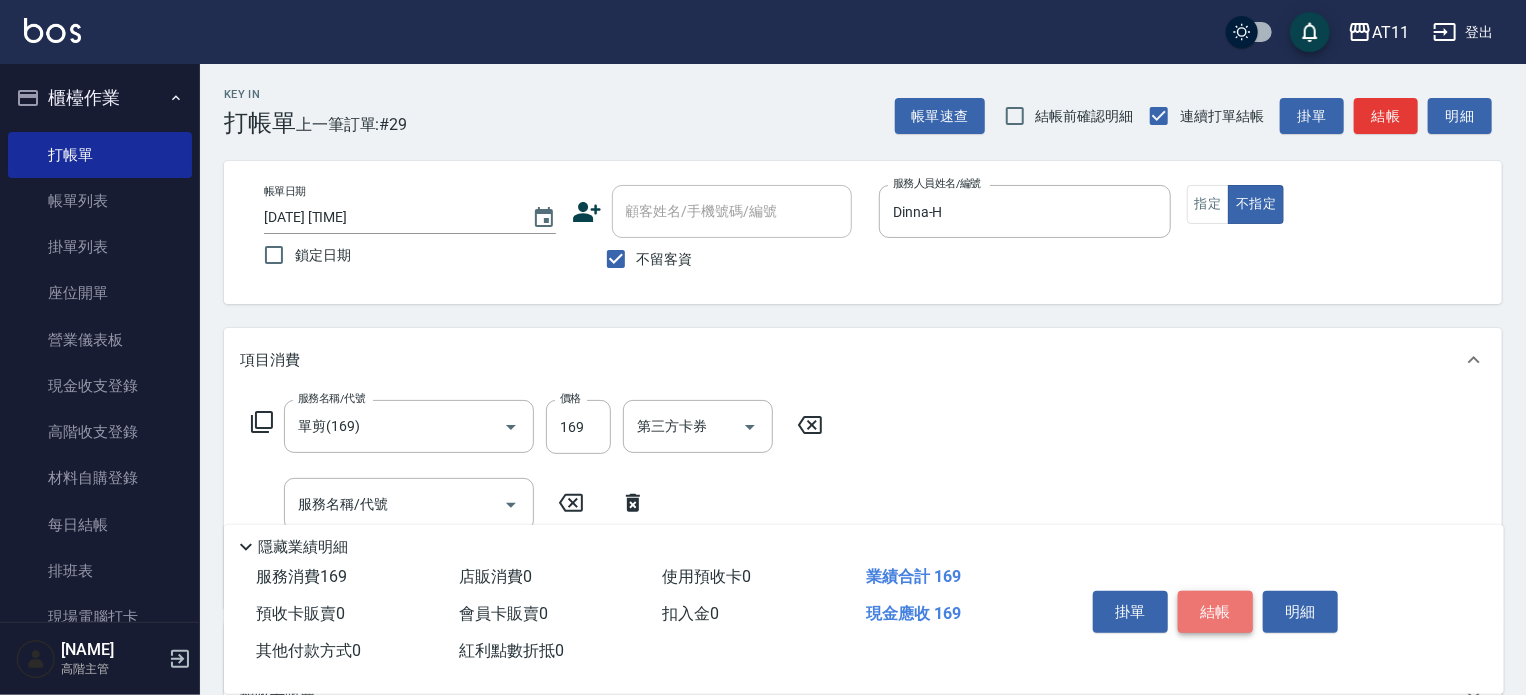 click on "結帳" at bounding box center [1215, 612] 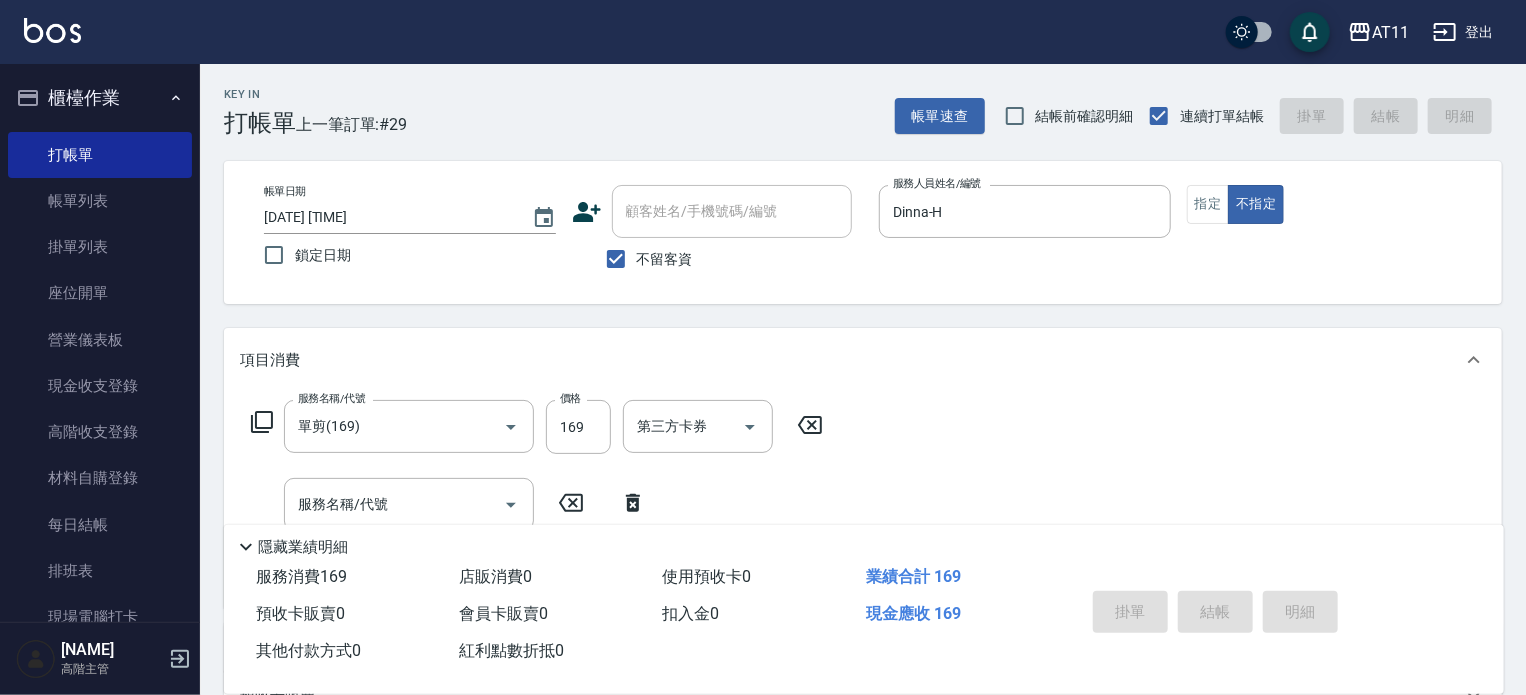 type 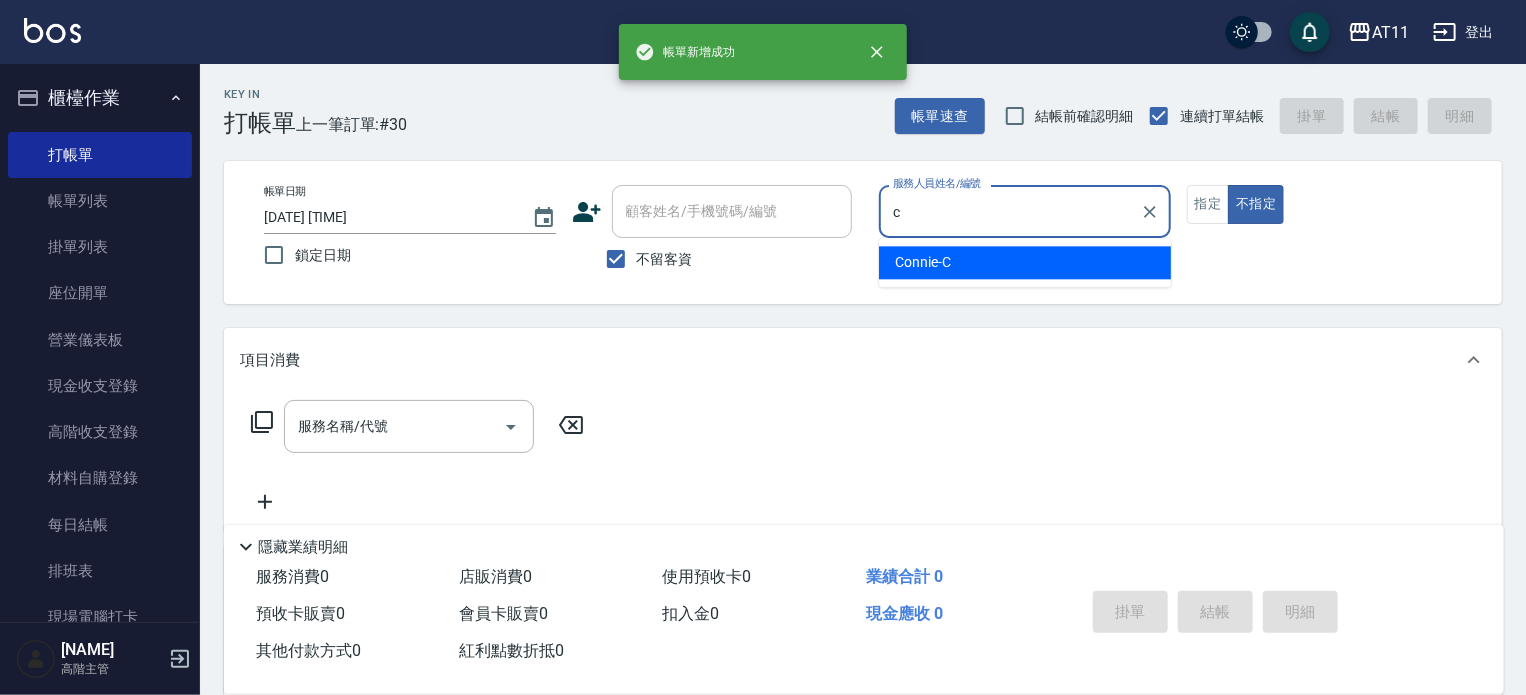 type on "Connie-C" 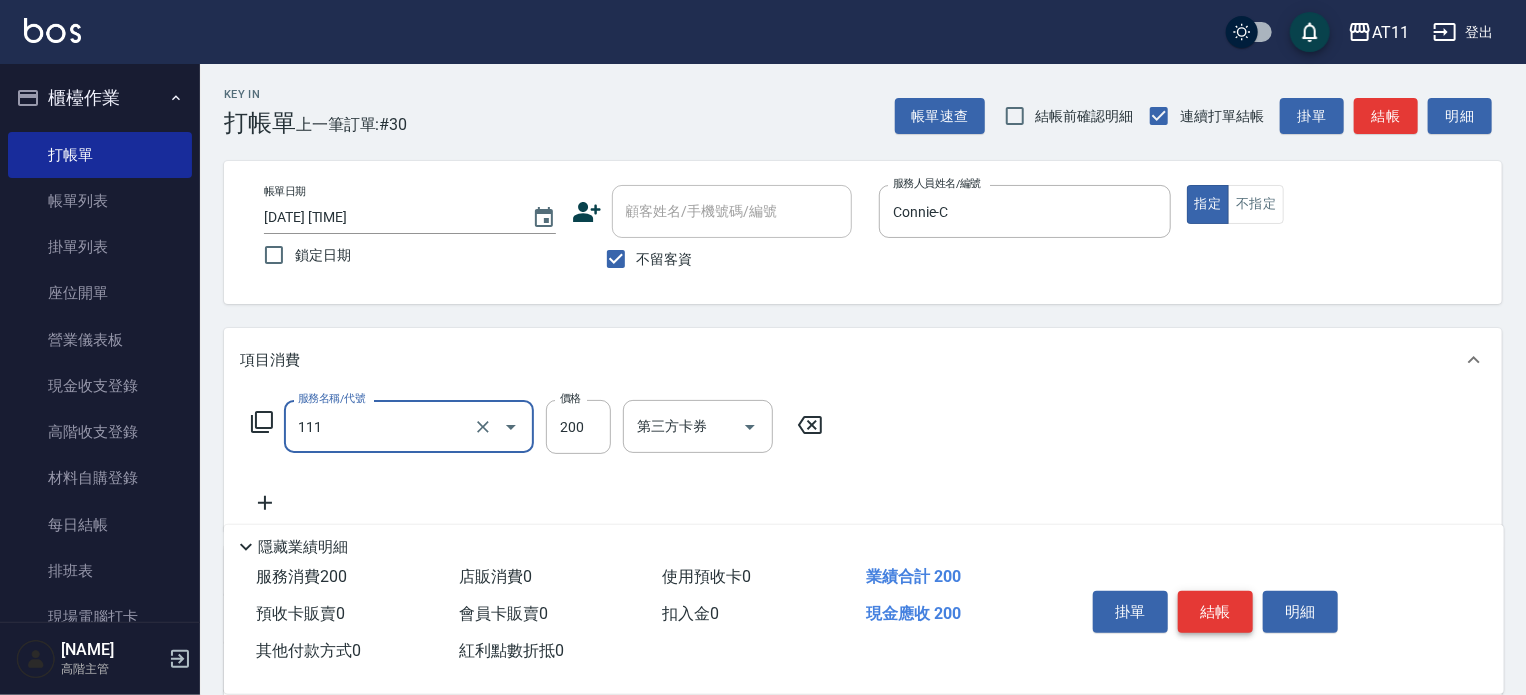 type on "精油洗髮(111)" 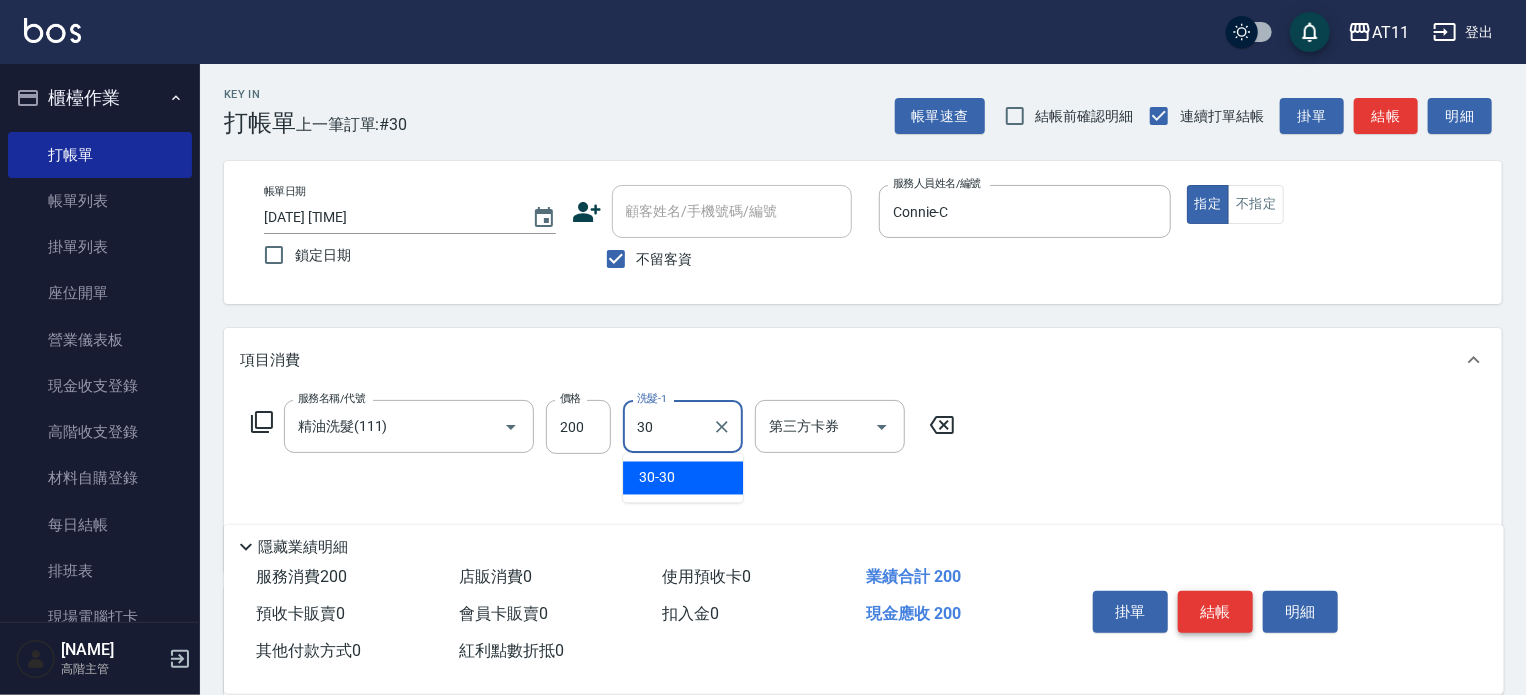 type on "30-30" 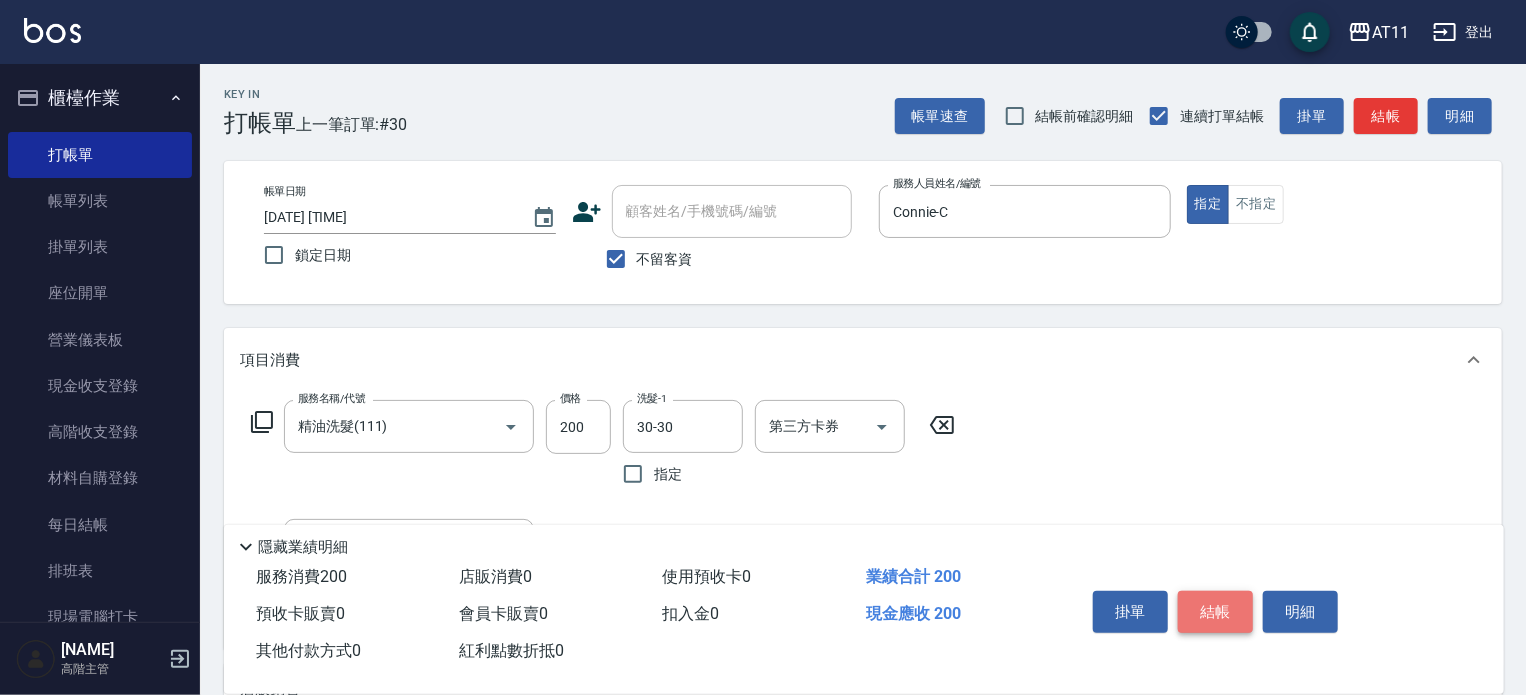 click on "結帳" at bounding box center [1215, 612] 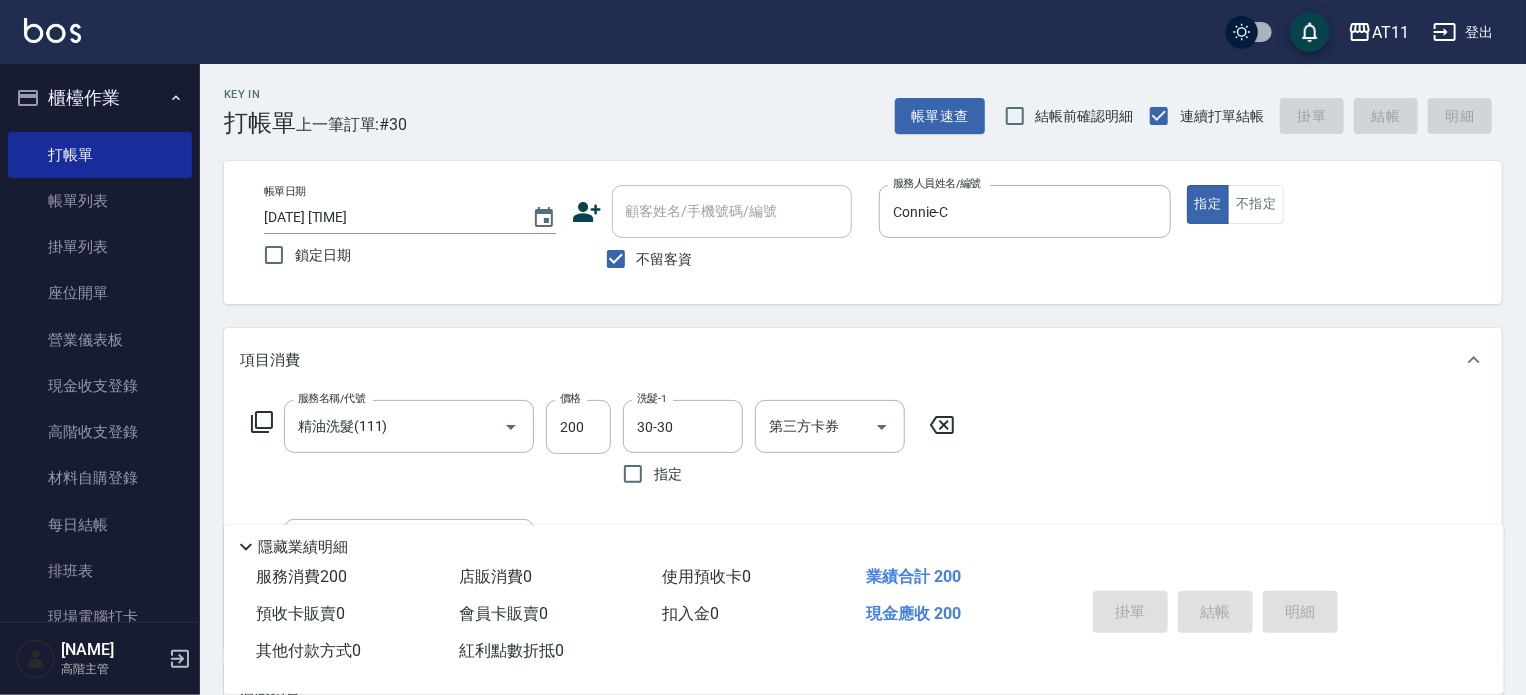 type 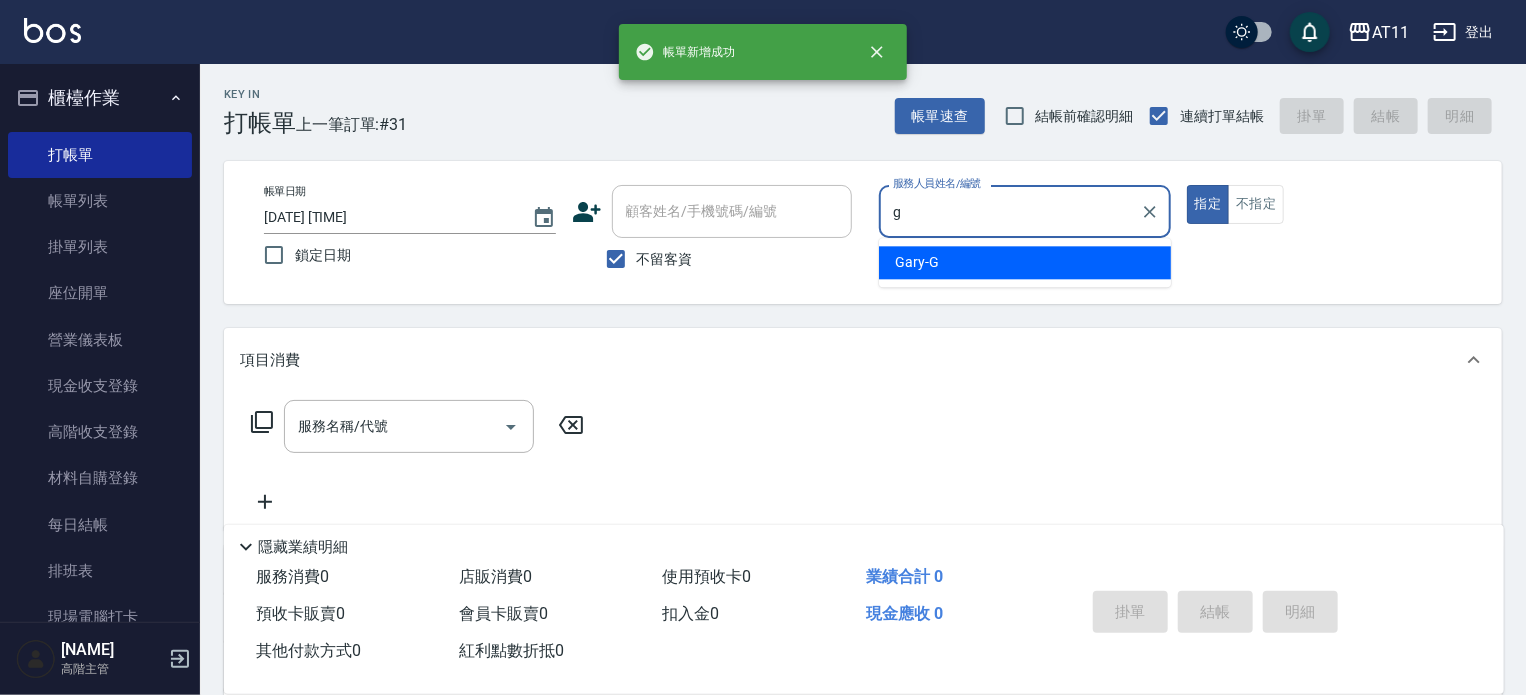 type on "Gary-G" 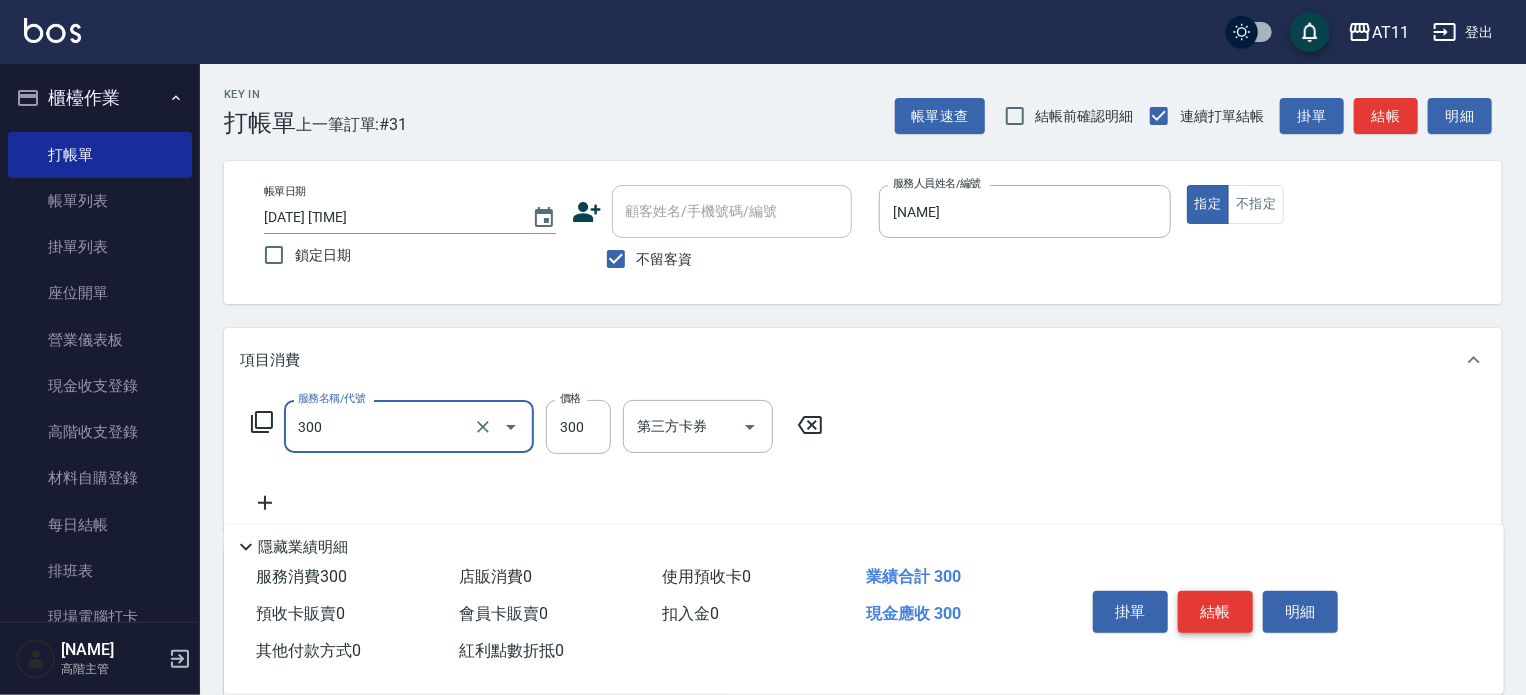 type on "A級剪髮(300)" 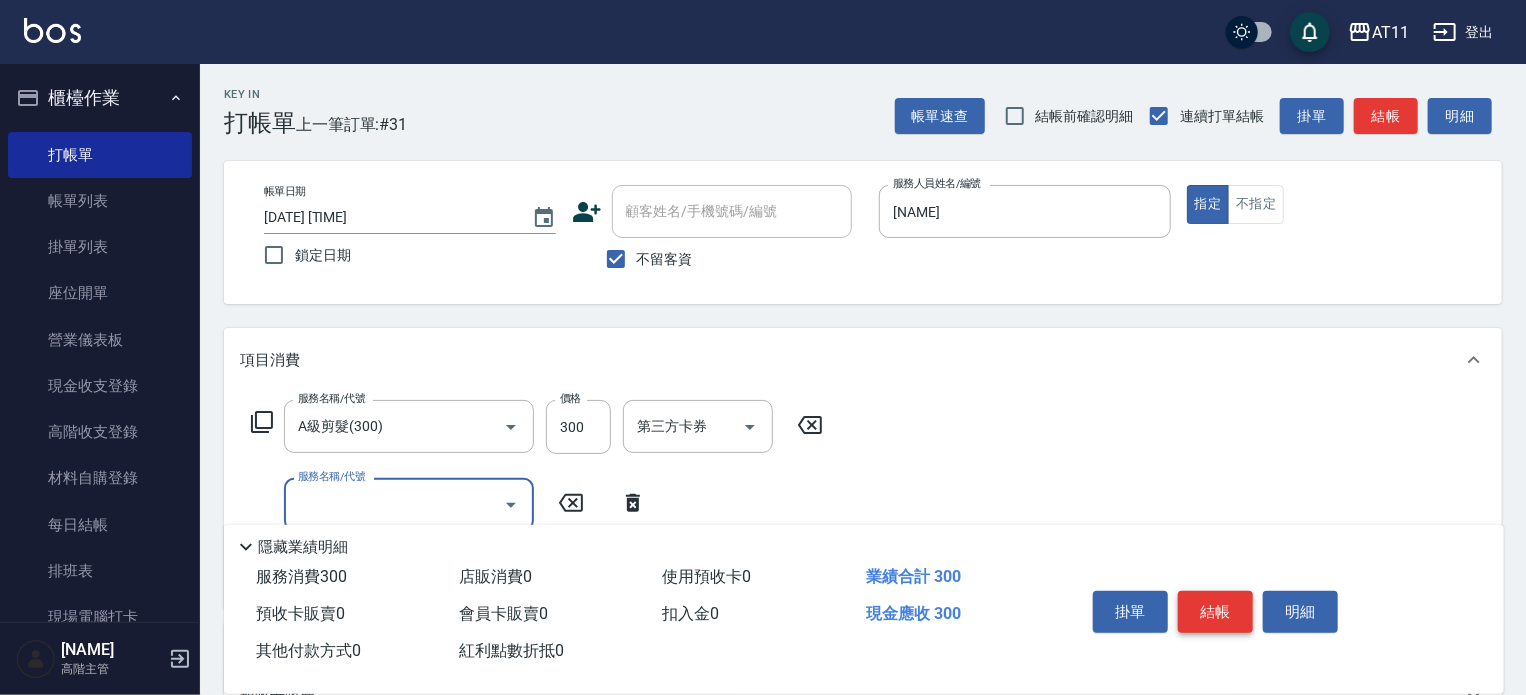 click on "結帳" at bounding box center (1215, 612) 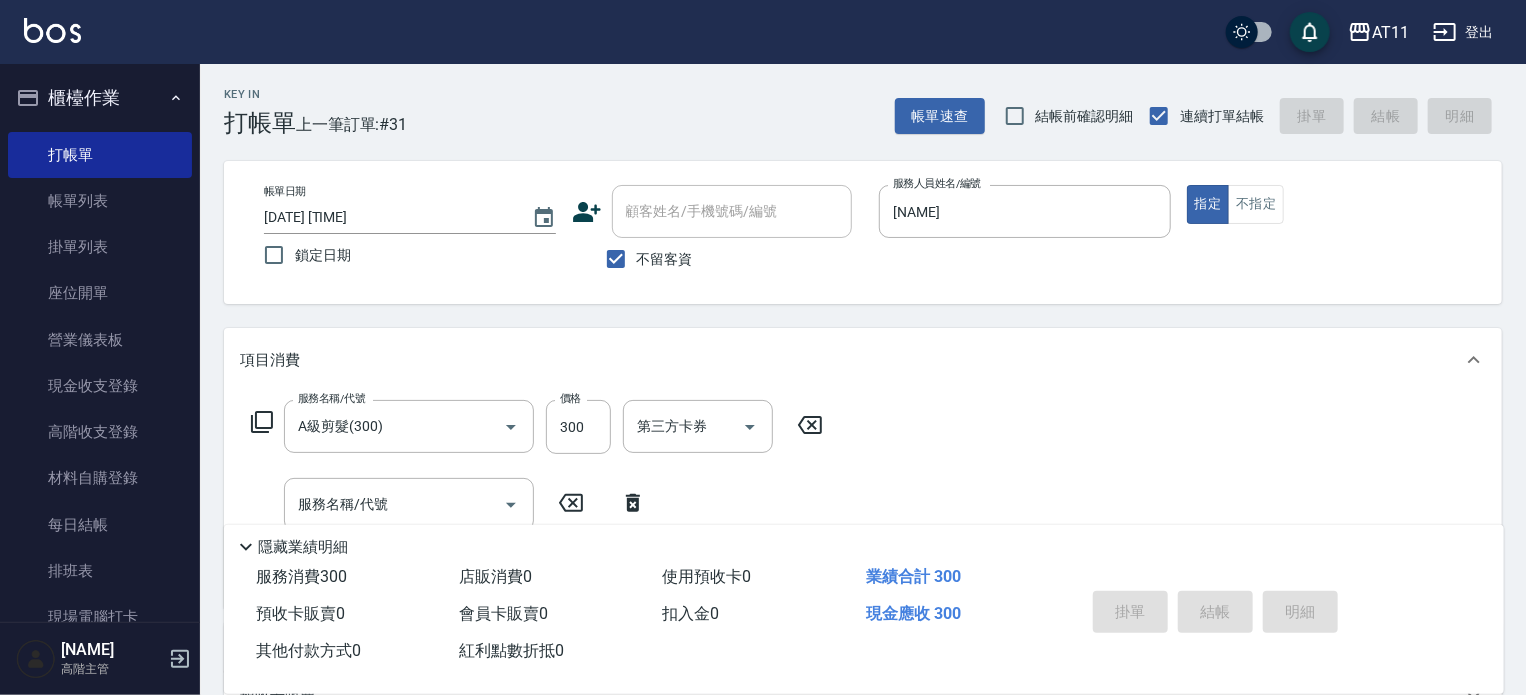 type 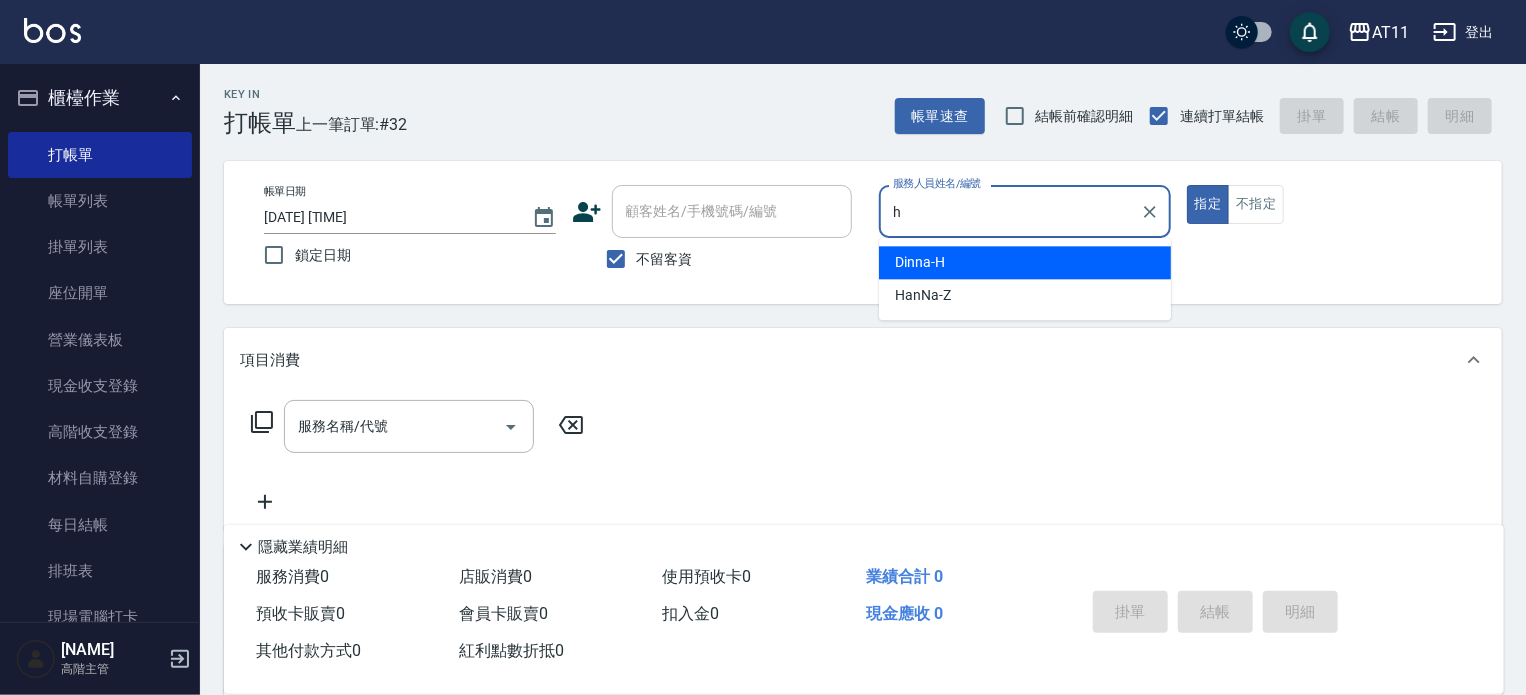 type 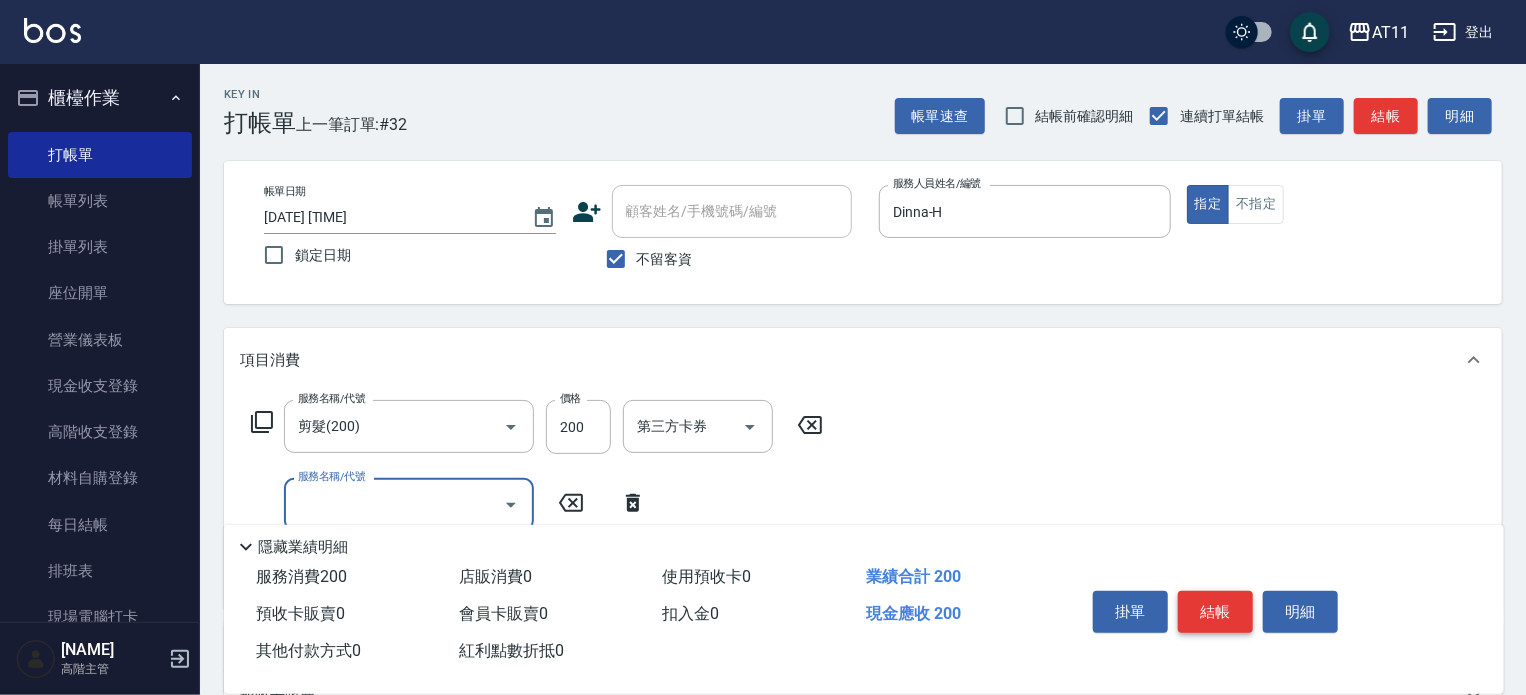 click on "結帳" at bounding box center (1215, 612) 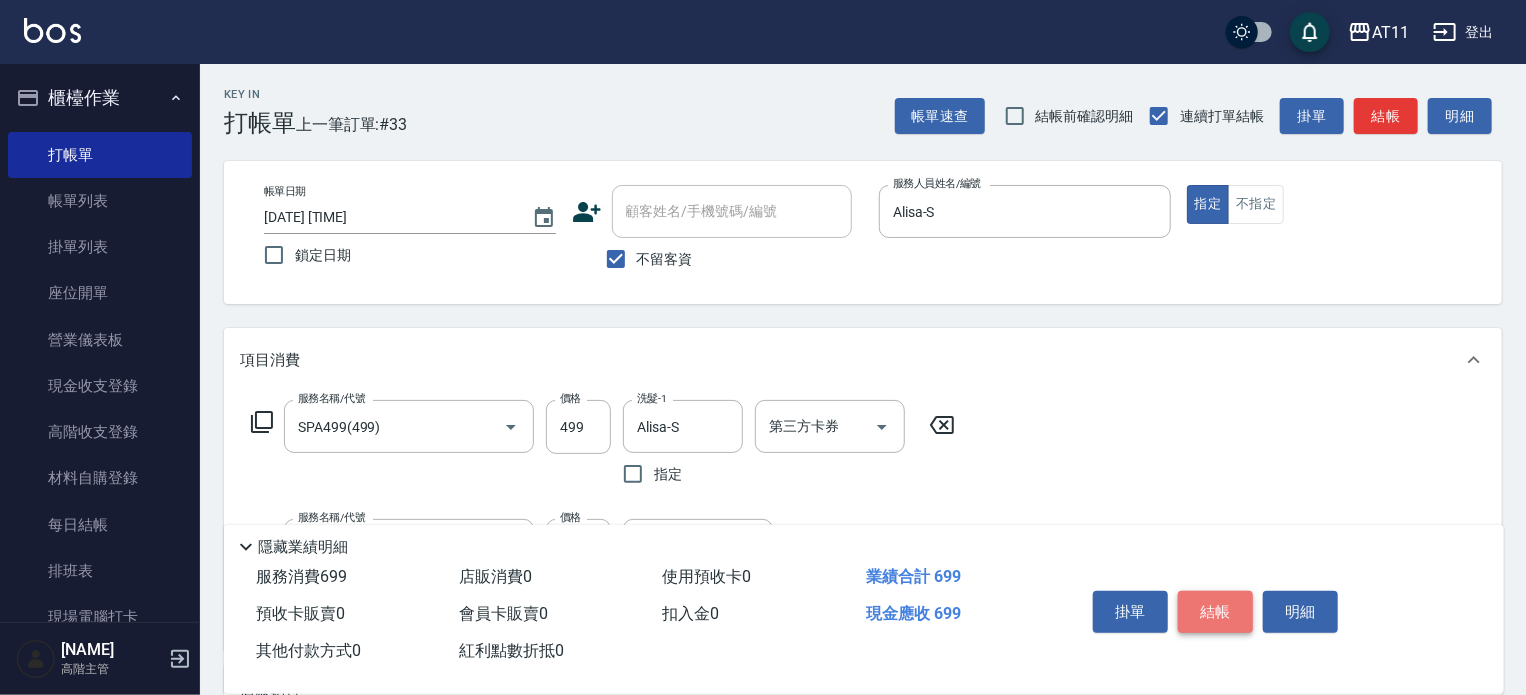 click on "結帳" at bounding box center (1215, 612) 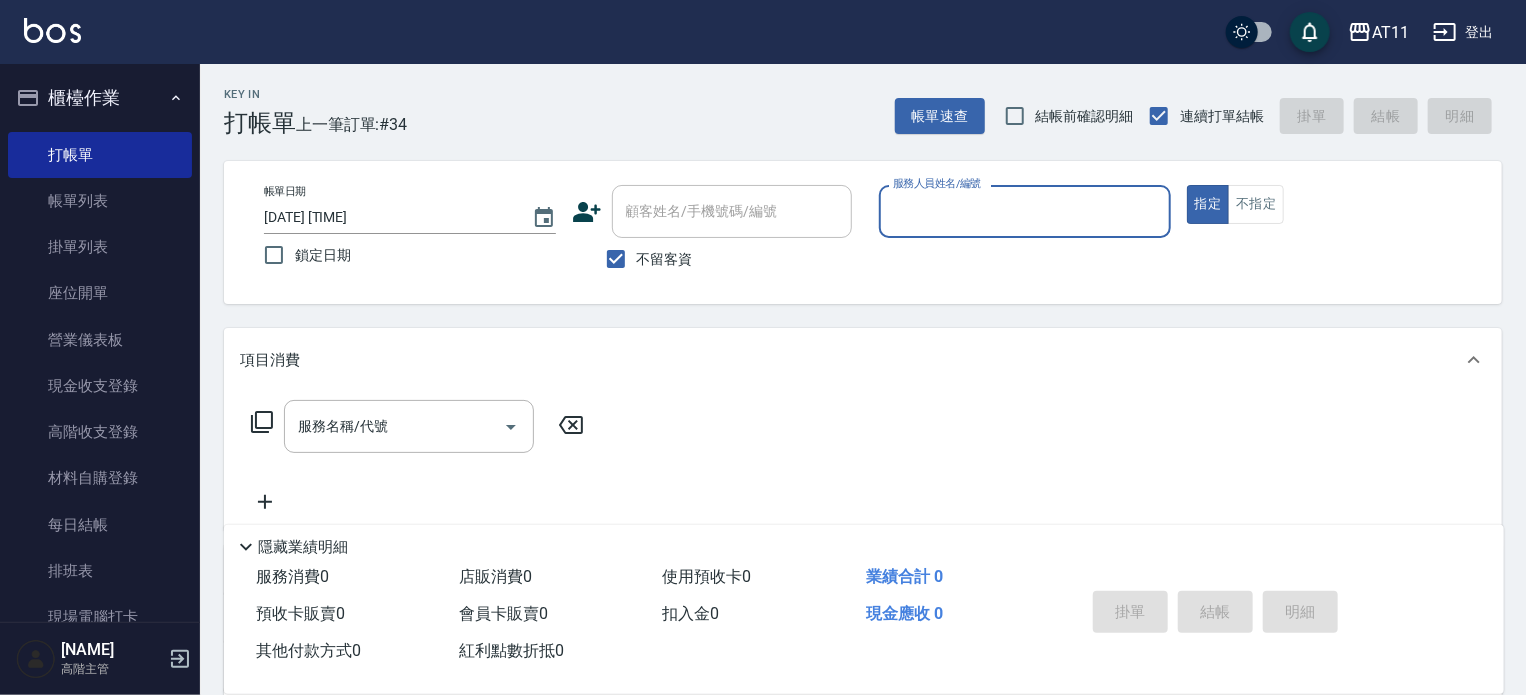 click on "櫃檯作業" at bounding box center [100, 98] 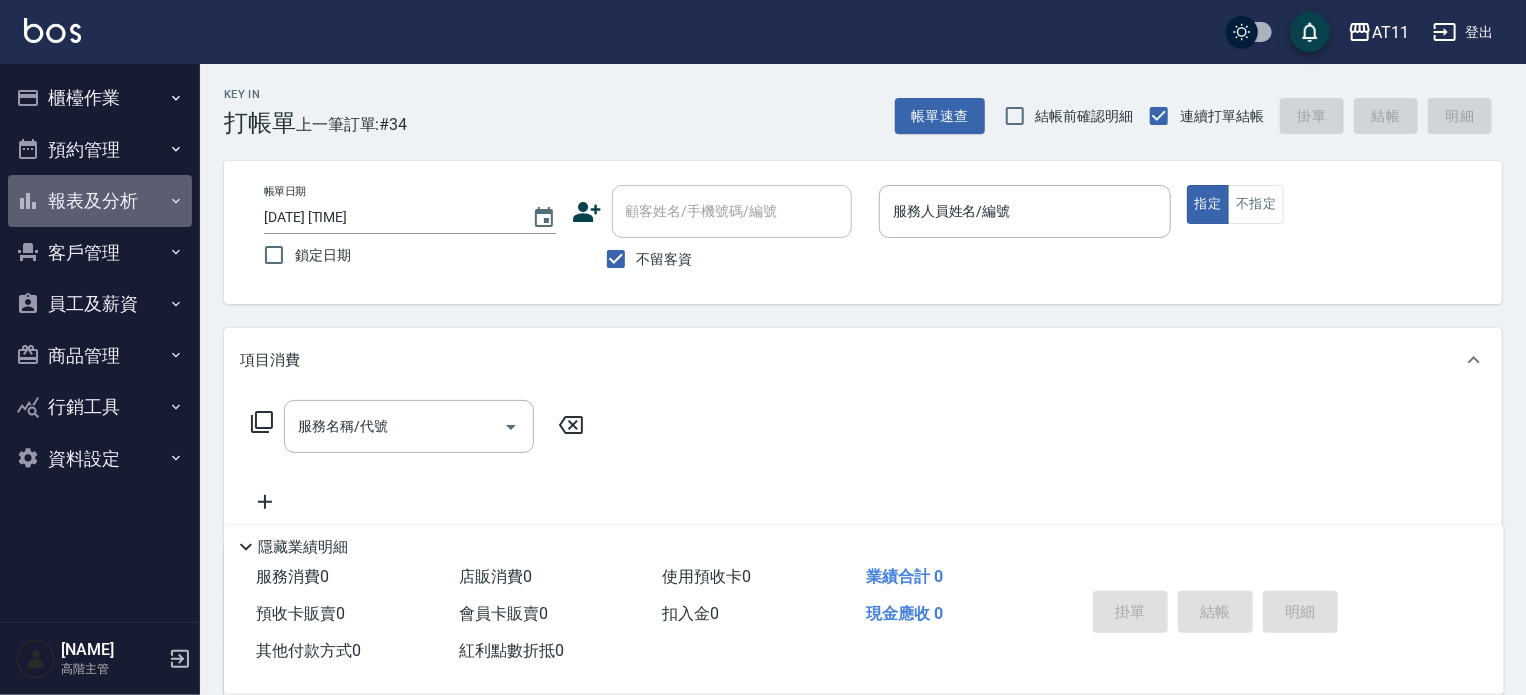 click on "報表及分析" at bounding box center (100, 201) 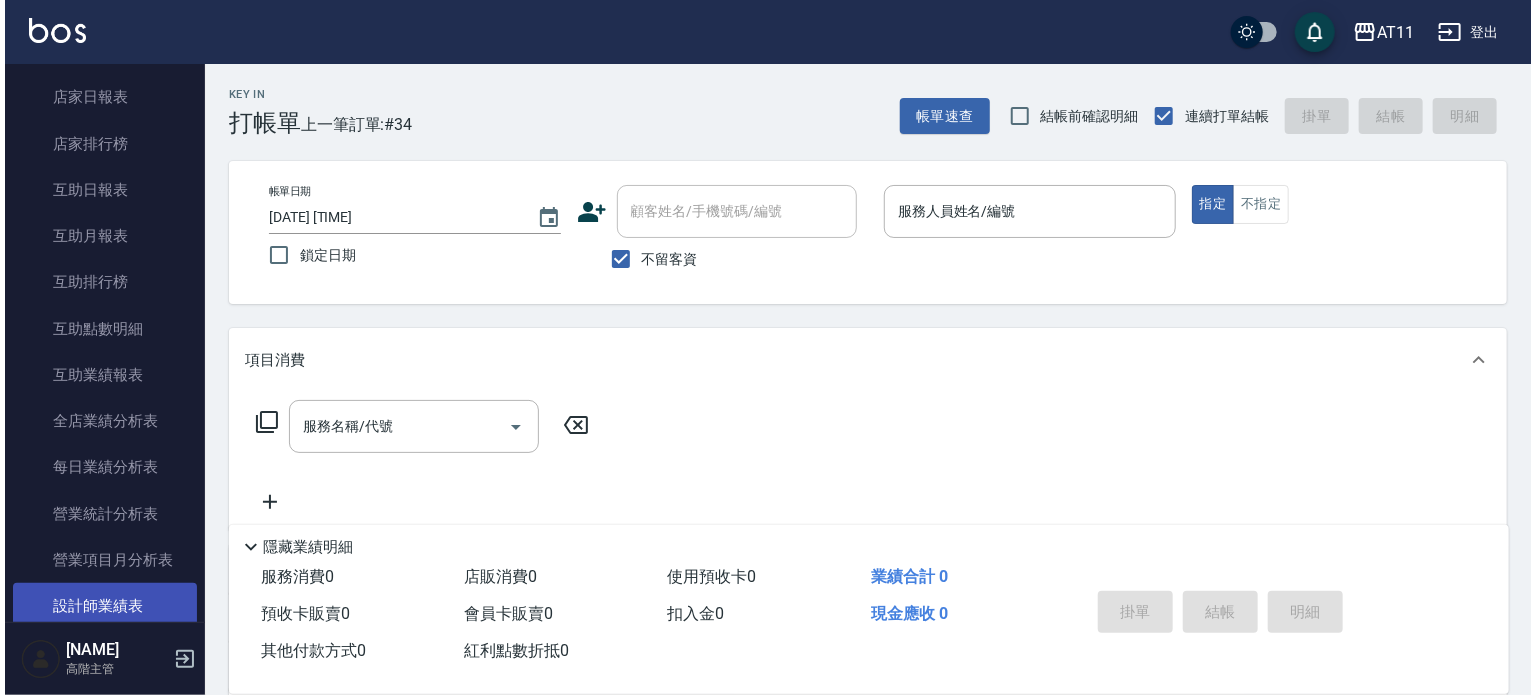 scroll, scrollTop: 600, scrollLeft: 0, axis: vertical 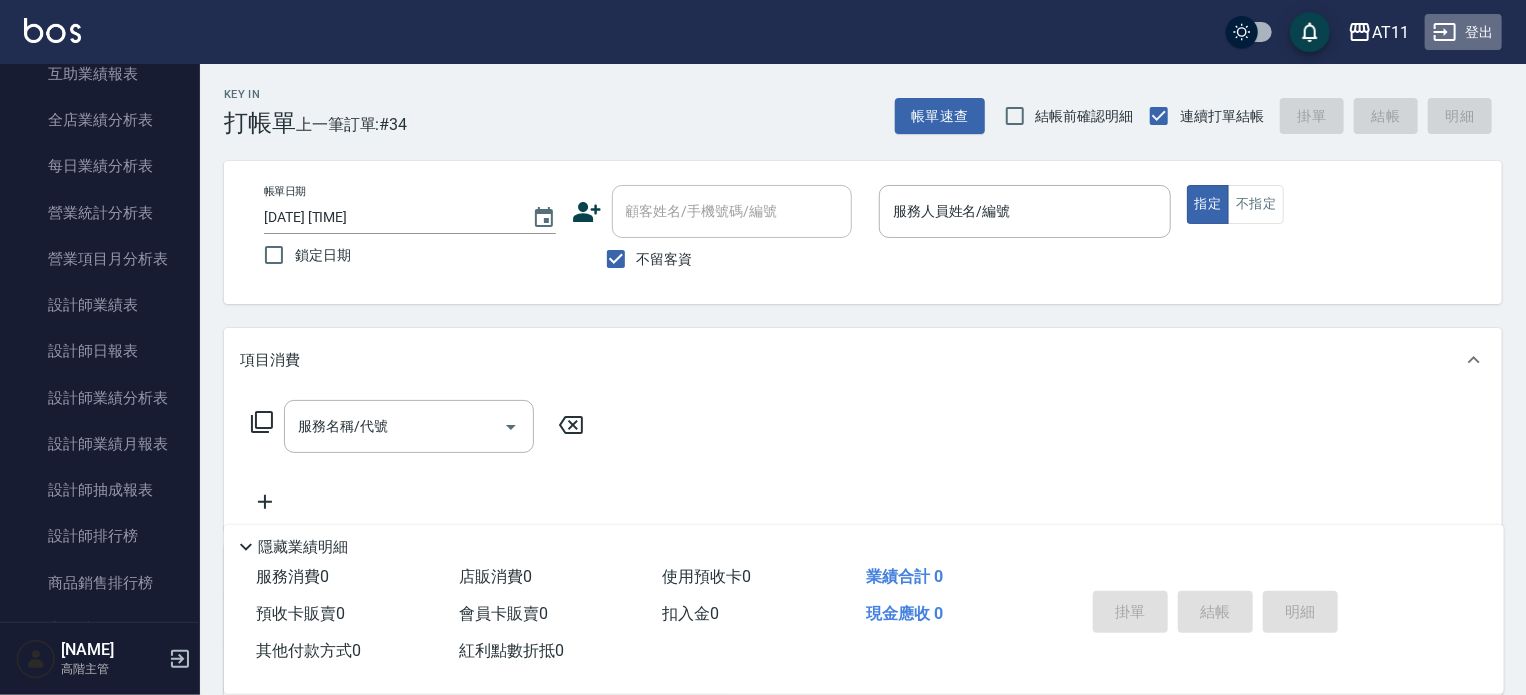 click on "登出" at bounding box center [1463, 32] 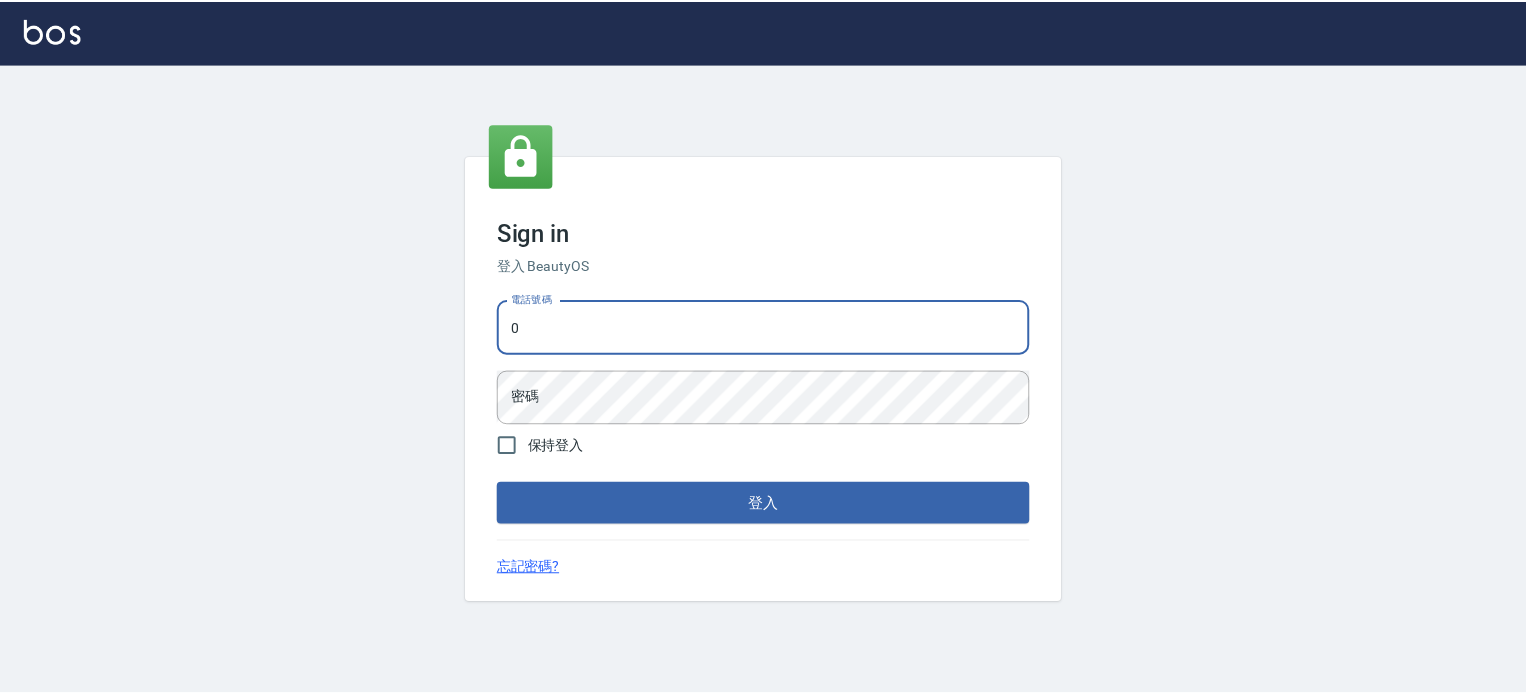 scroll, scrollTop: 0, scrollLeft: 0, axis: both 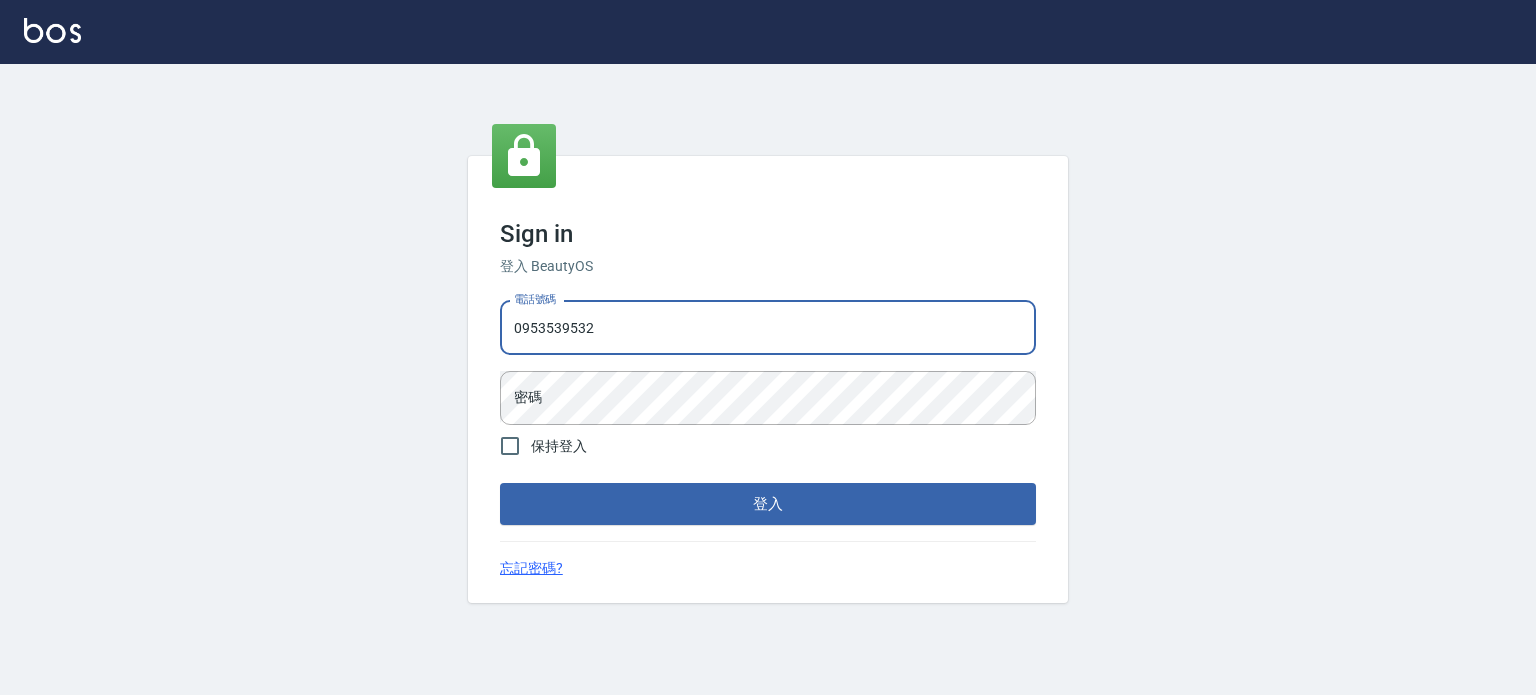type on "0953539532" 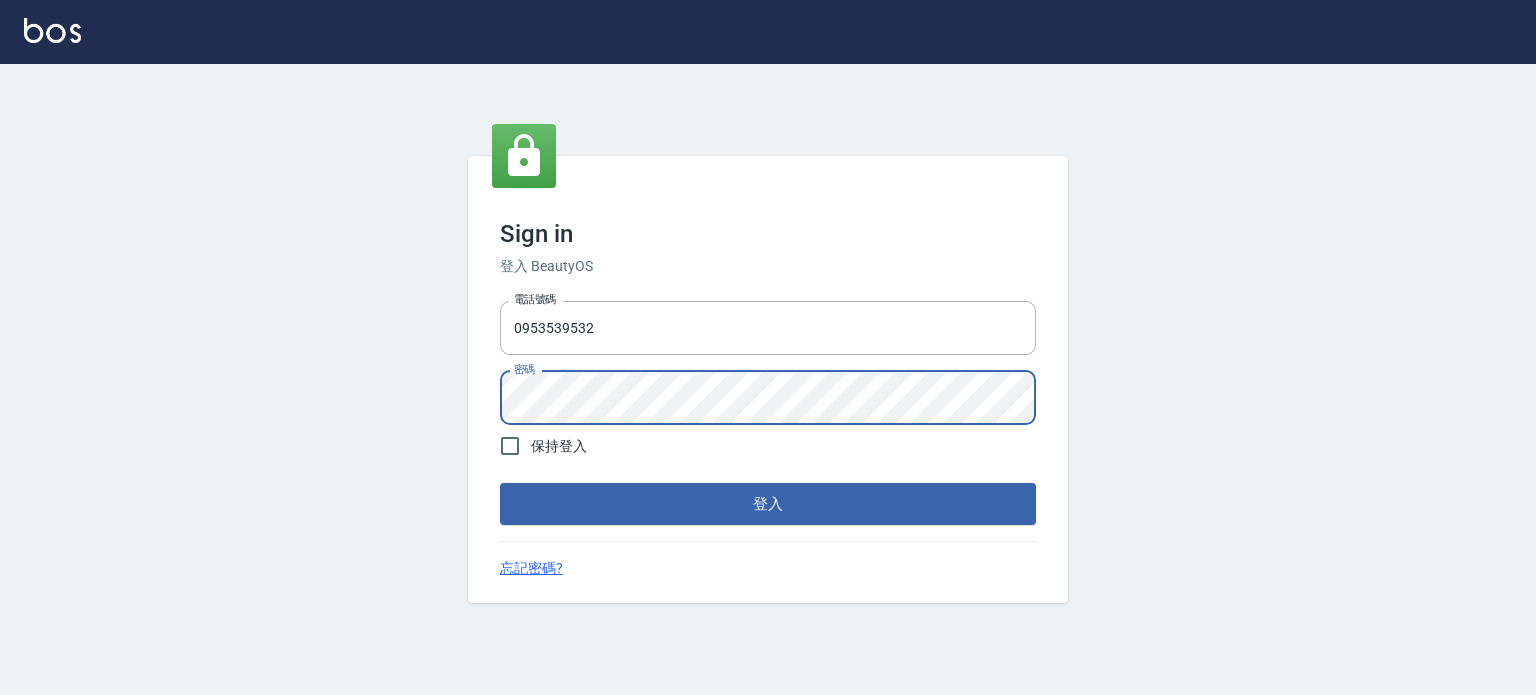 click on "登入" at bounding box center [768, 504] 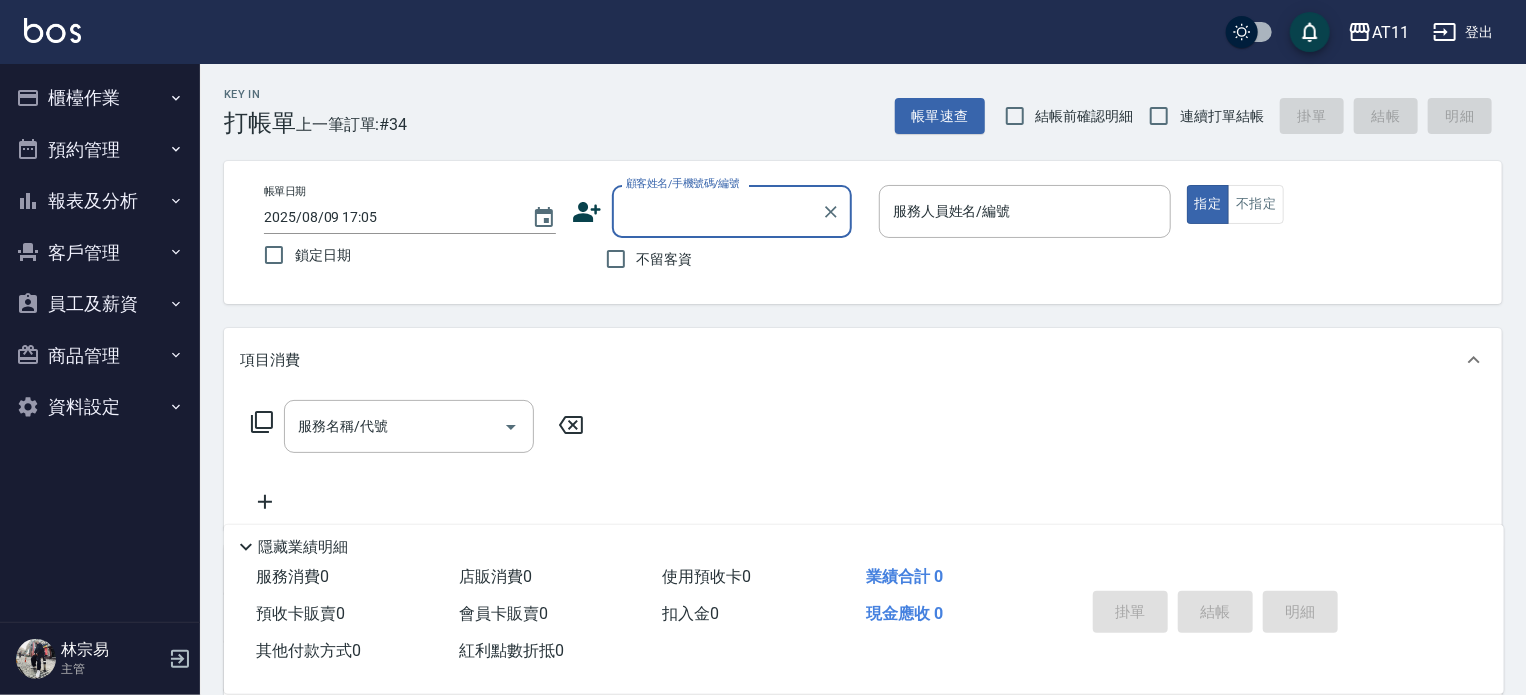 drag, startPoint x: 93, startPoint y: 209, endPoint x: 105, endPoint y: 252, distance: 44.64303 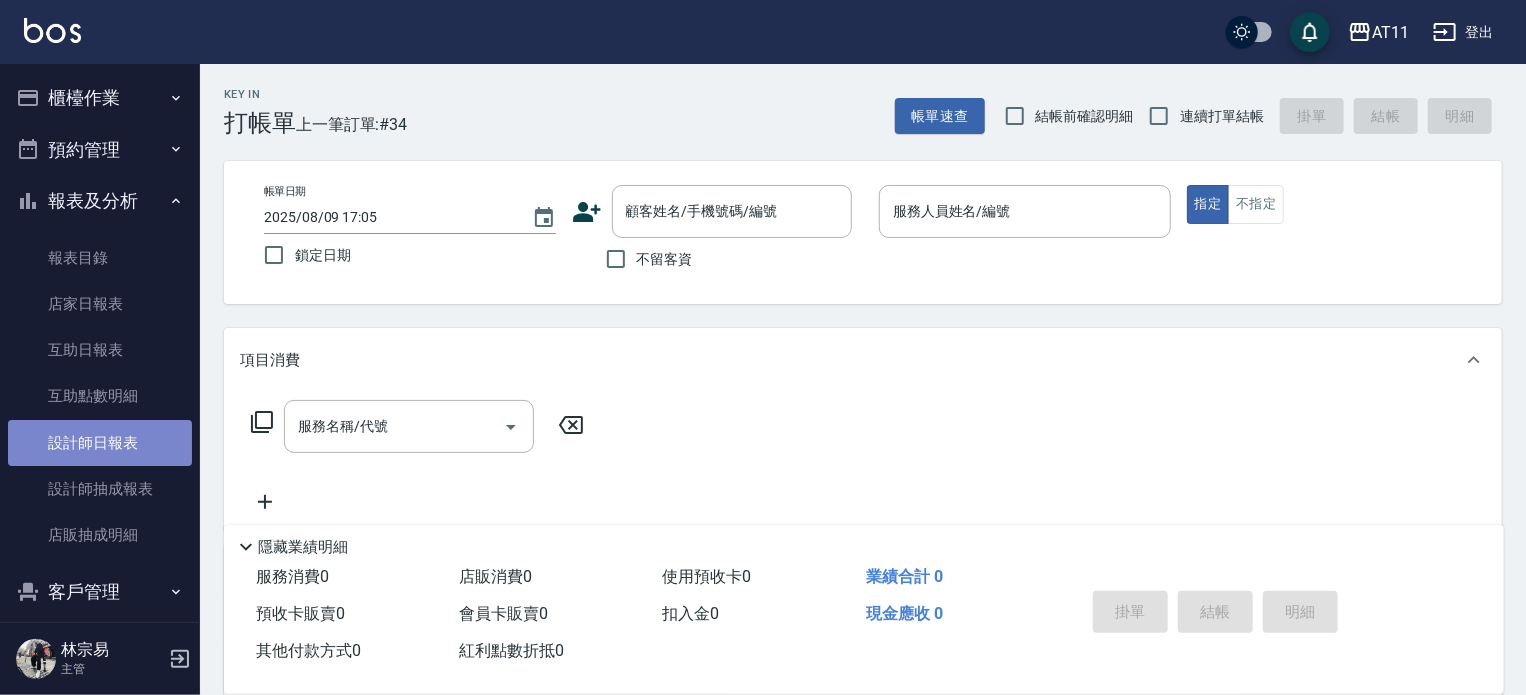 click on "設計師日報表" at bounding box center (100, 443) 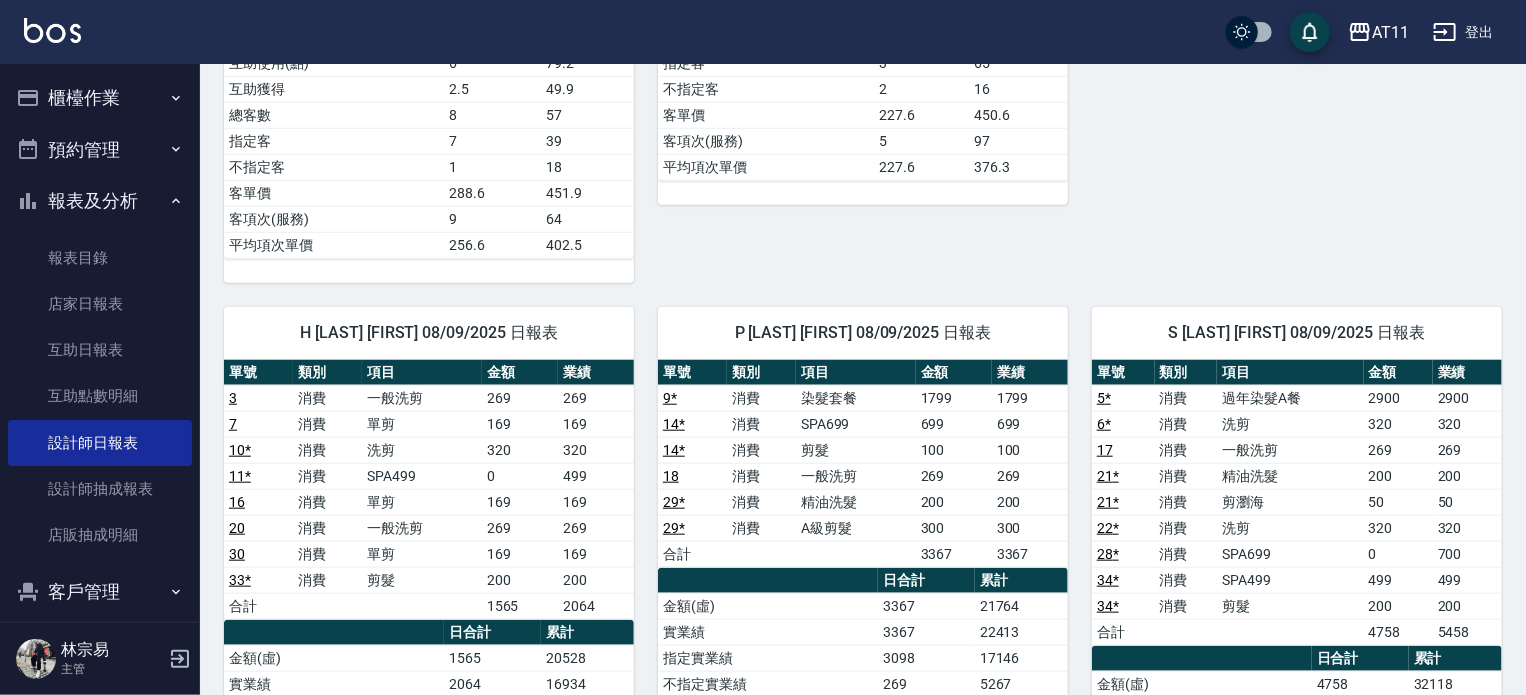scroll, scrollTop: 756, scrollLeft: 0, axis: vertical 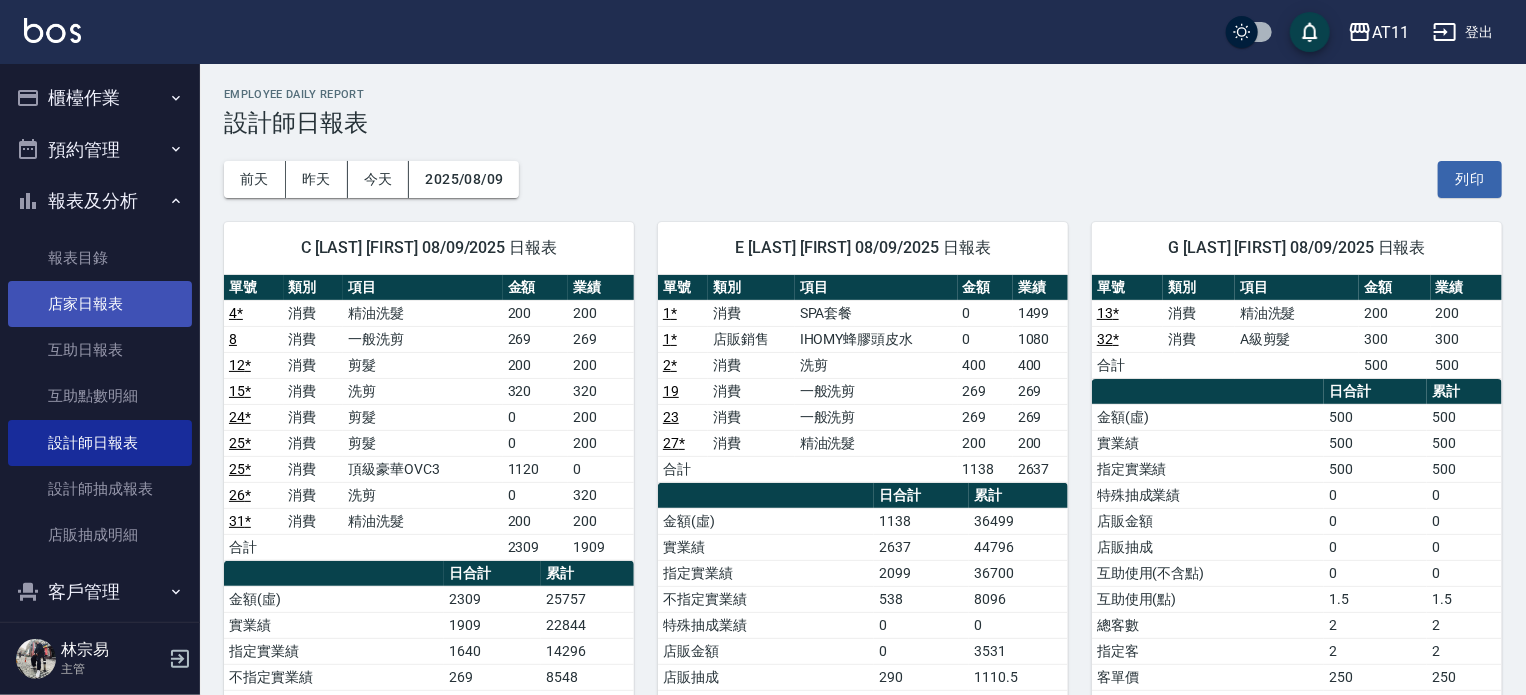 click on "店家日報表" at bounding box center (100, 304) 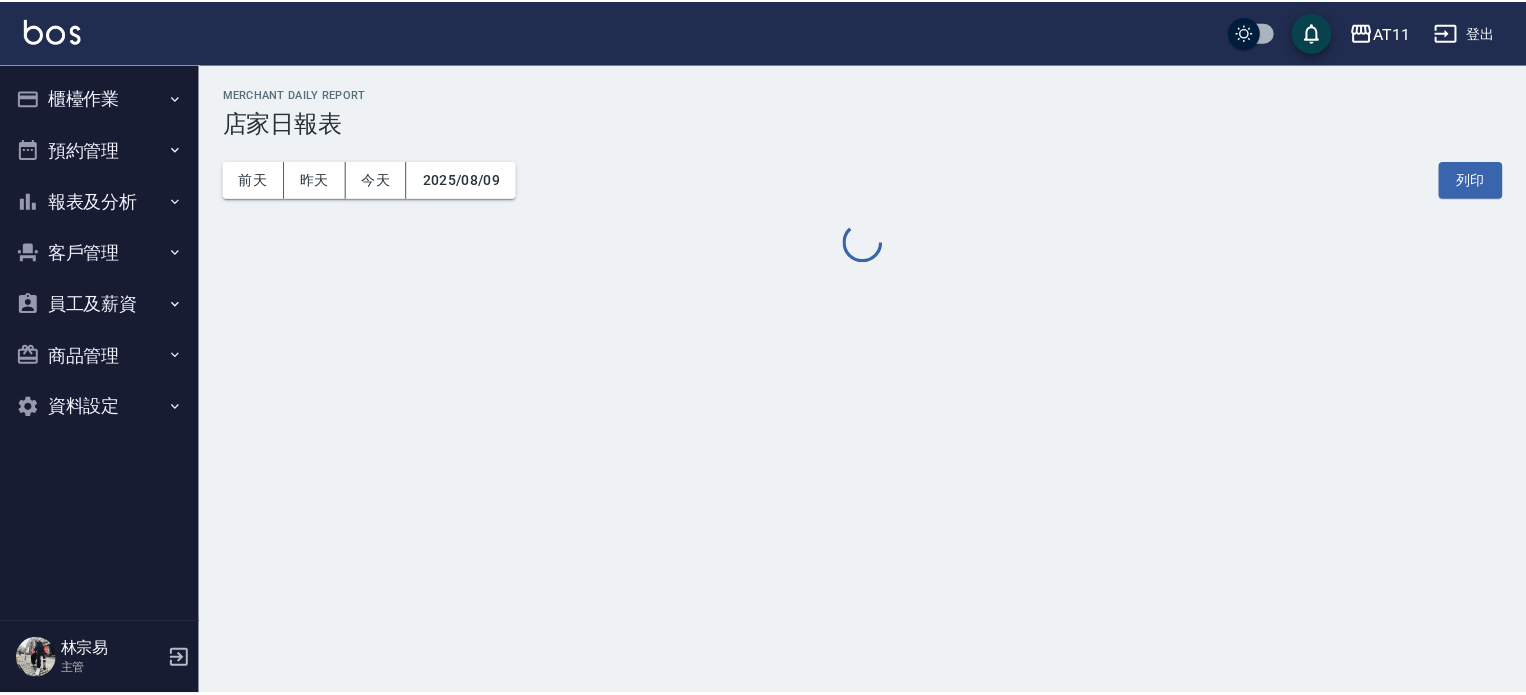 scroll, scrollTop: 0, scrollLeft: 0, axis: both 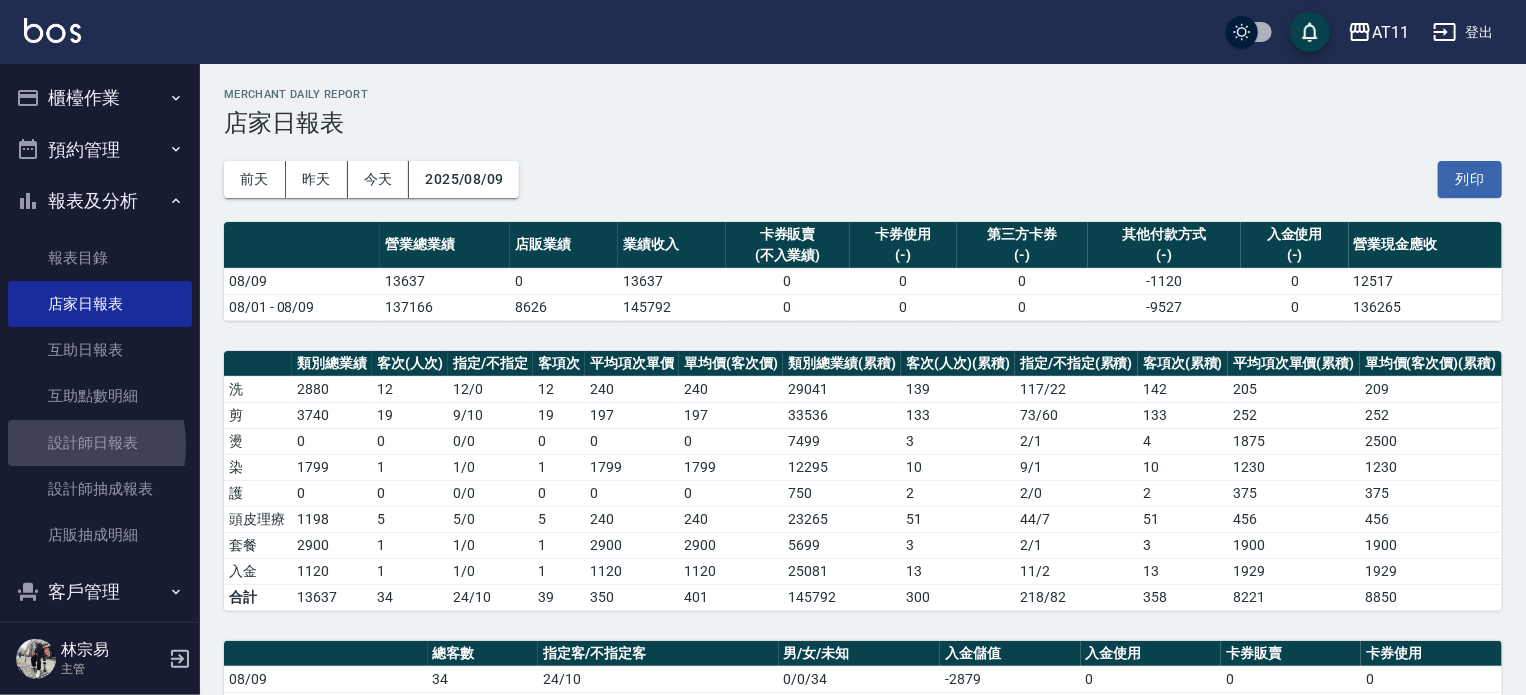 click on "設計師日報表" at bounding box center (100, 443) 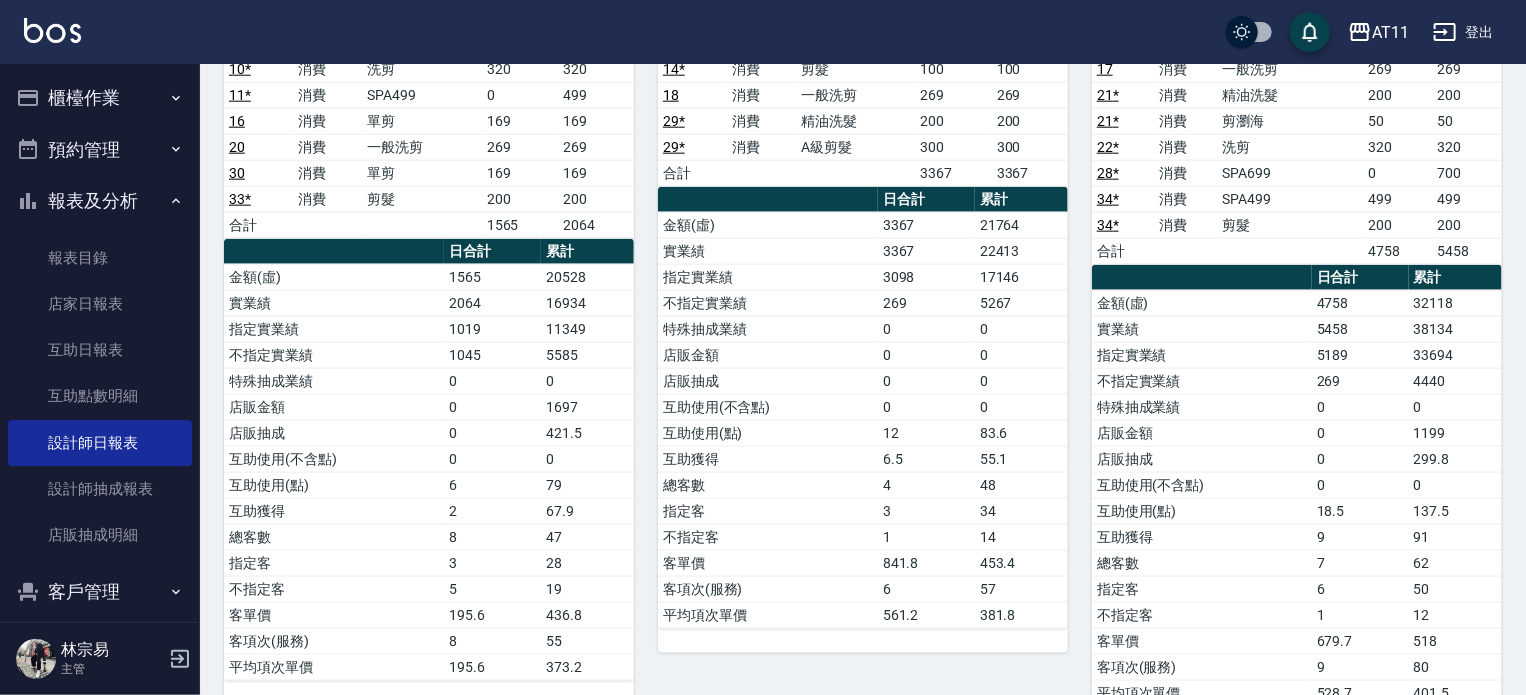 scroll, scrollTop: 1172, scrollLeft: 0, axis: vertical 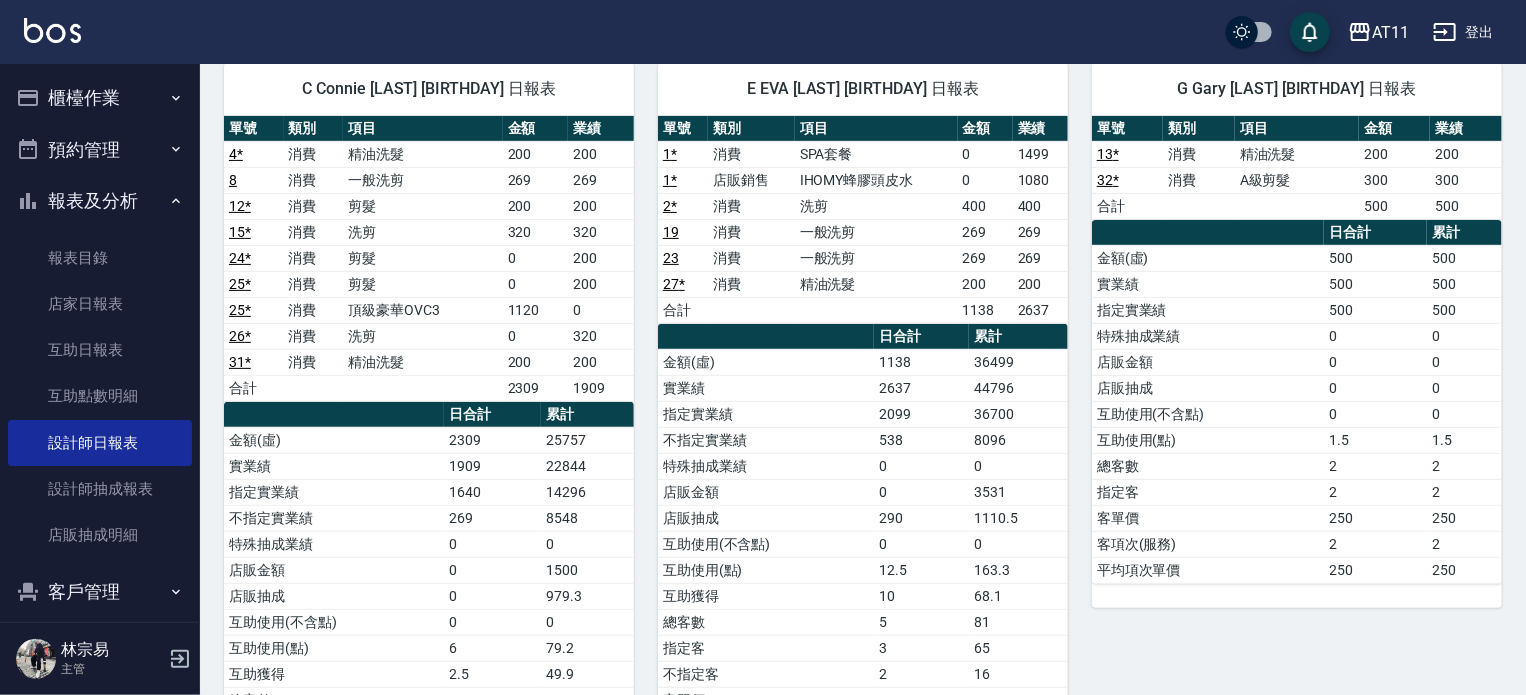 click on "櫃檯作業" at bounding box center (100, 98) 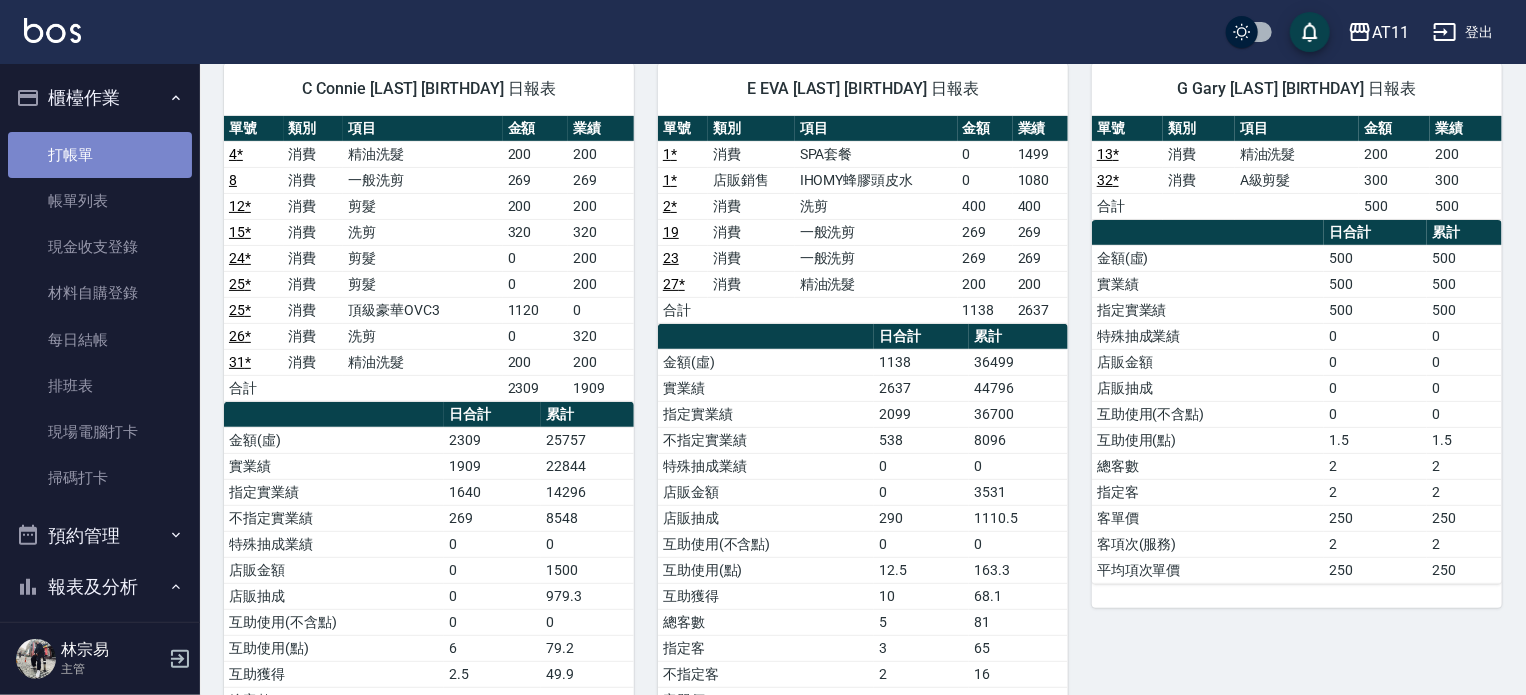 click on "打帳單" at bounding box center [100, 155] 